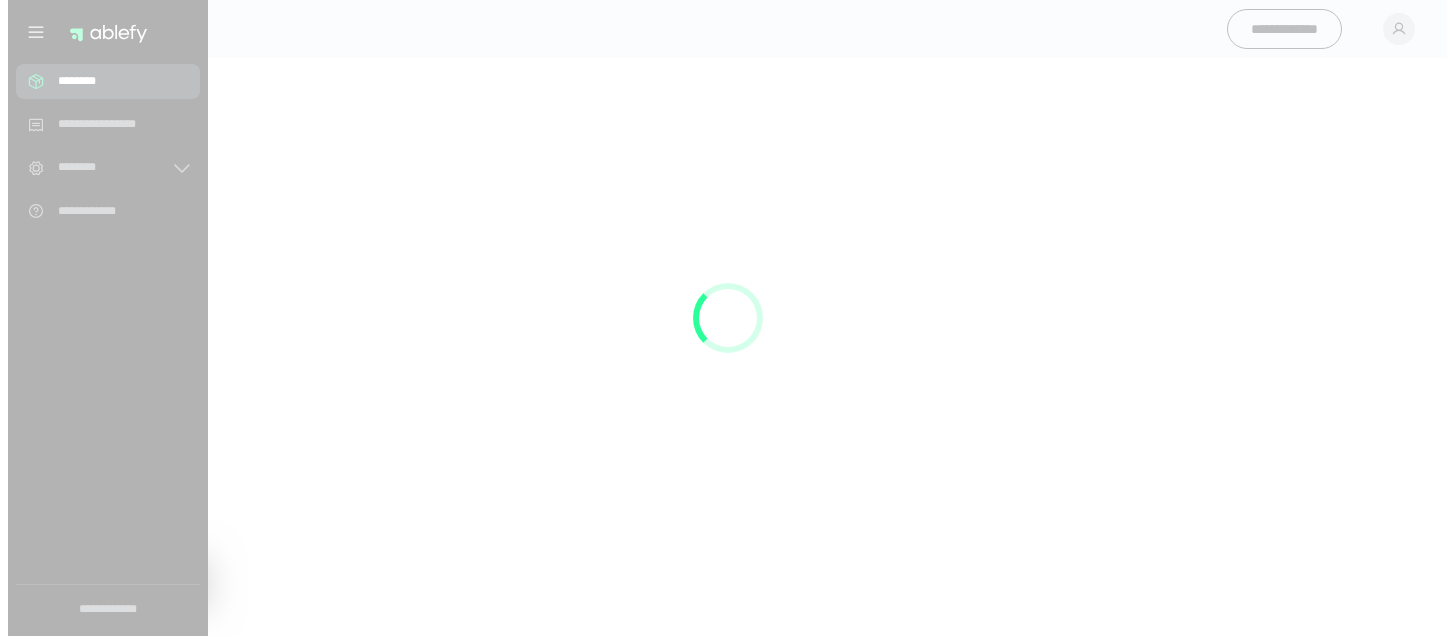 scroll, scrollTop: 0, scrollLeft: 0, axis: both 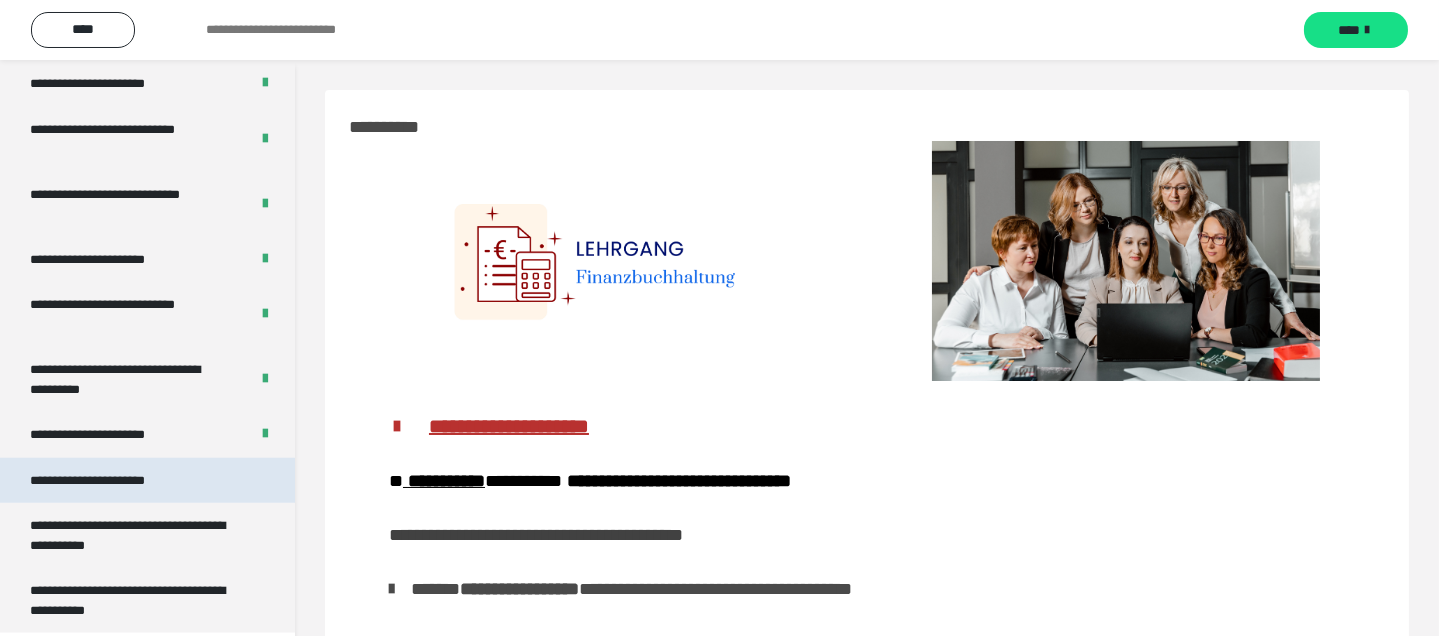 click on "**********" at bounding box center (111, 480) 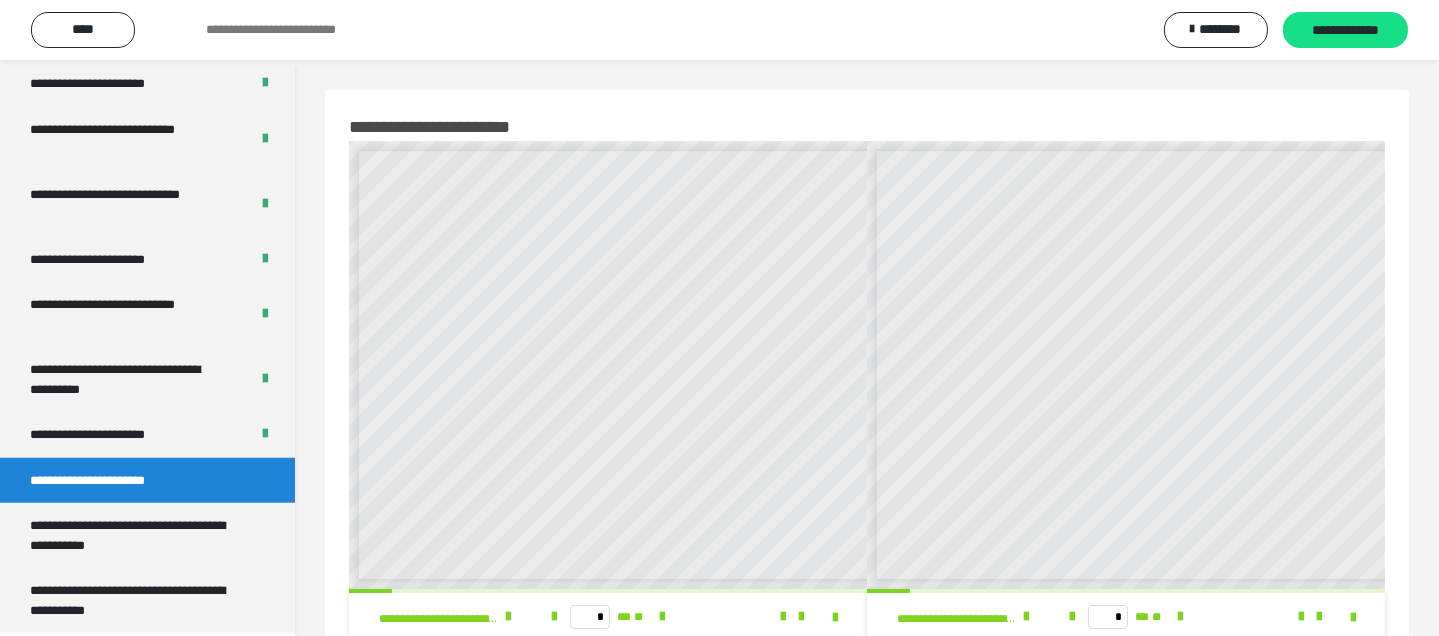 scroll, scrollTop: 7, scrollLeft: 0, axis: vertical 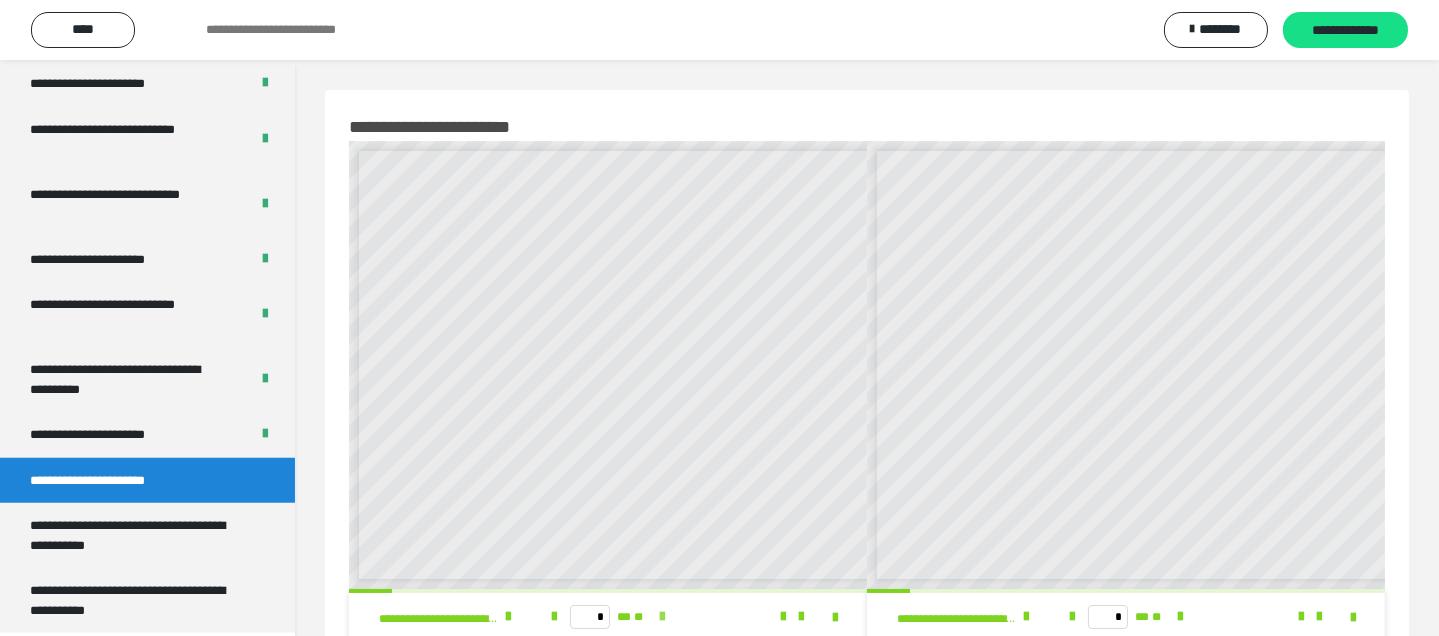 click at bounding box center (662, 617) 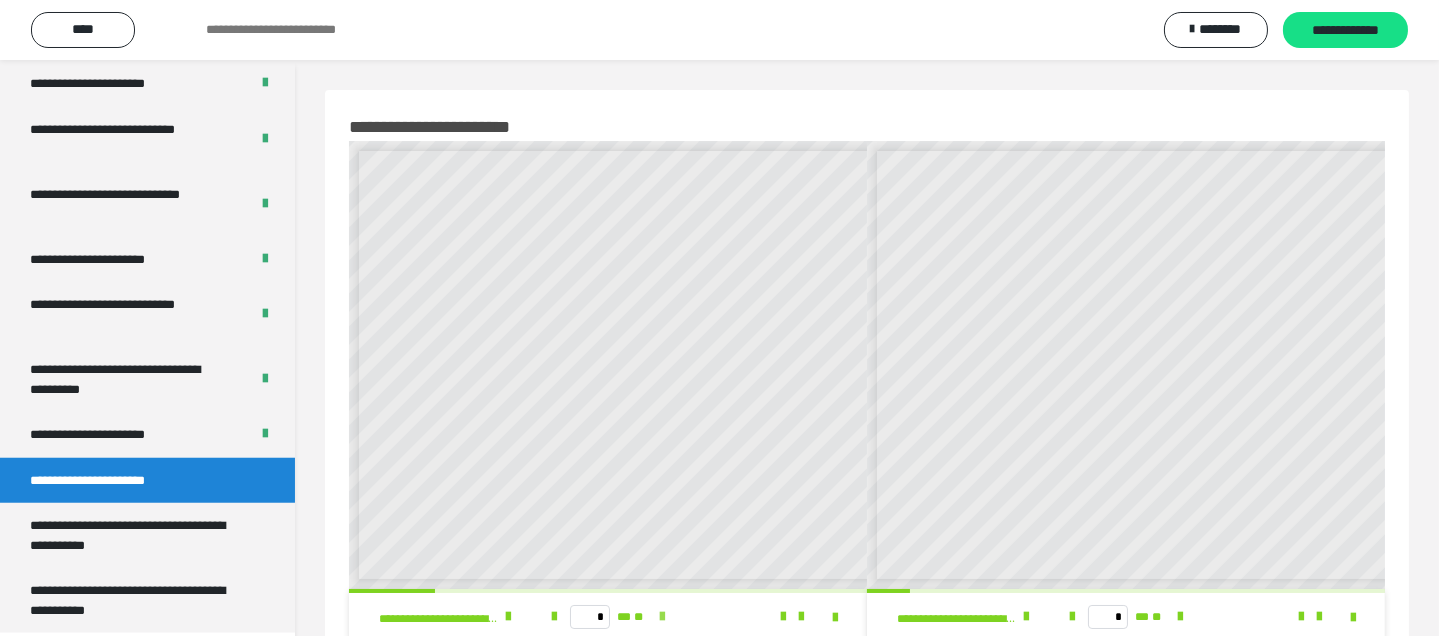 scroll, scrollTop: 0, scrollLeft: 0, axis: both 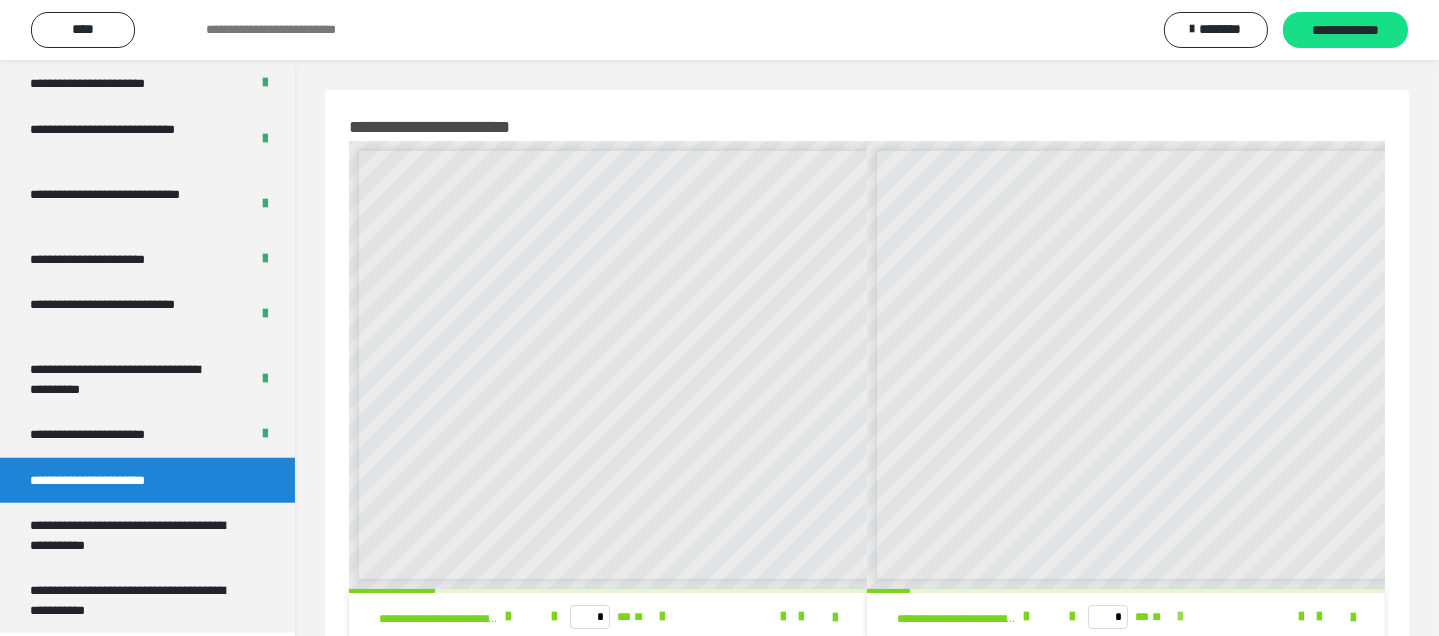 click at bounding box center [1180, 617] 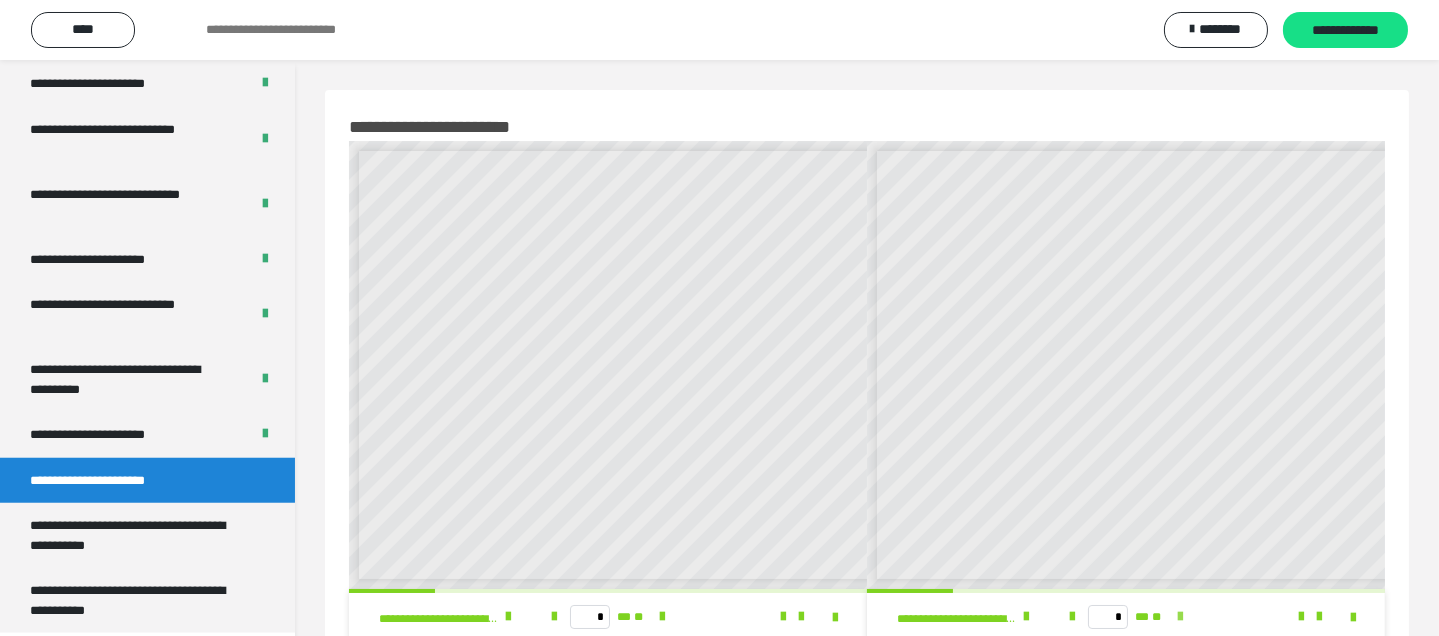 scroll, scrollTop: 0, scrollLeft: 0, axis: both 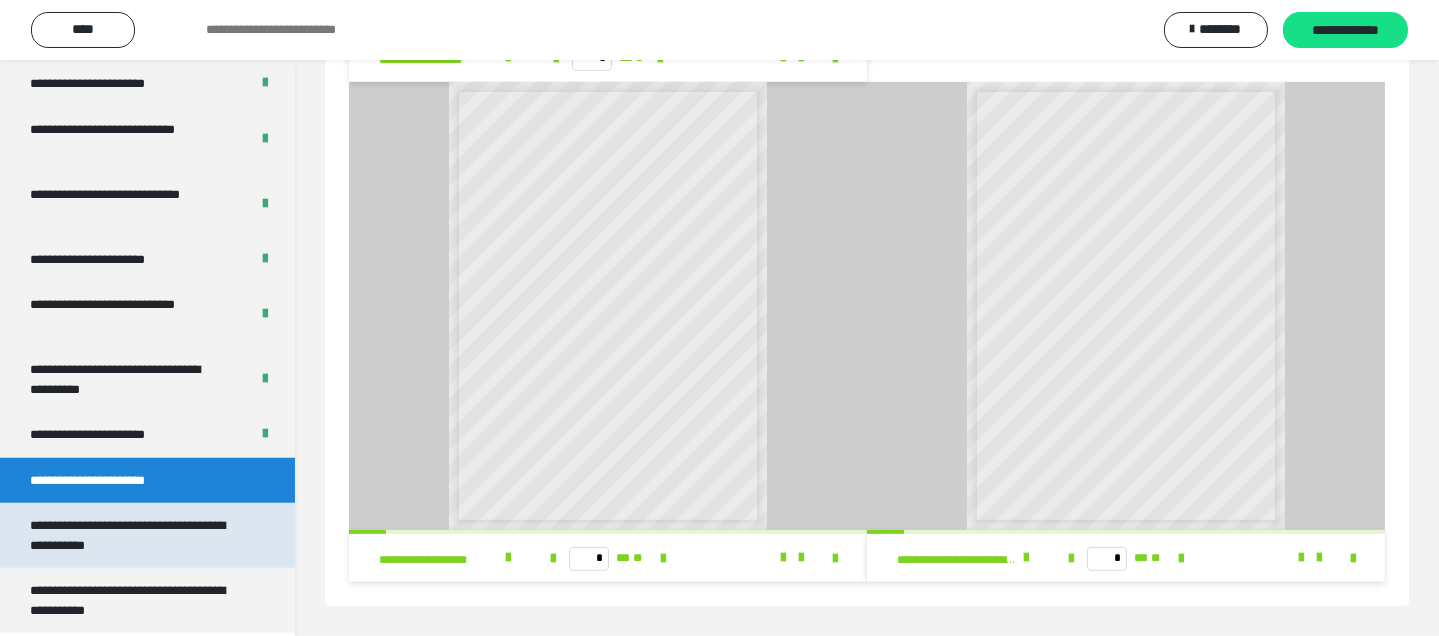 click on "**********" at bounding box center (132, 535) 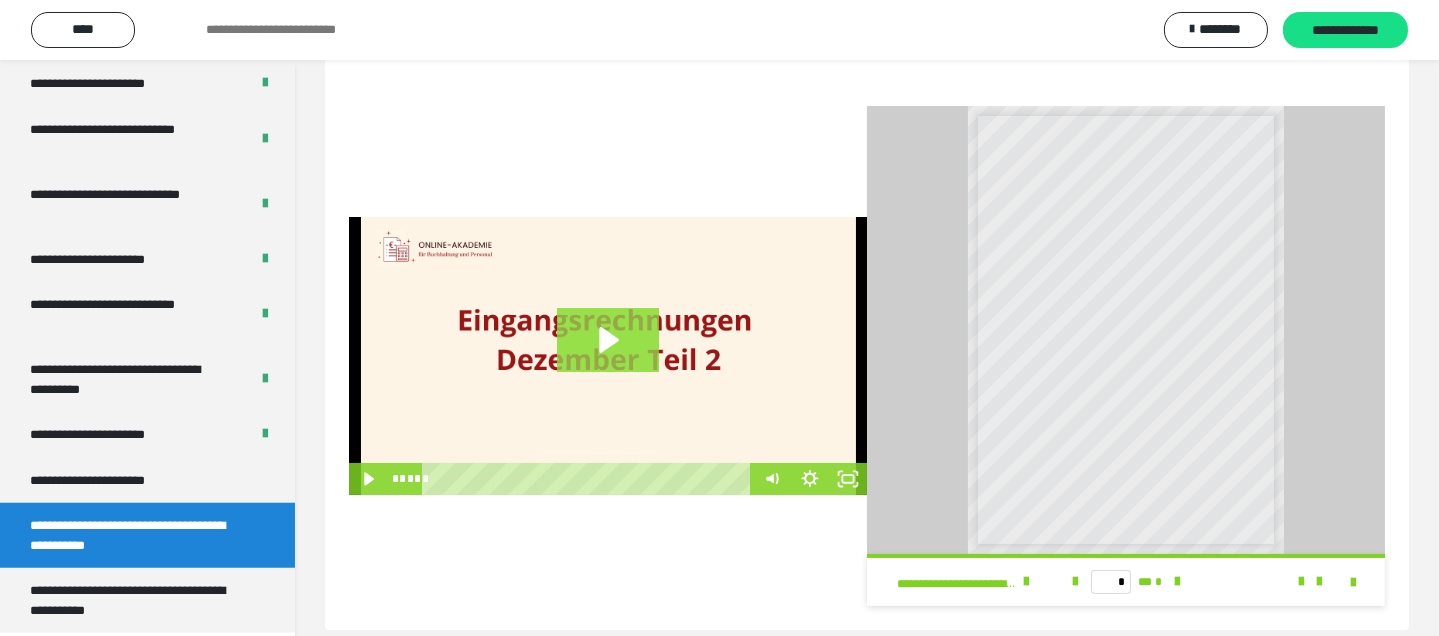 scroll, scrollTop: 543, scrollLeft: 0, axis: vertical 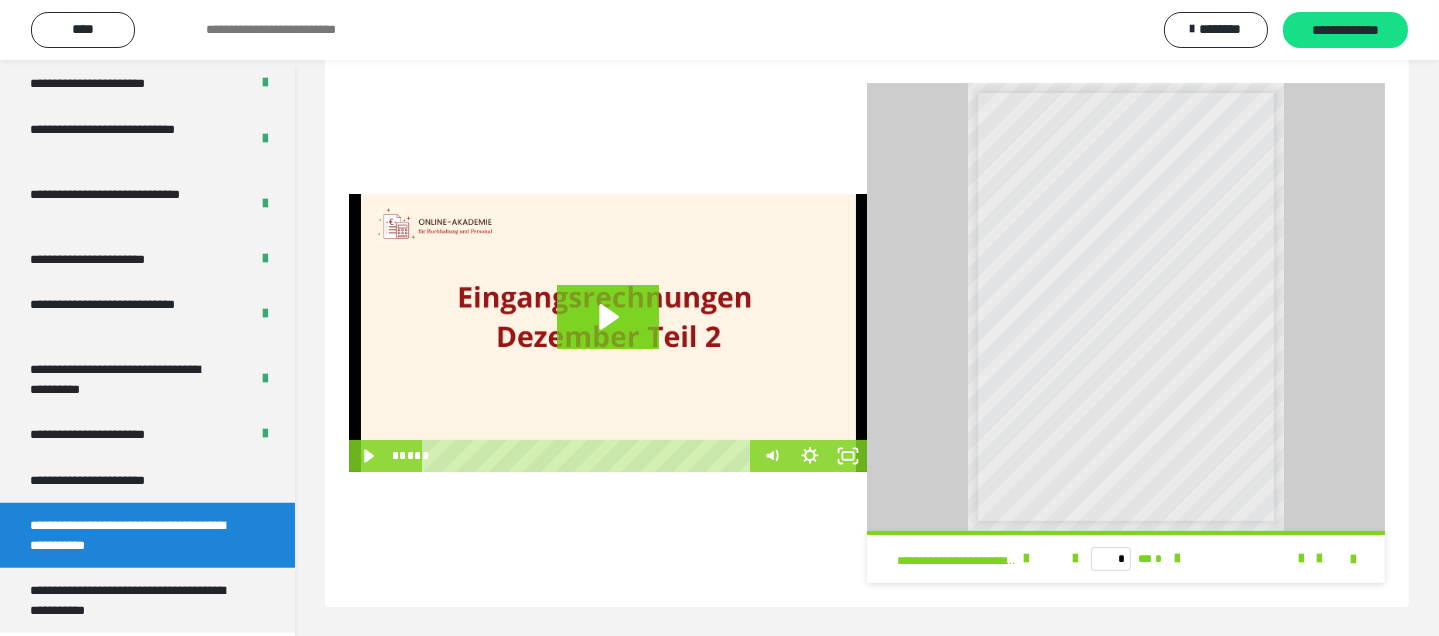 click at bounding box center [1309, 559] 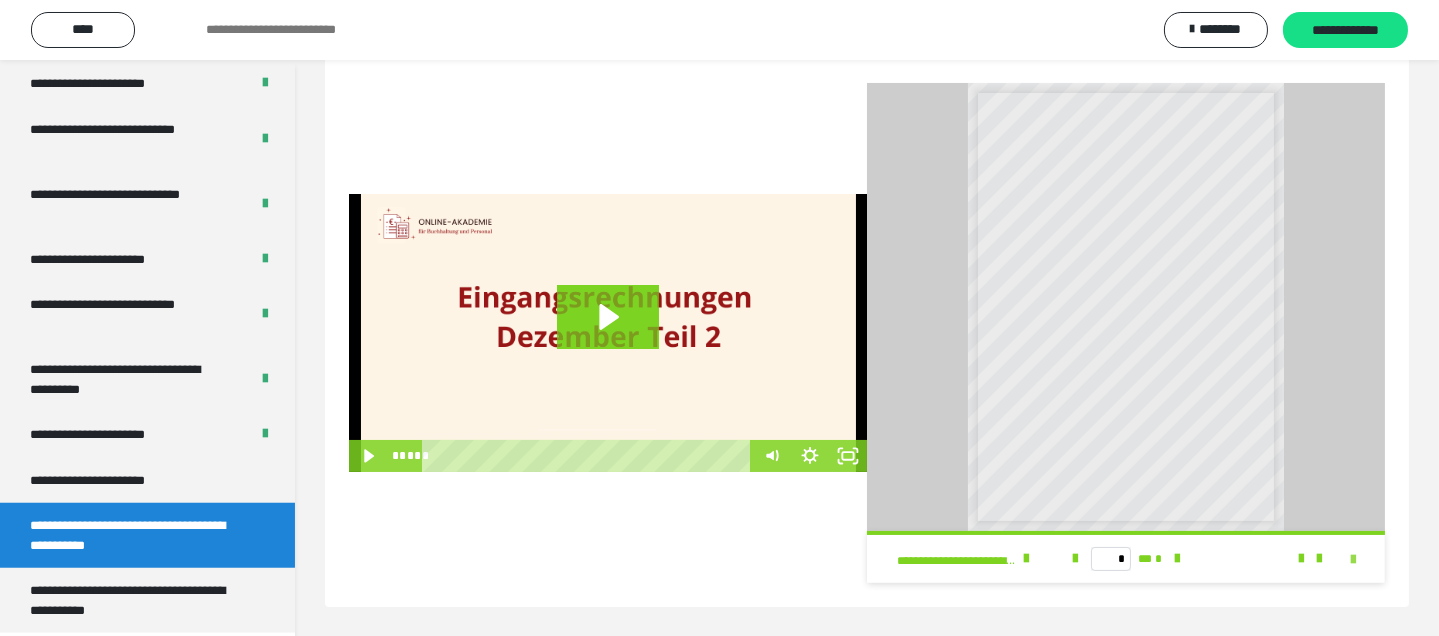 click at bounding box center (1353, 560) 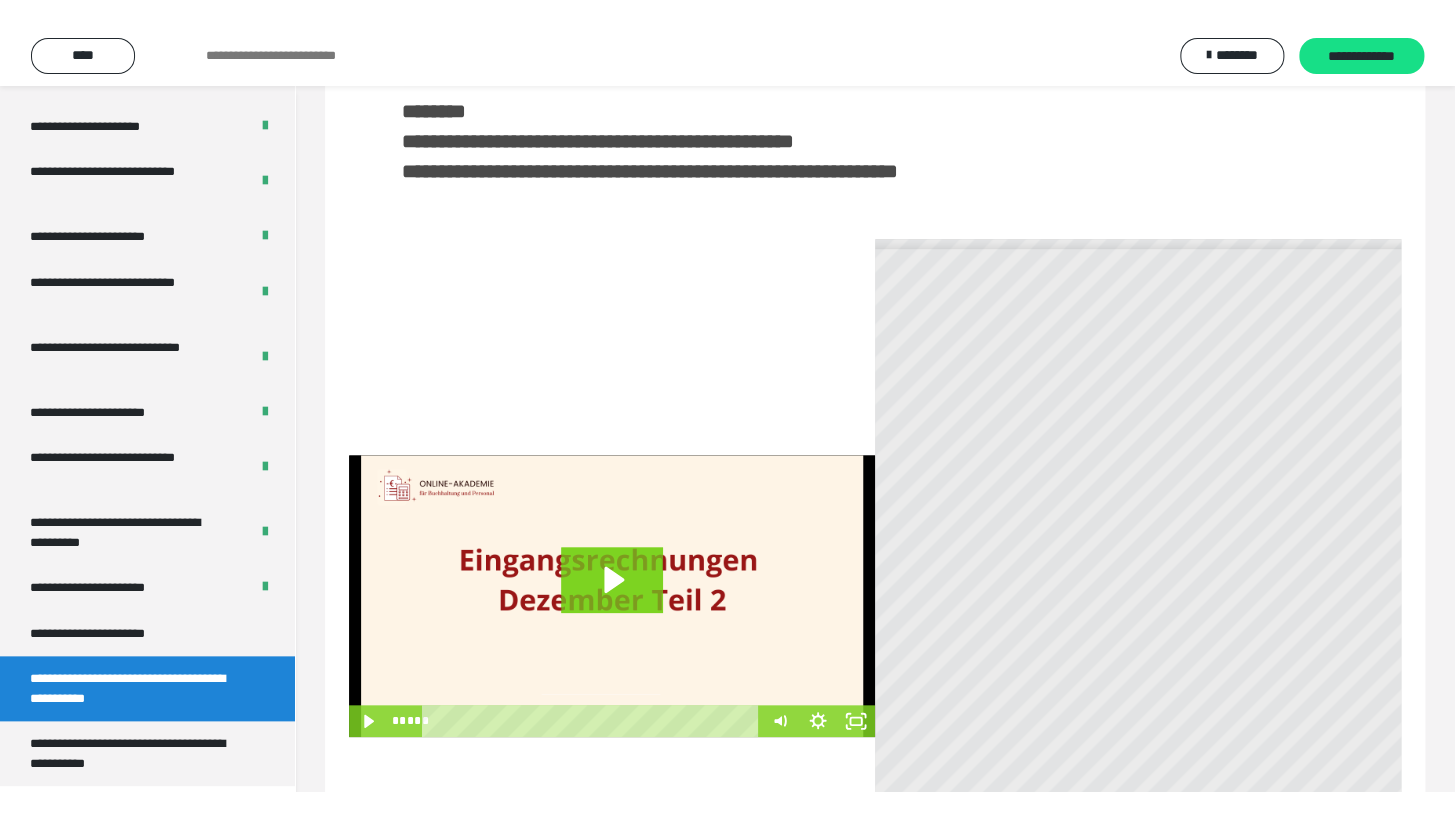 scroll, scrollTop: 367, scrollLeft: 0, axis: vertical 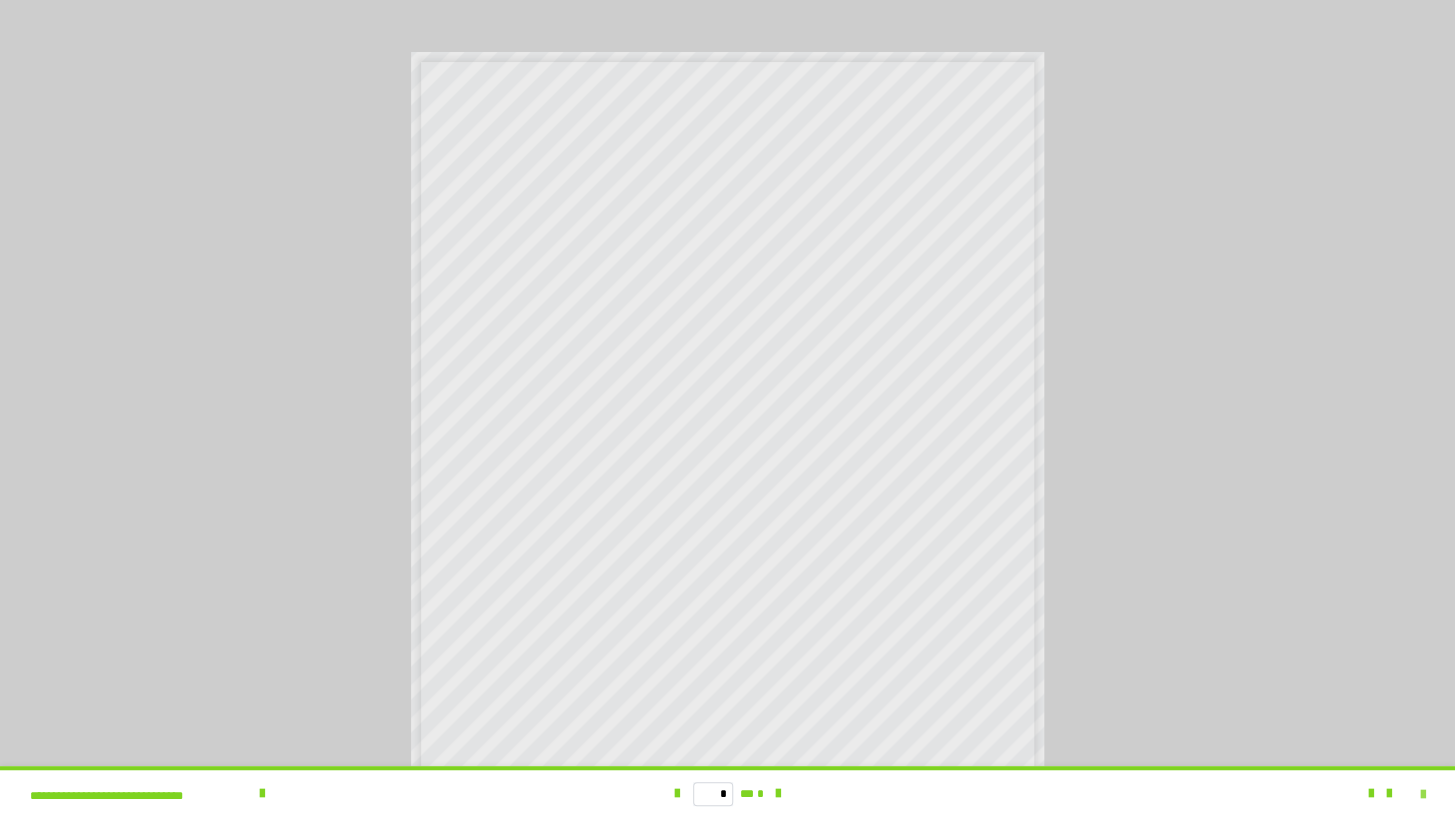 click at bounding box center (1423, 795) 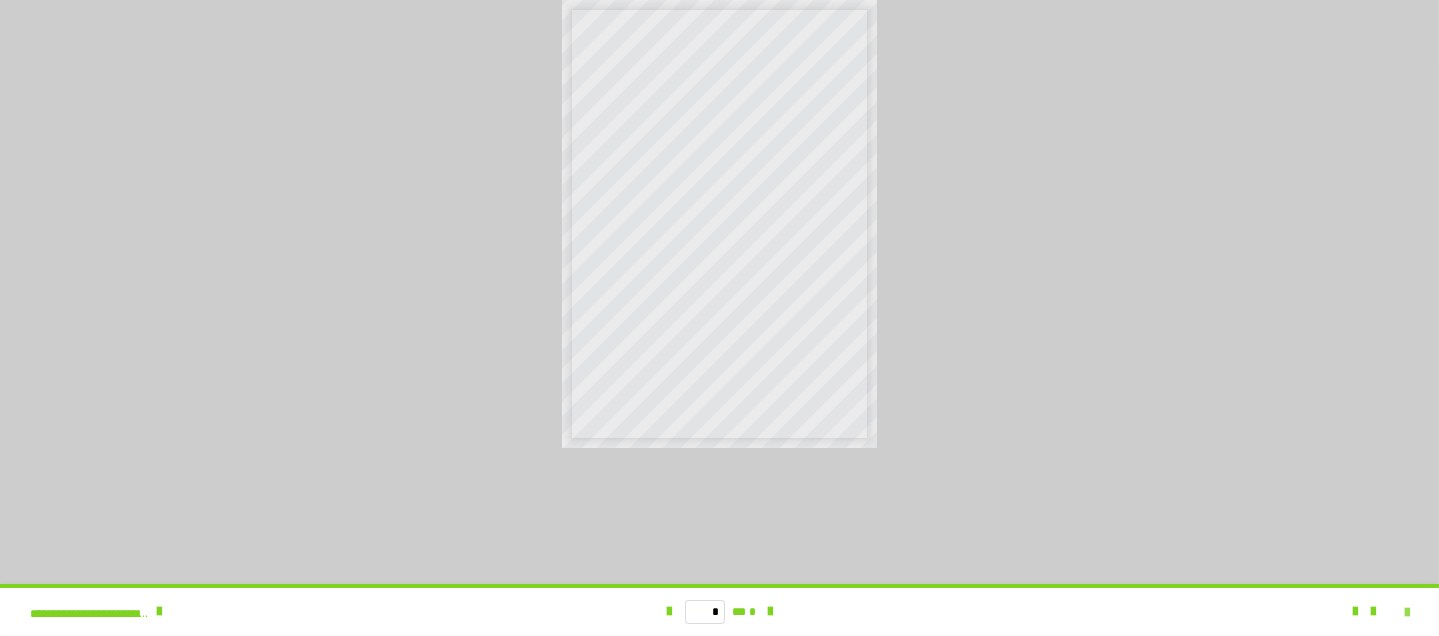 scroll, scrollTop: 3917, scrollLeft: 0, axis: vertical 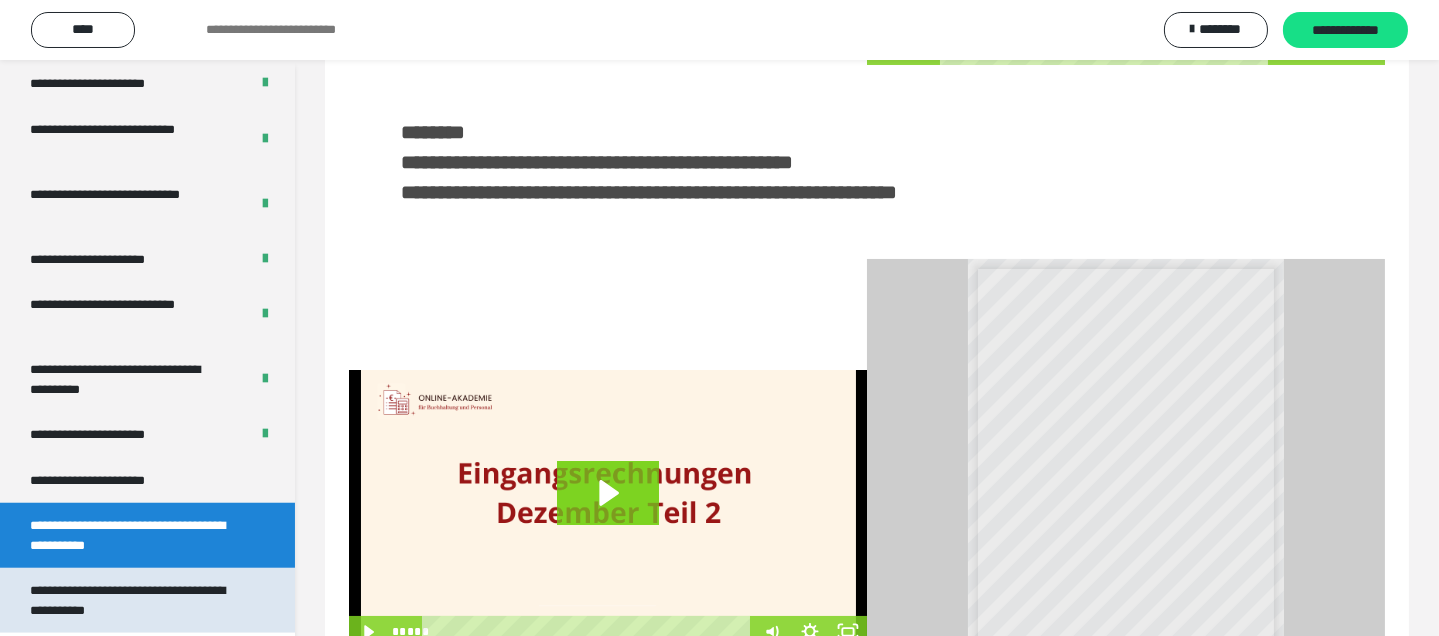 click on "**********" at bounding box center (132, 600) 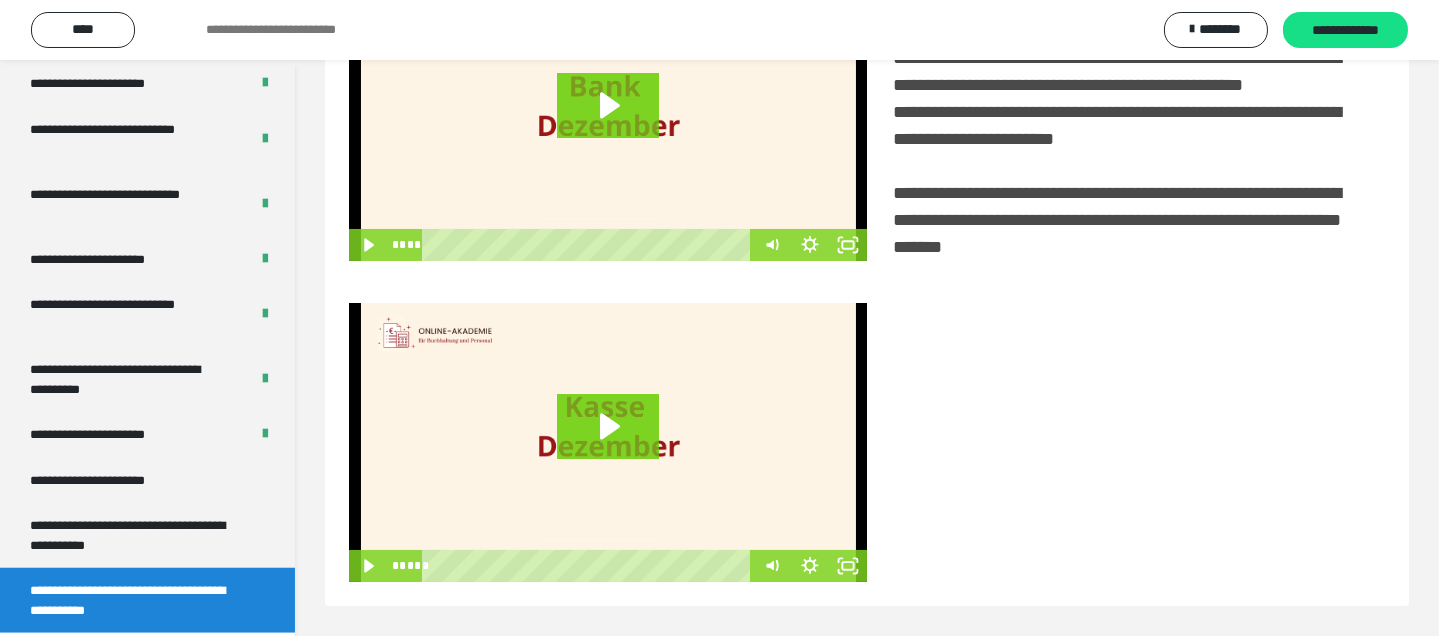 scroll, scrollTop: 505, scrollLeft: 0, axis: vertical 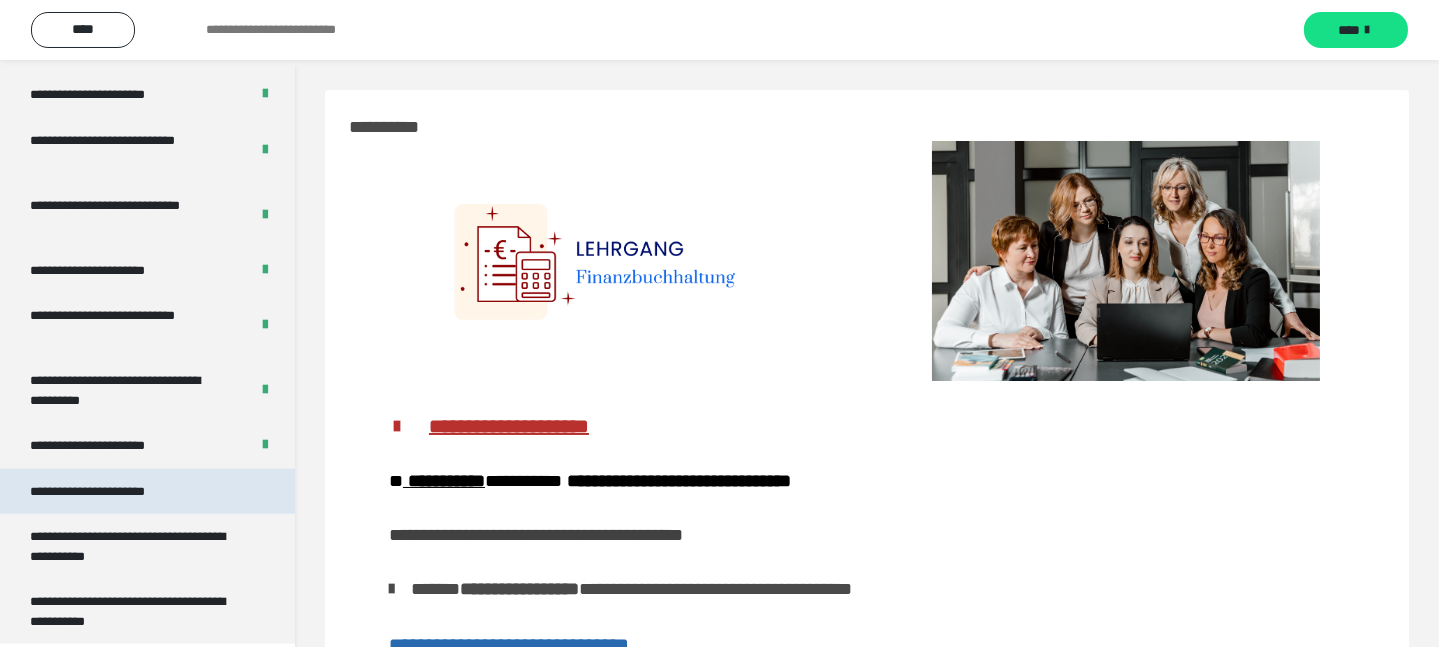 click on "**********" at bounding box center [111, 491] 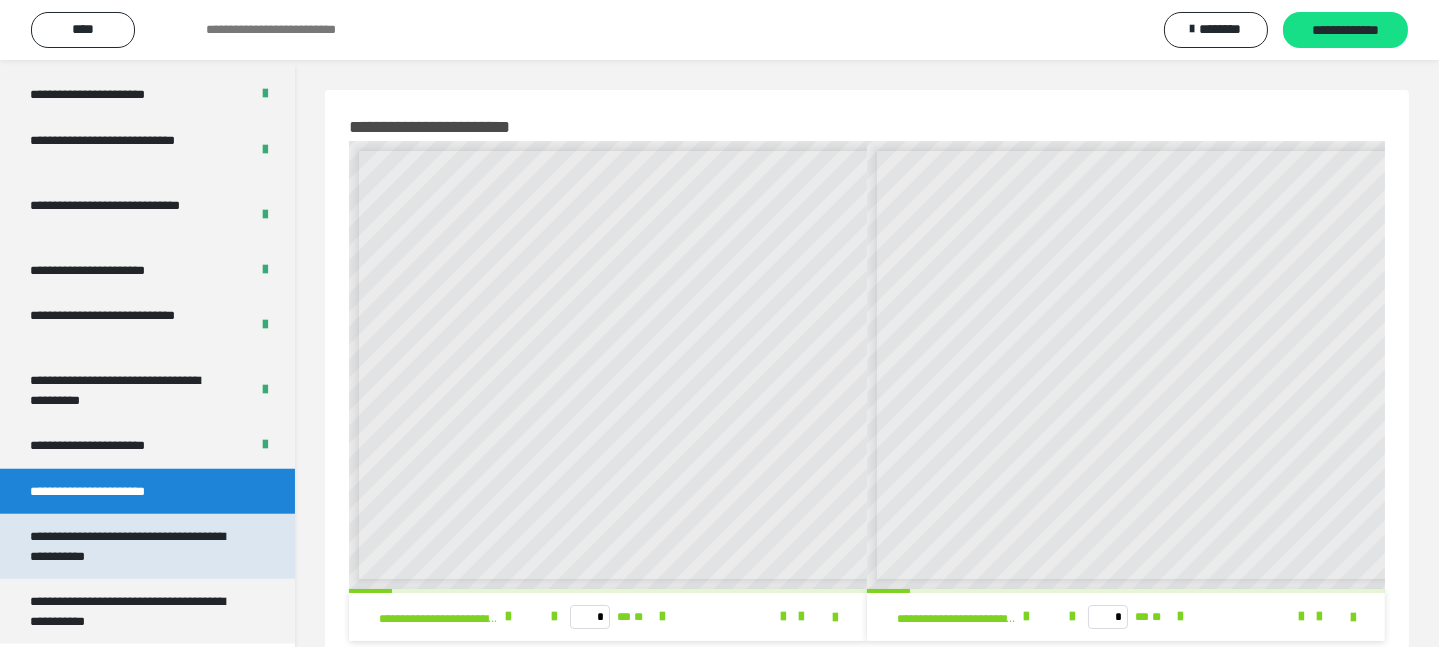 click on "**********" at bounding box center (132, 546) 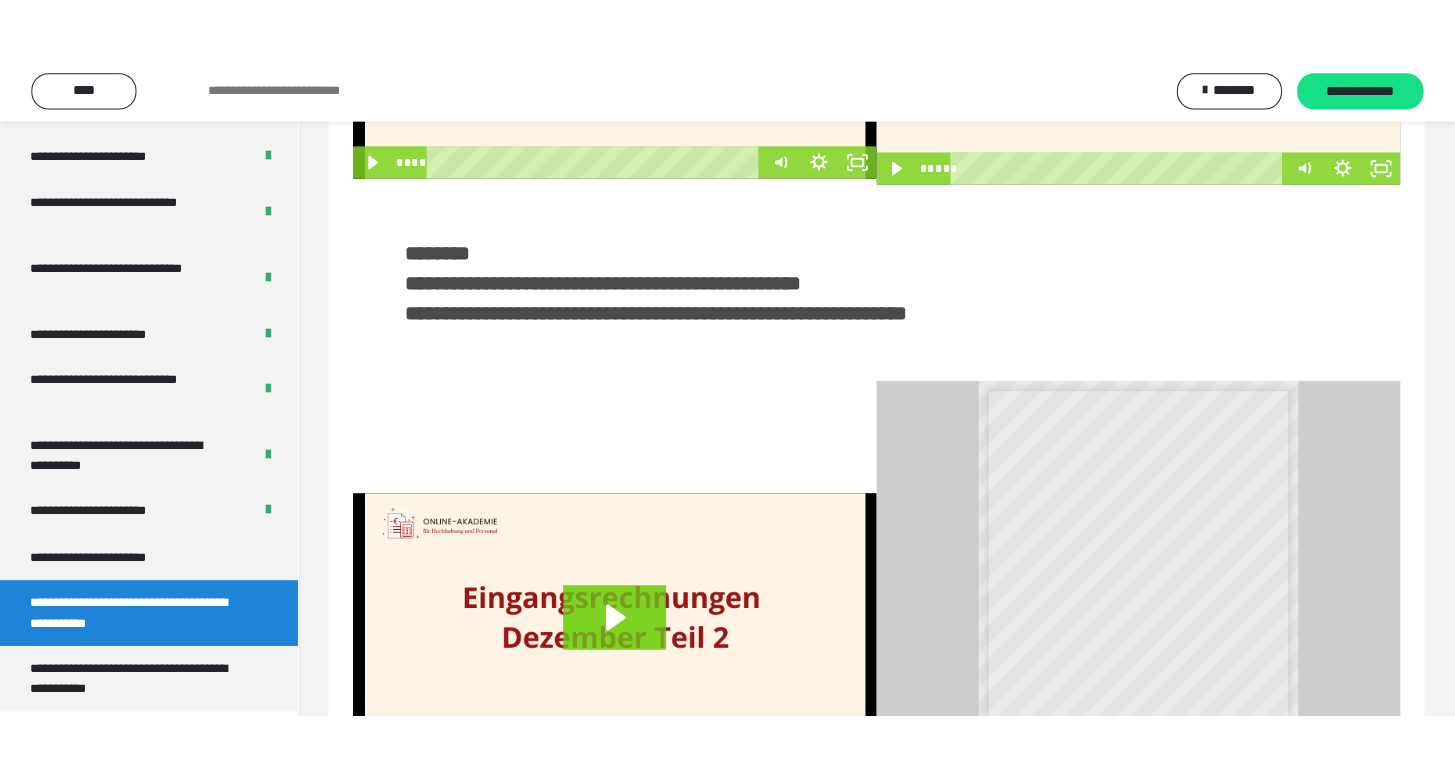 scroll, scrollTop: 0, scrollLeft: 0, axis: both 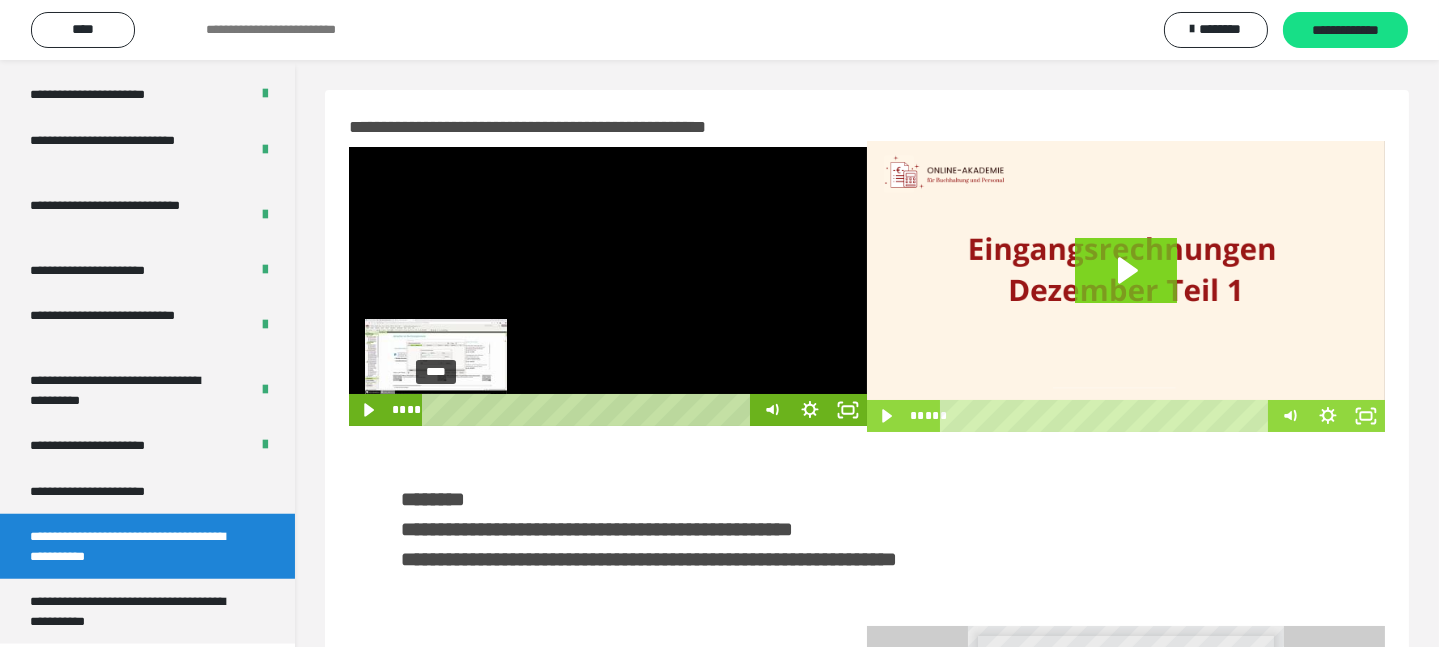 click on "****" at bounding box center [589, 410] 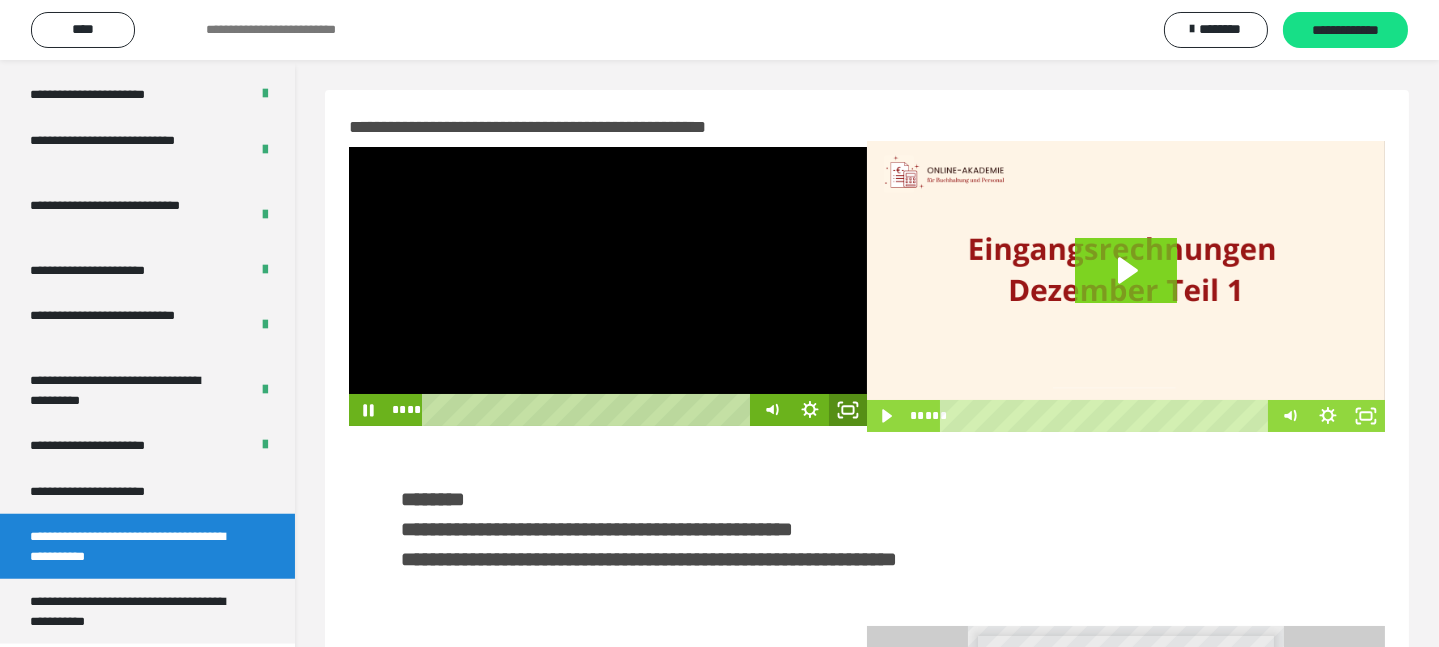 click 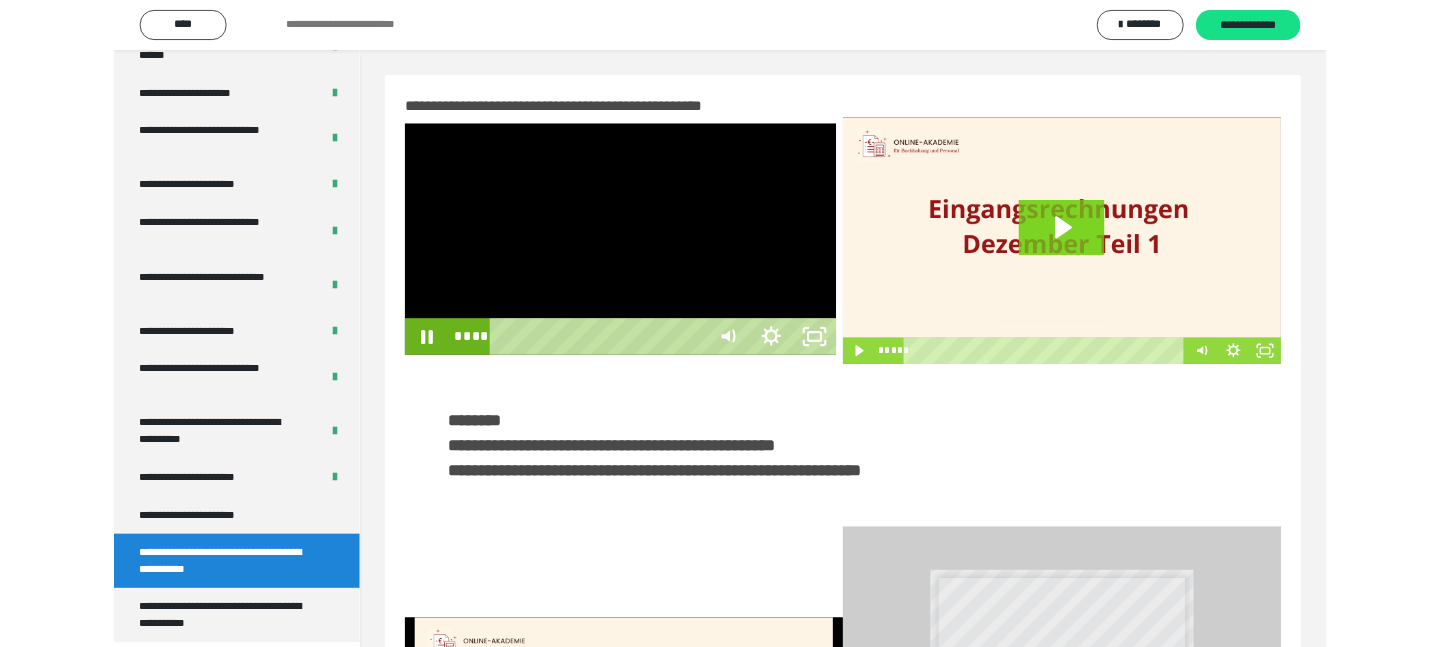 scroll, scrollTop: 3776, scrollLeft: 0, axis: vertical 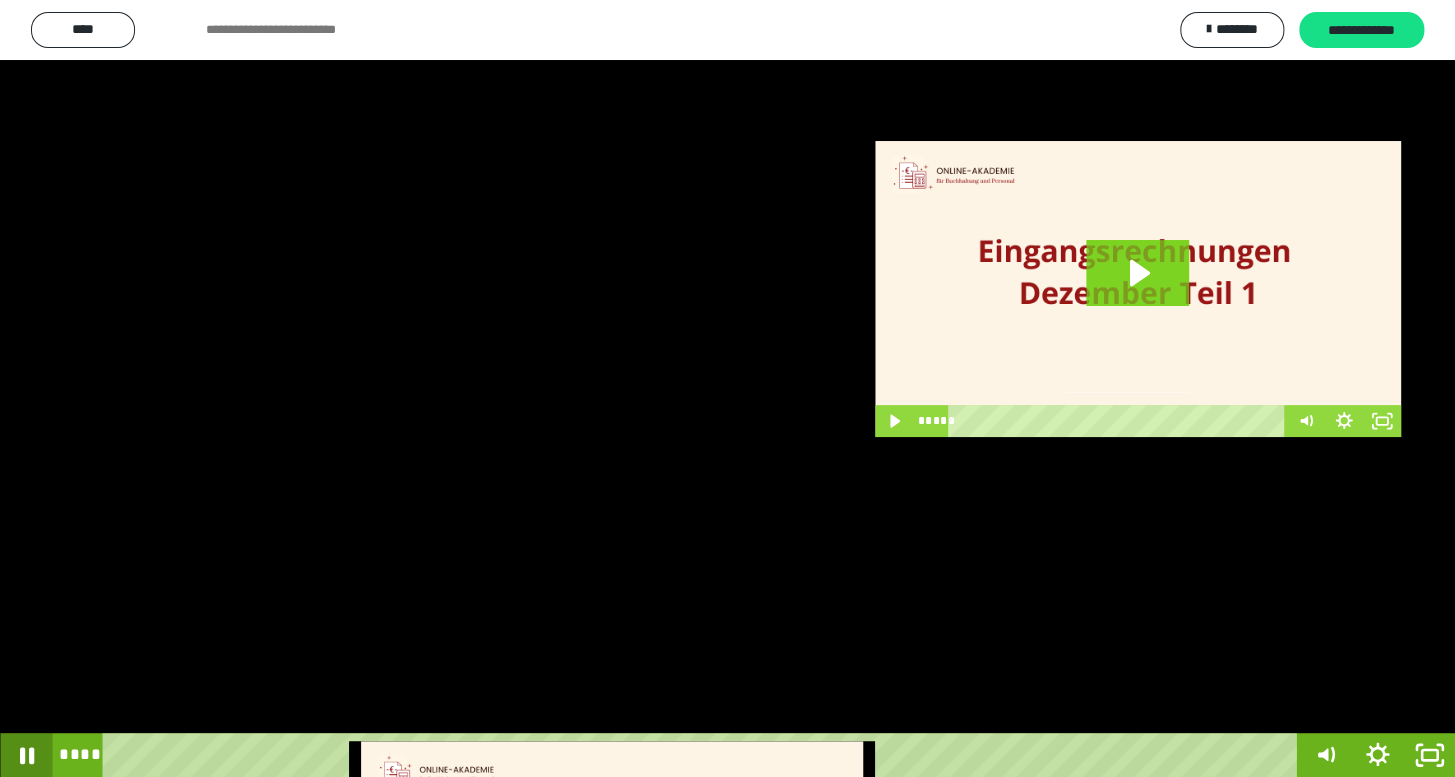 click 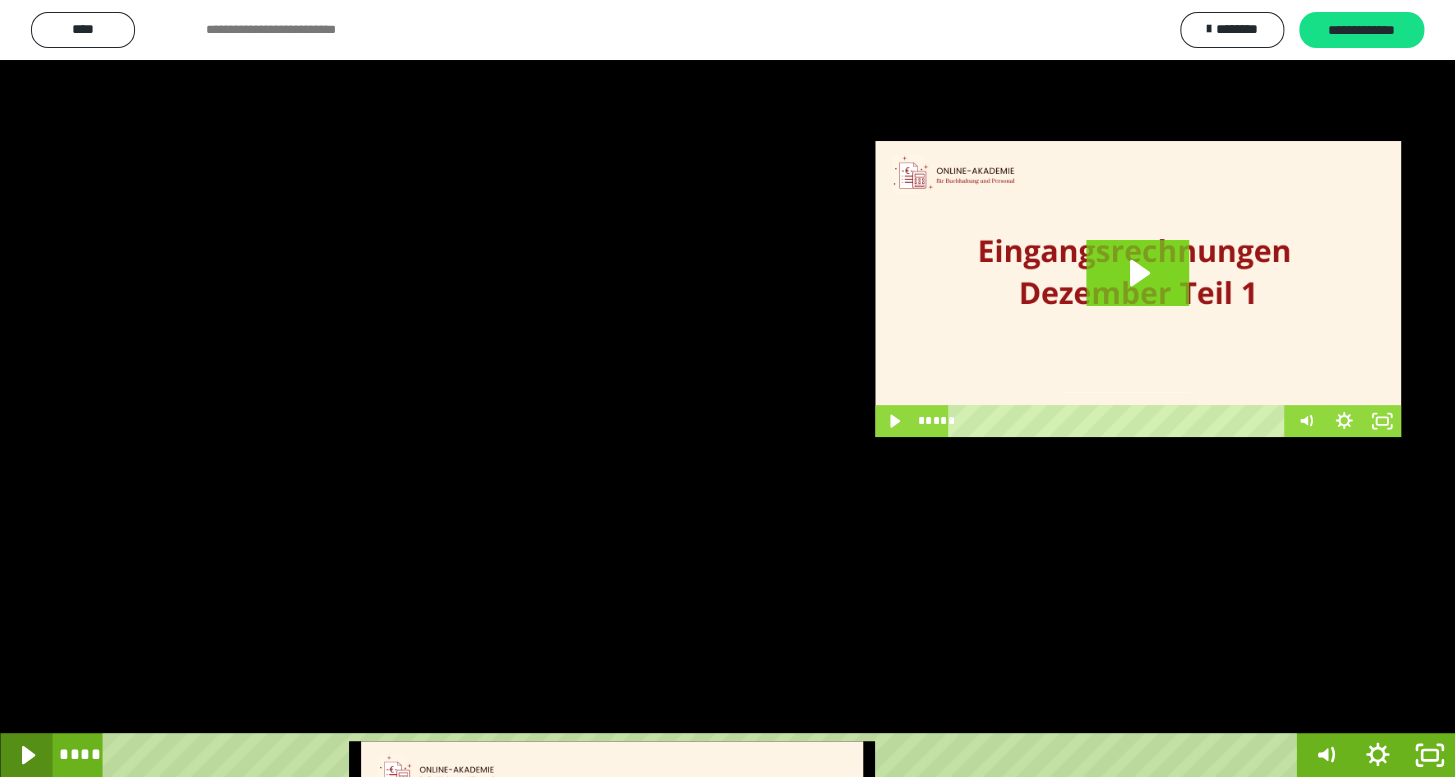 click 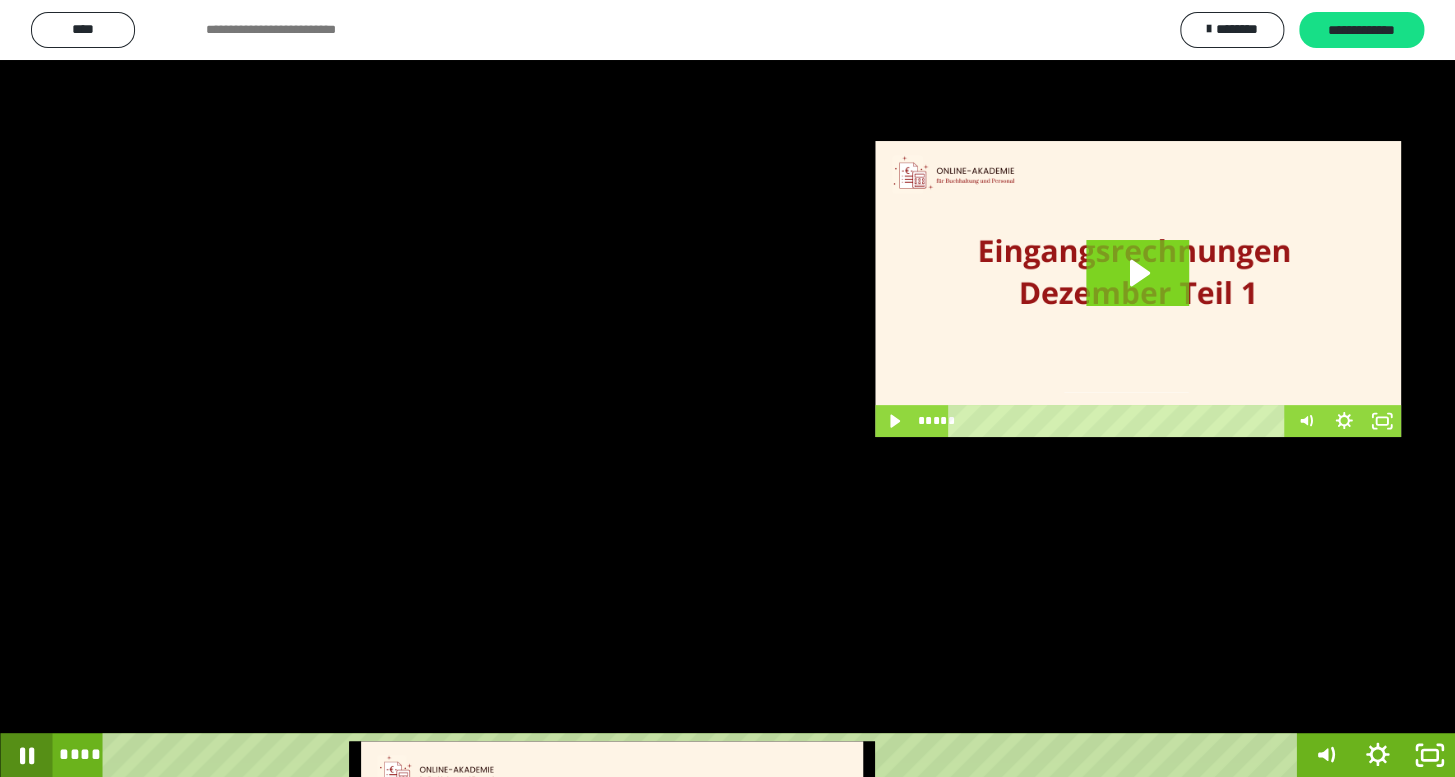 click 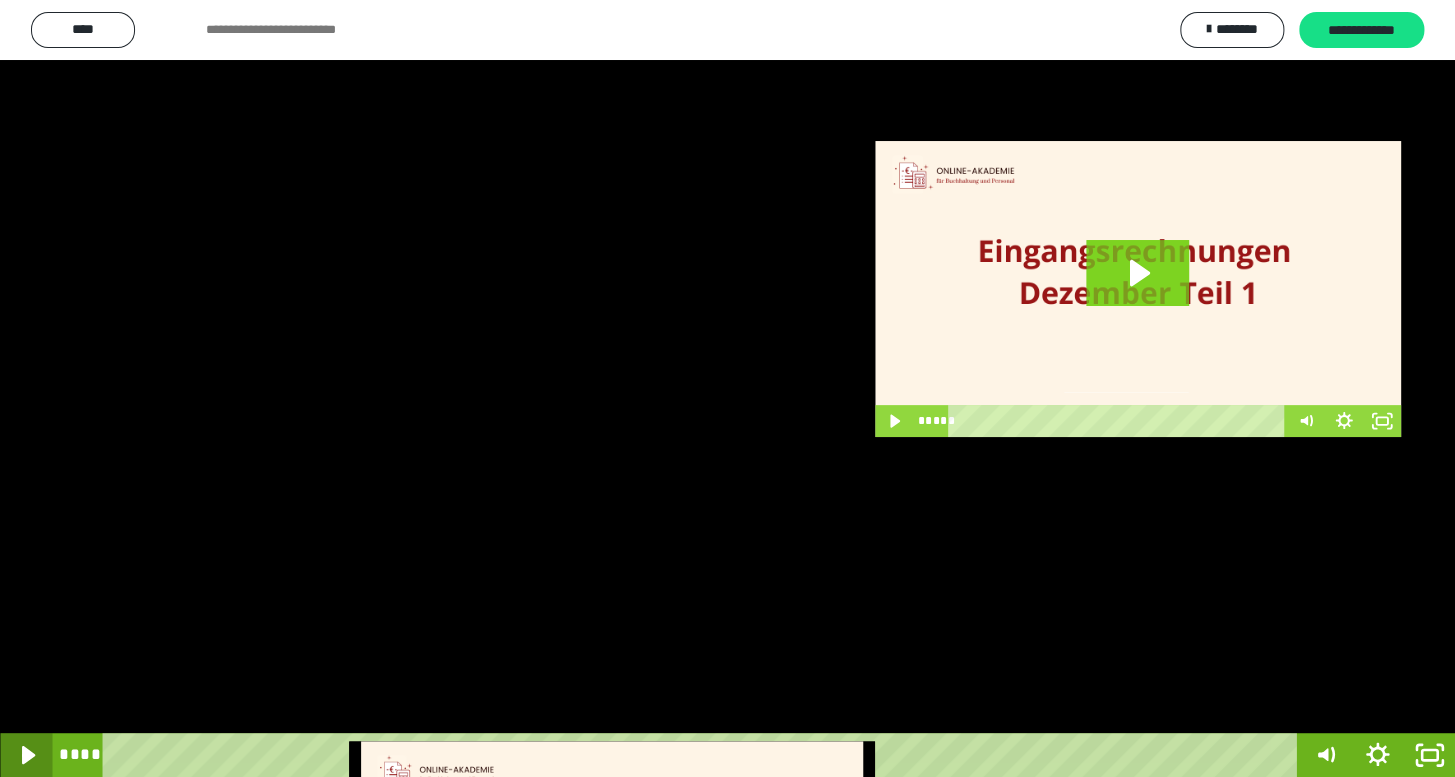 click 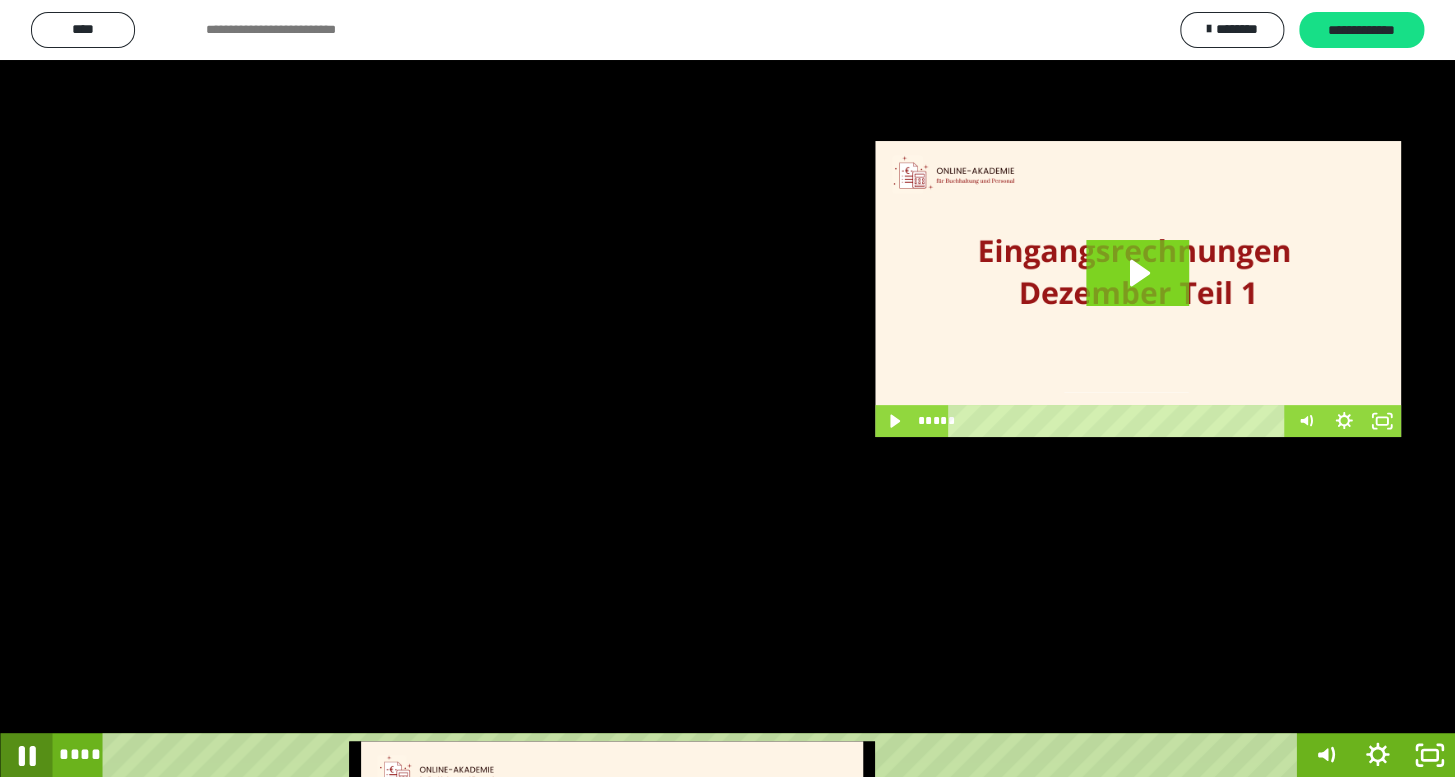 click 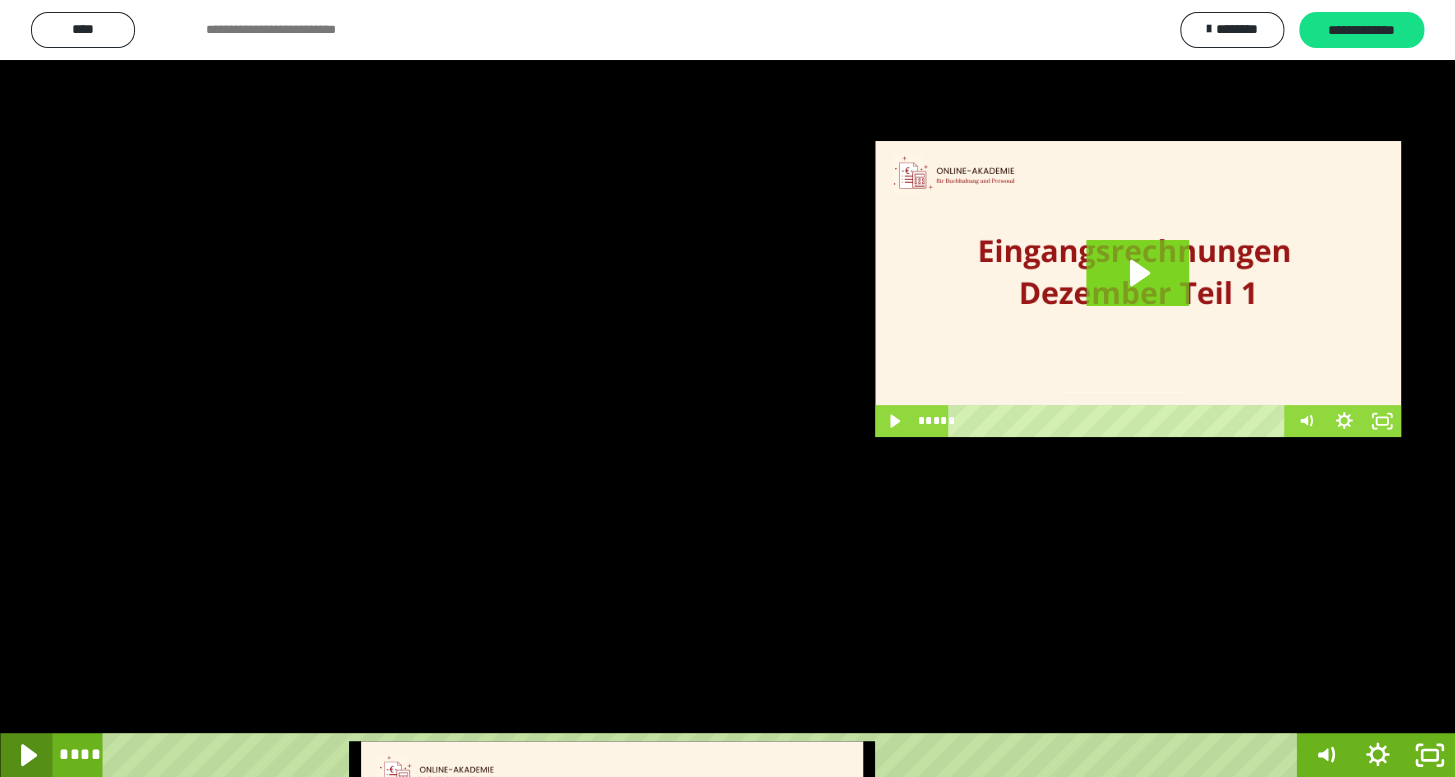 click 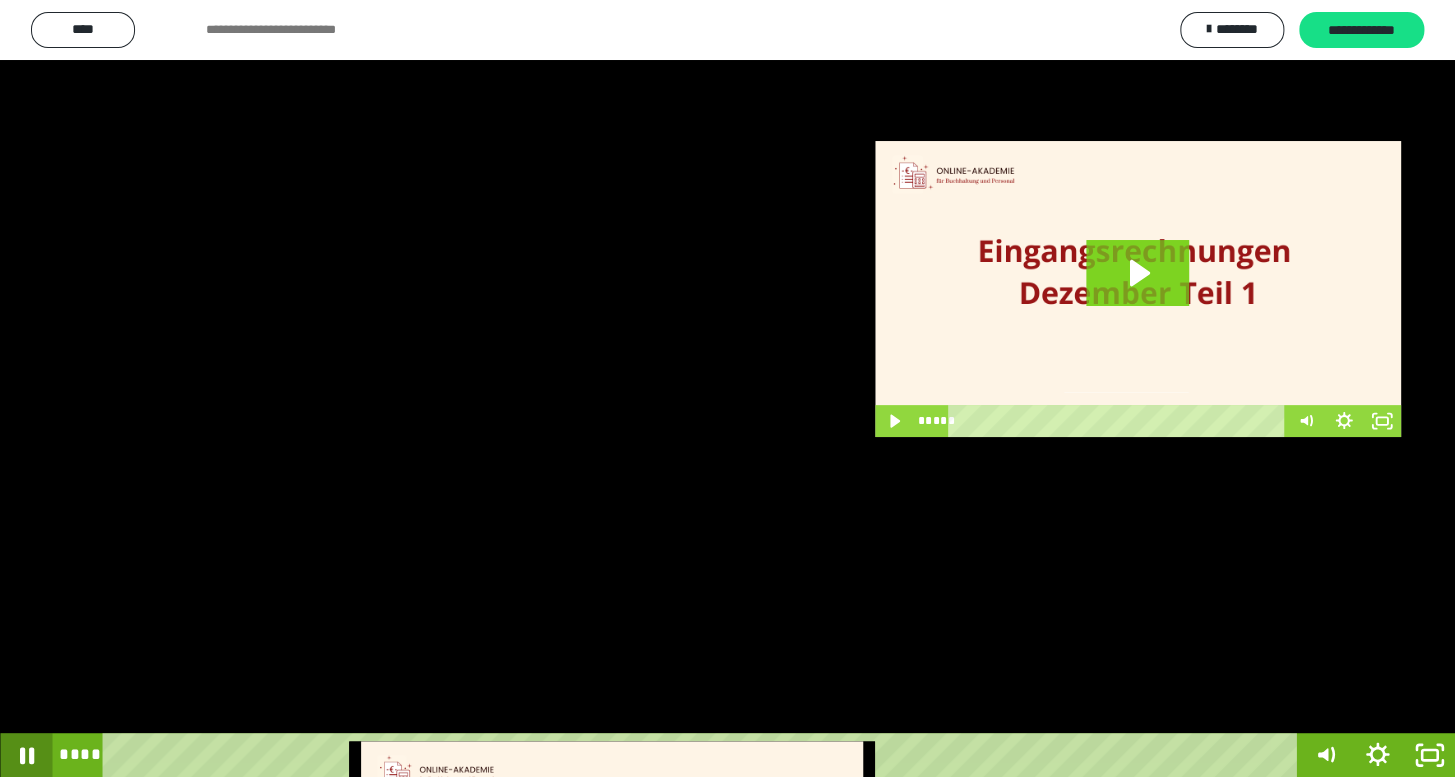 click 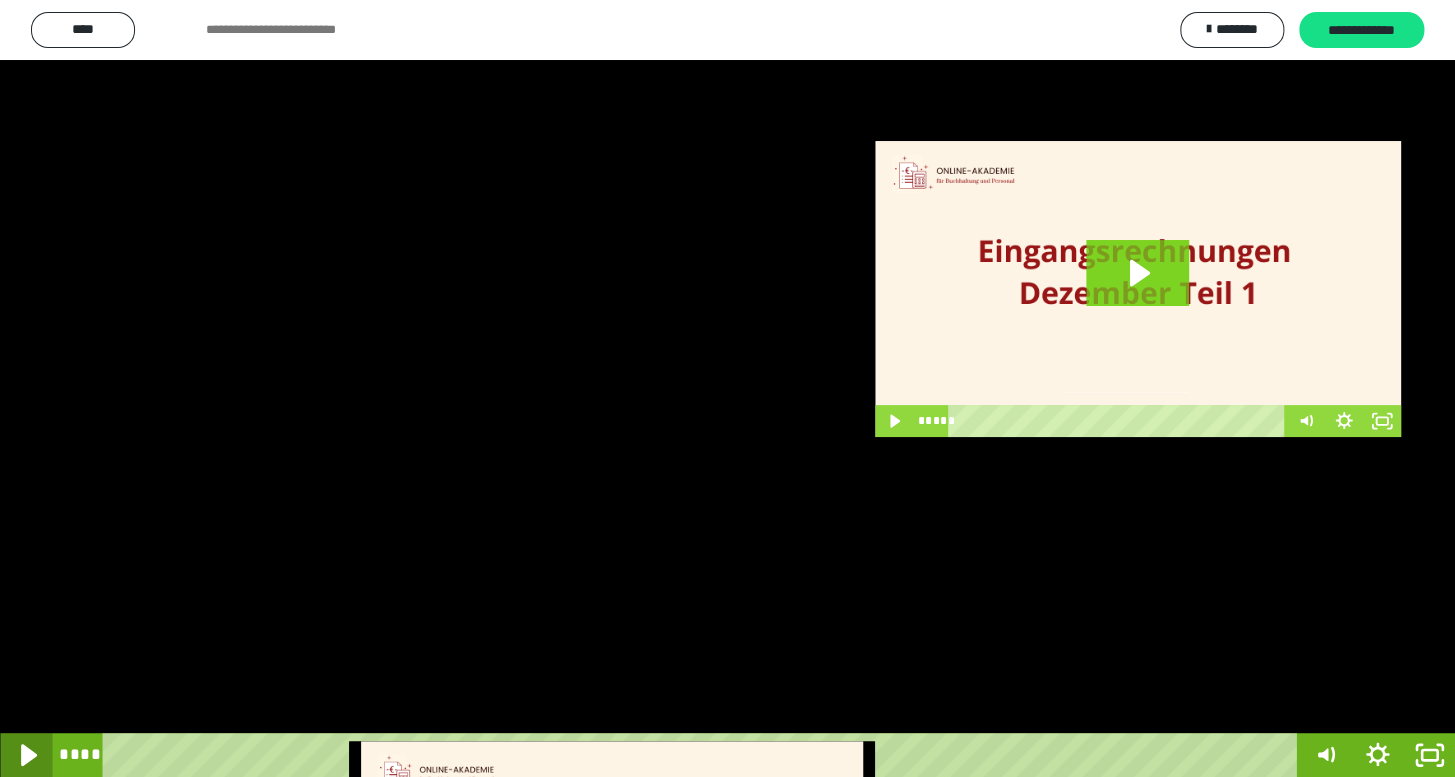 click 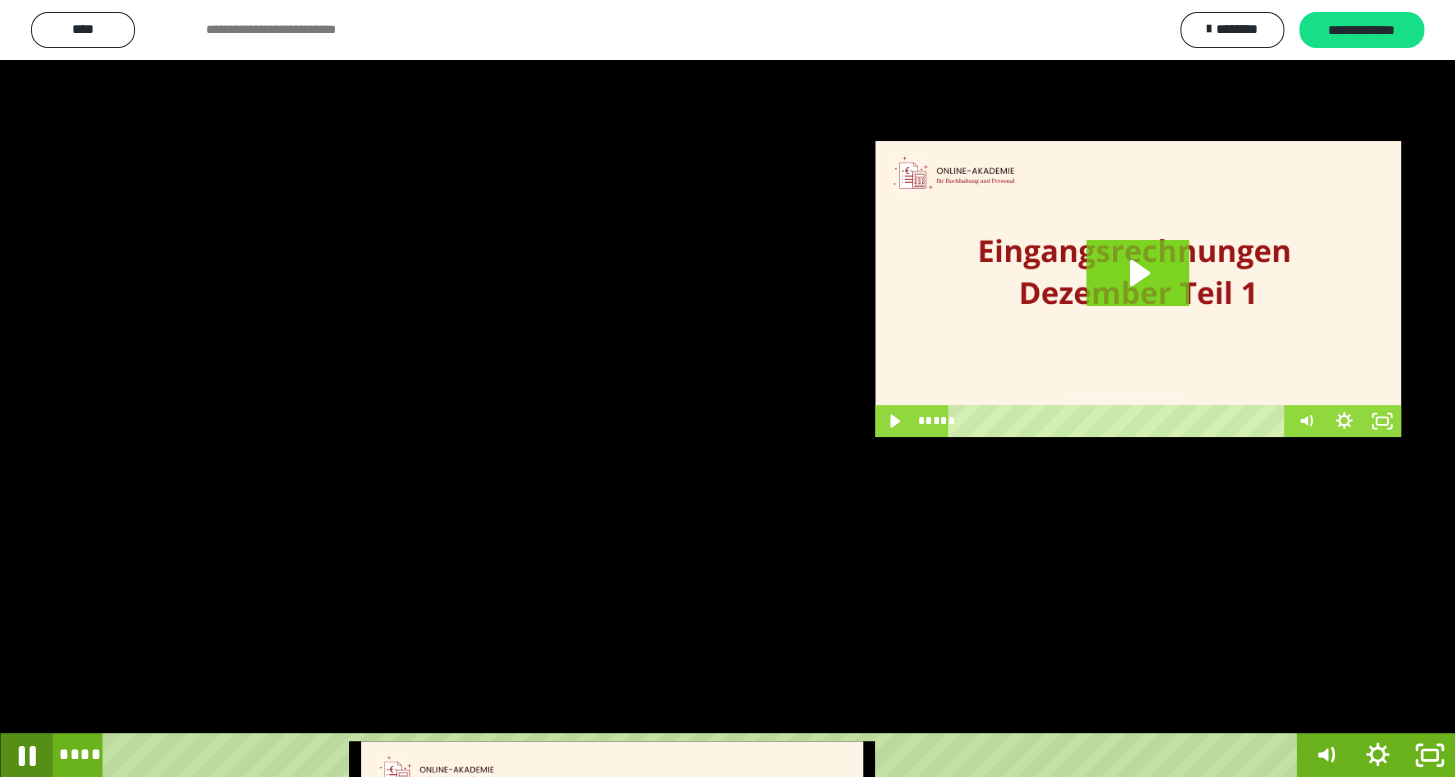 click 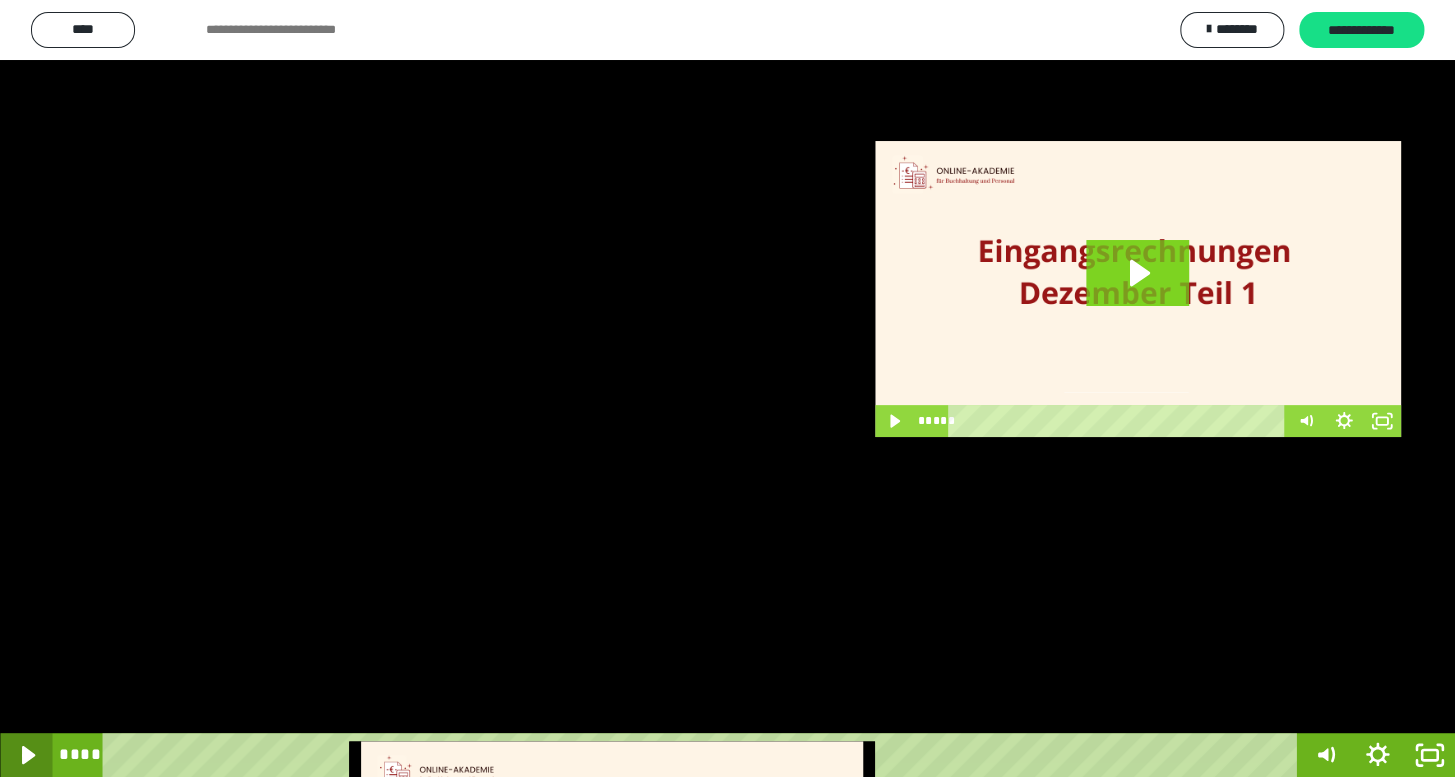 click 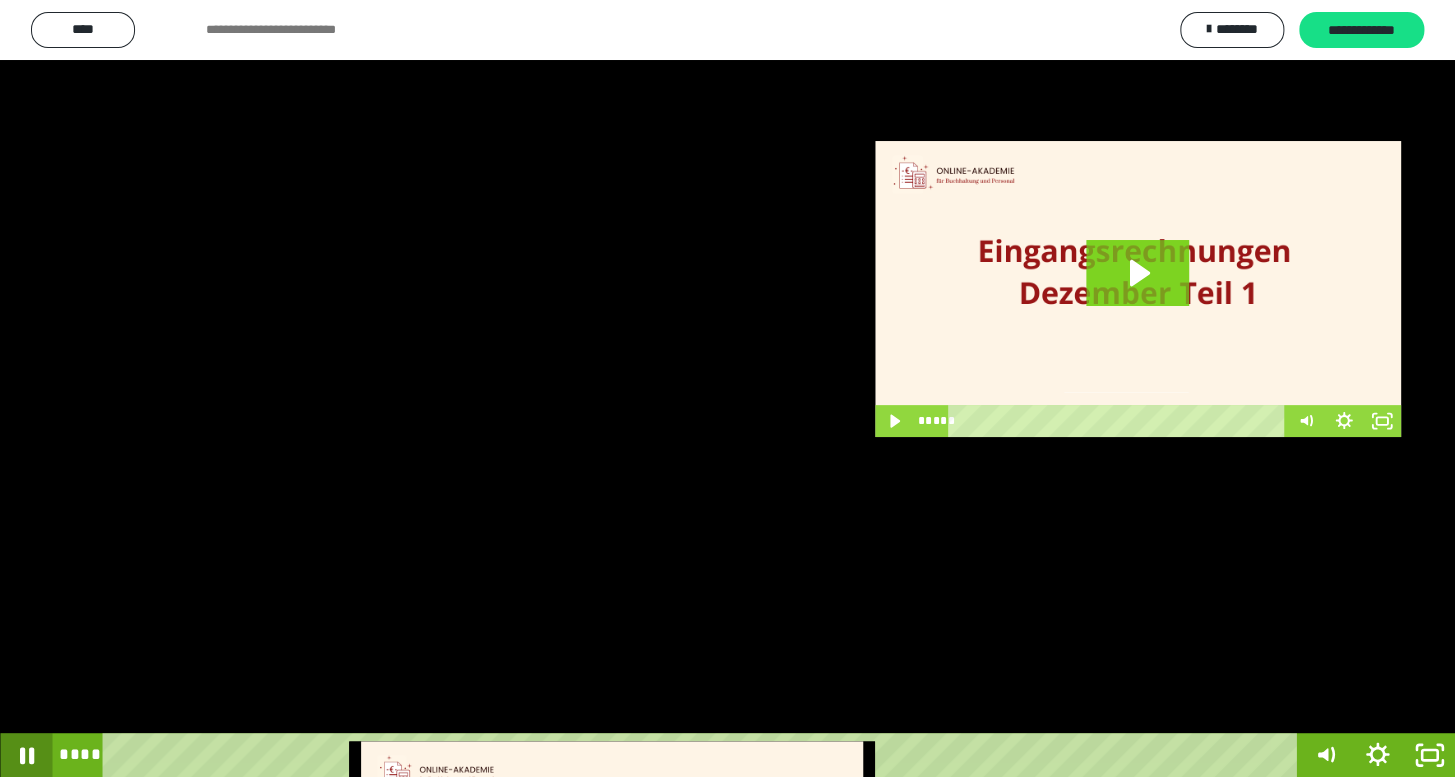 click 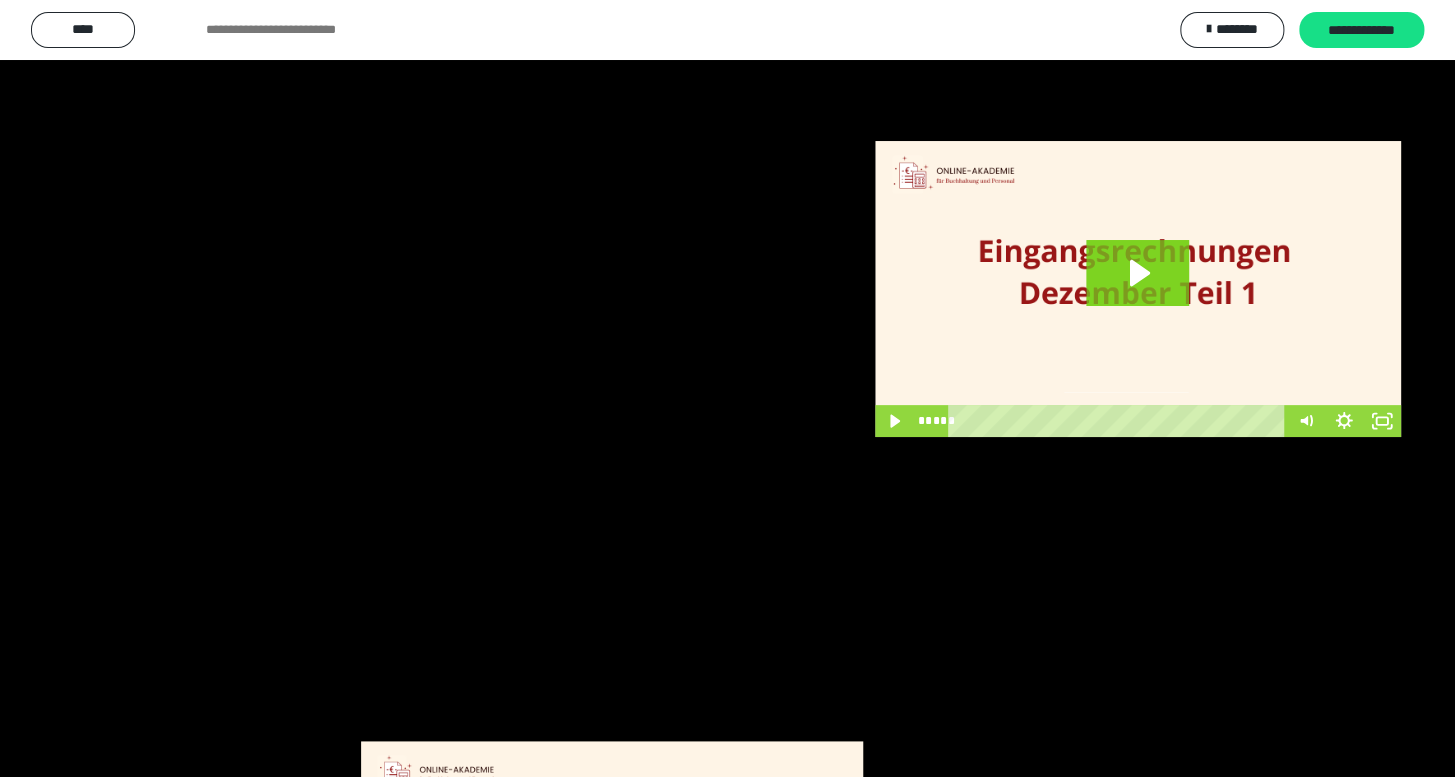 click at bounding box center [727, 388] 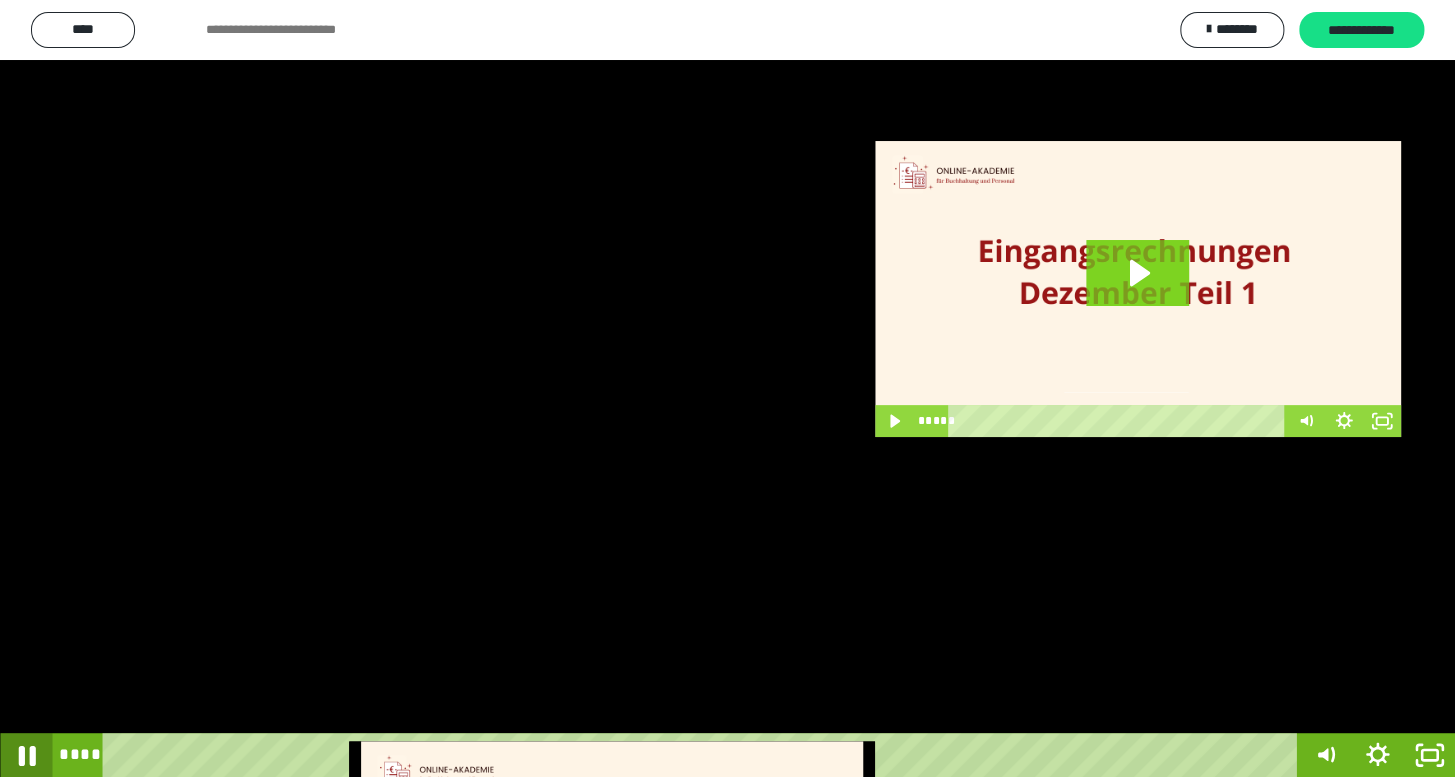 click 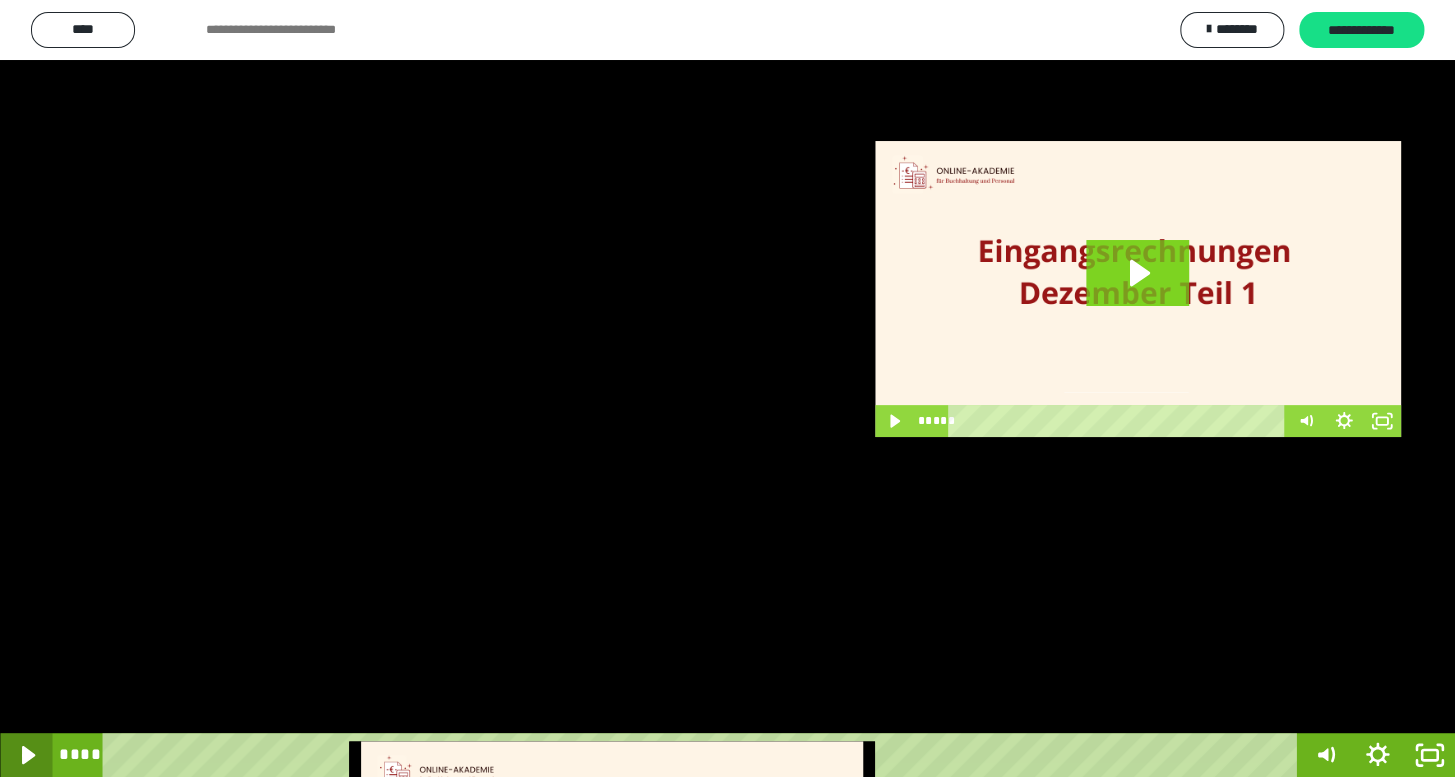 click 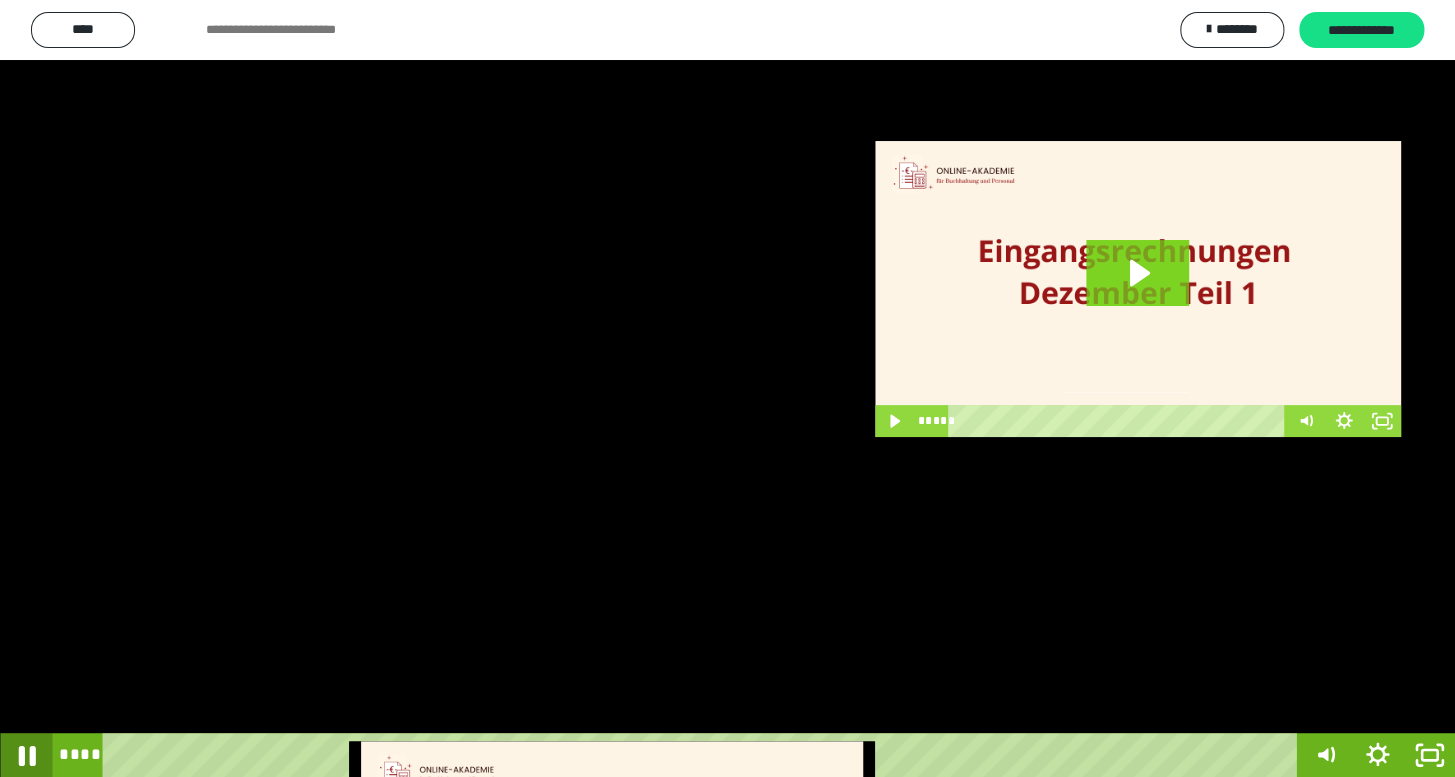 click 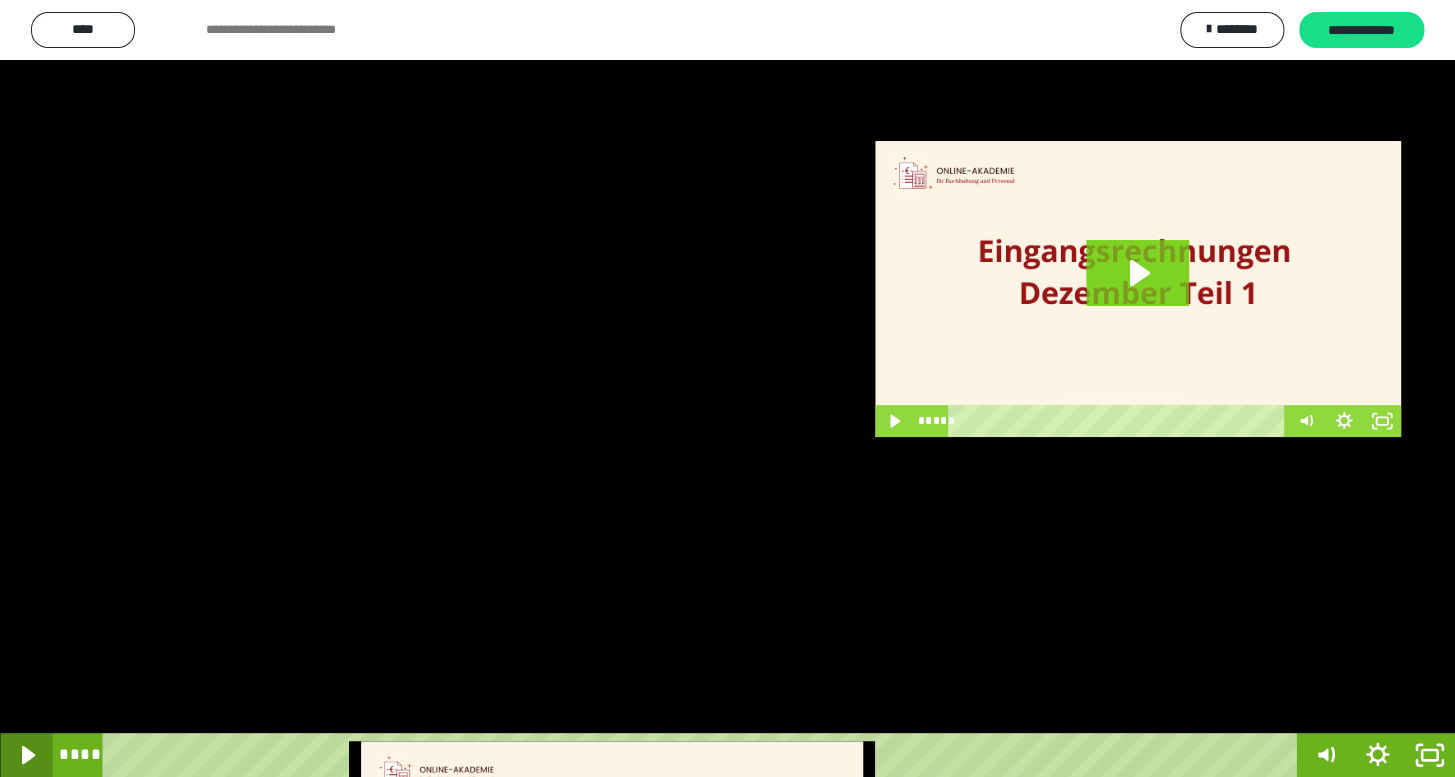 click 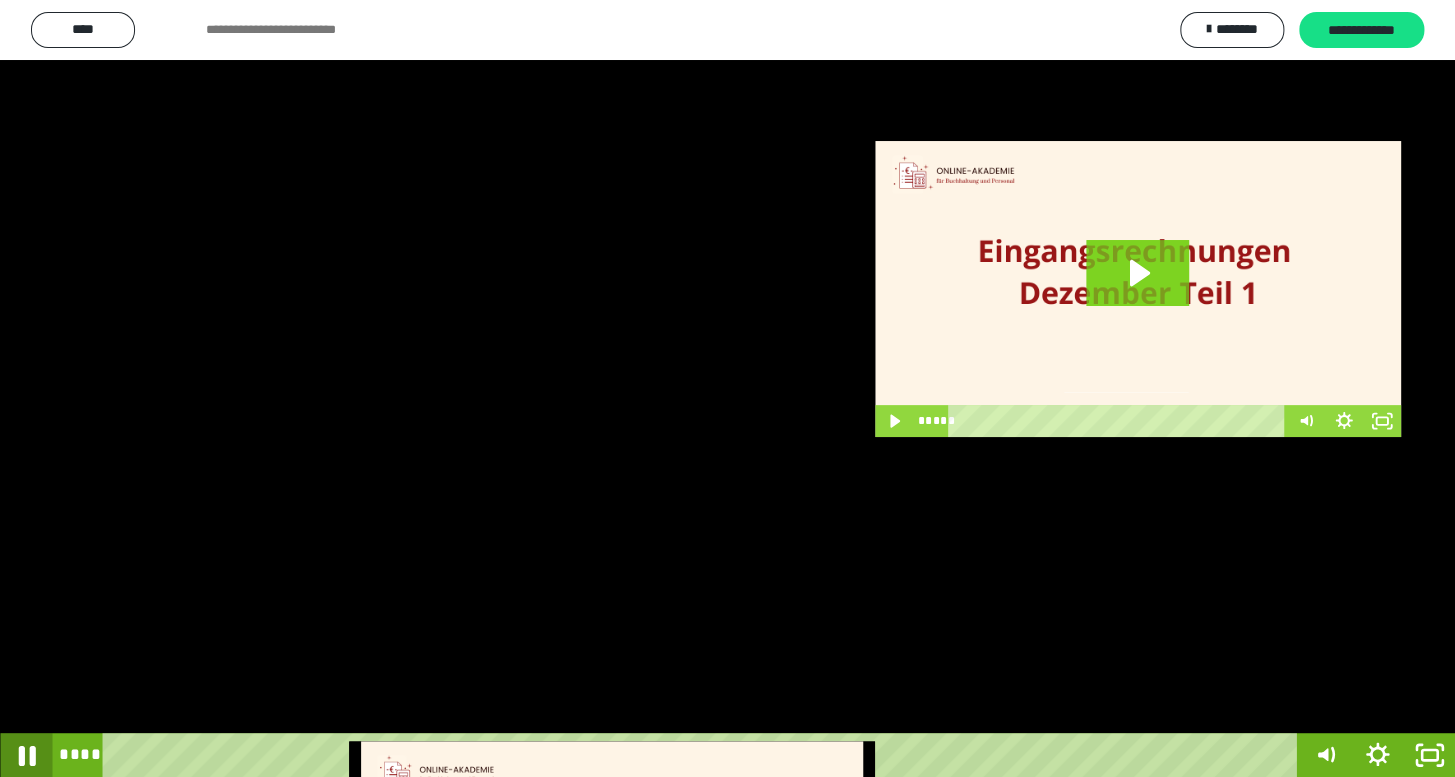click 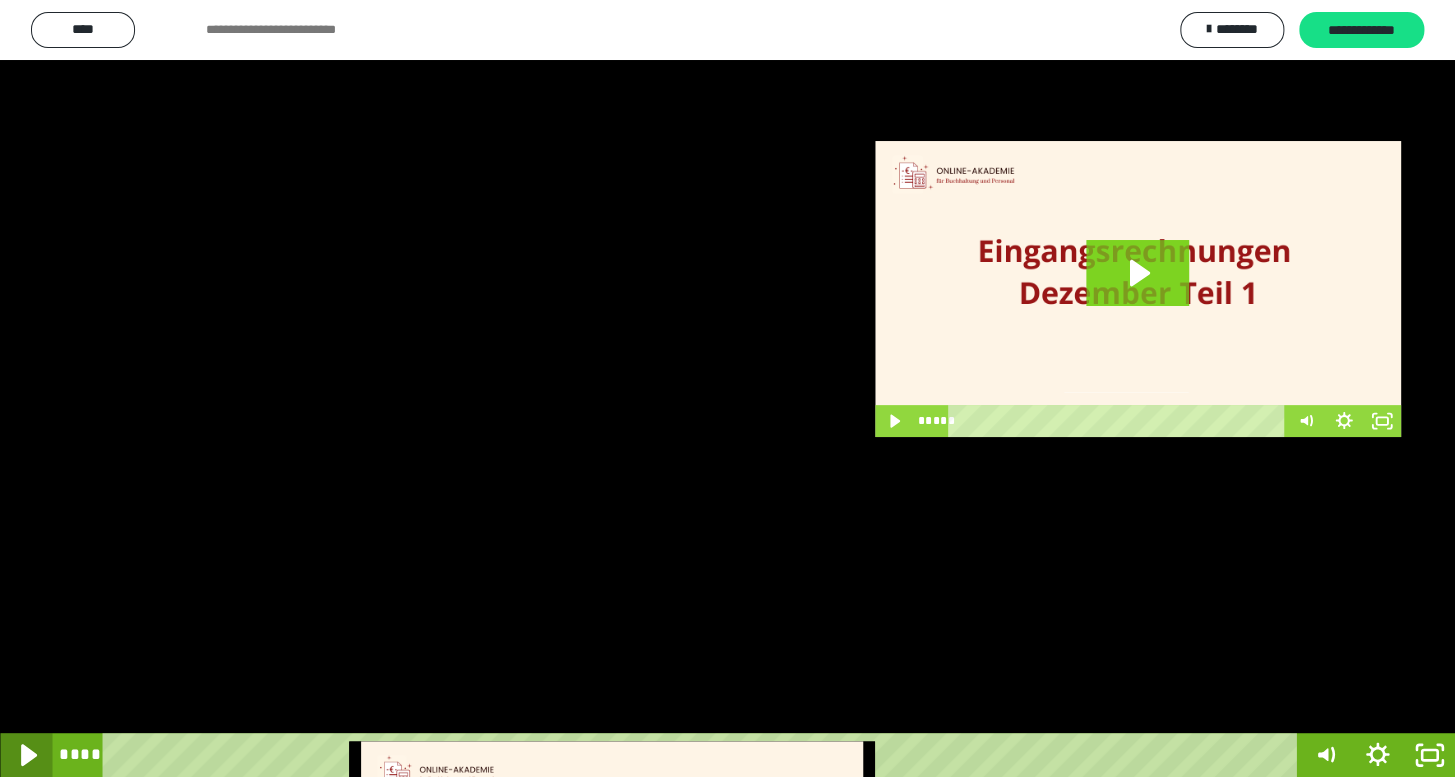 click 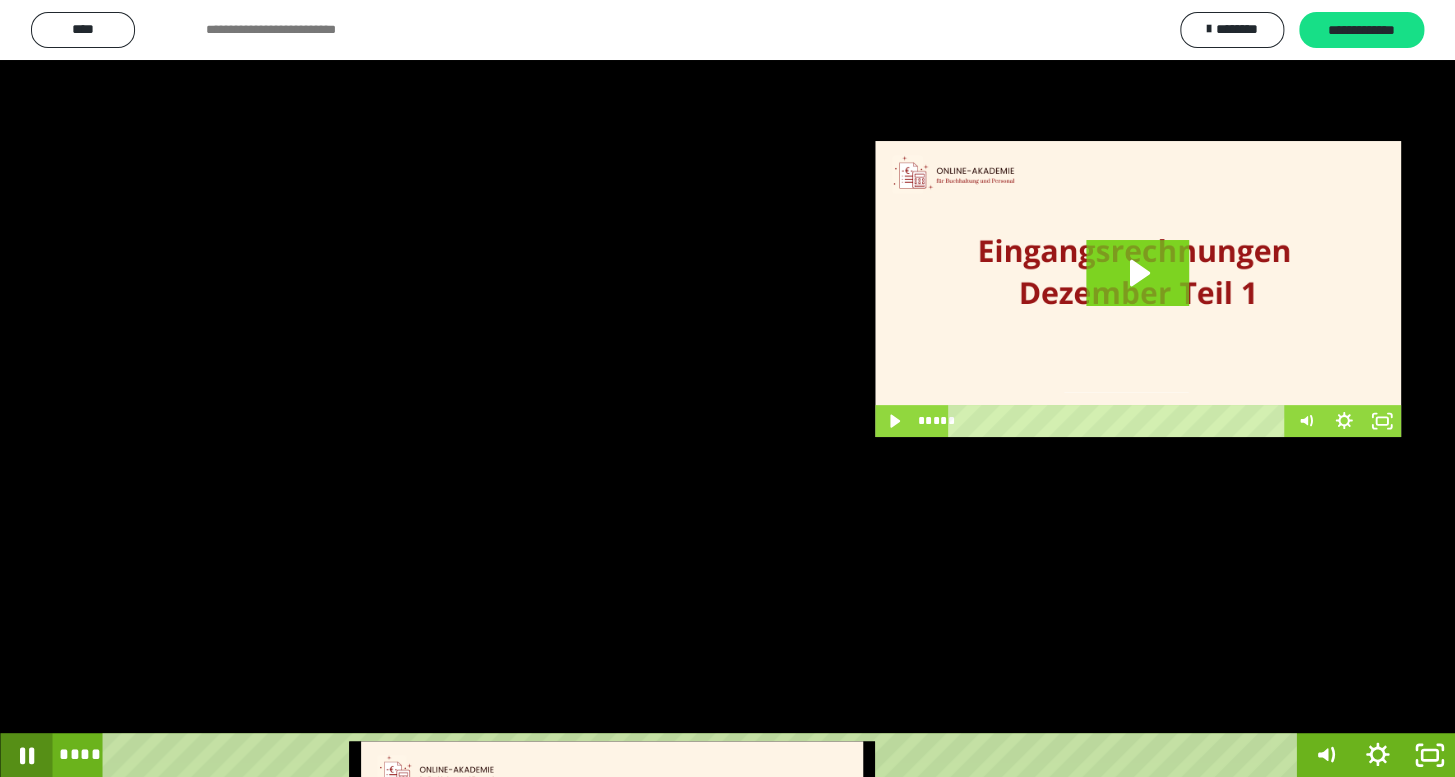 click 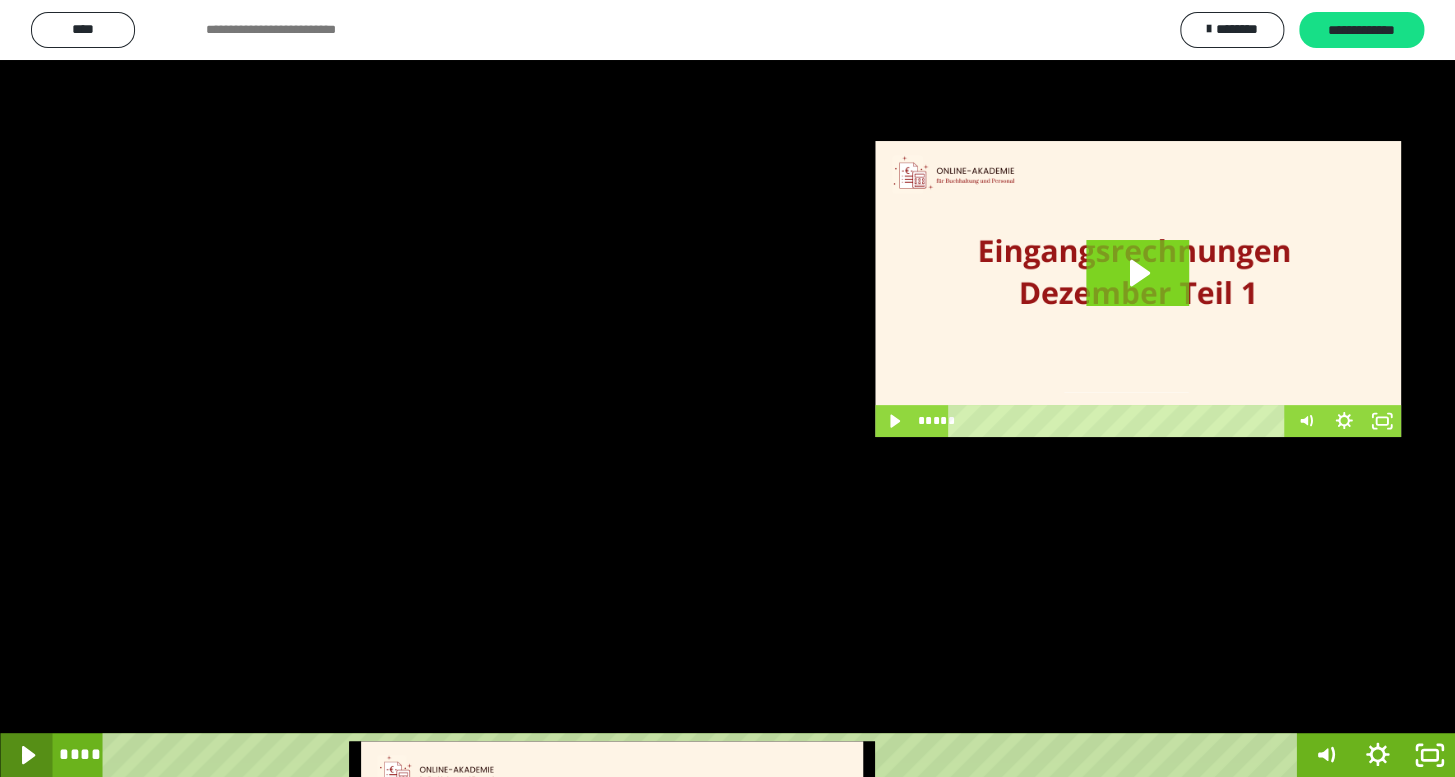 click 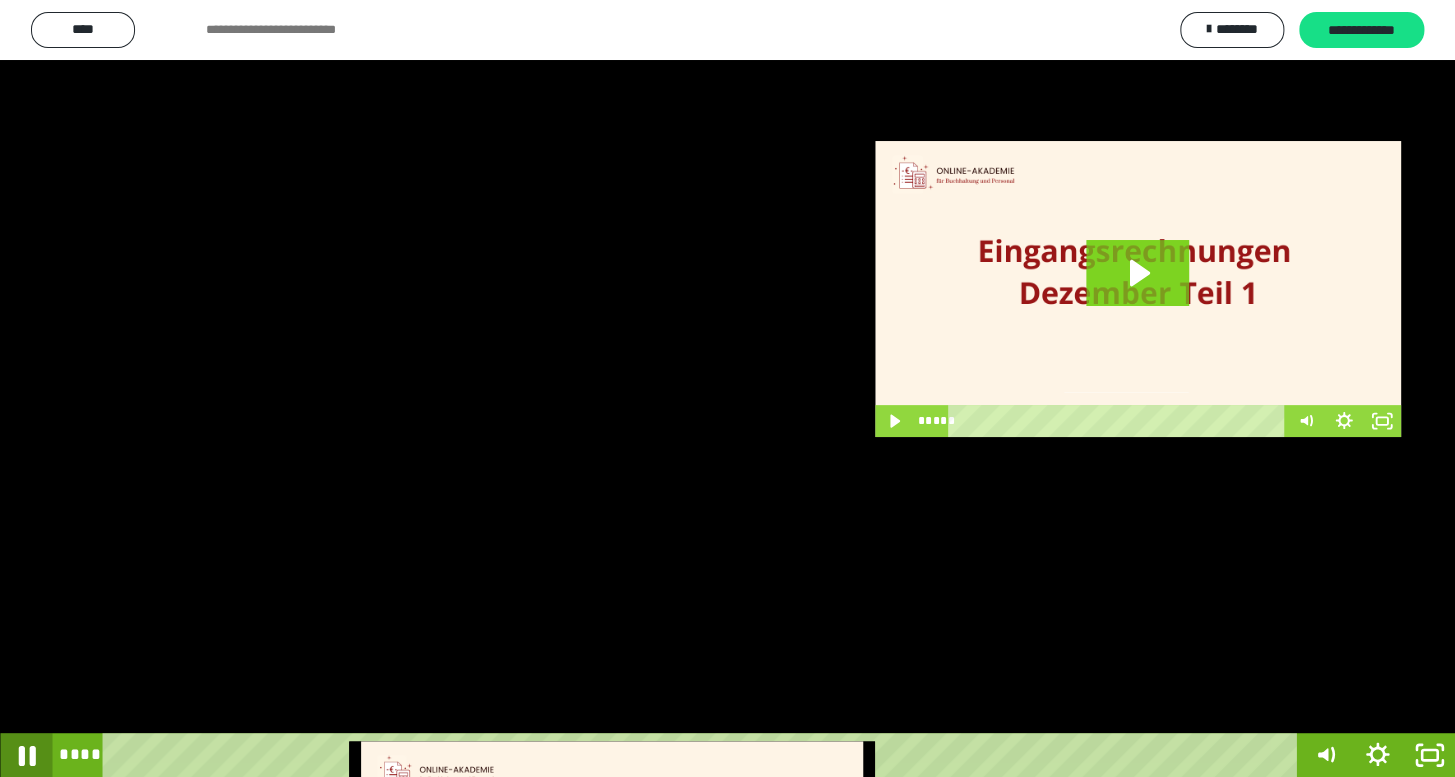 click 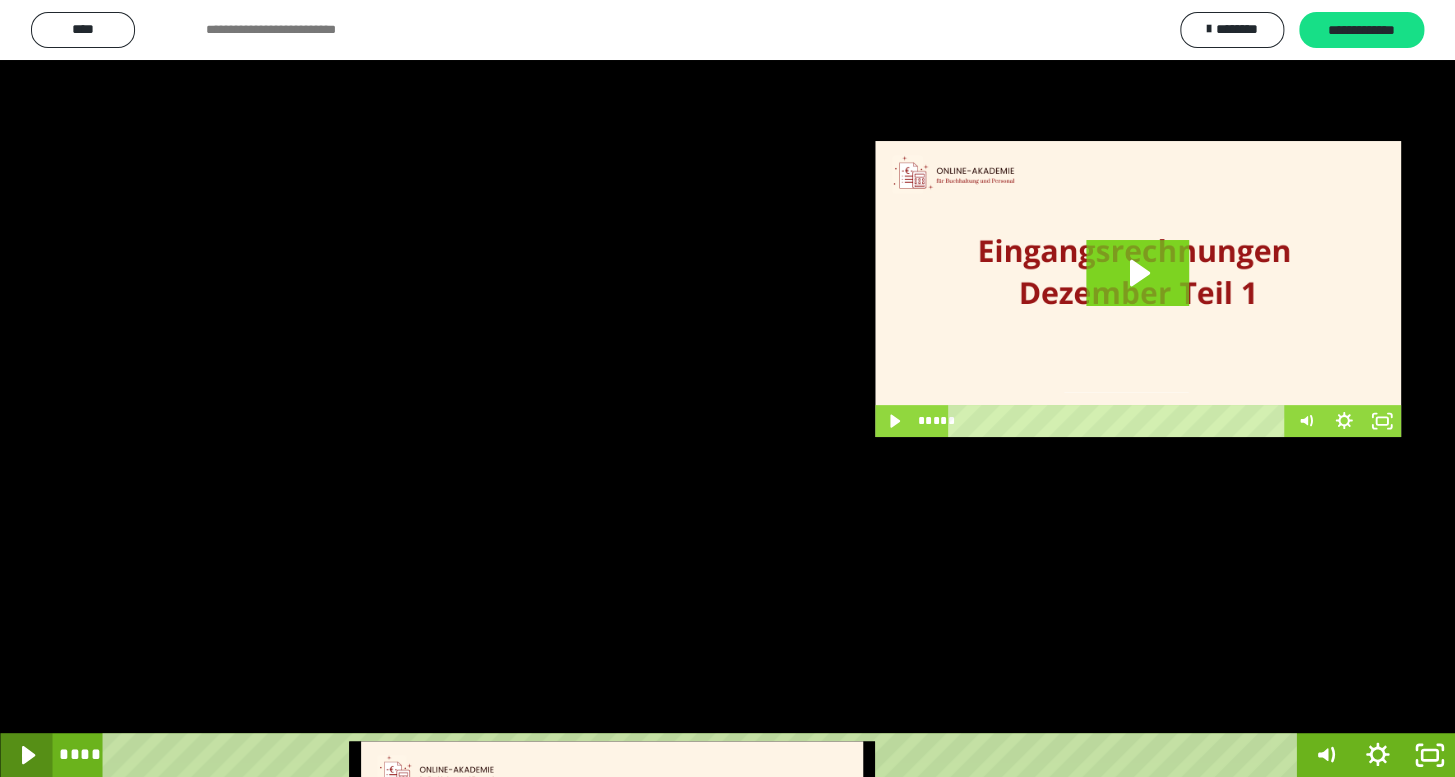 click 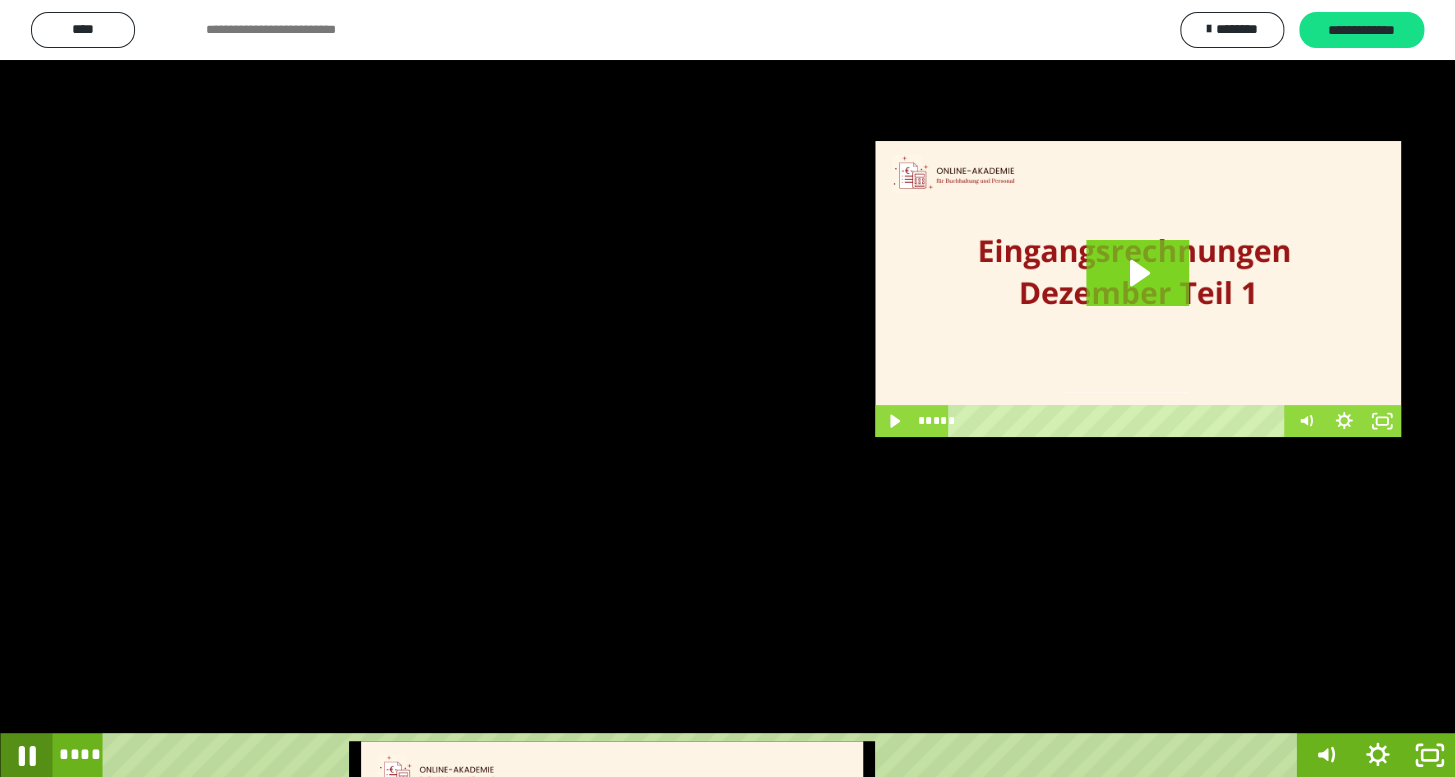 click 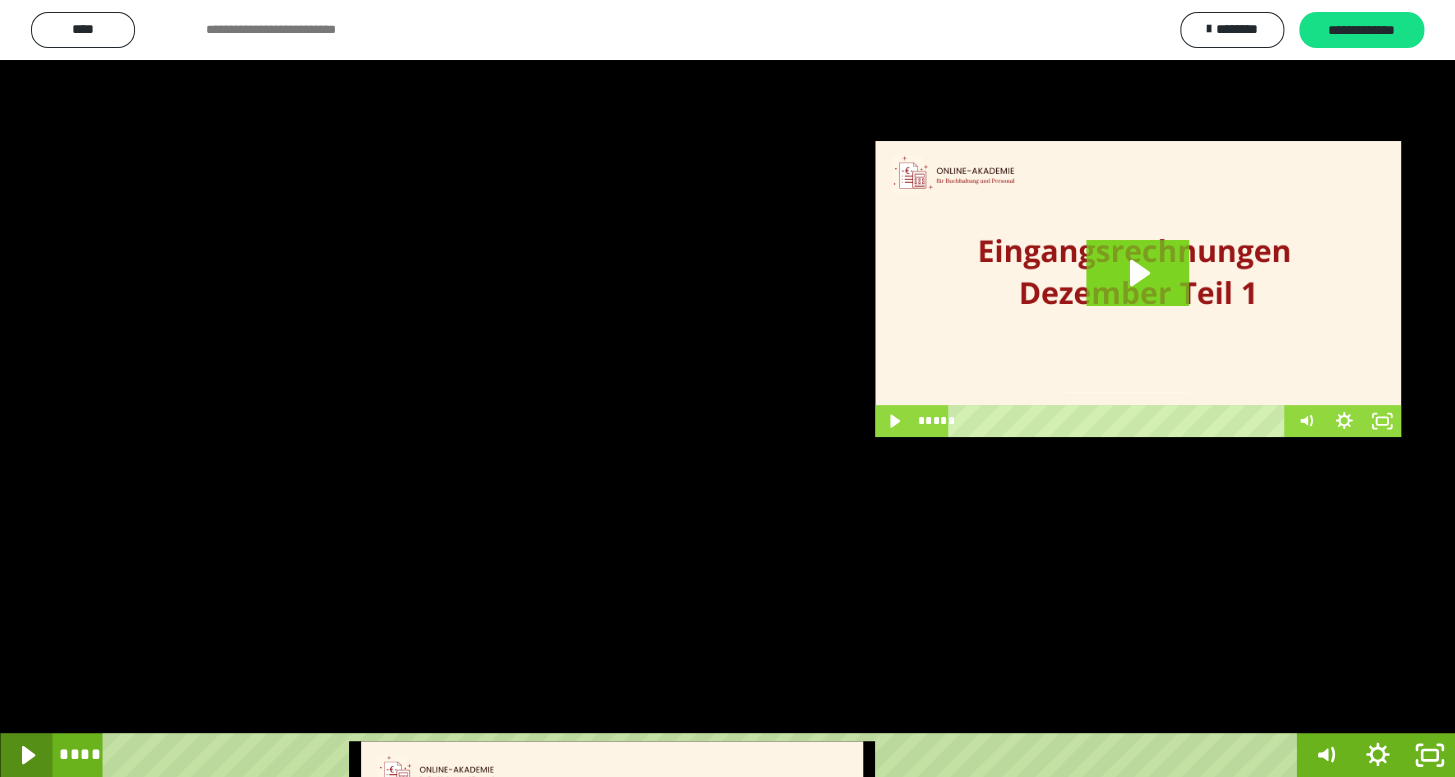 click 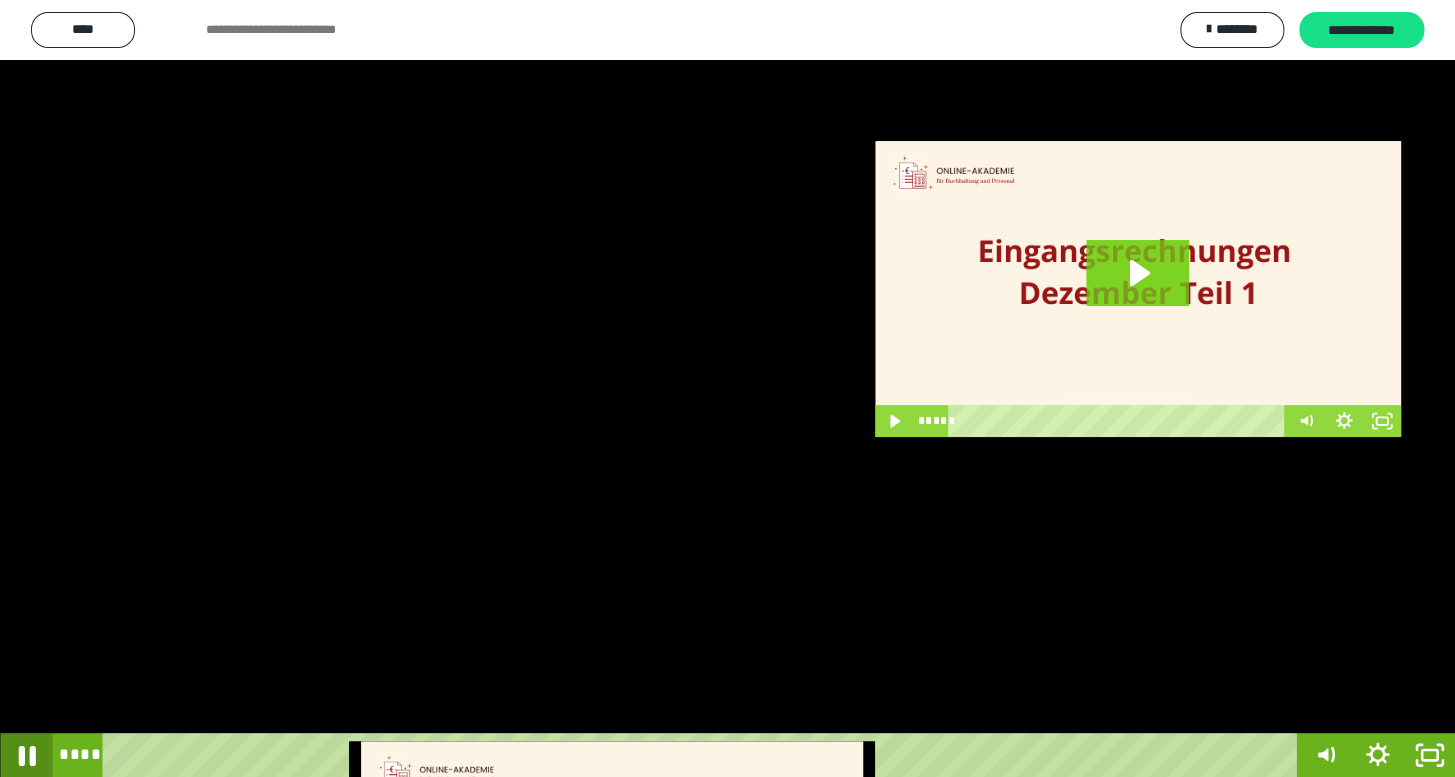 click 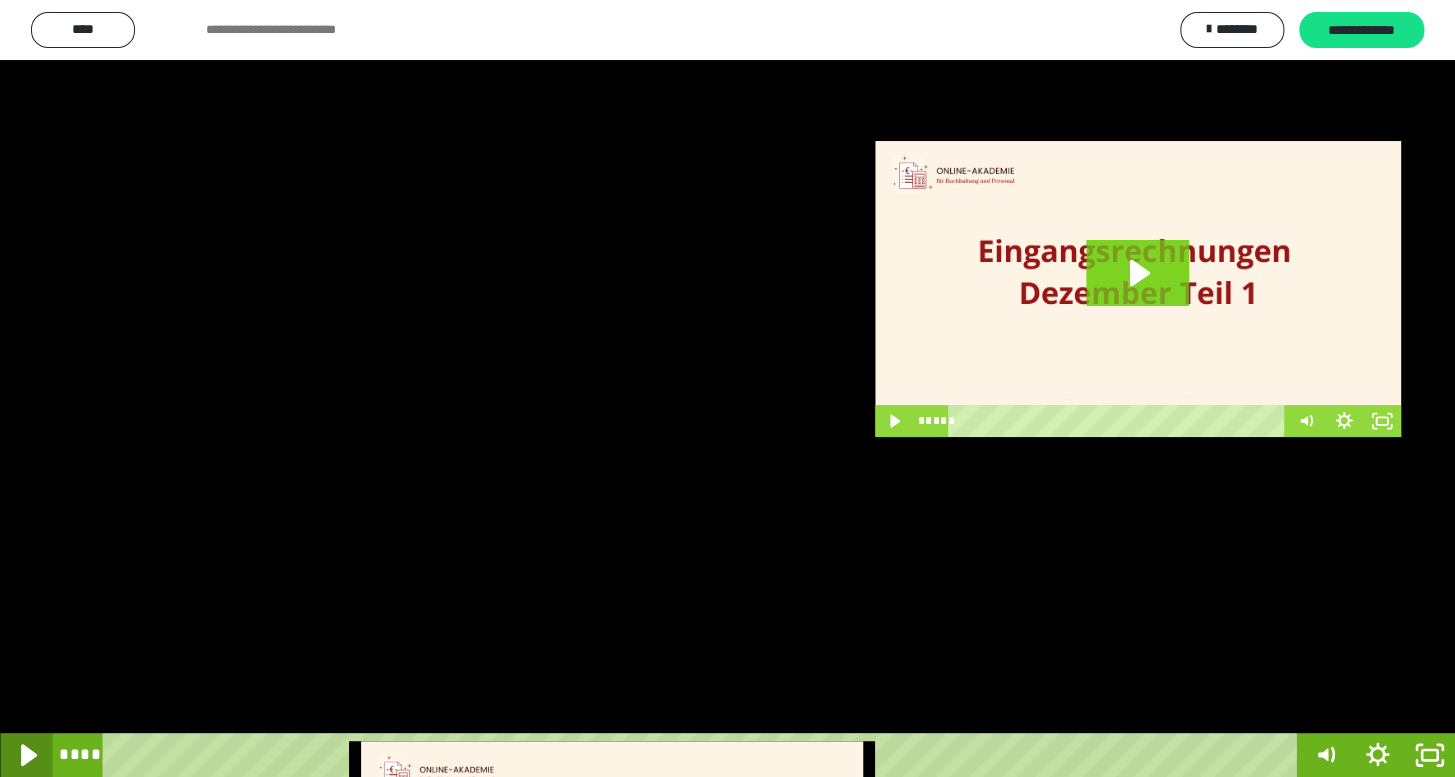 click 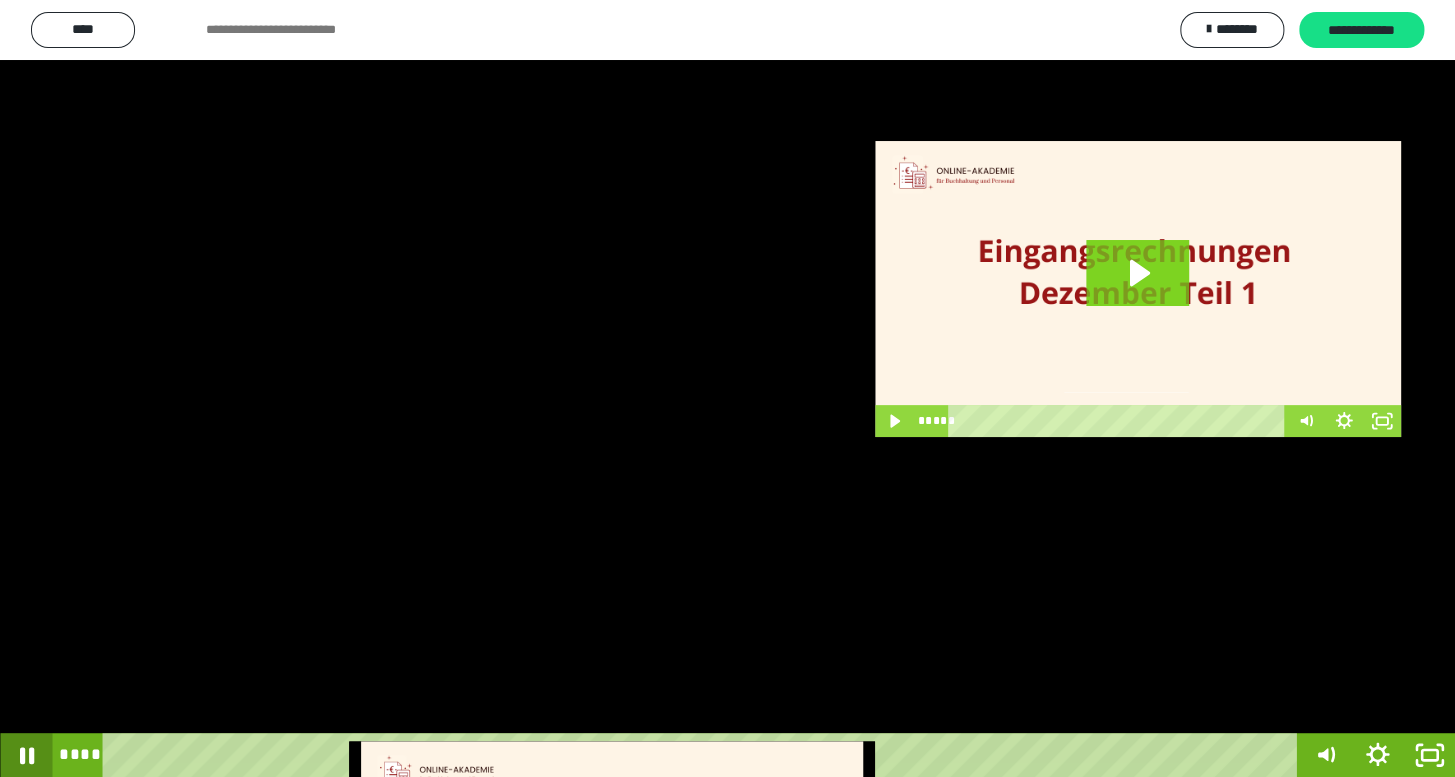 click 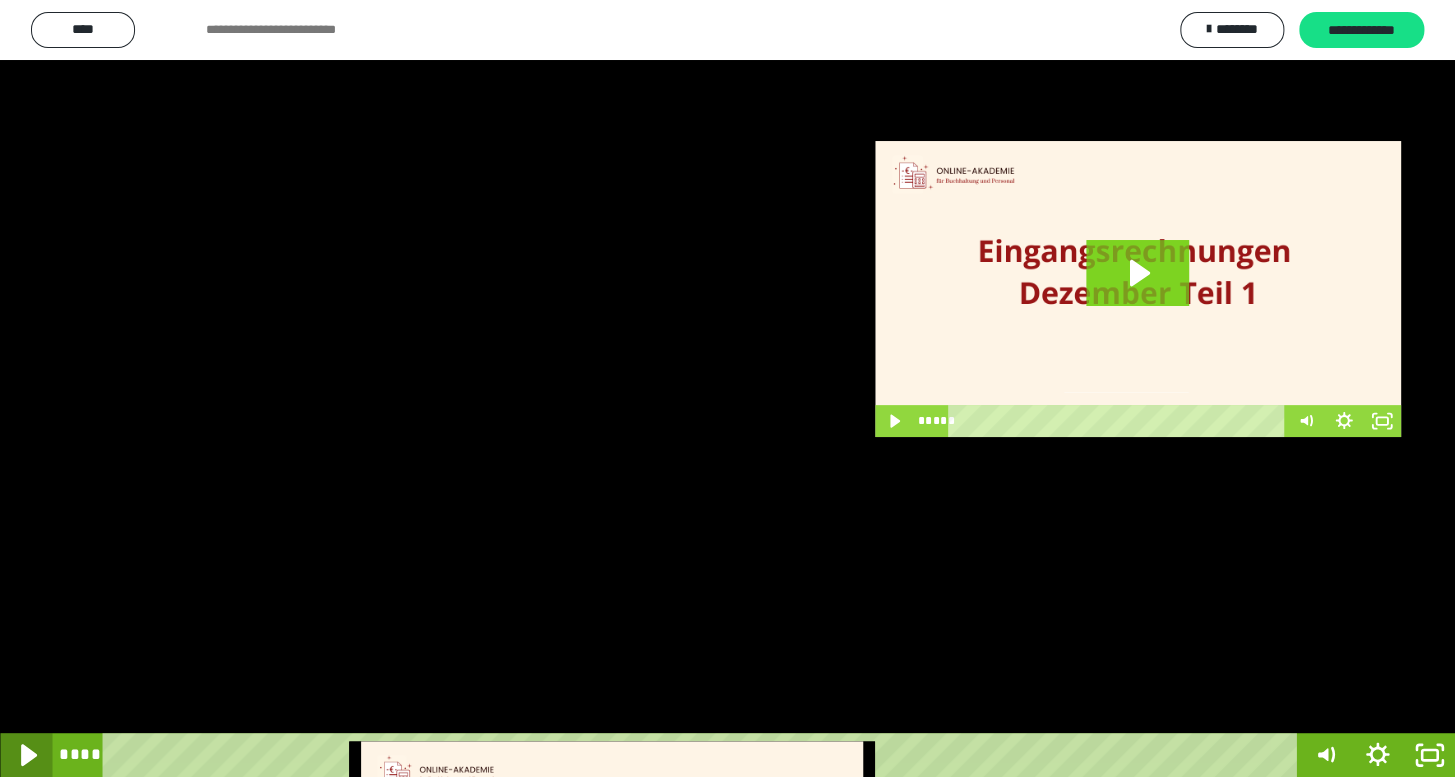 click 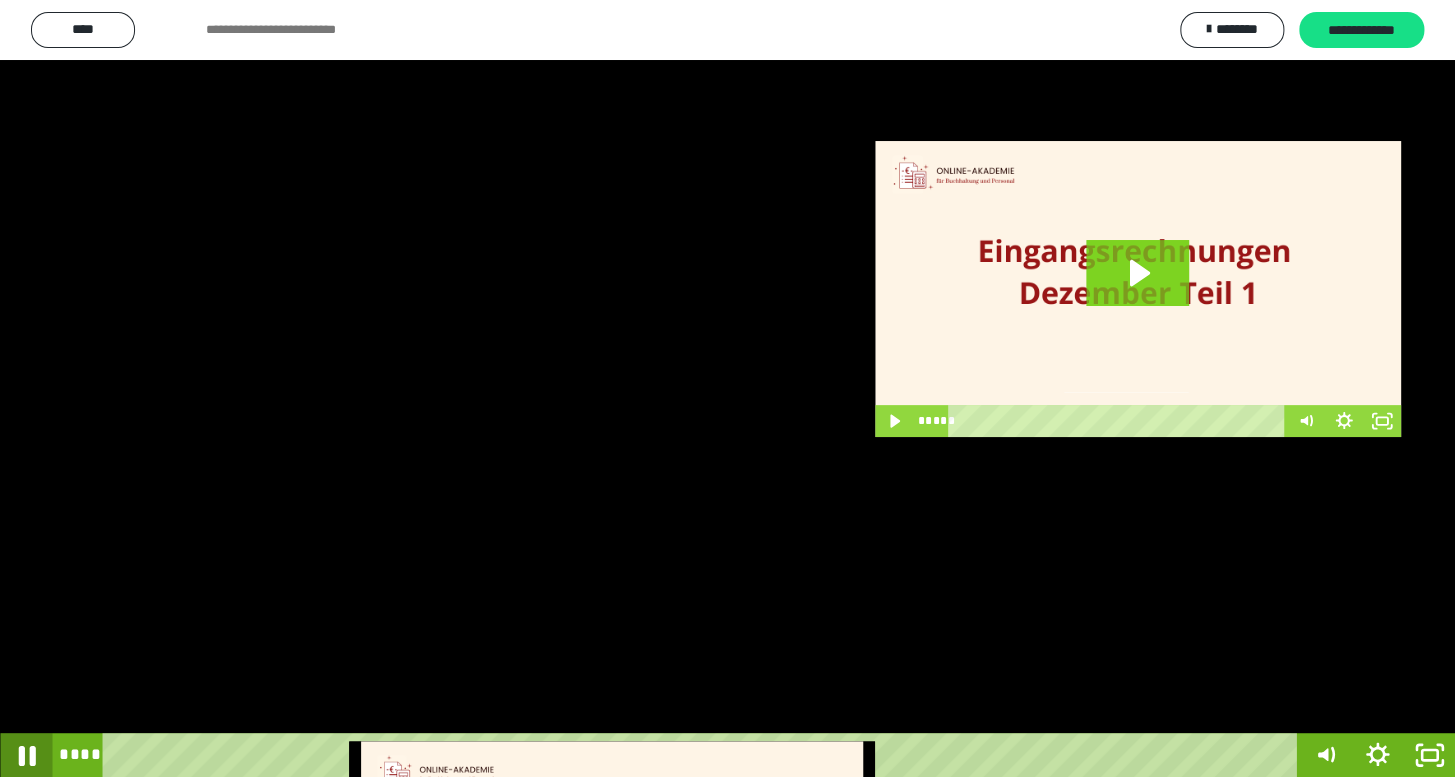 click 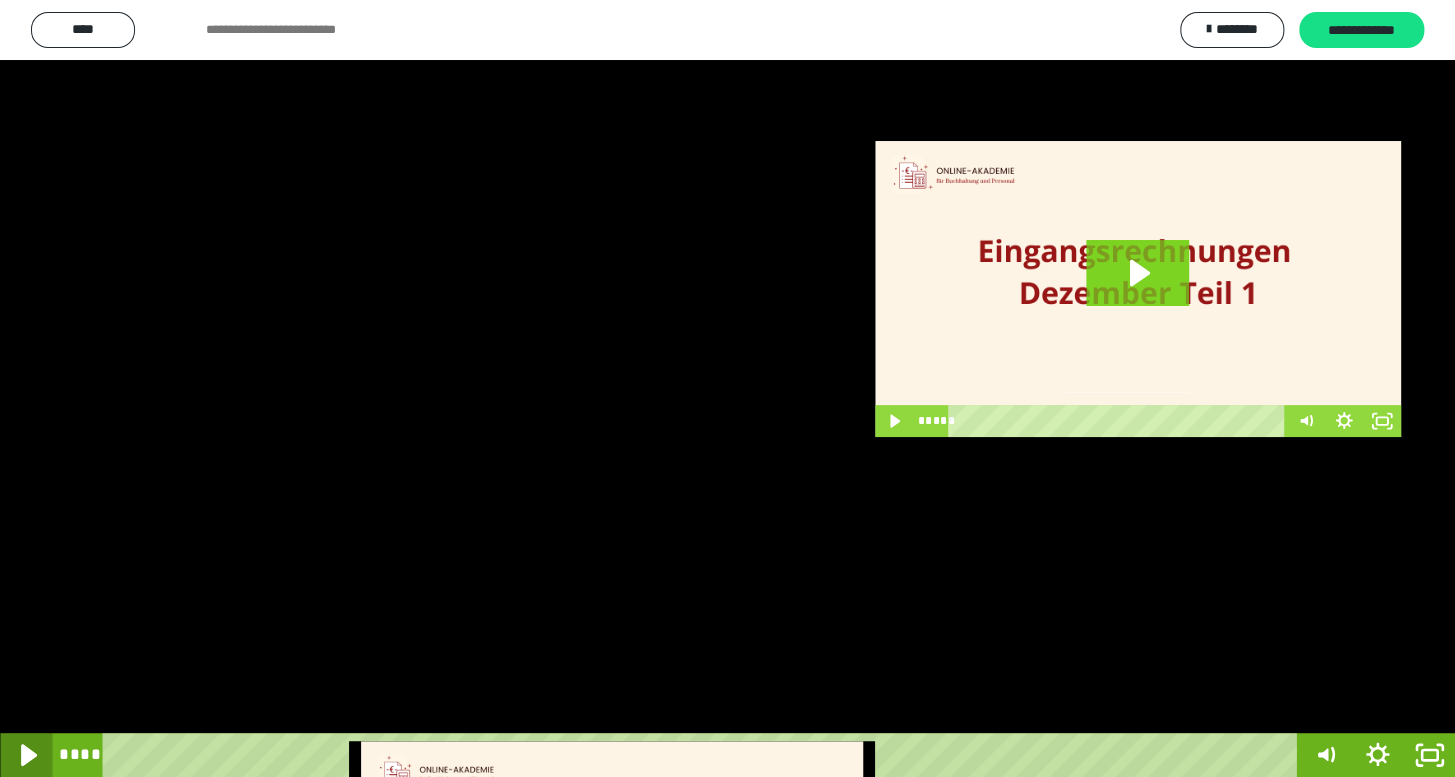 click 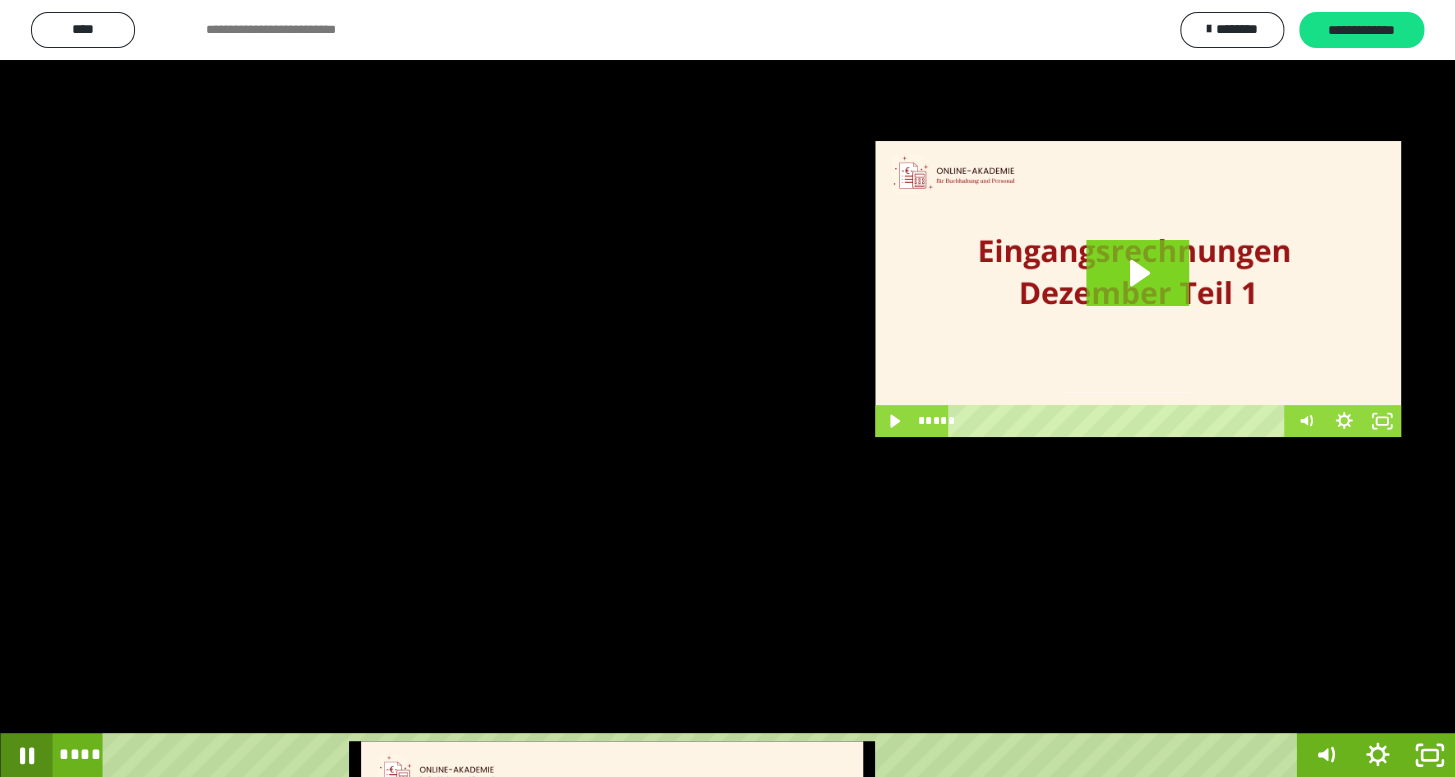 click 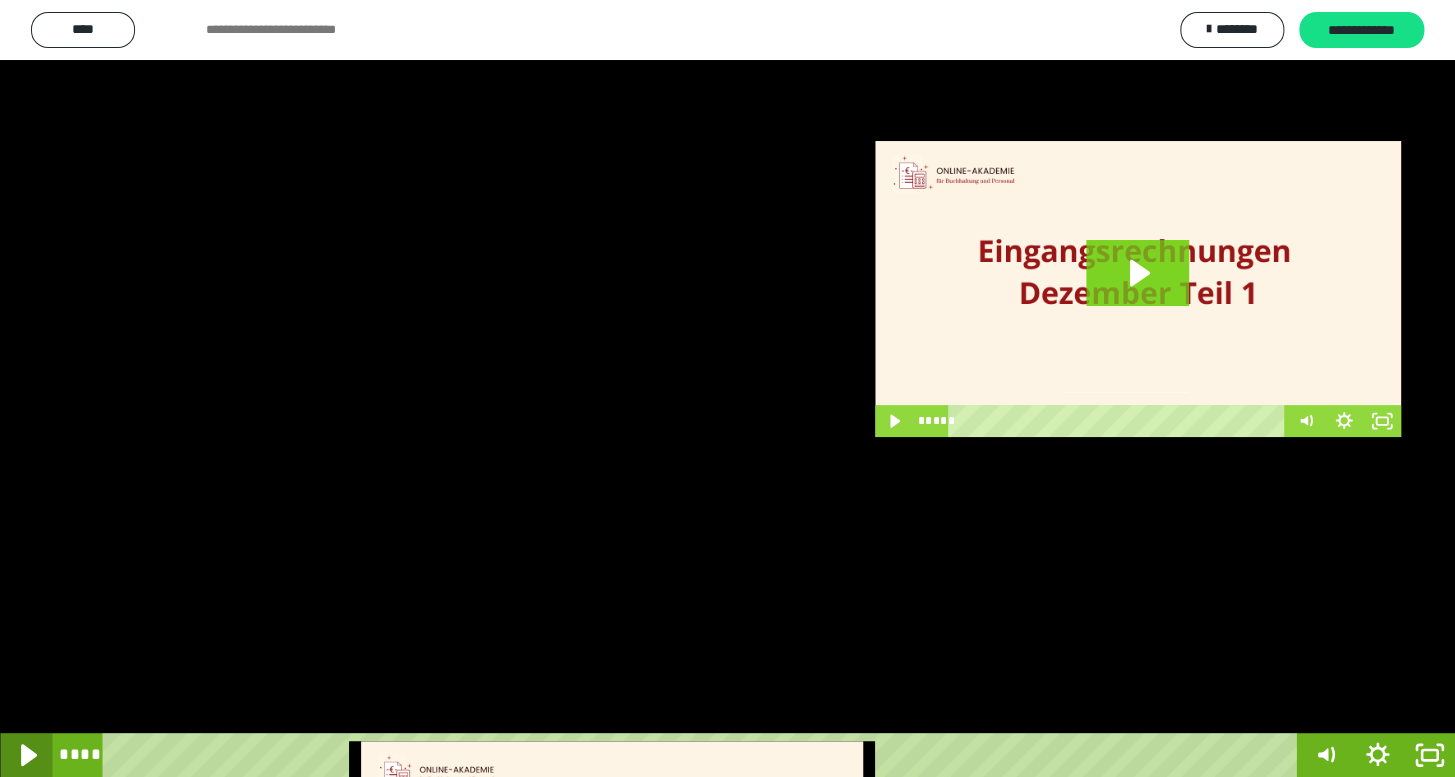 click 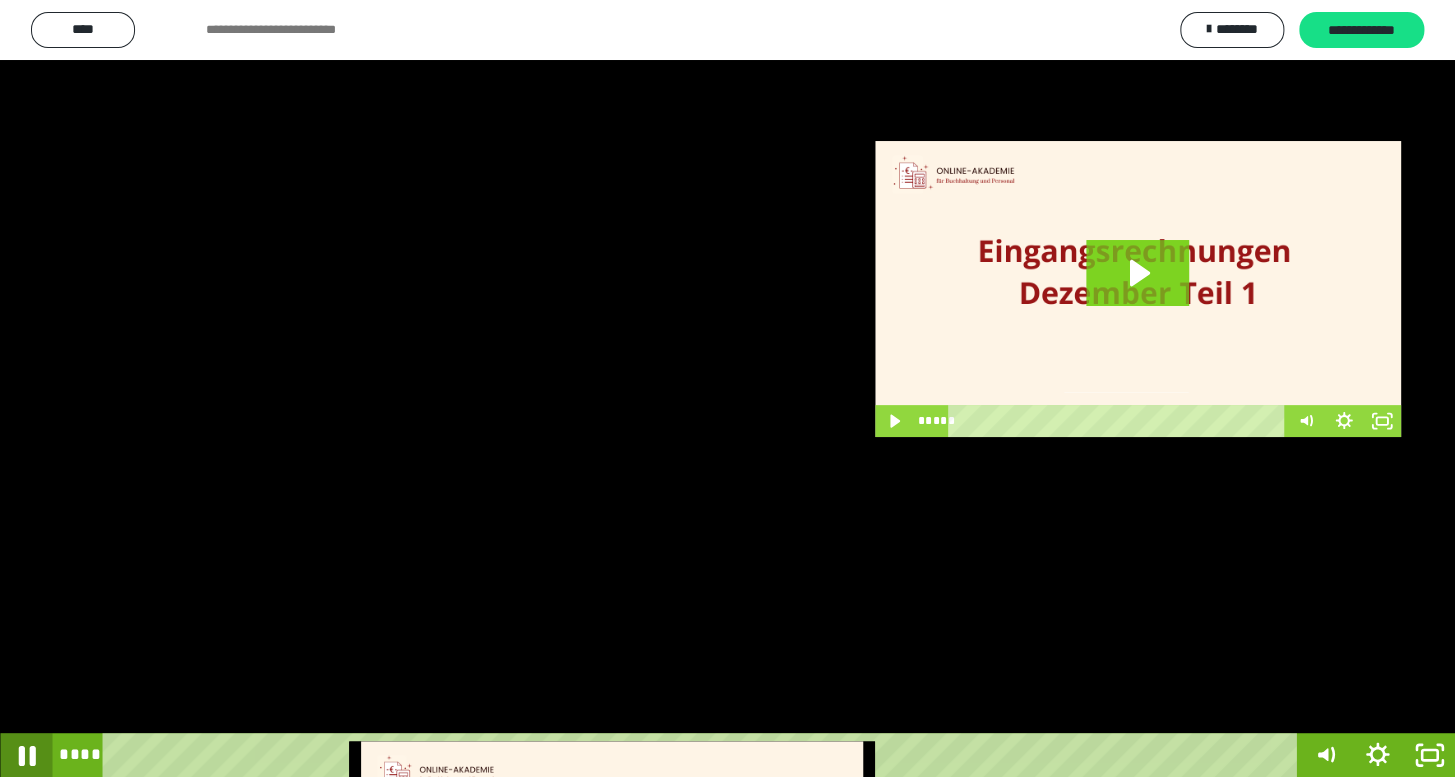 click 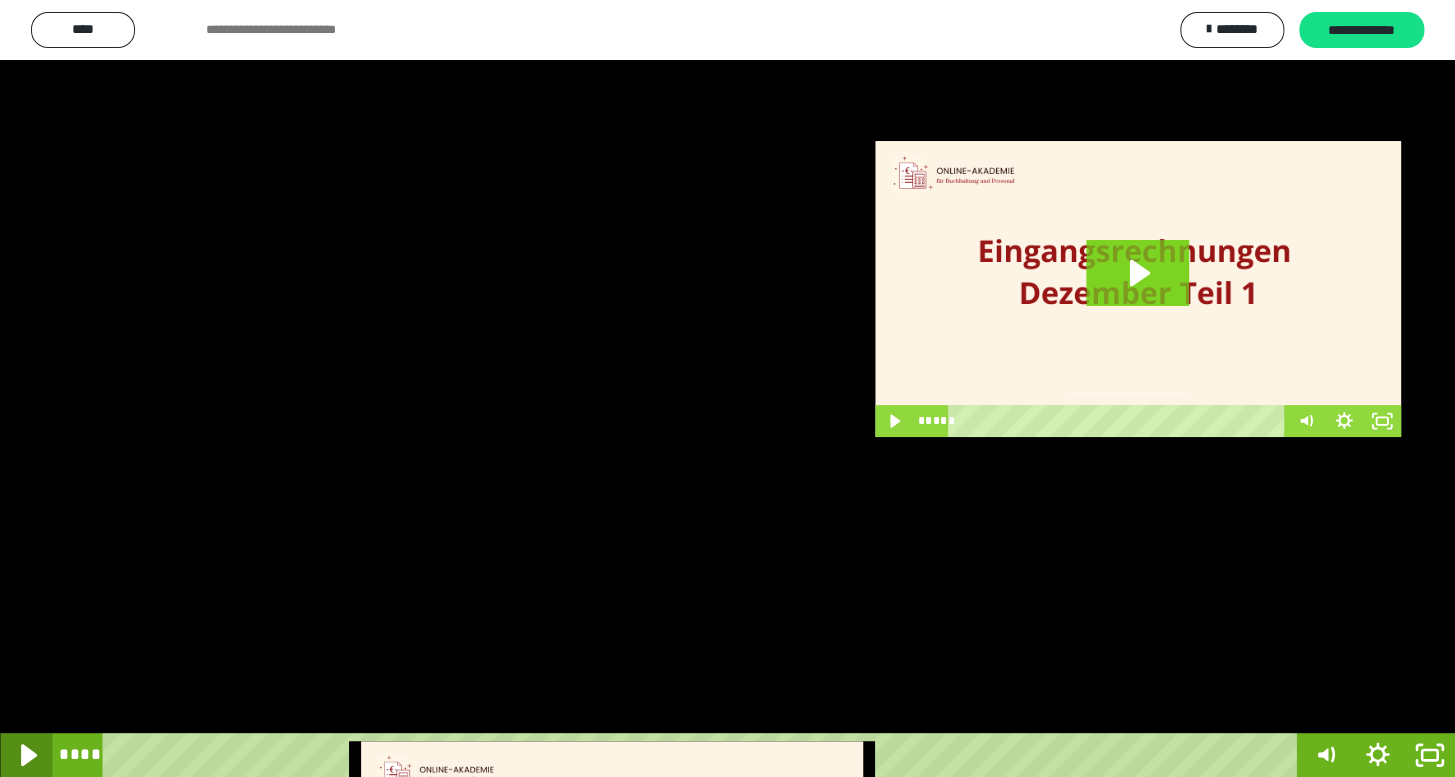 click 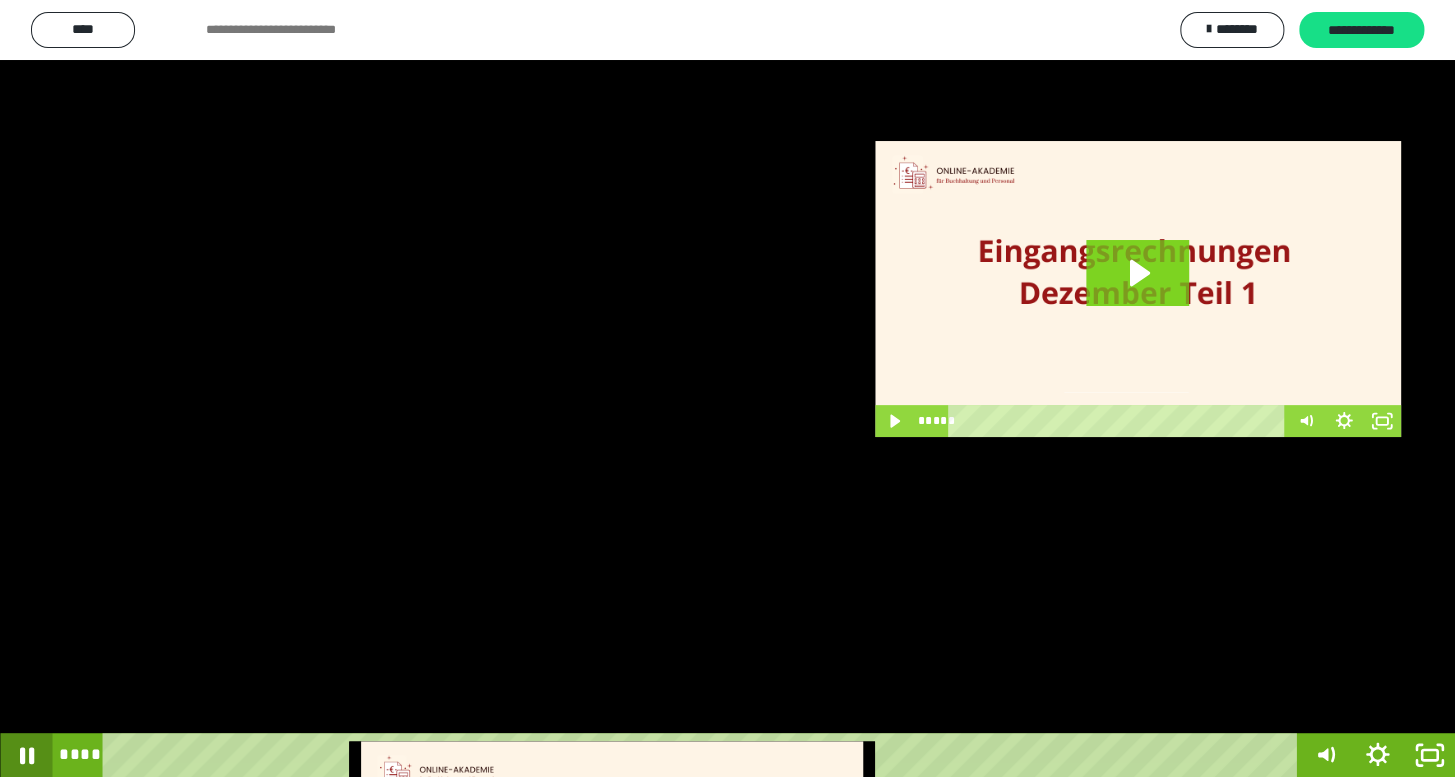 click 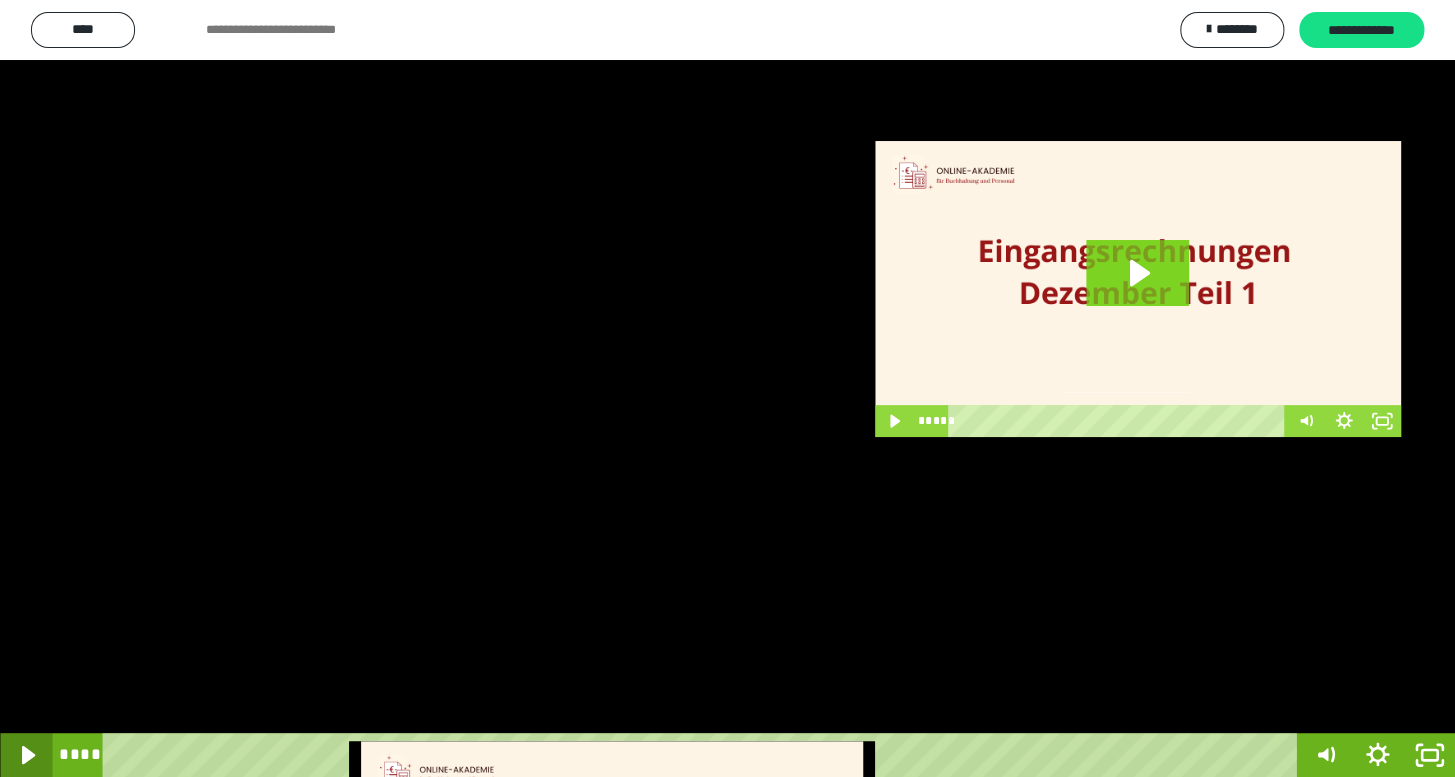 click 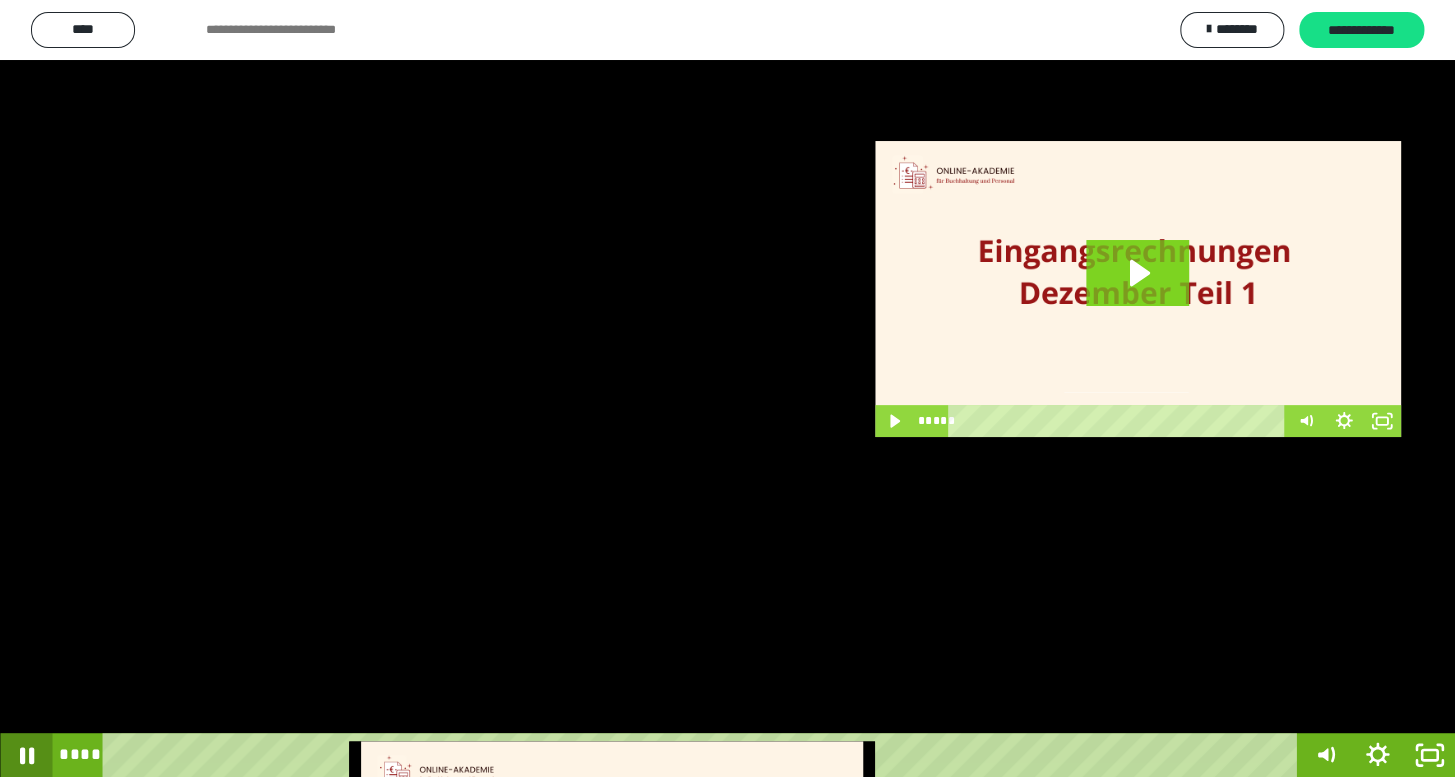 click 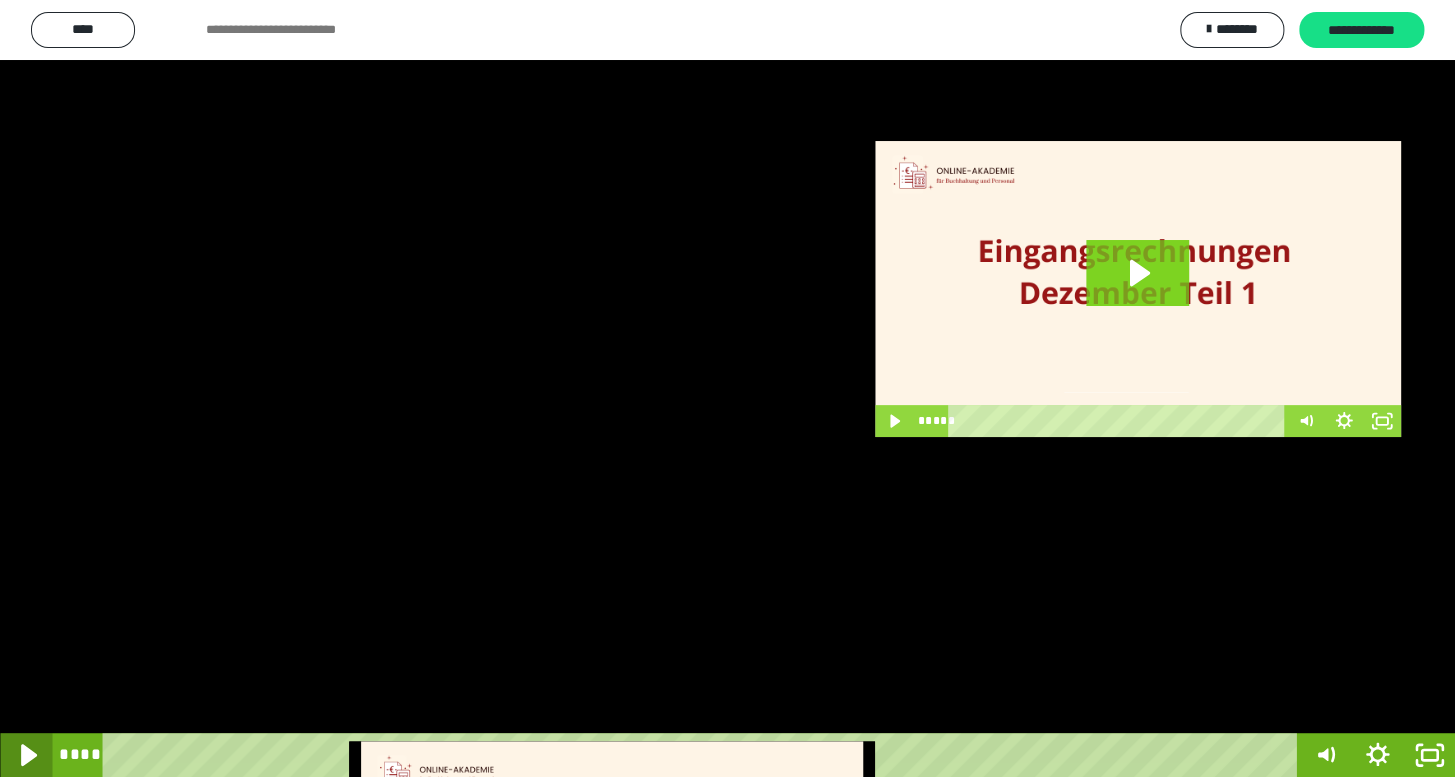 click 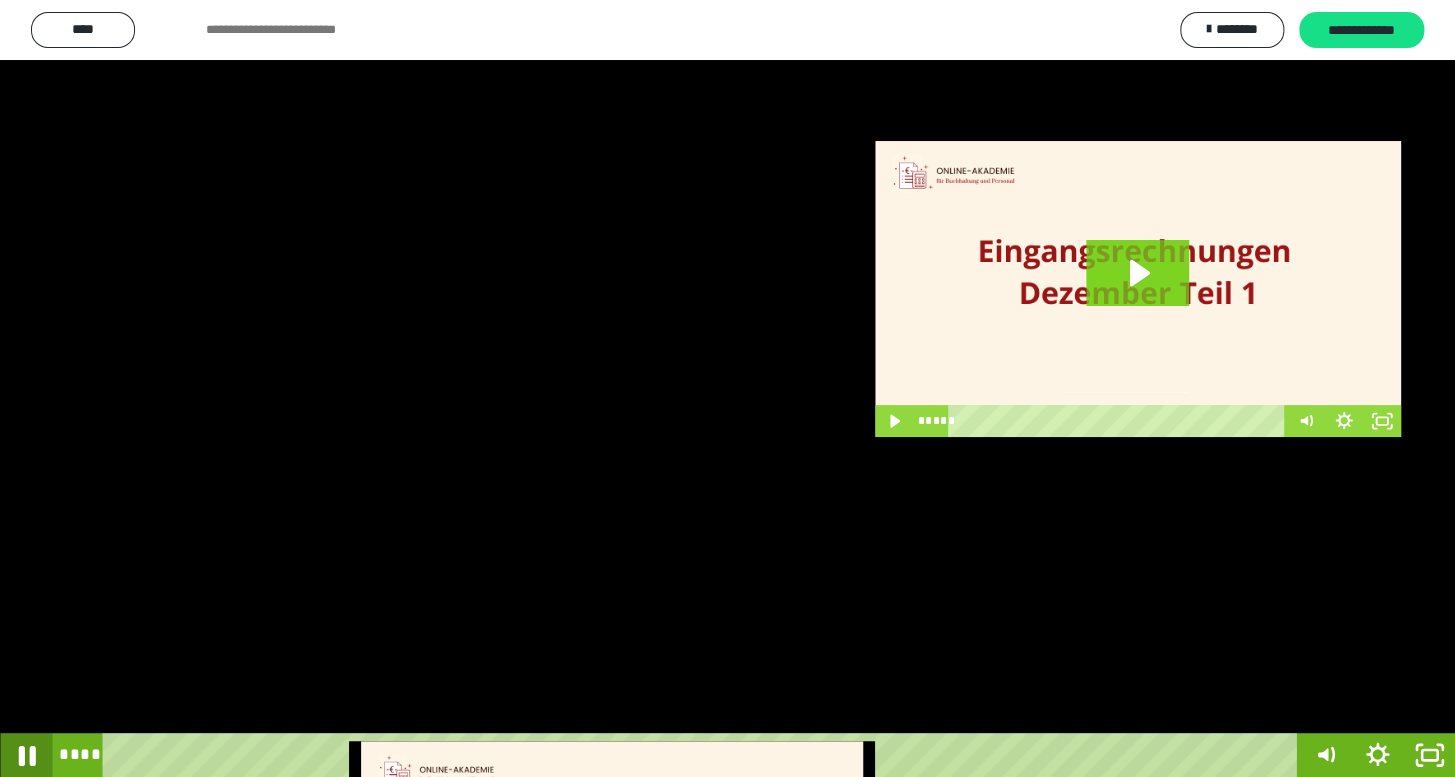 click 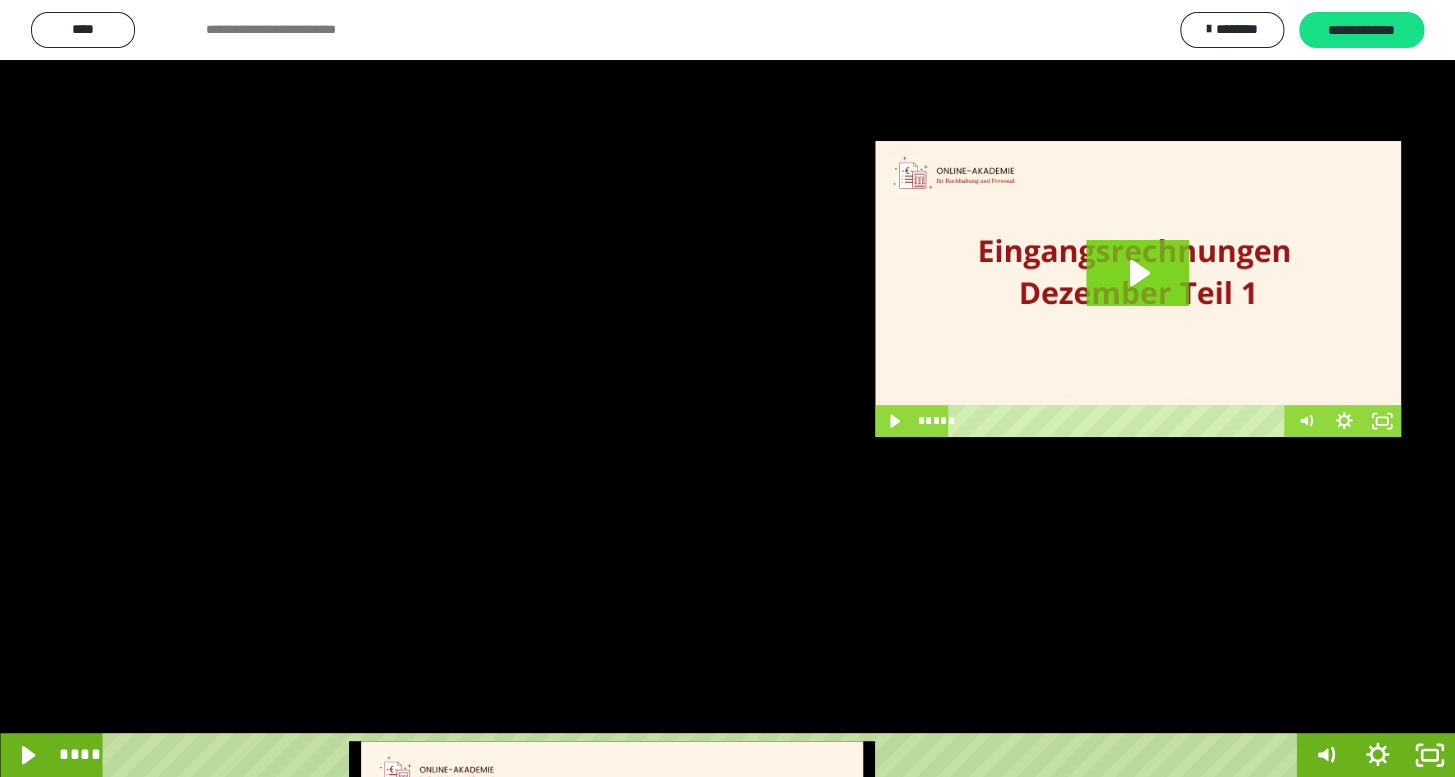 click at bounding box center (727, 388) 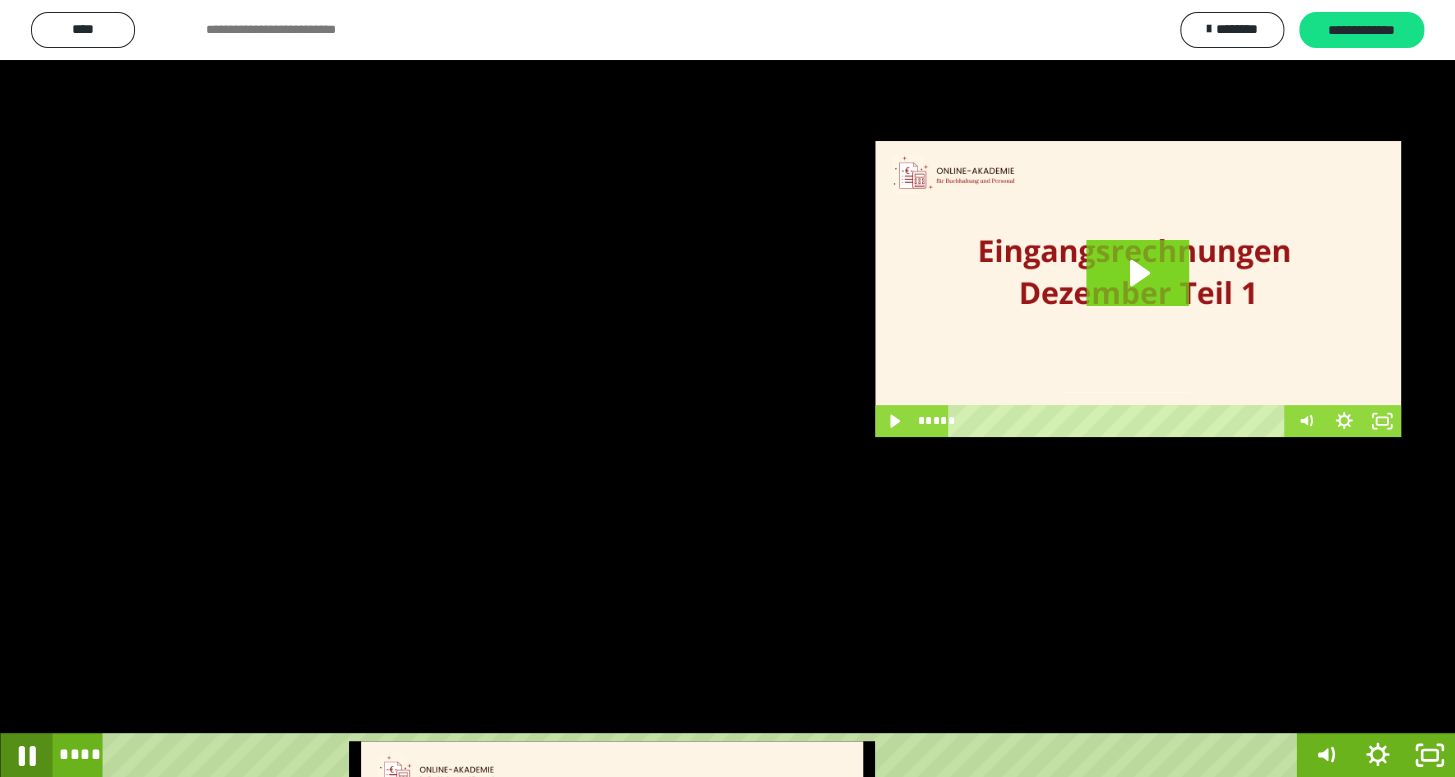 click 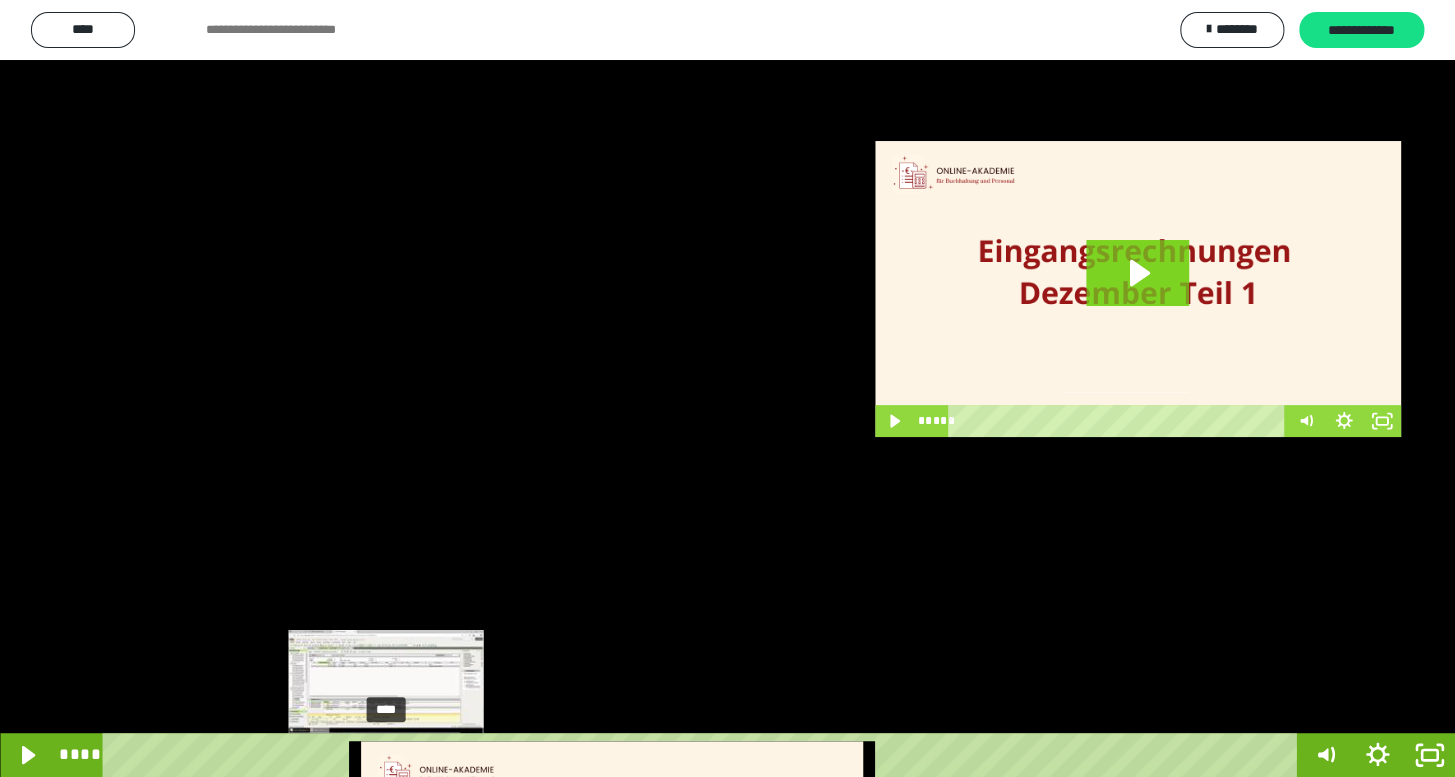 drag, startPoint x: 403, startPoint y: 759, endPoint x: 386, endPoint y: 759, distance: 17 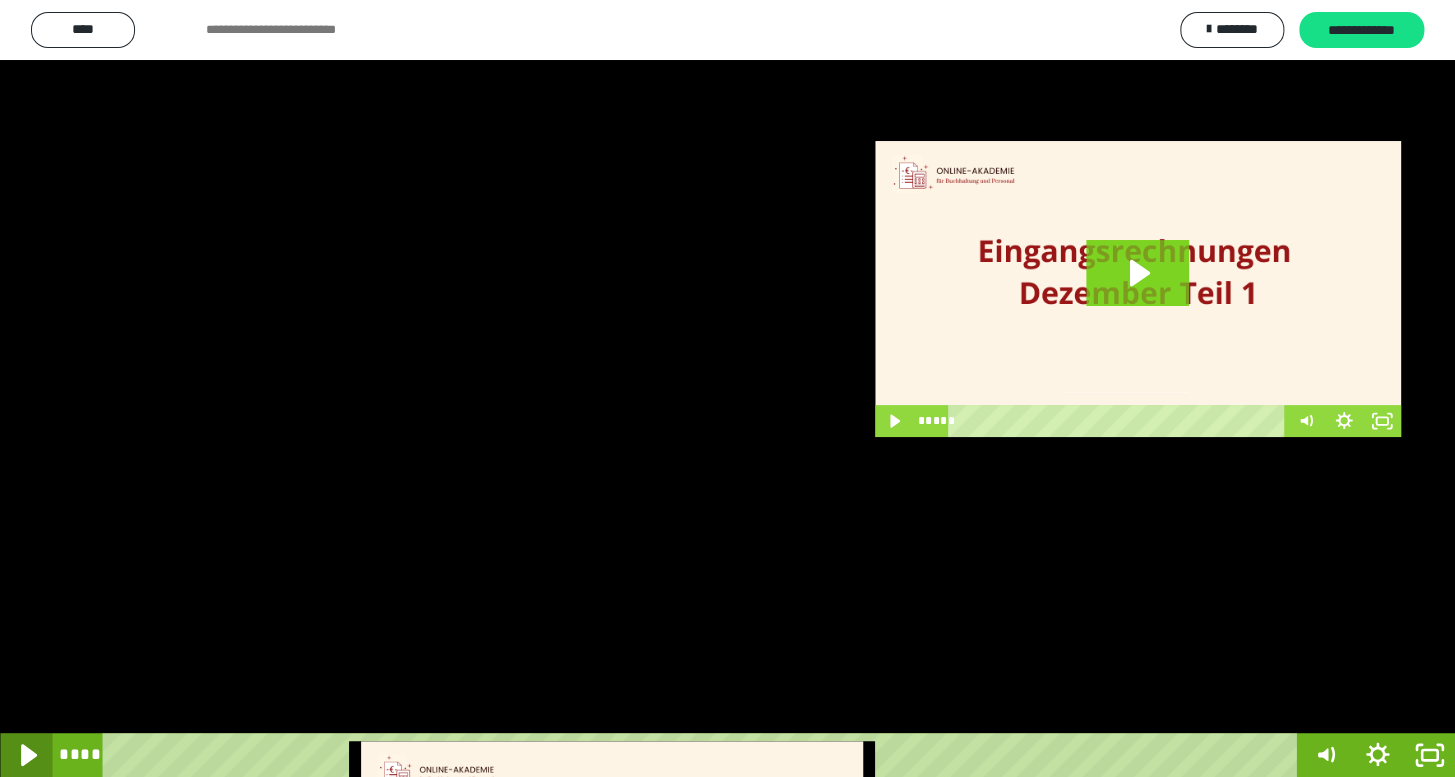click 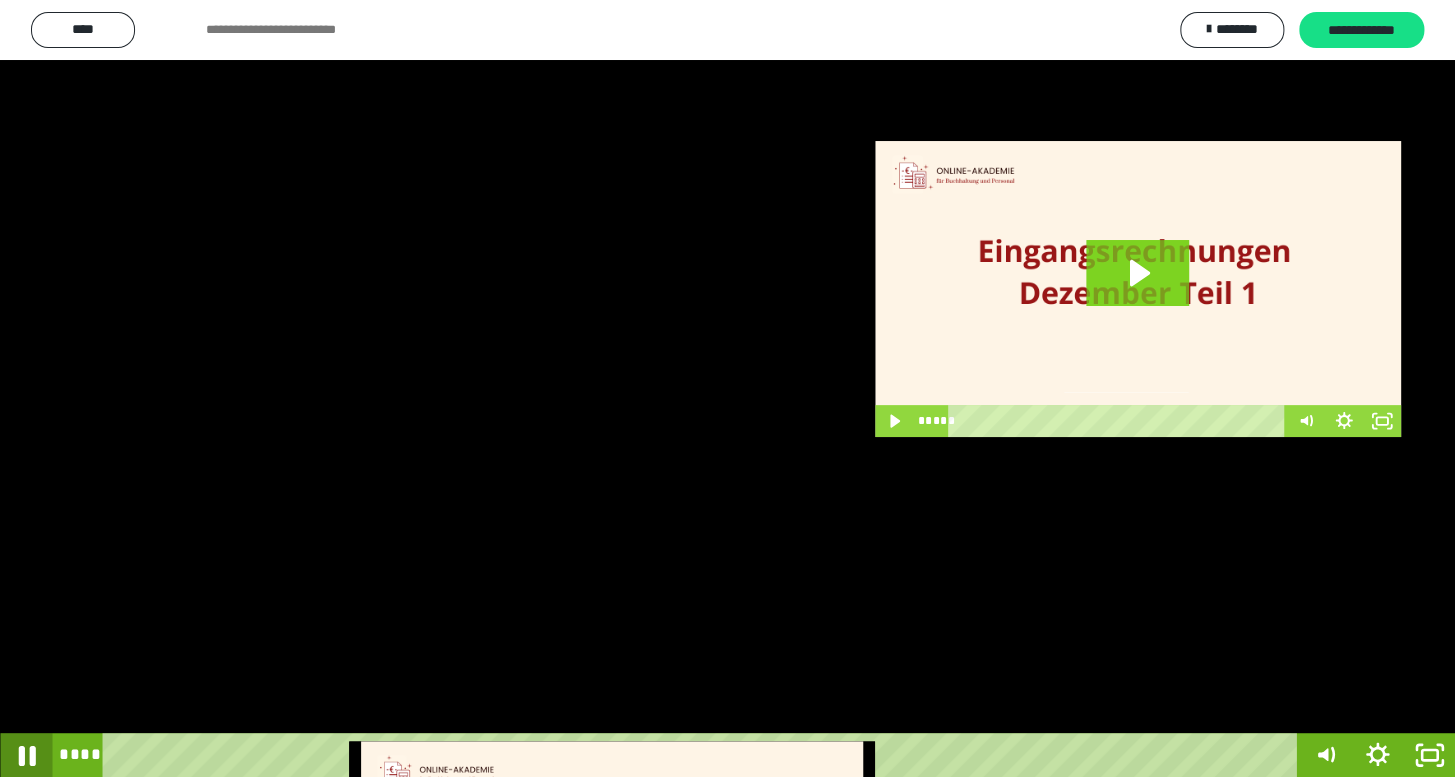 click 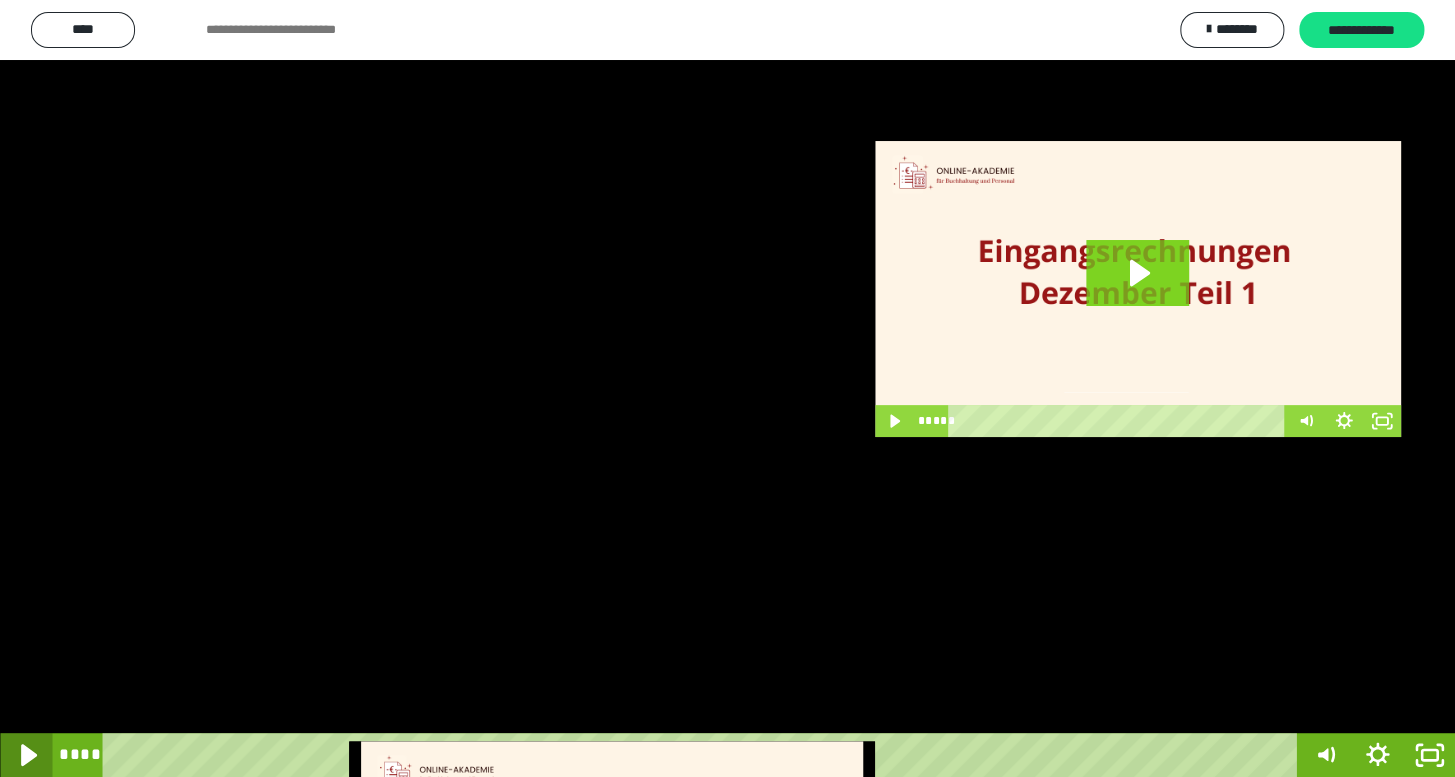 click 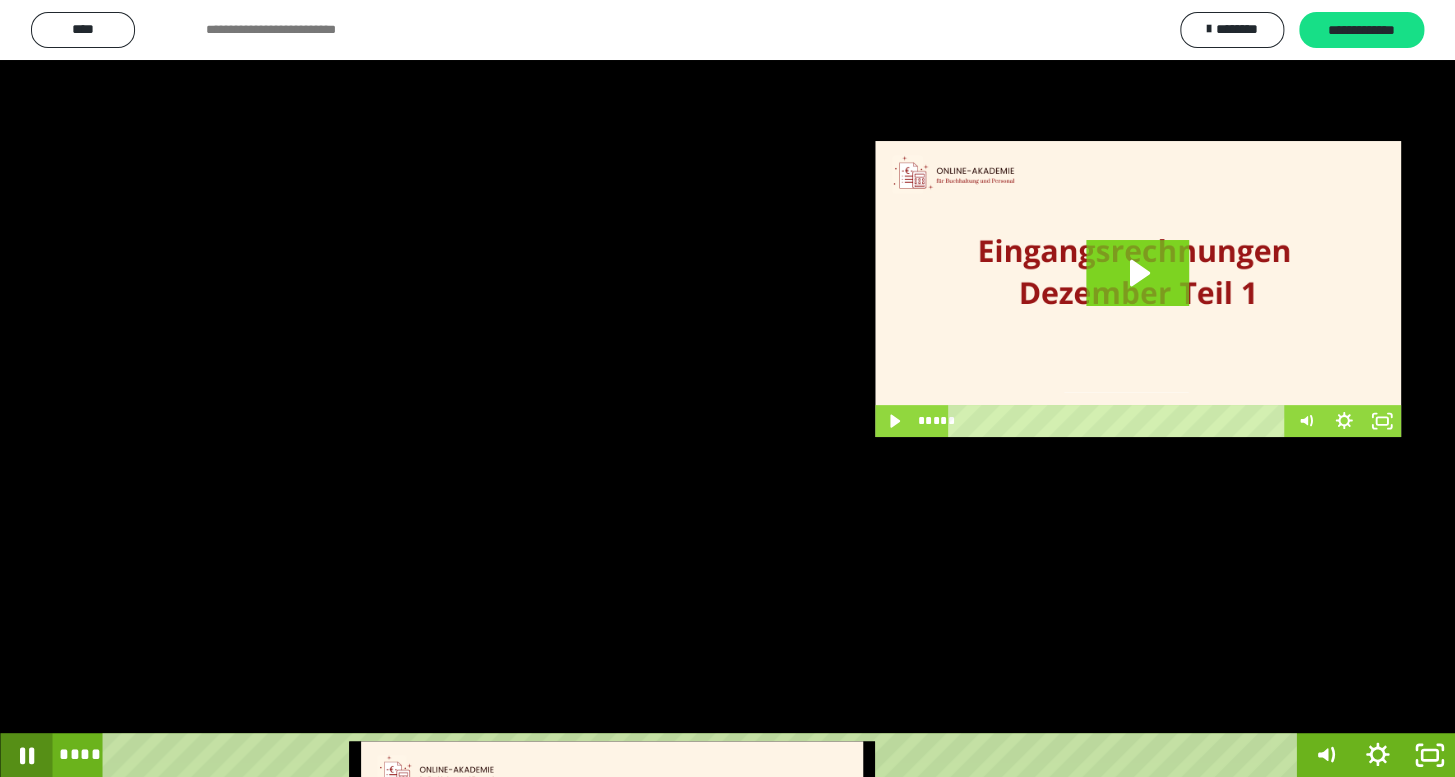 click 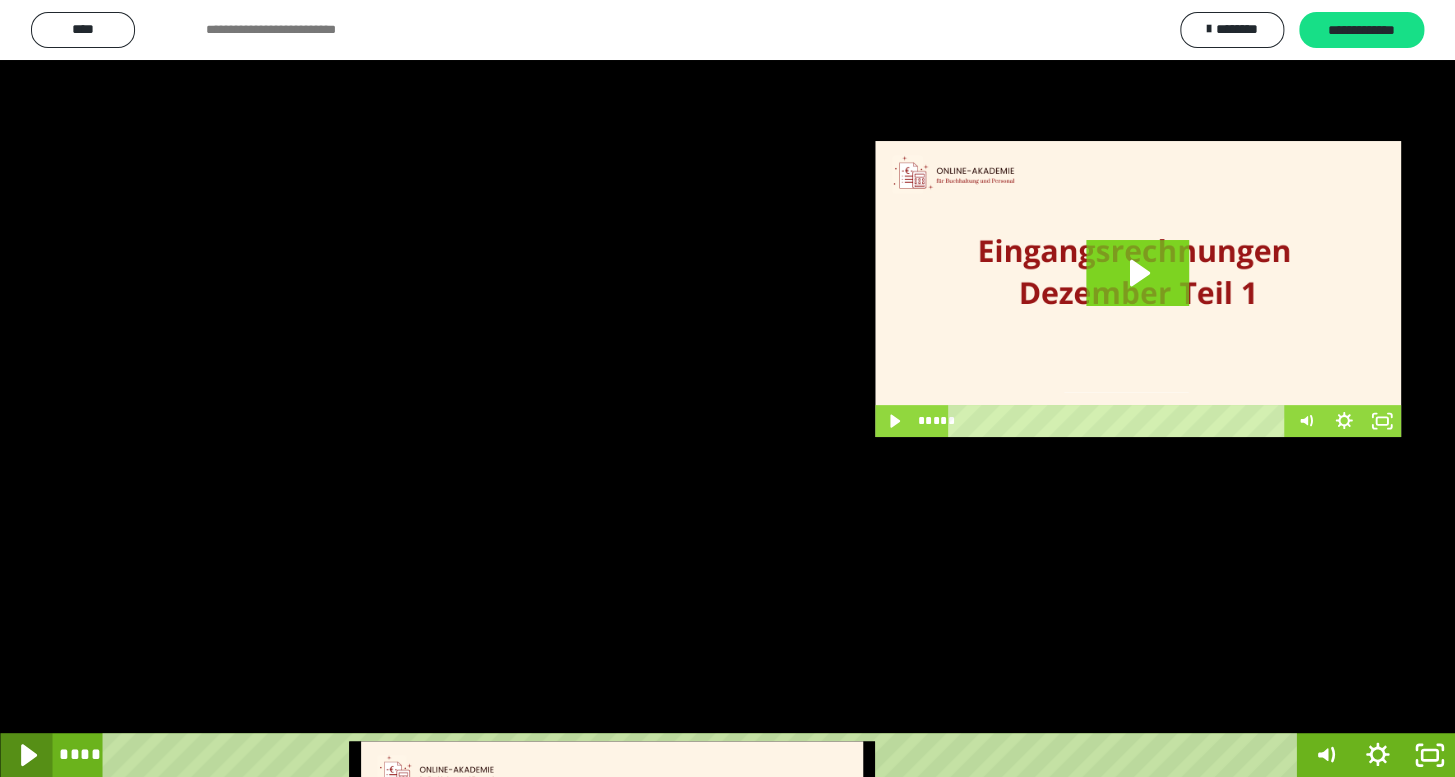 click 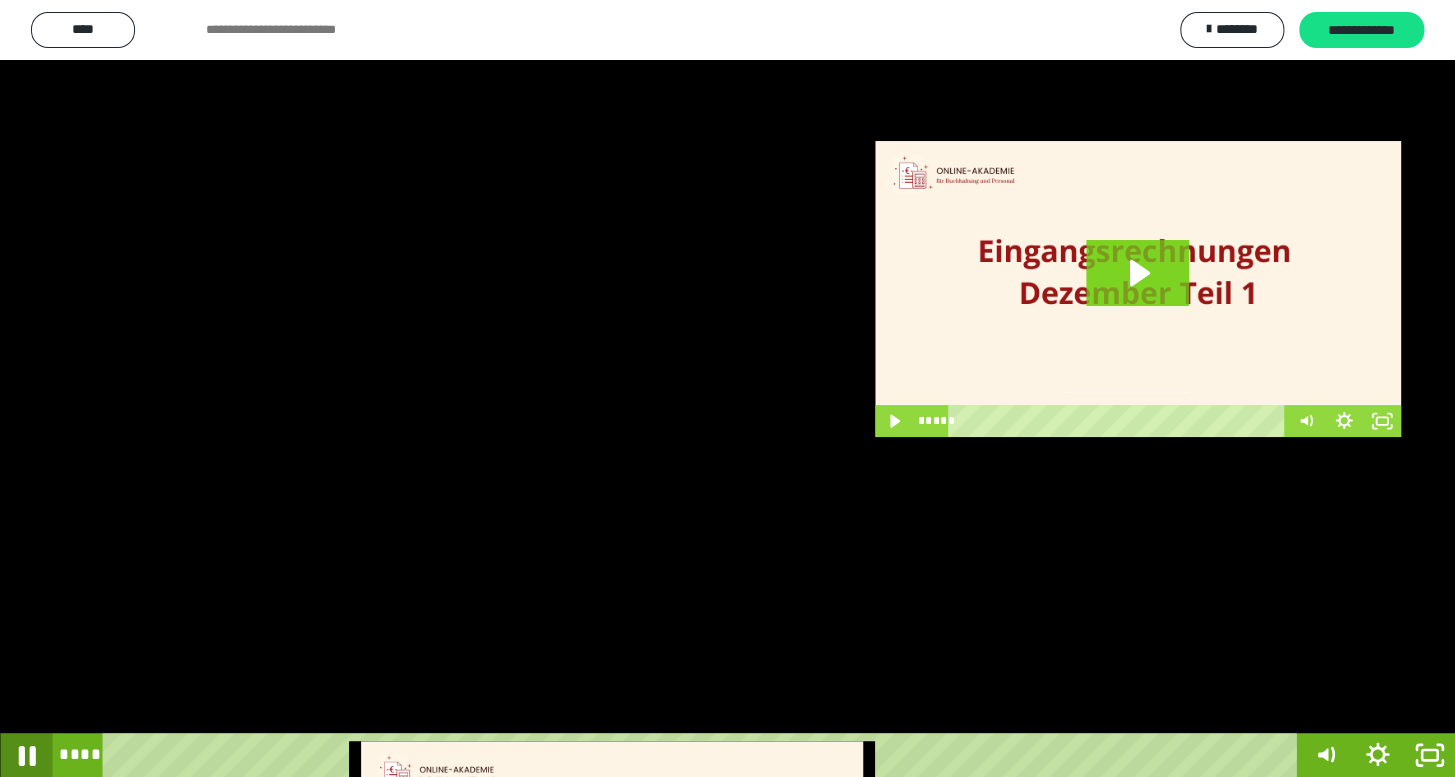 click 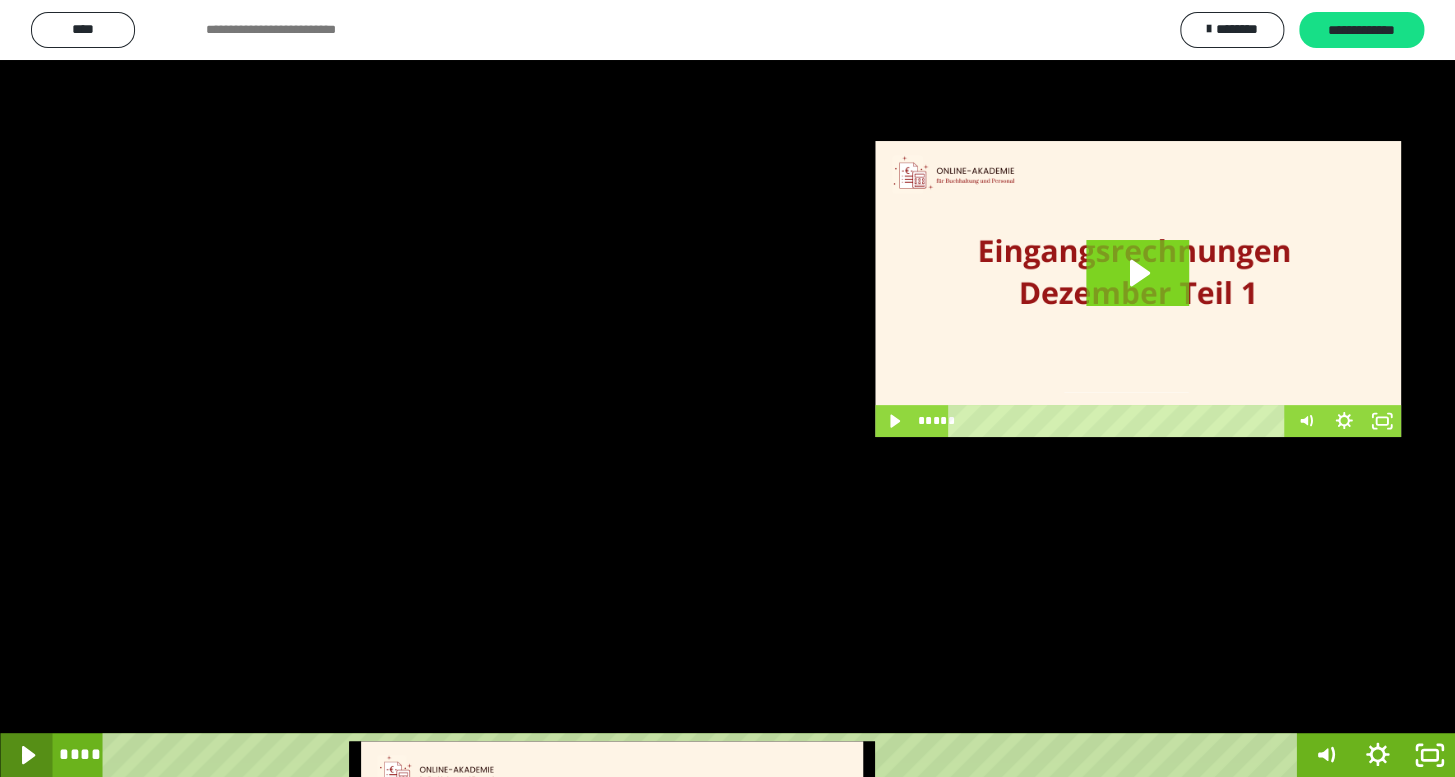click 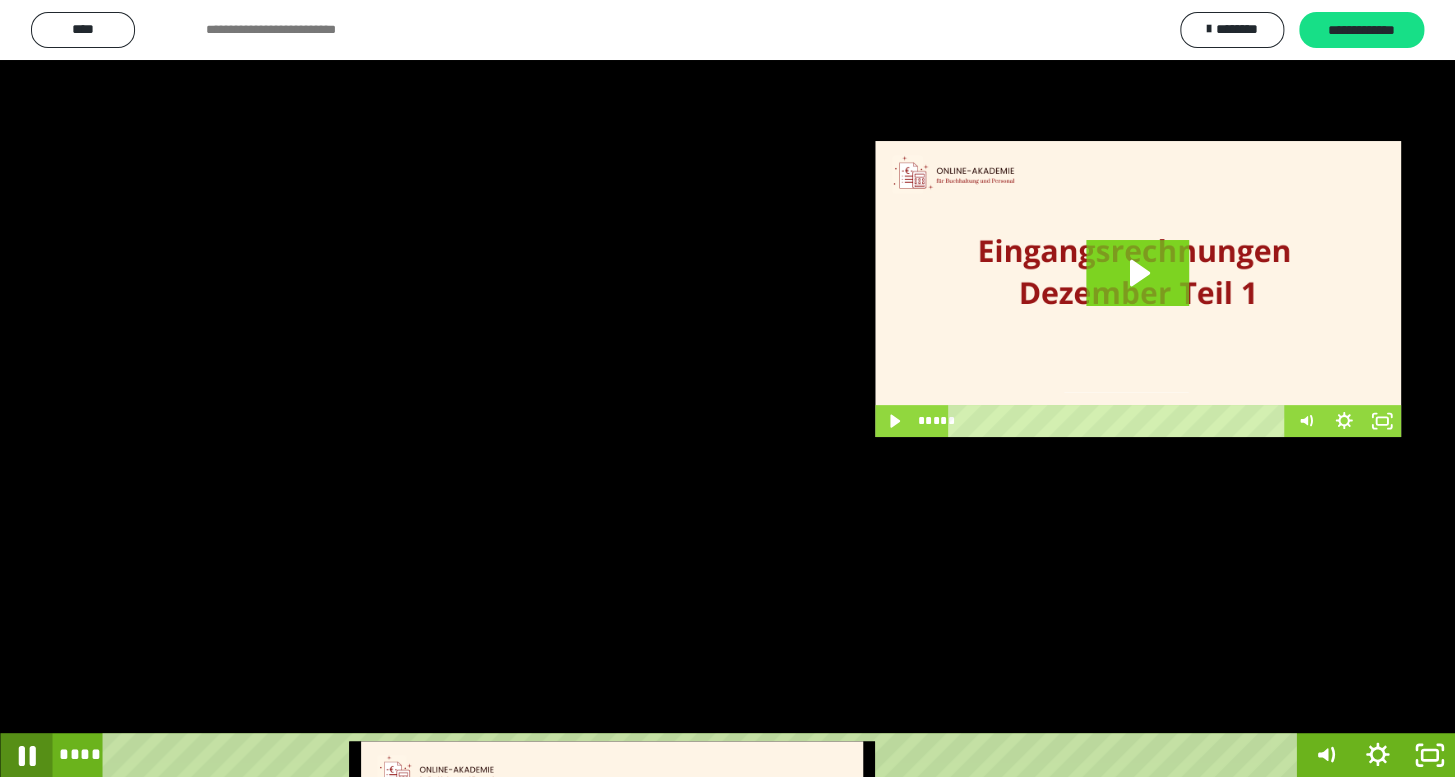 click 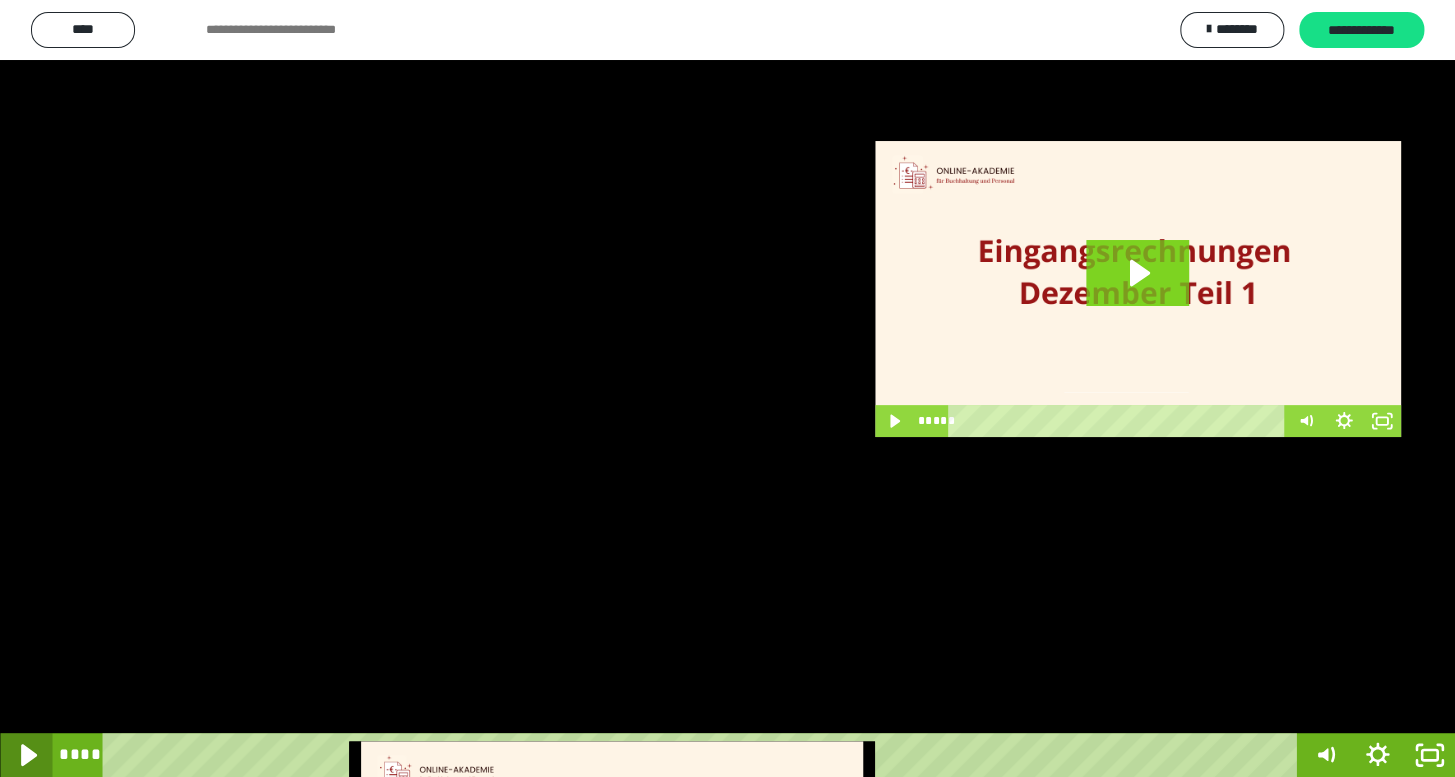 click 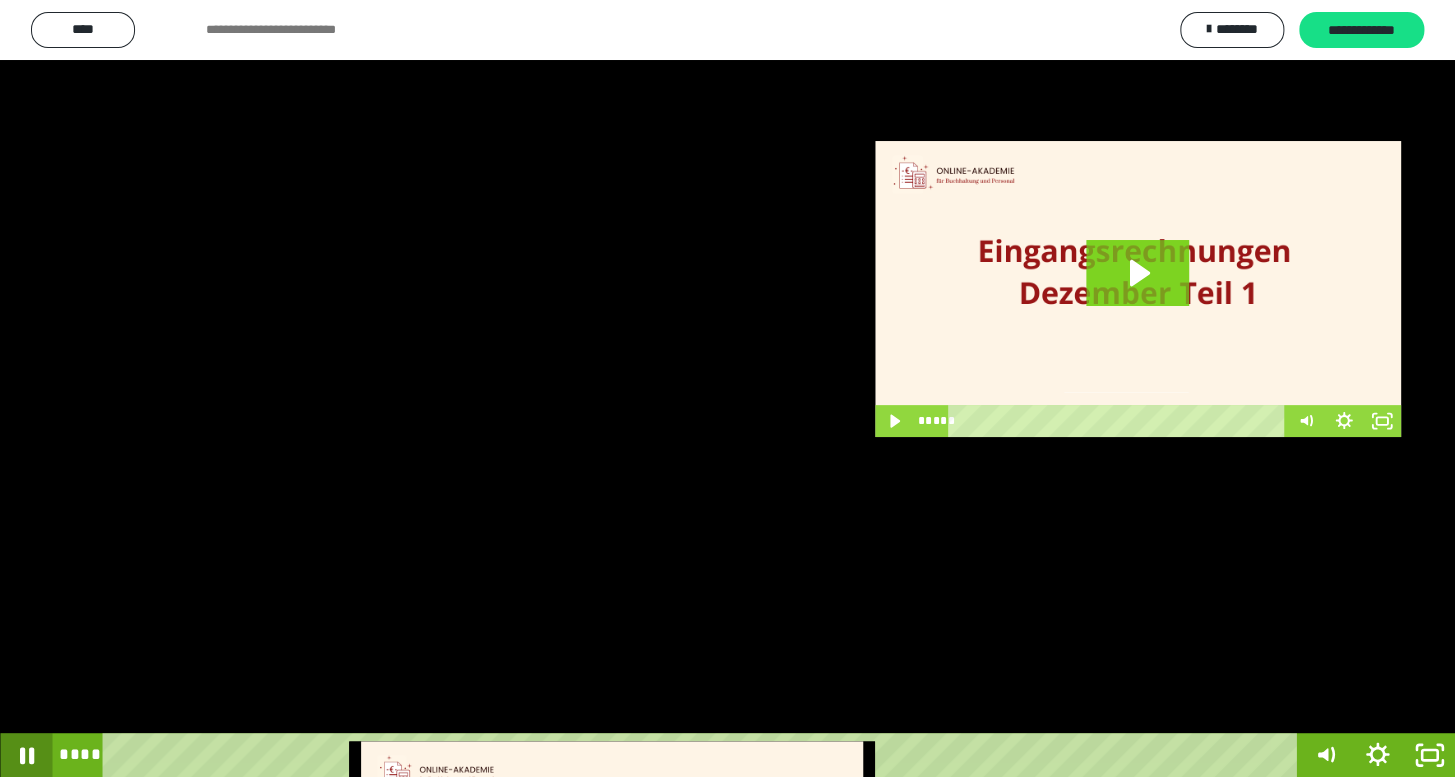 type 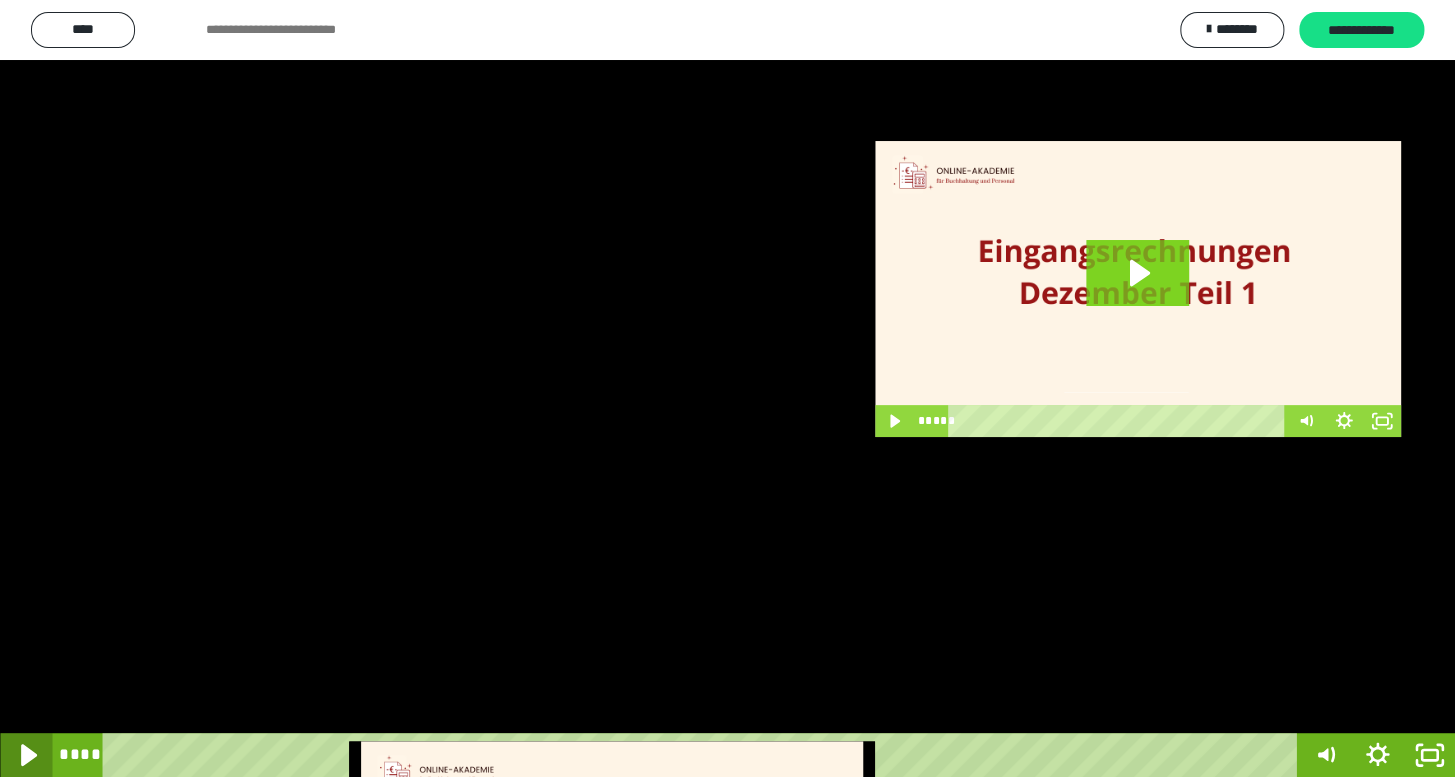 click 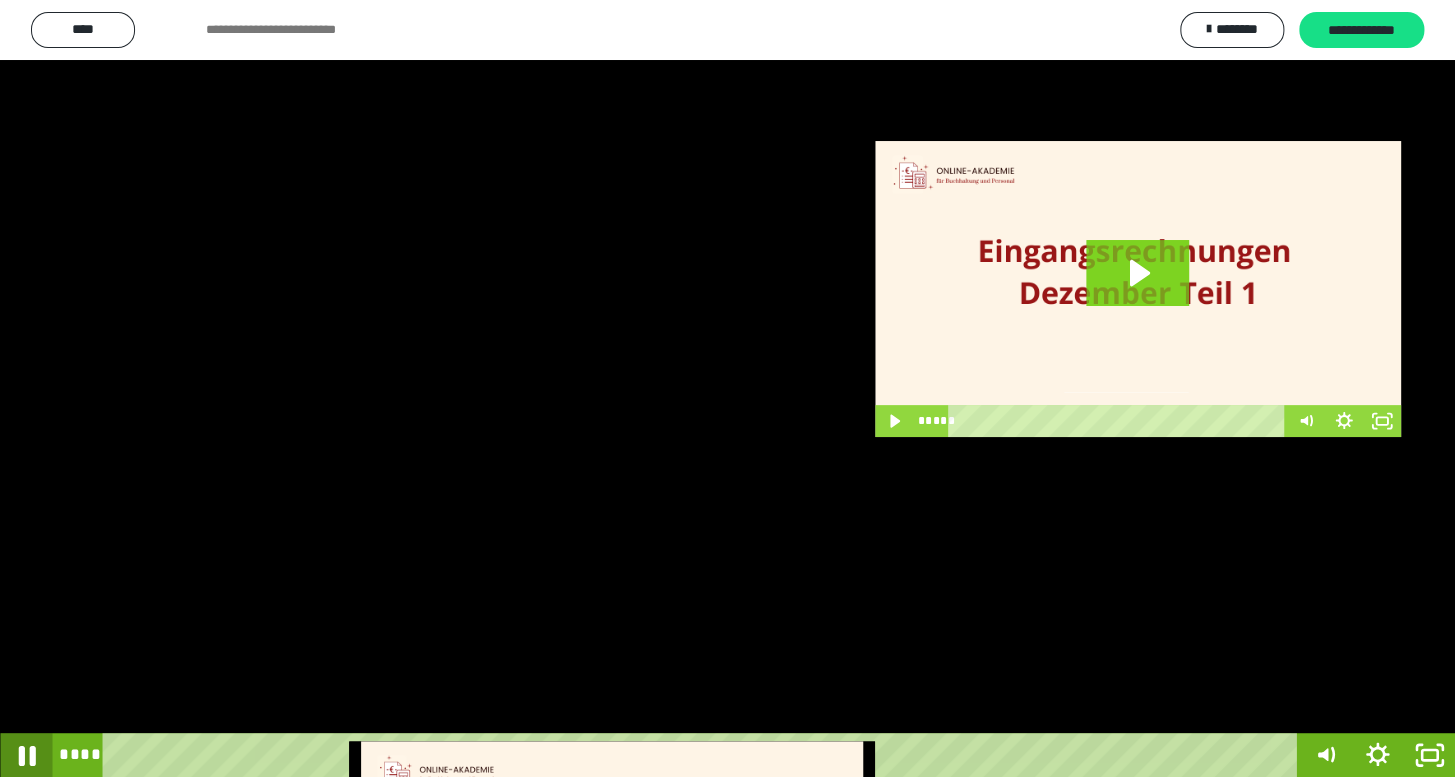click 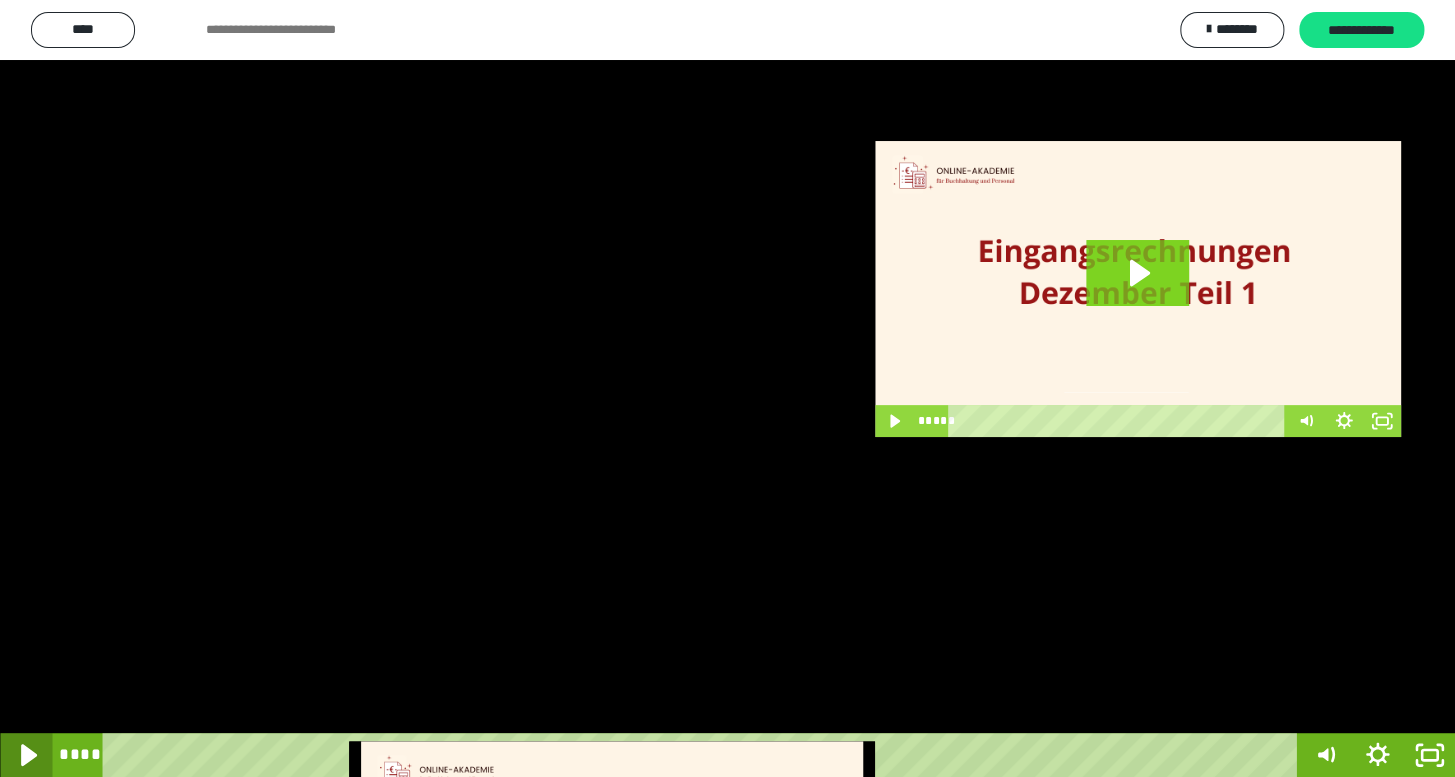 click 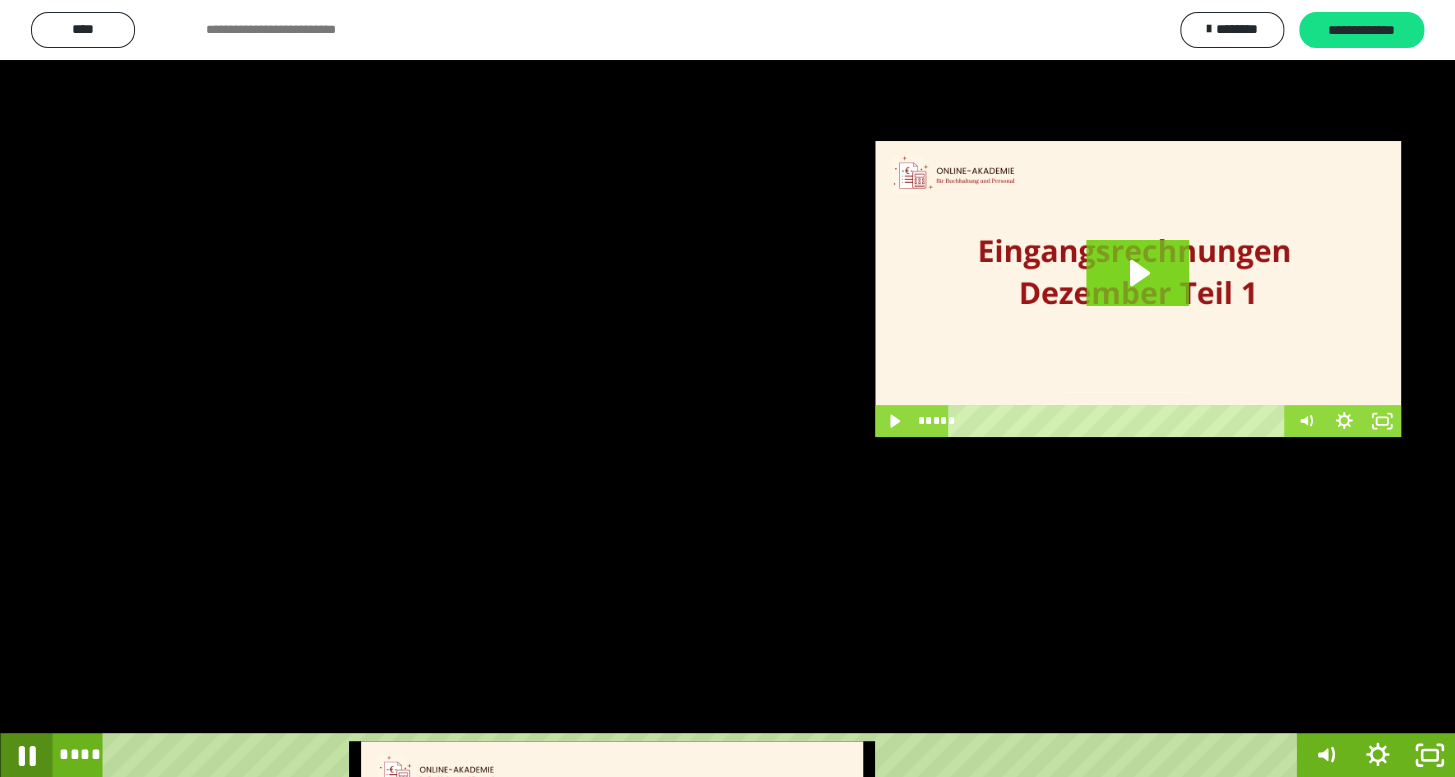 click 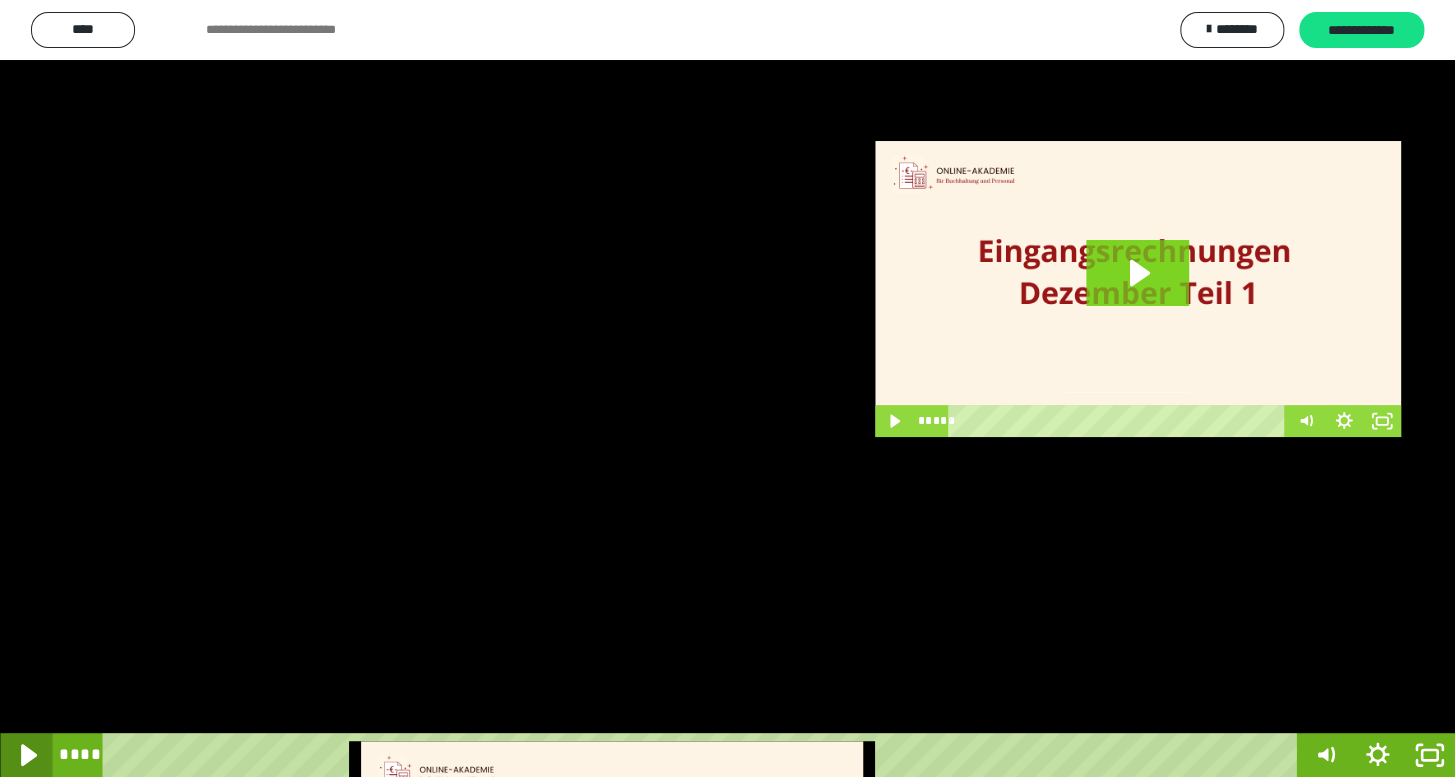 click 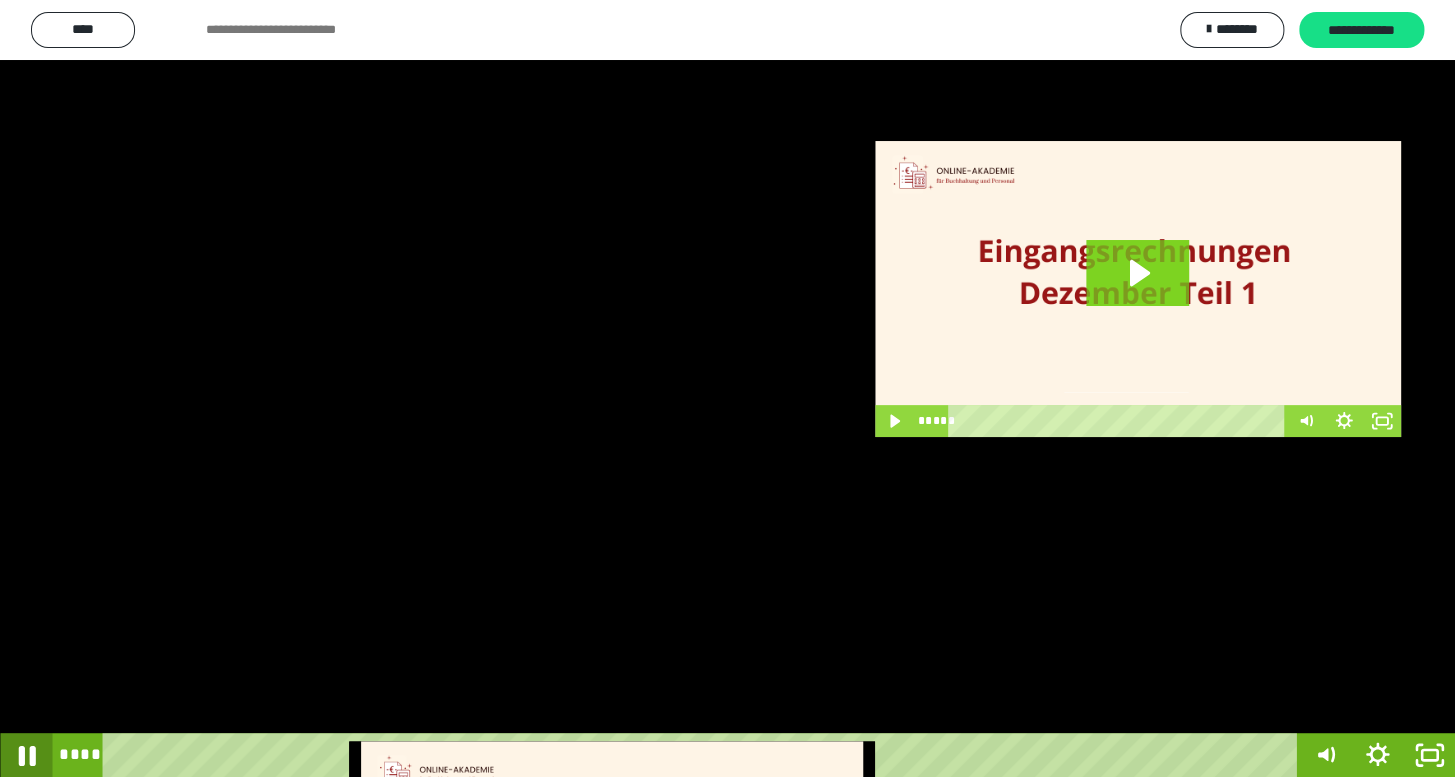 click 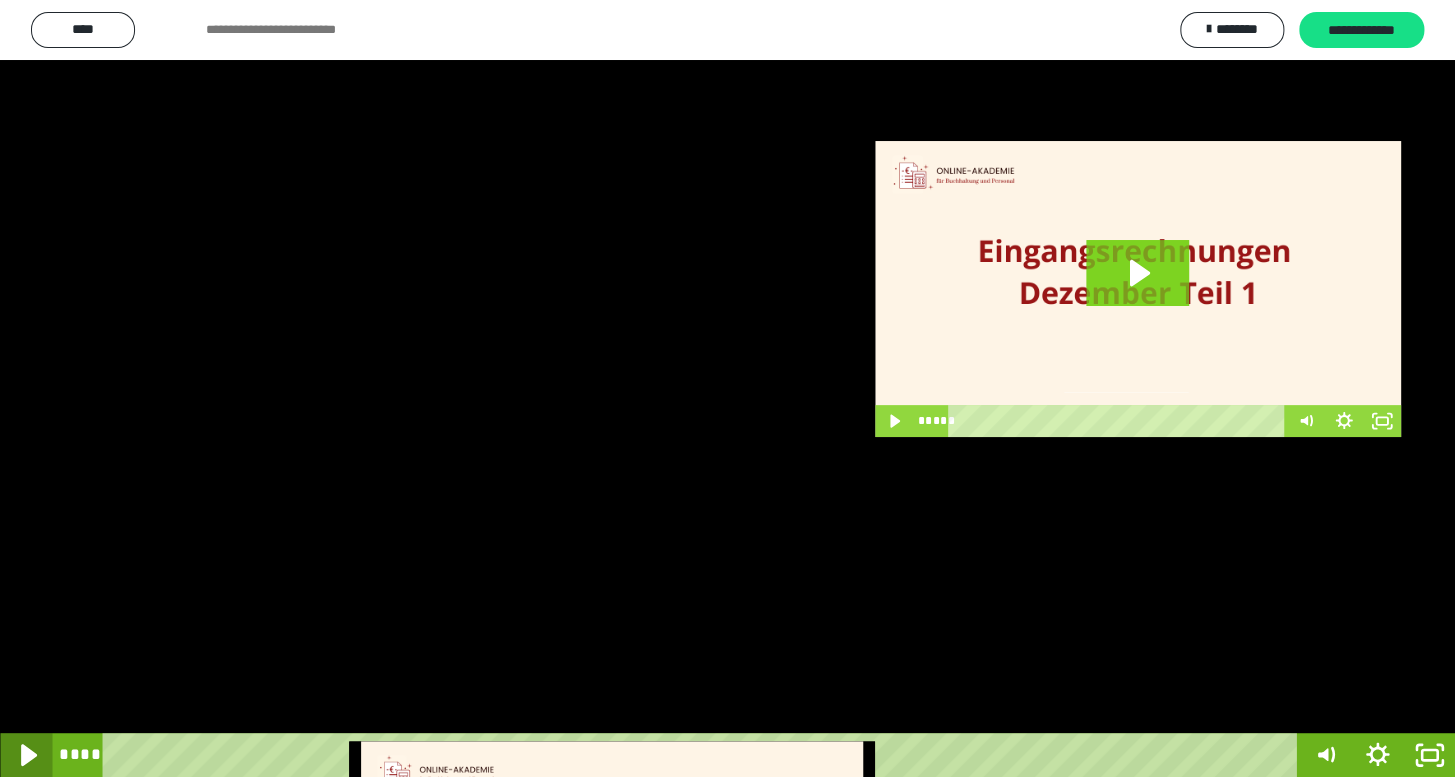 click 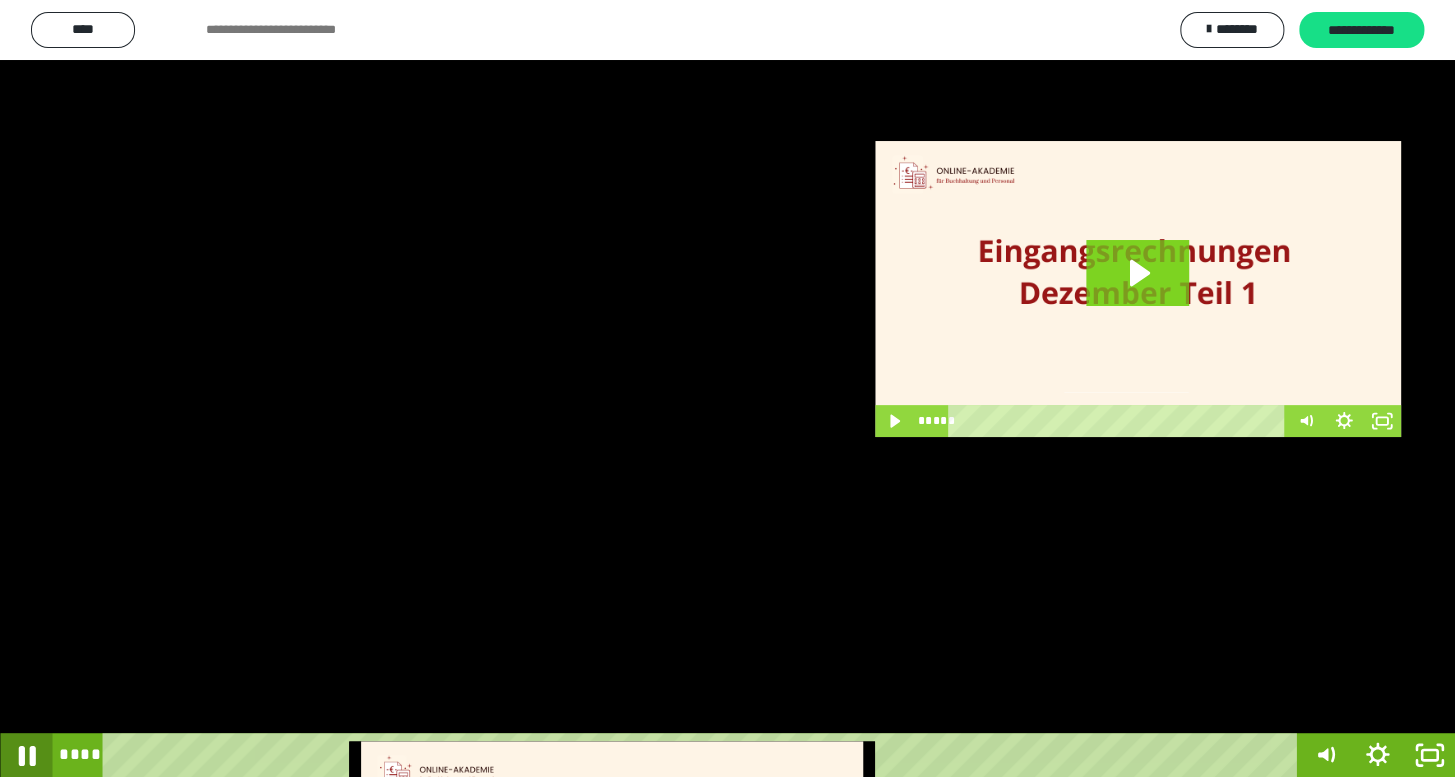 click 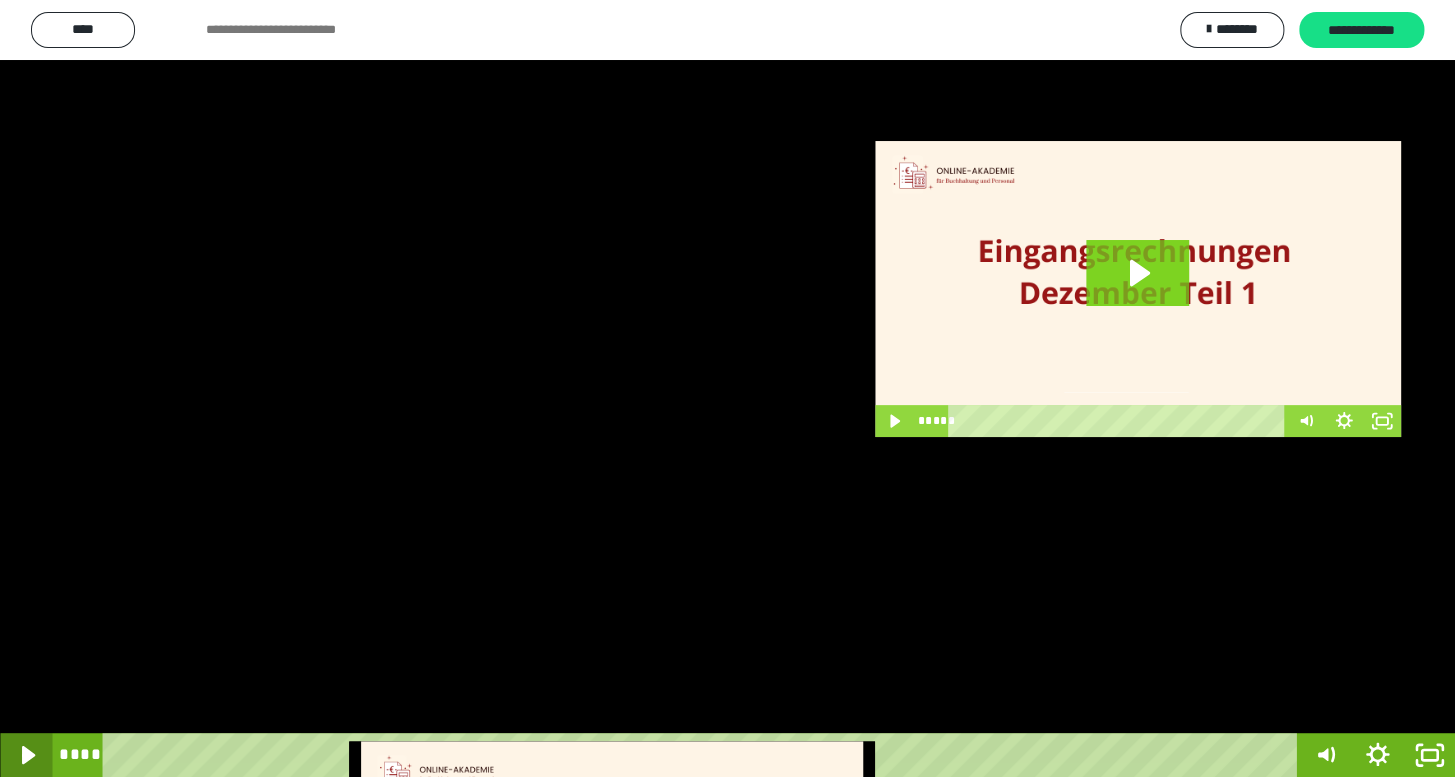 click 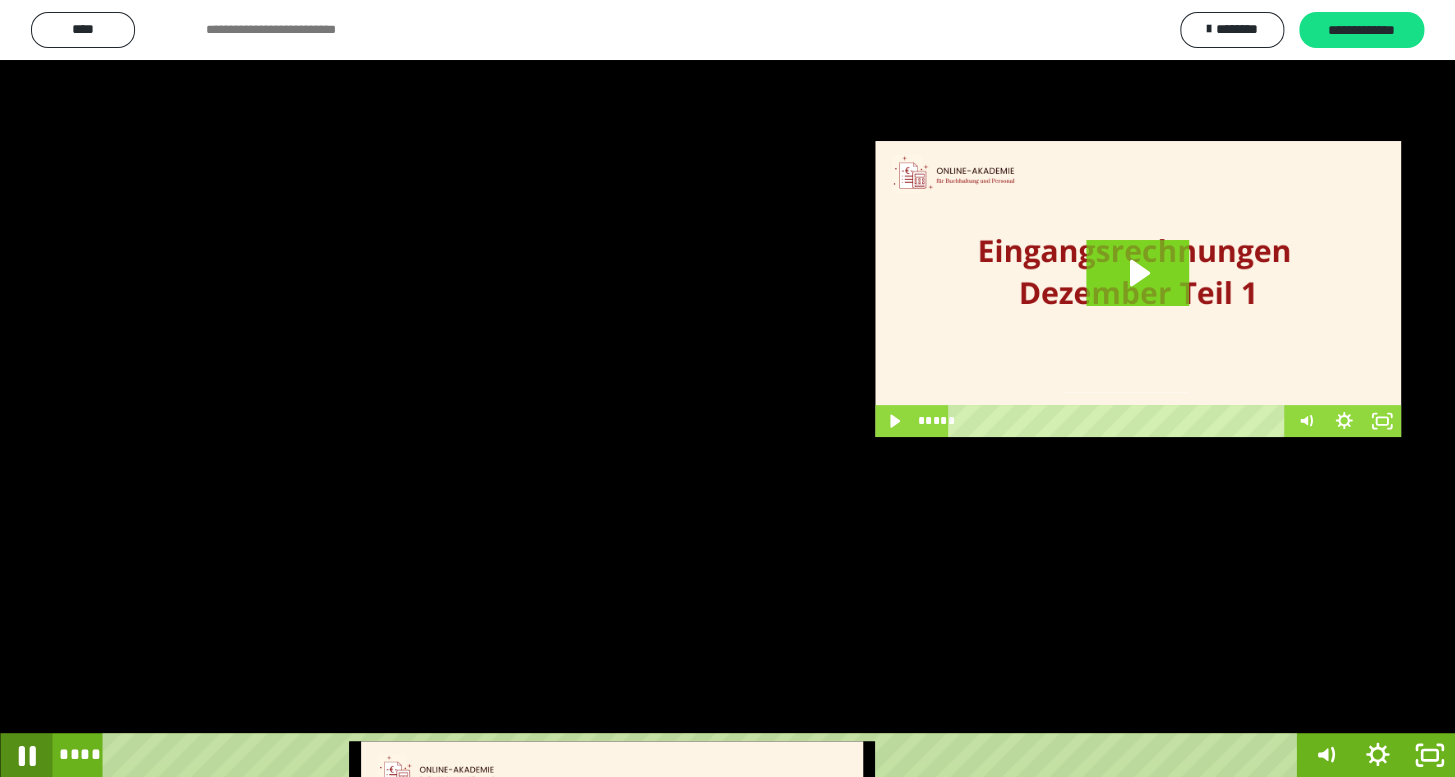 click 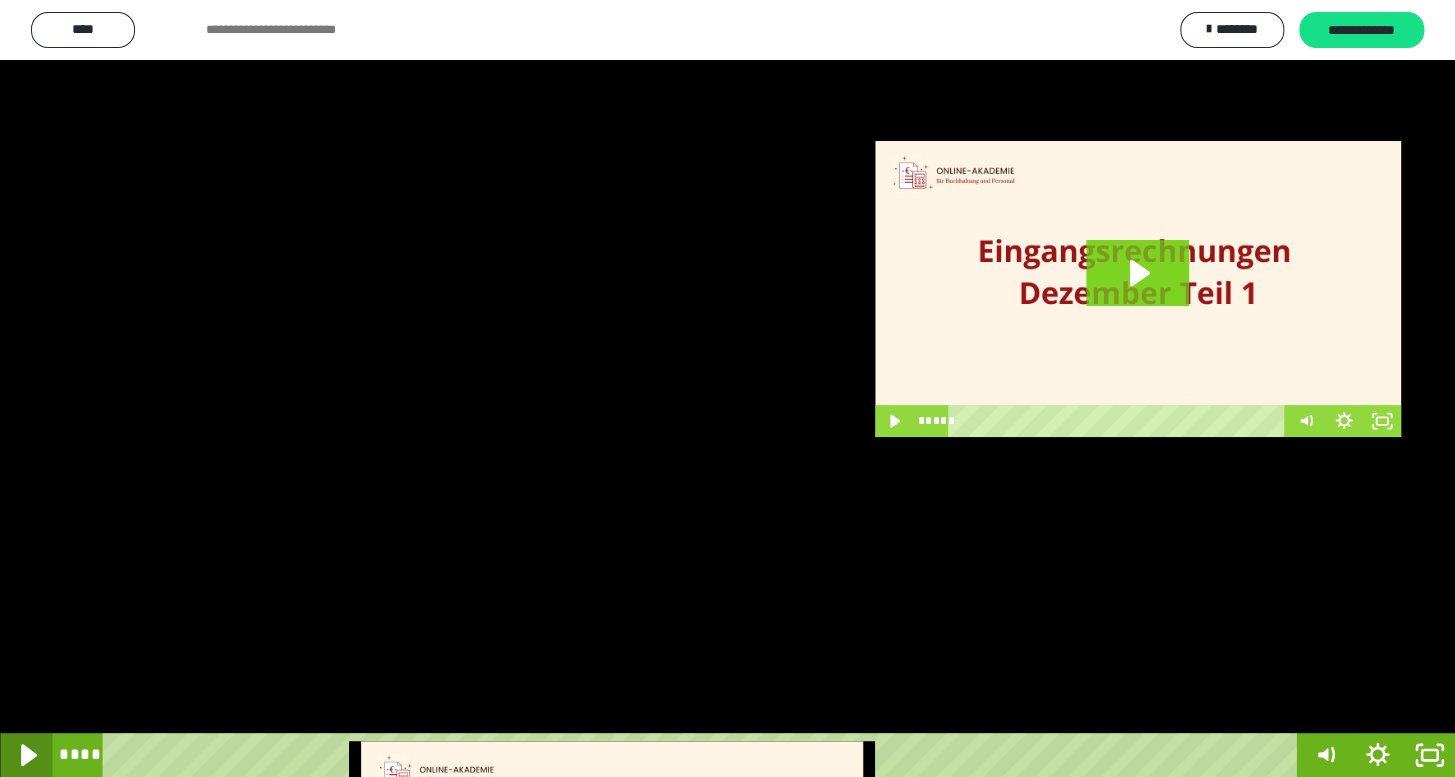 click 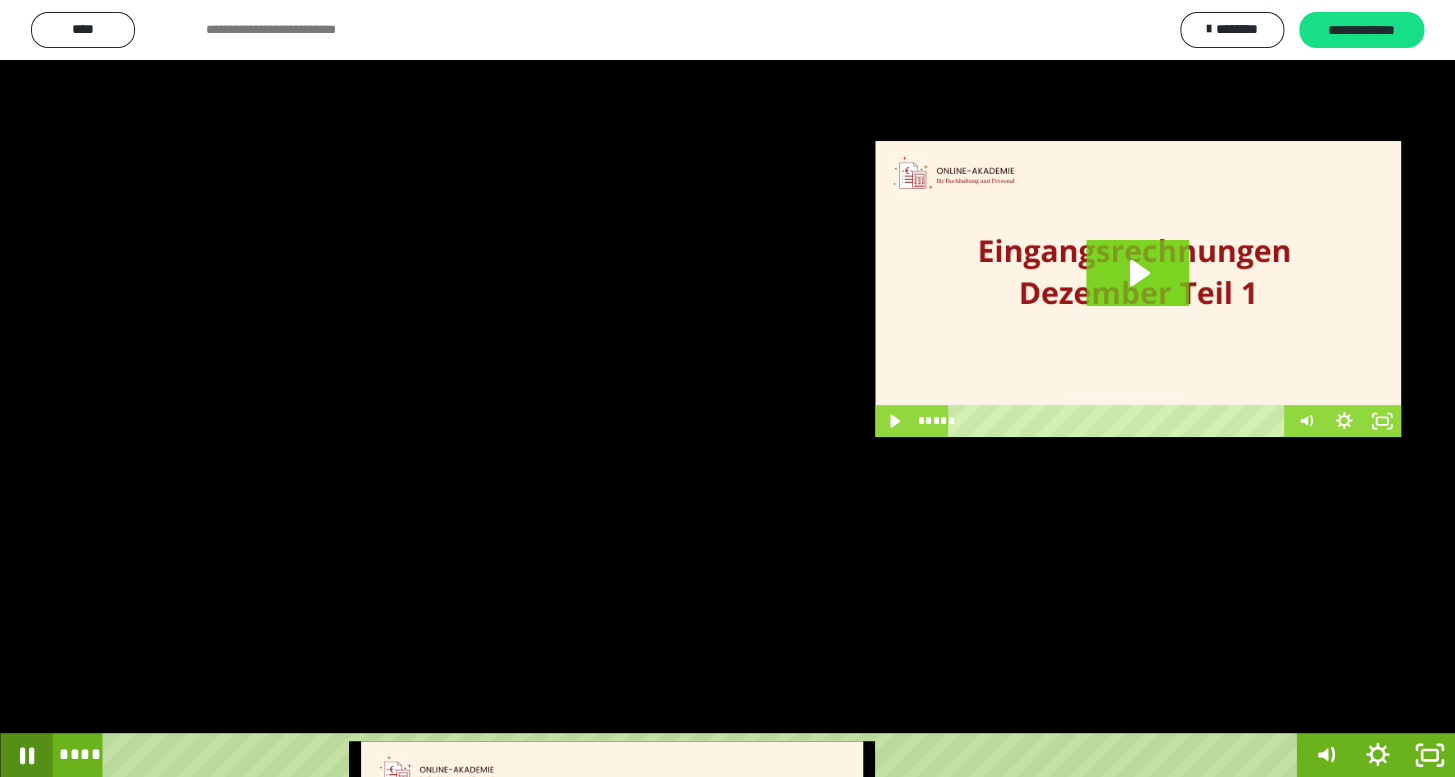 click 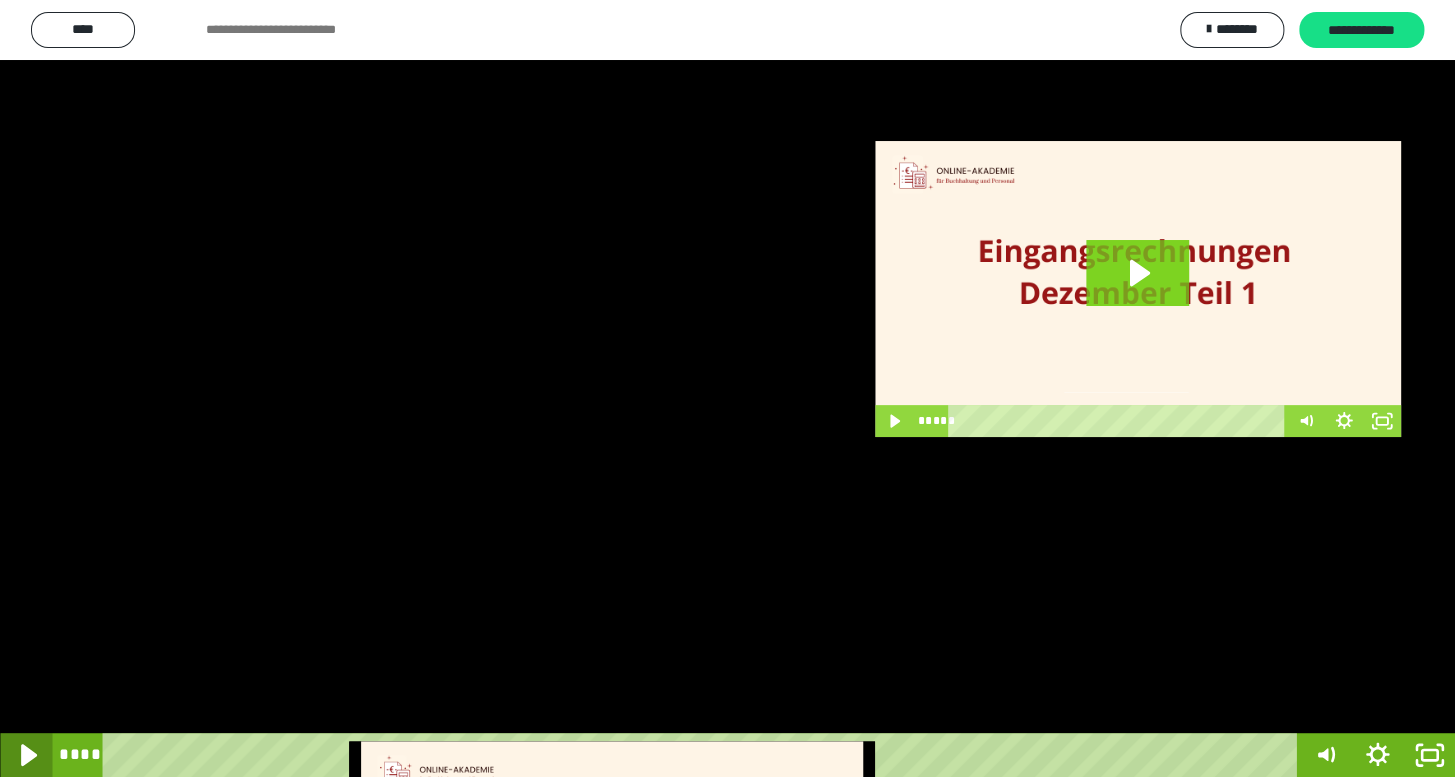 click 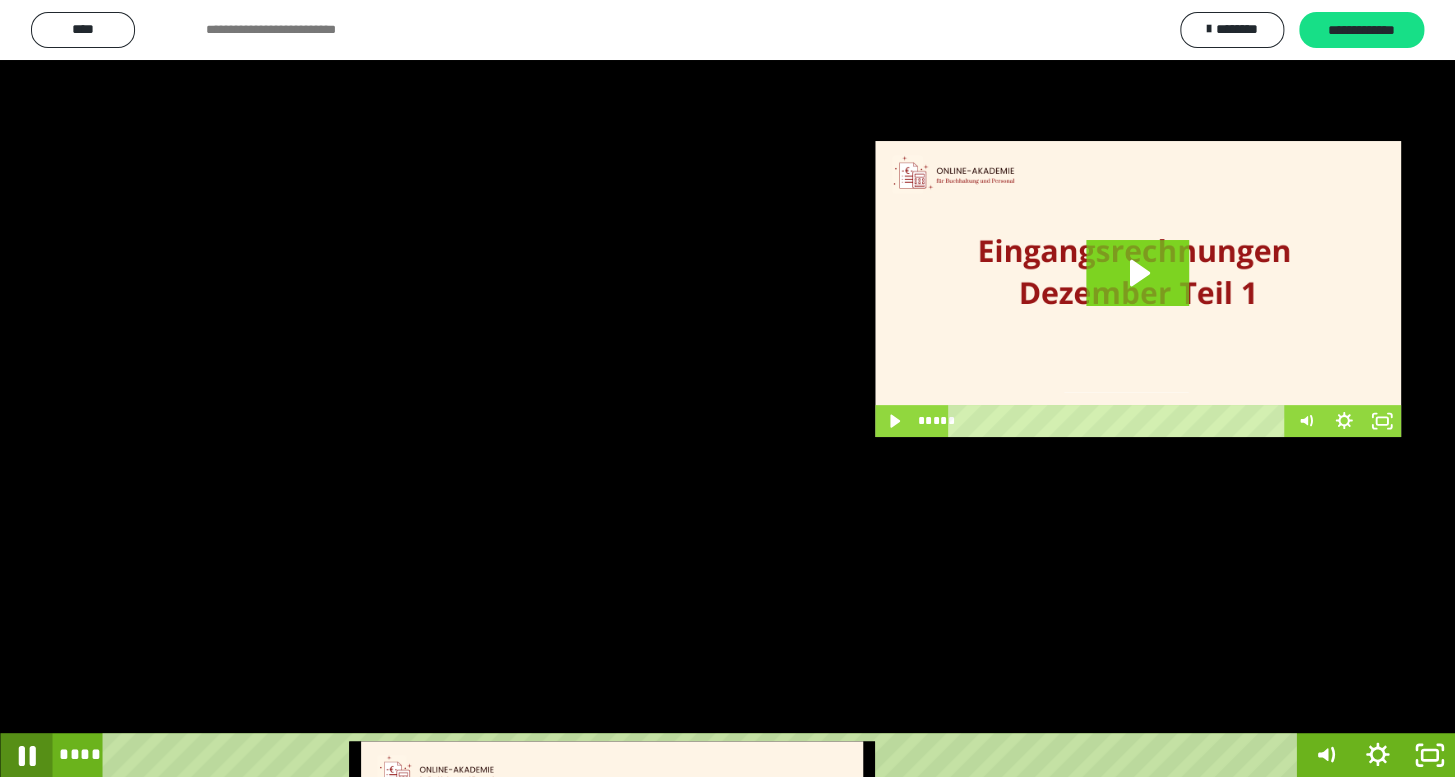 click 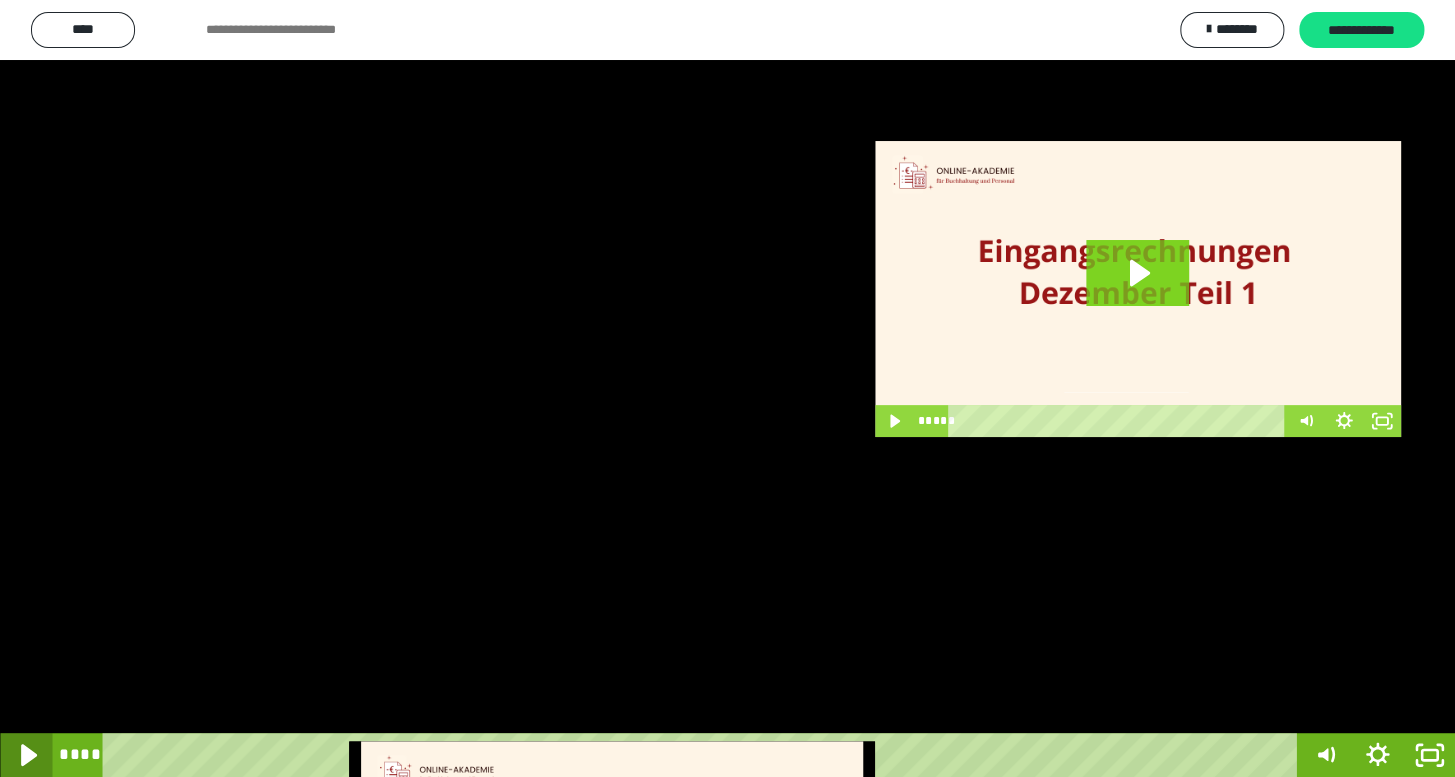 click 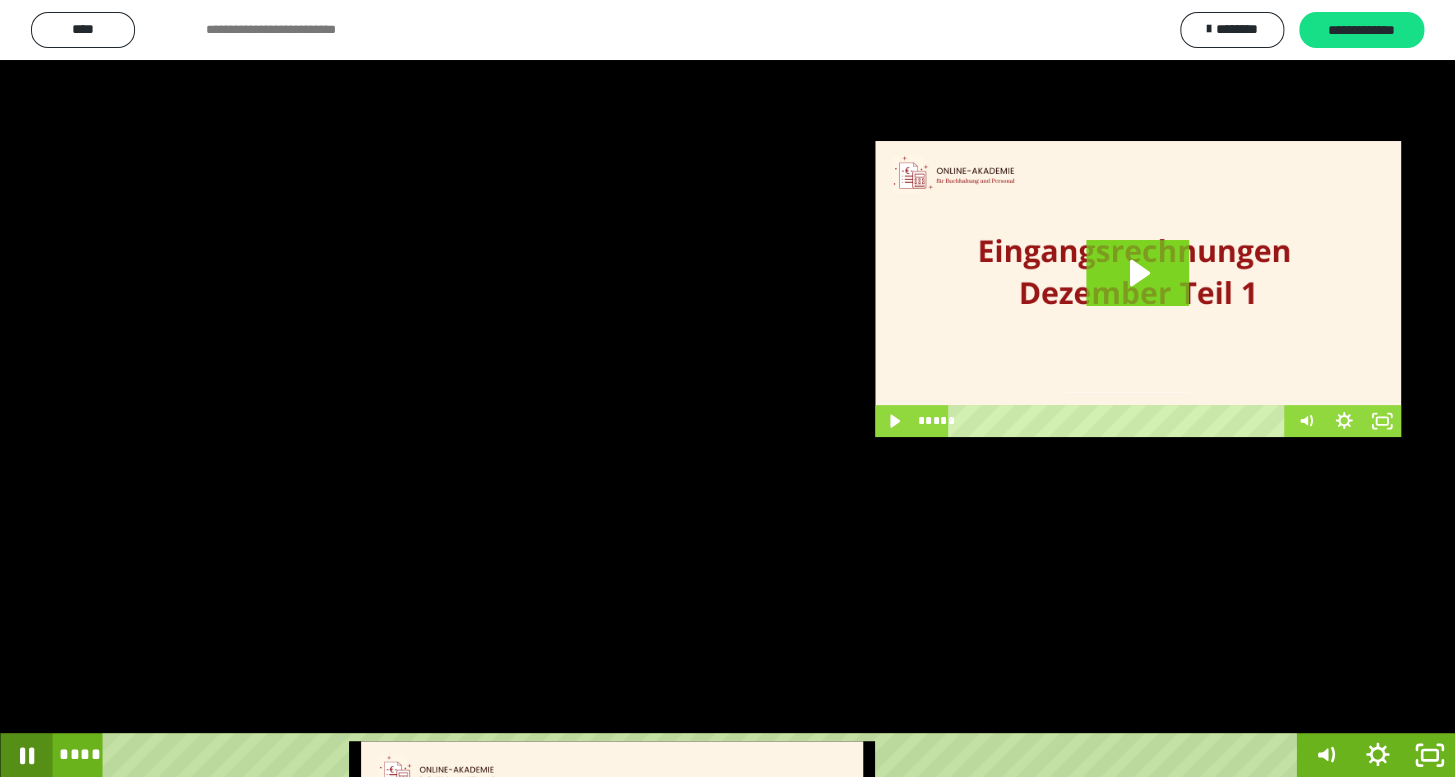 click 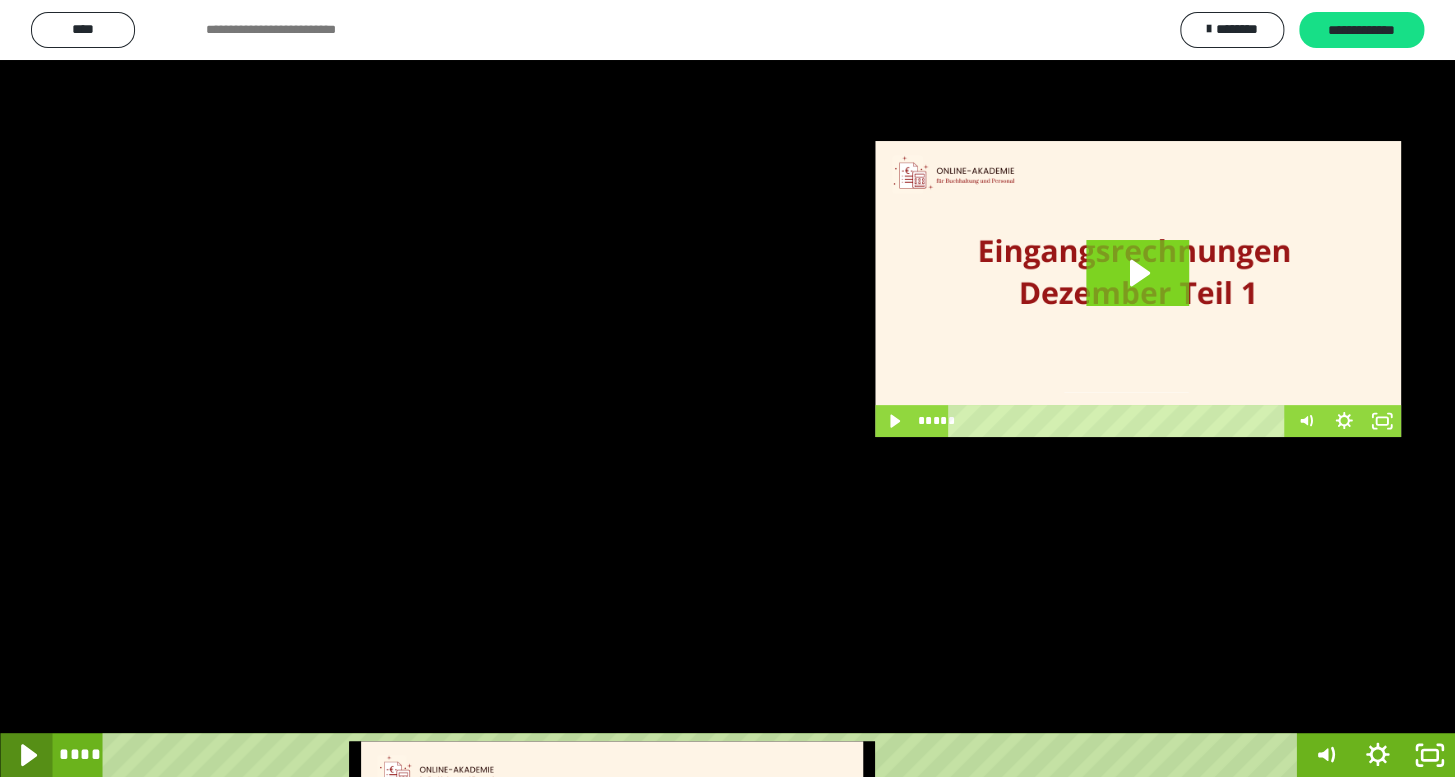 click 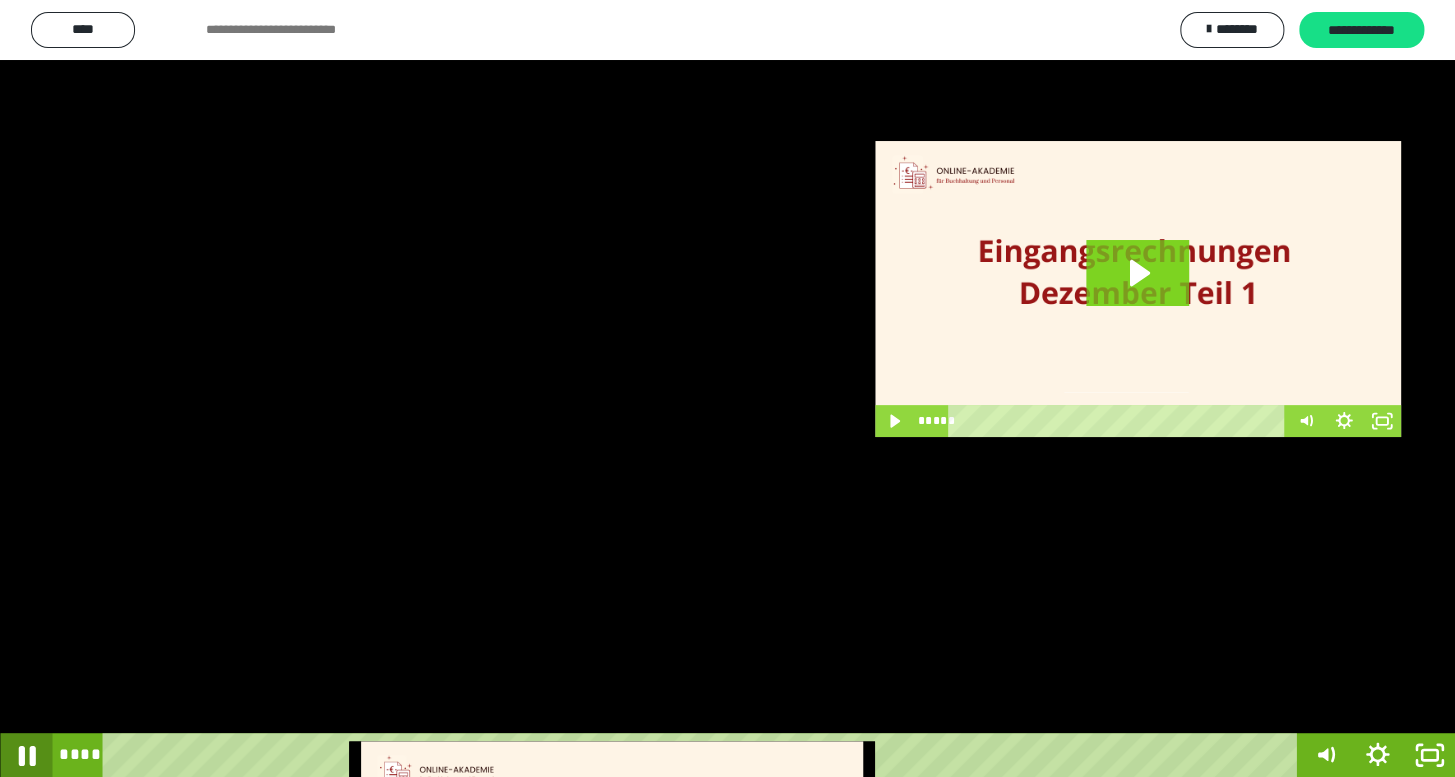 click 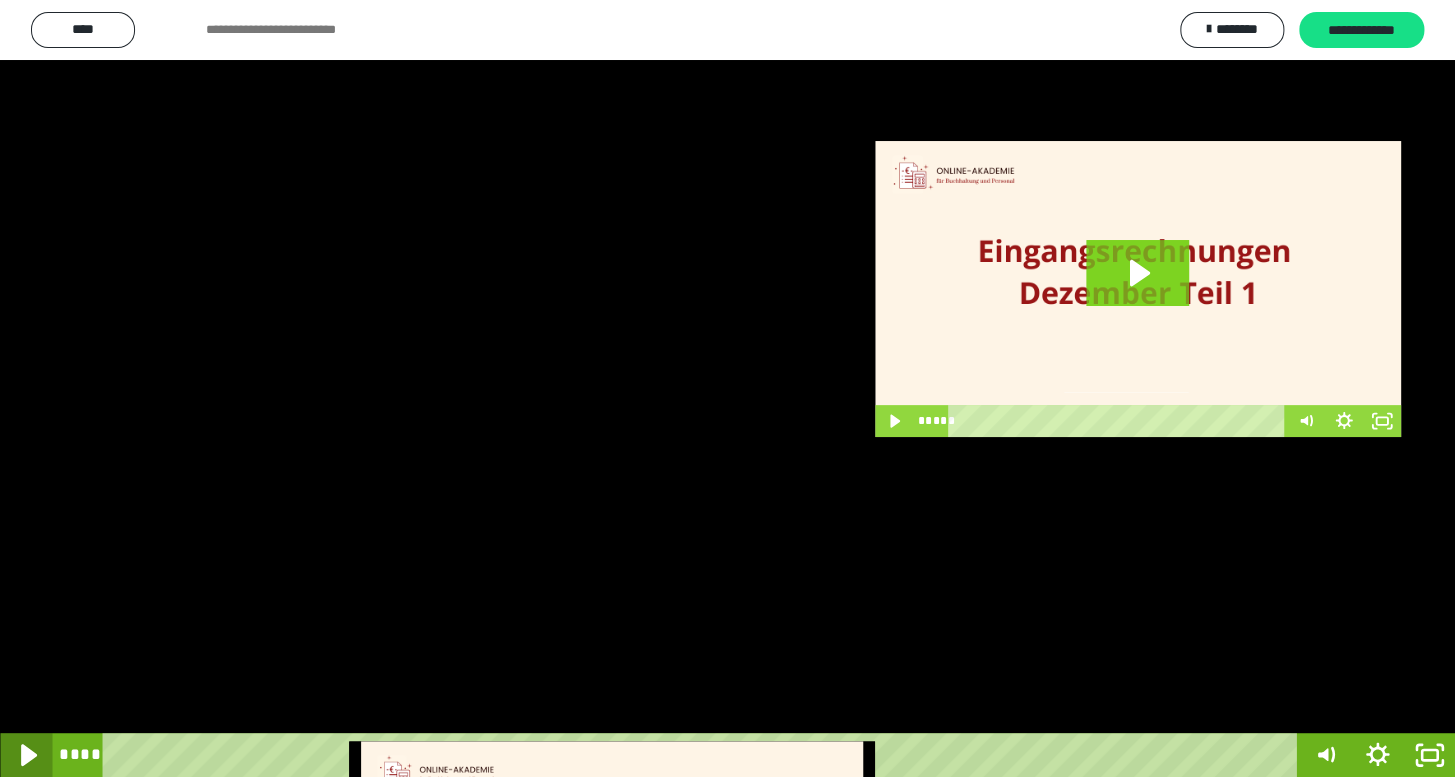 click 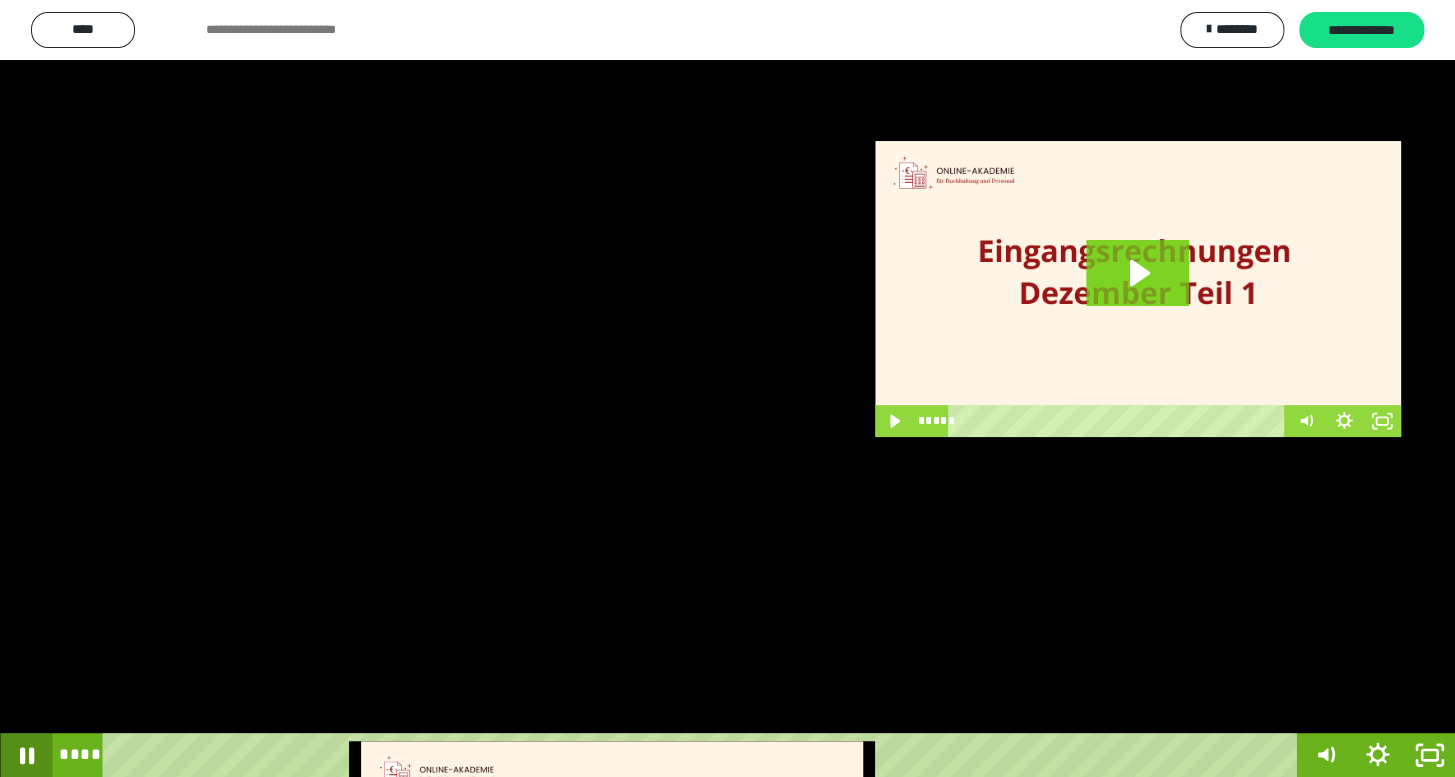 click 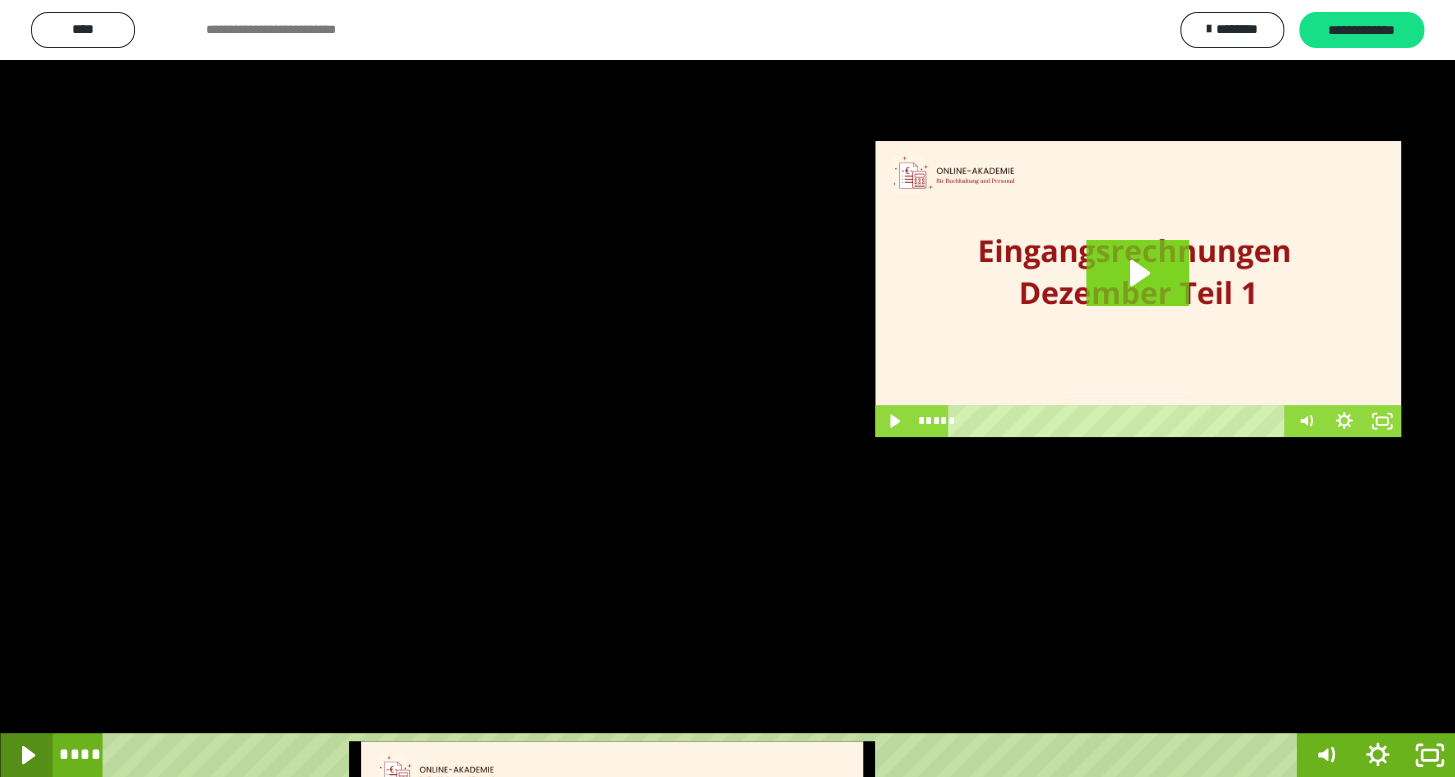 click 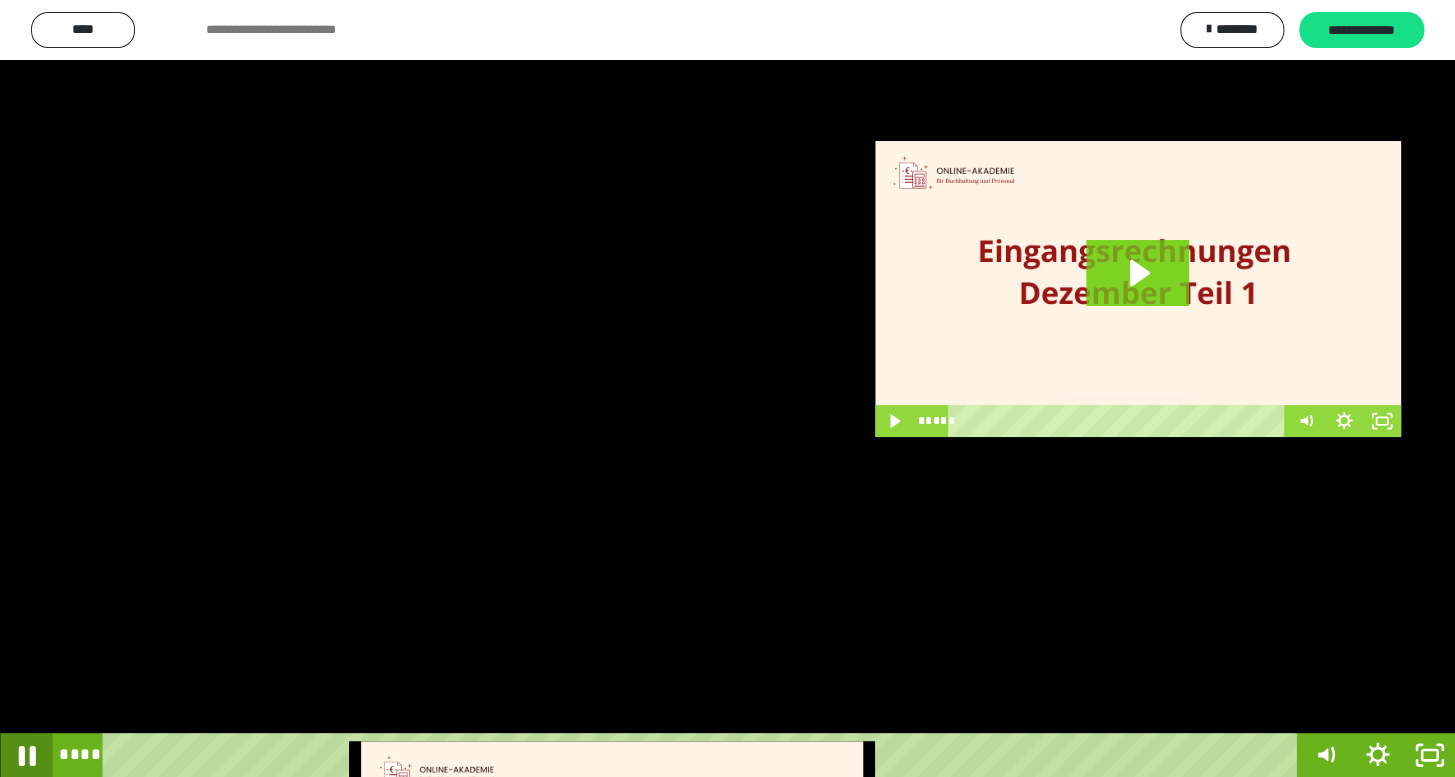click 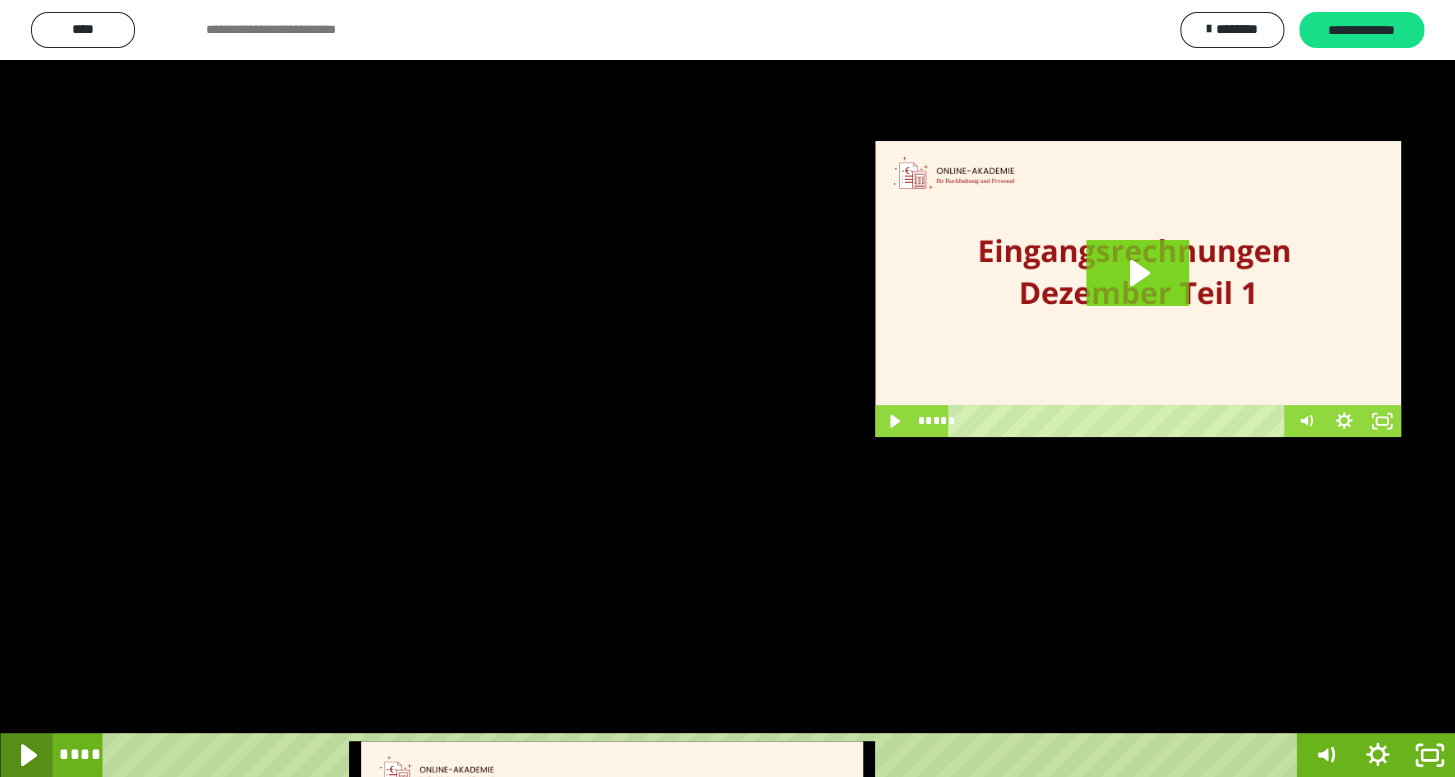 click 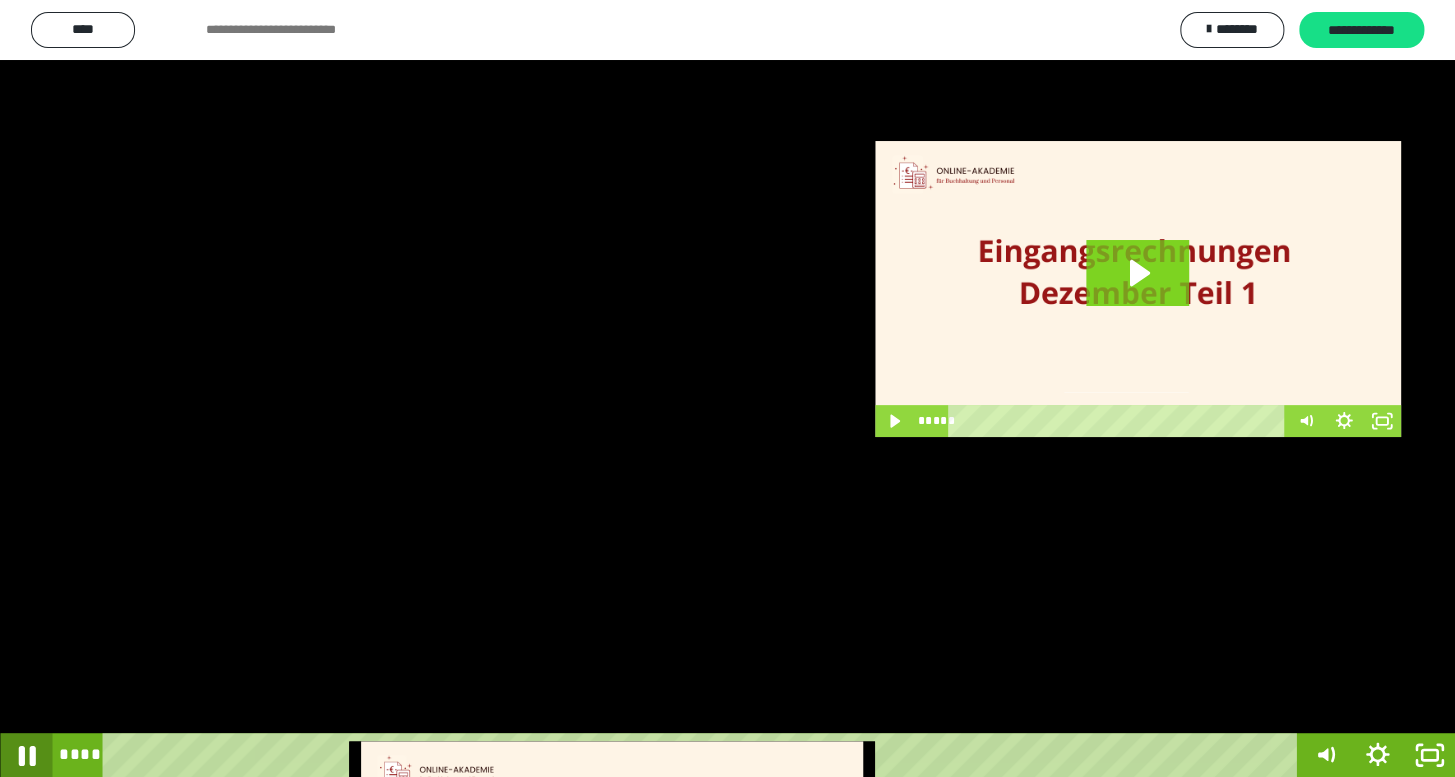 click 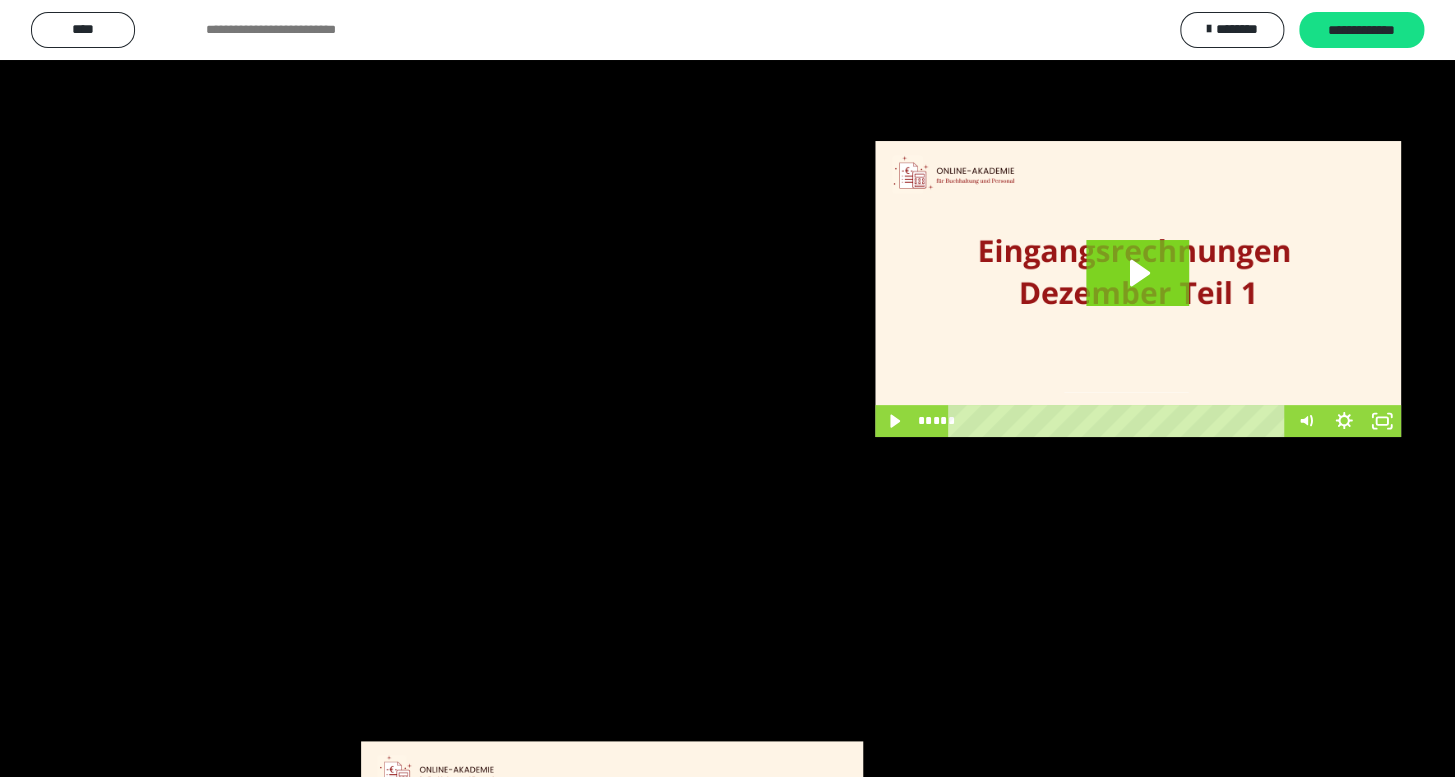 click at bounding box center [727, 388] 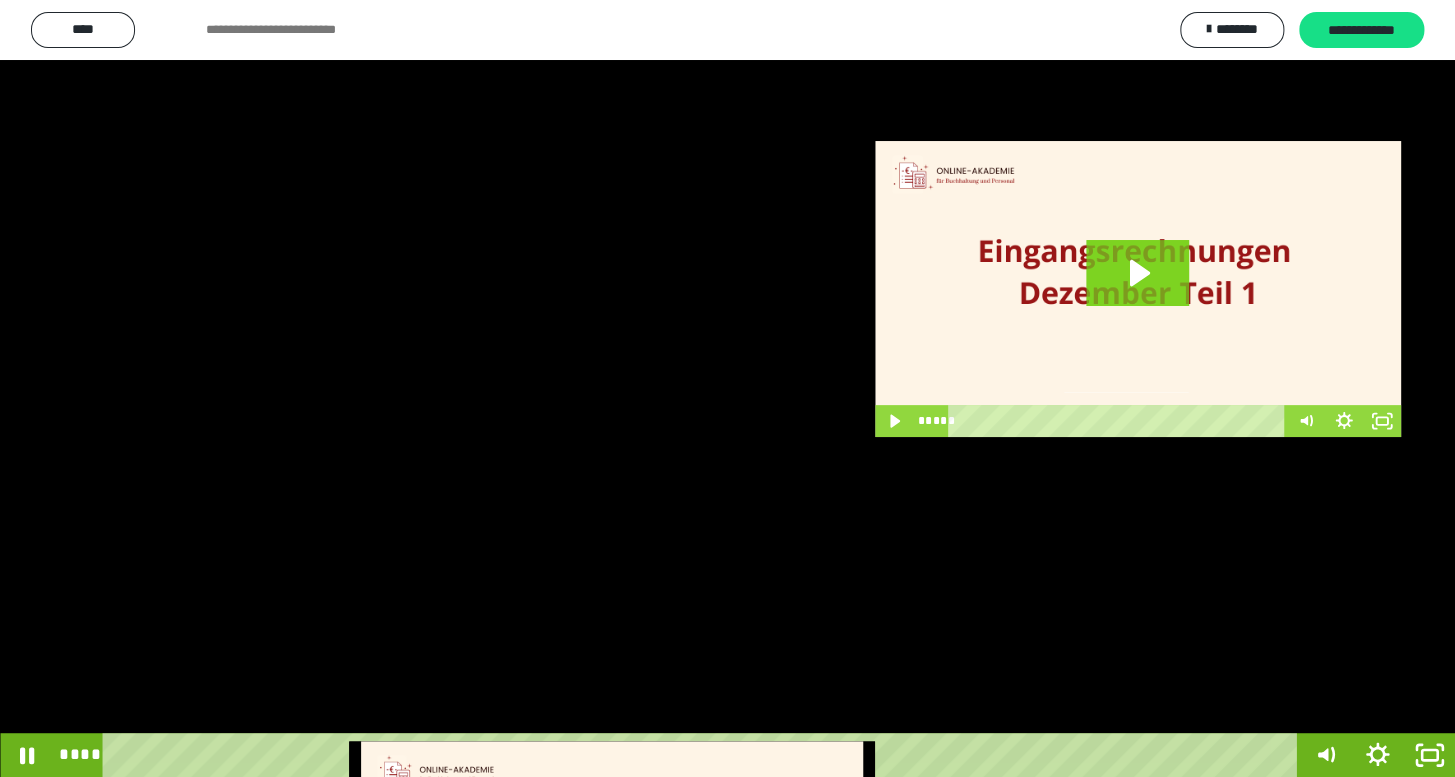 click at bounding box center [727, 388] 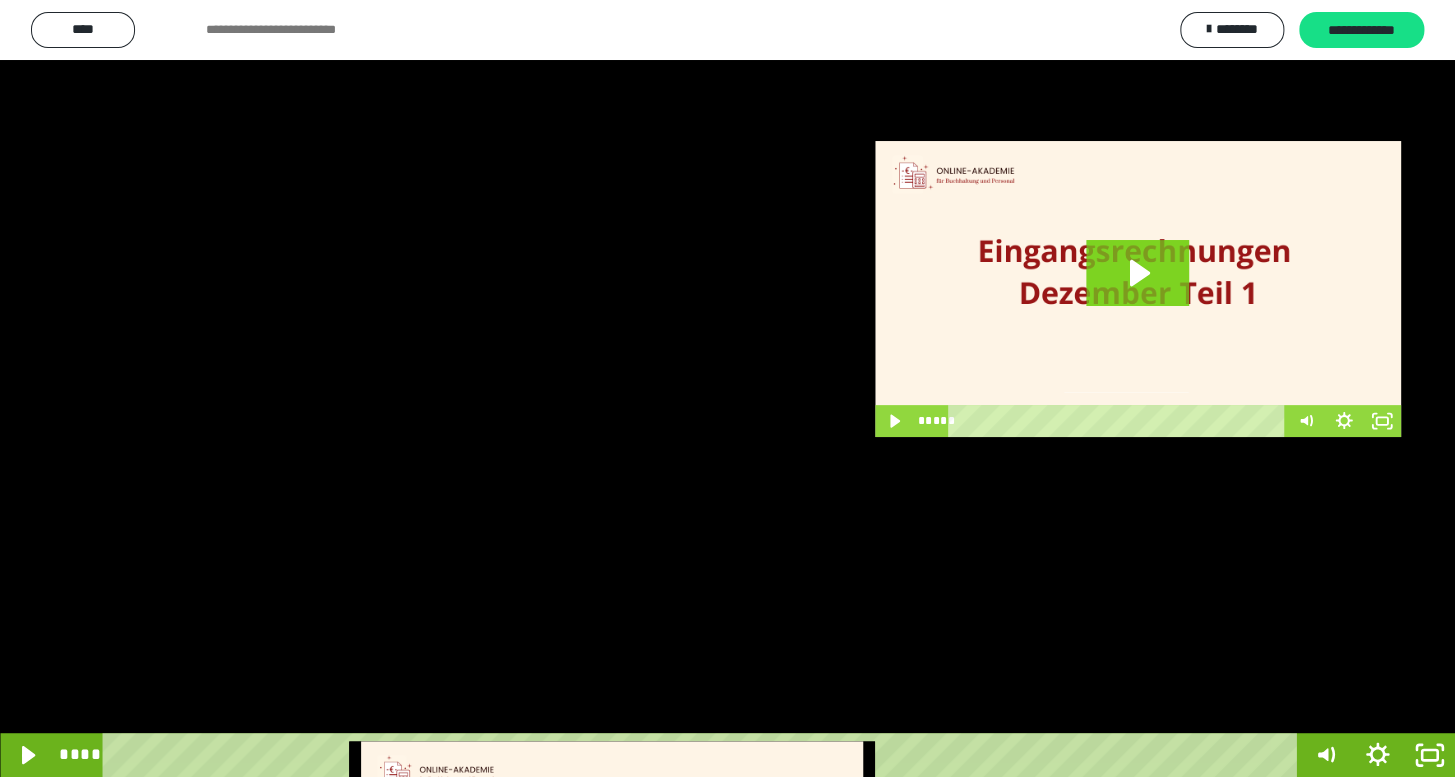 click at bounding box center (727, 388) 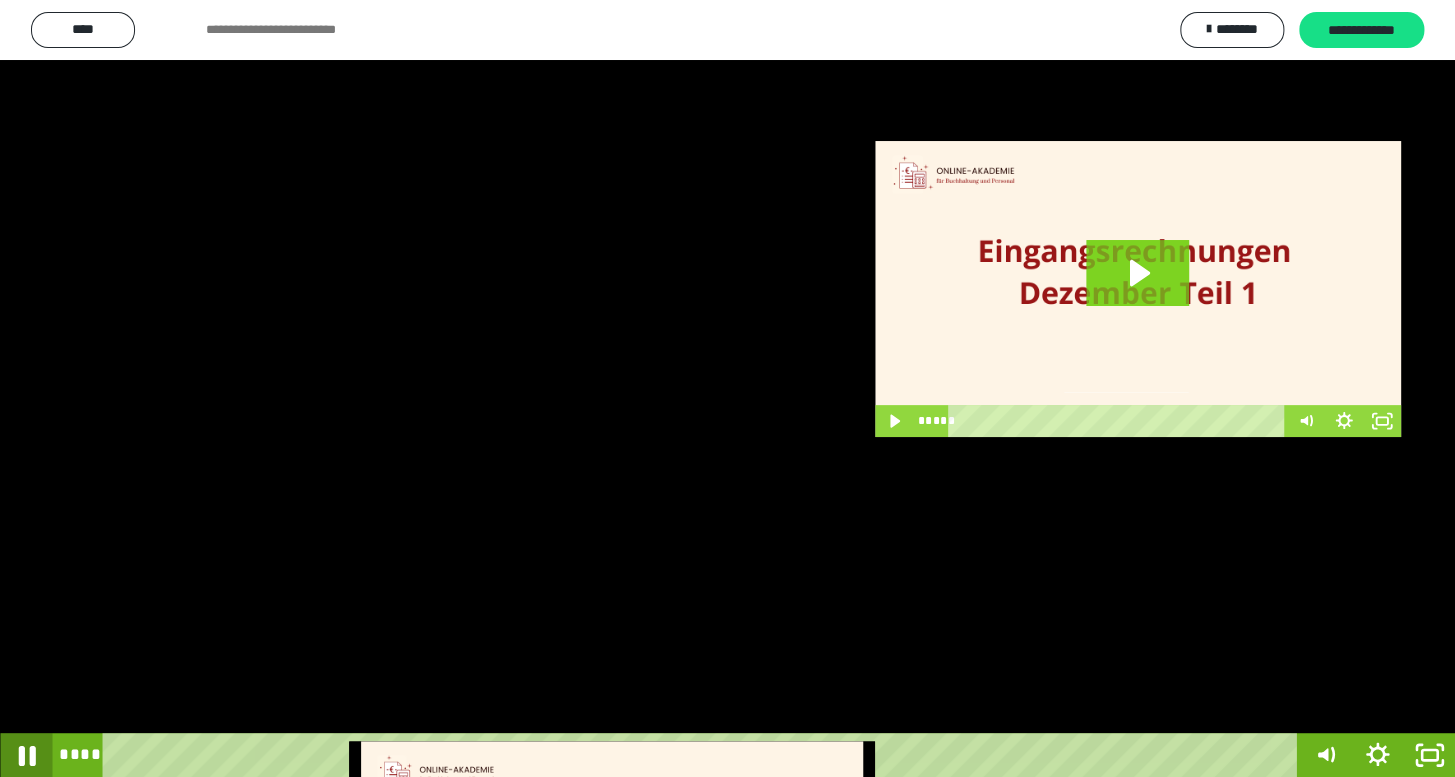 click 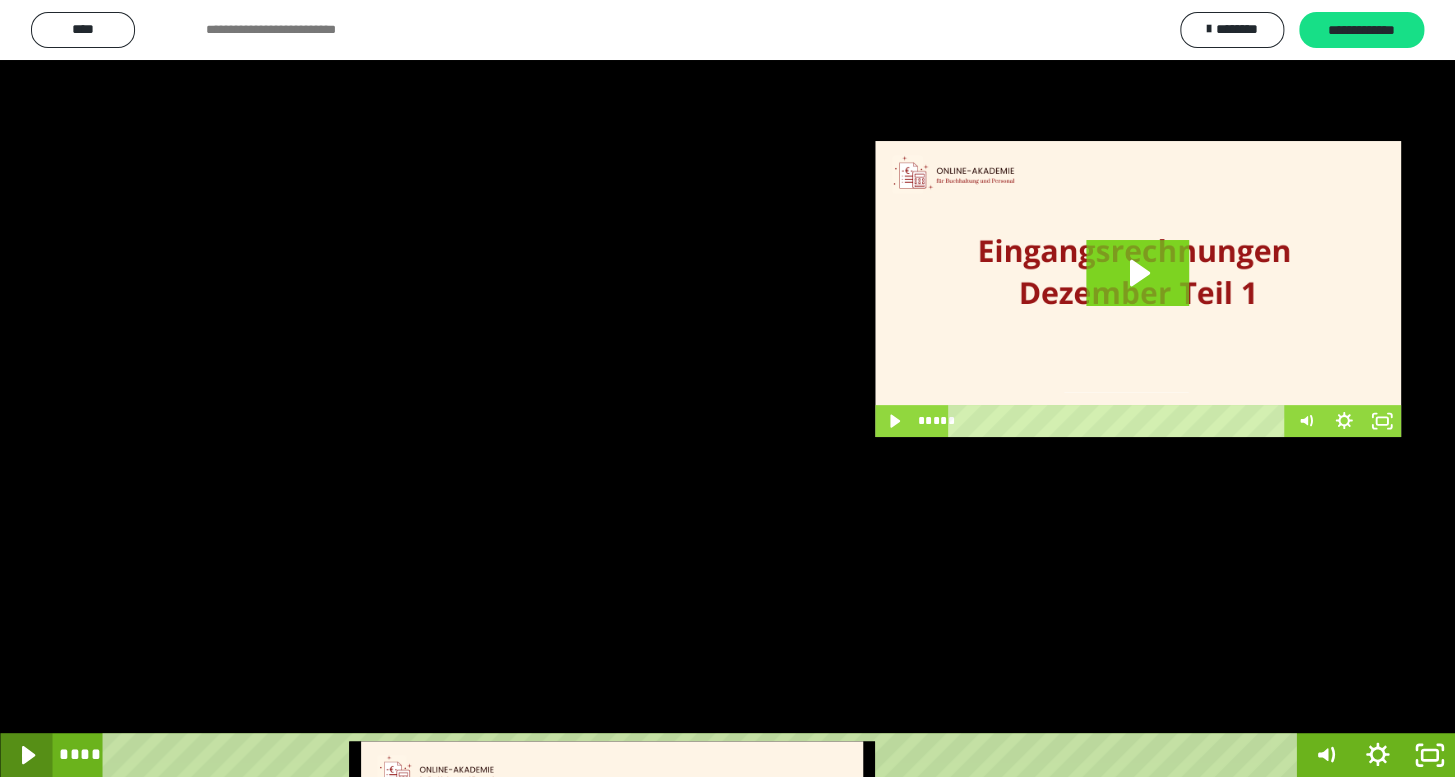 click 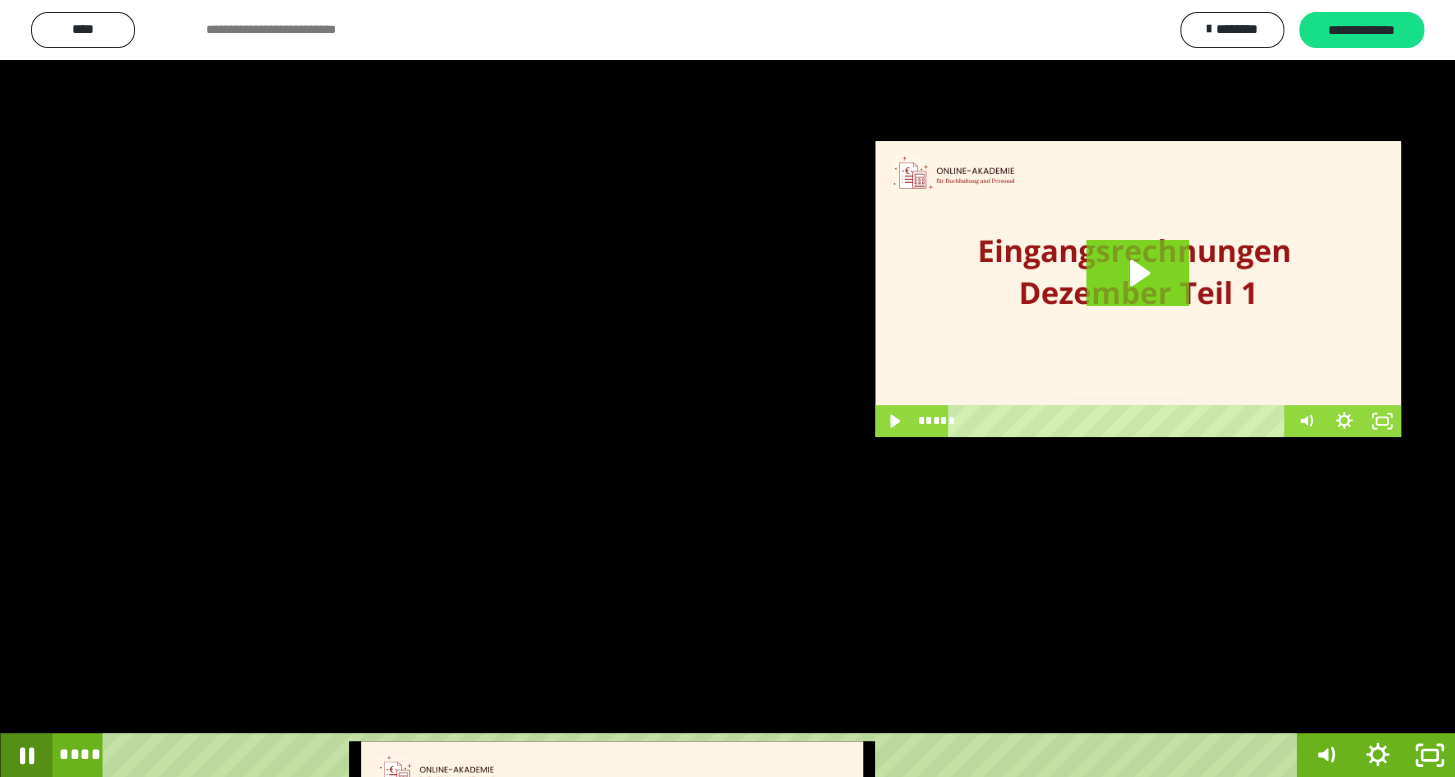 click 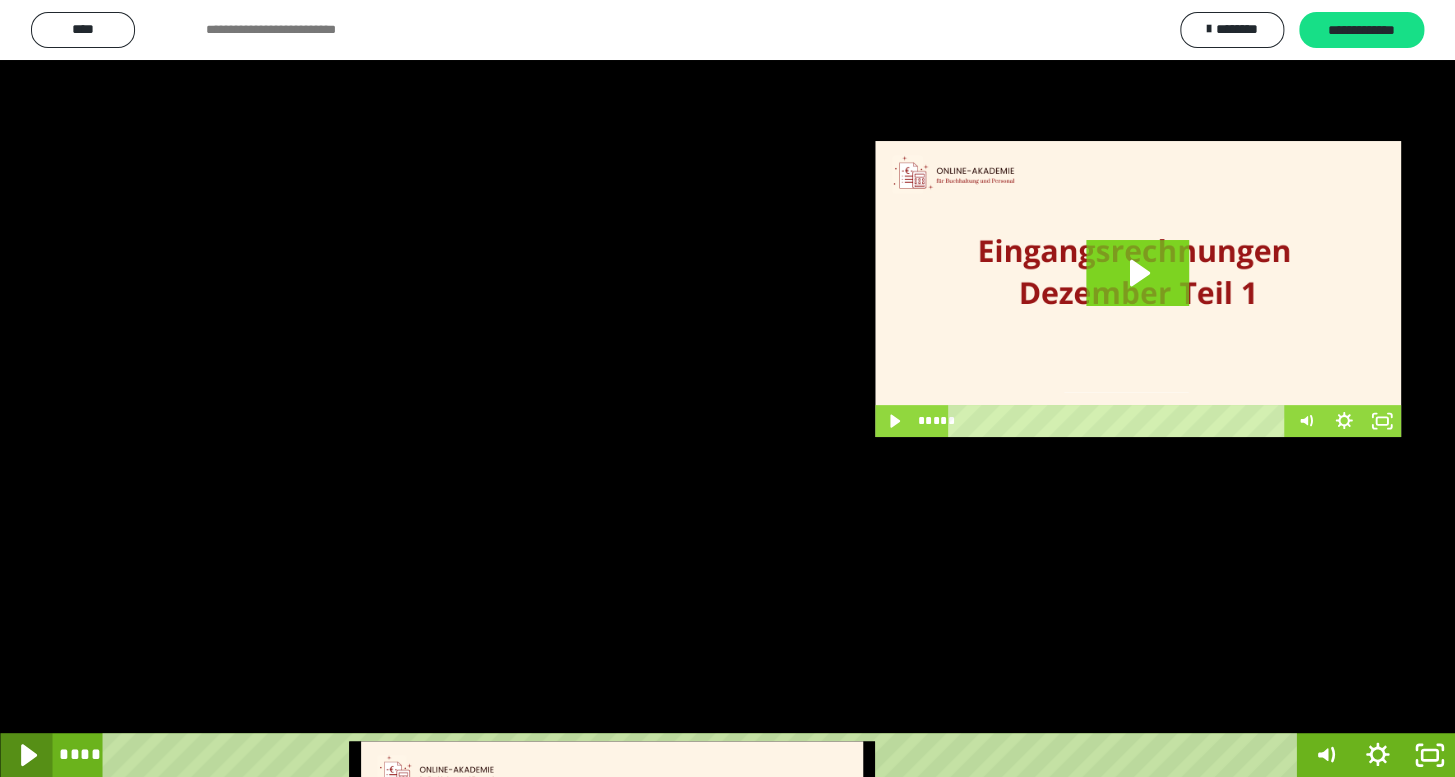 click 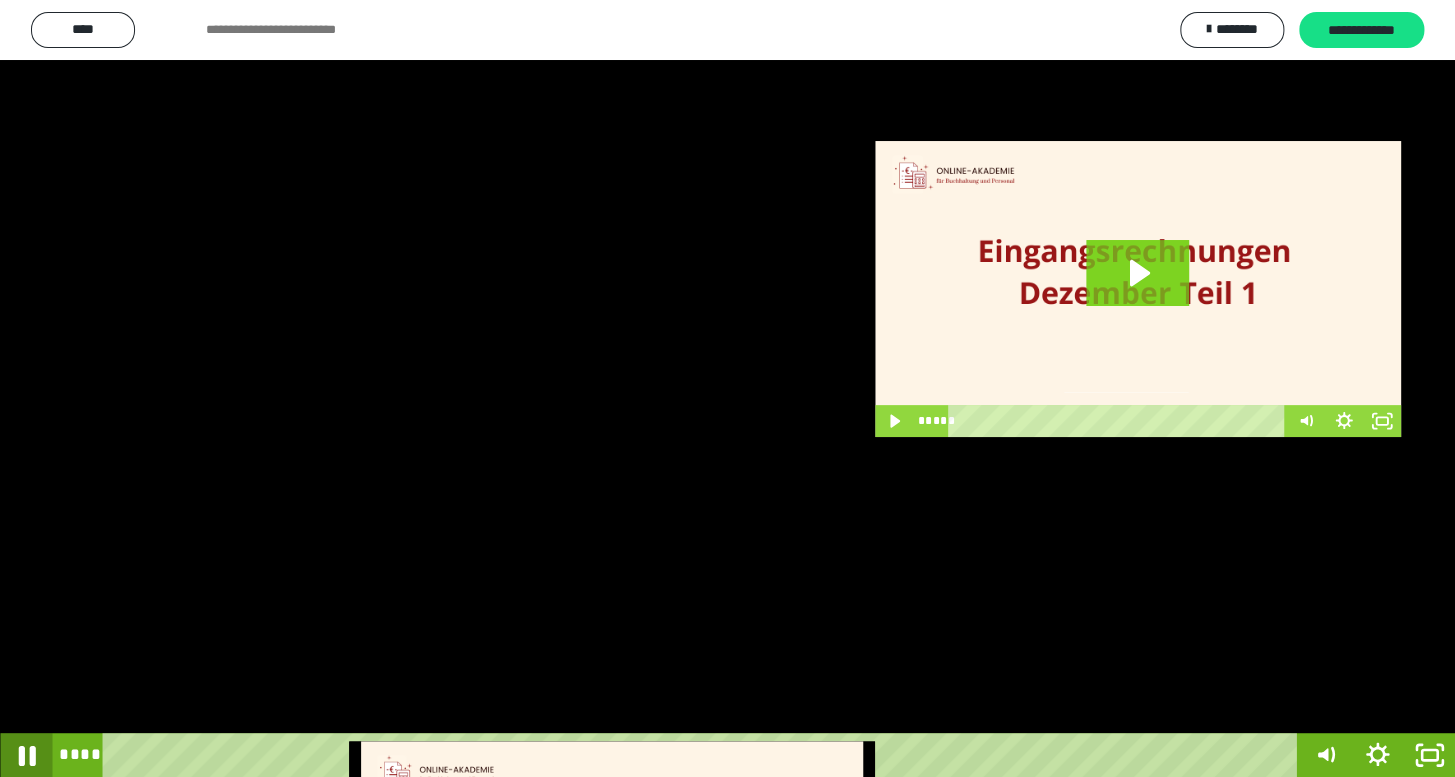 click 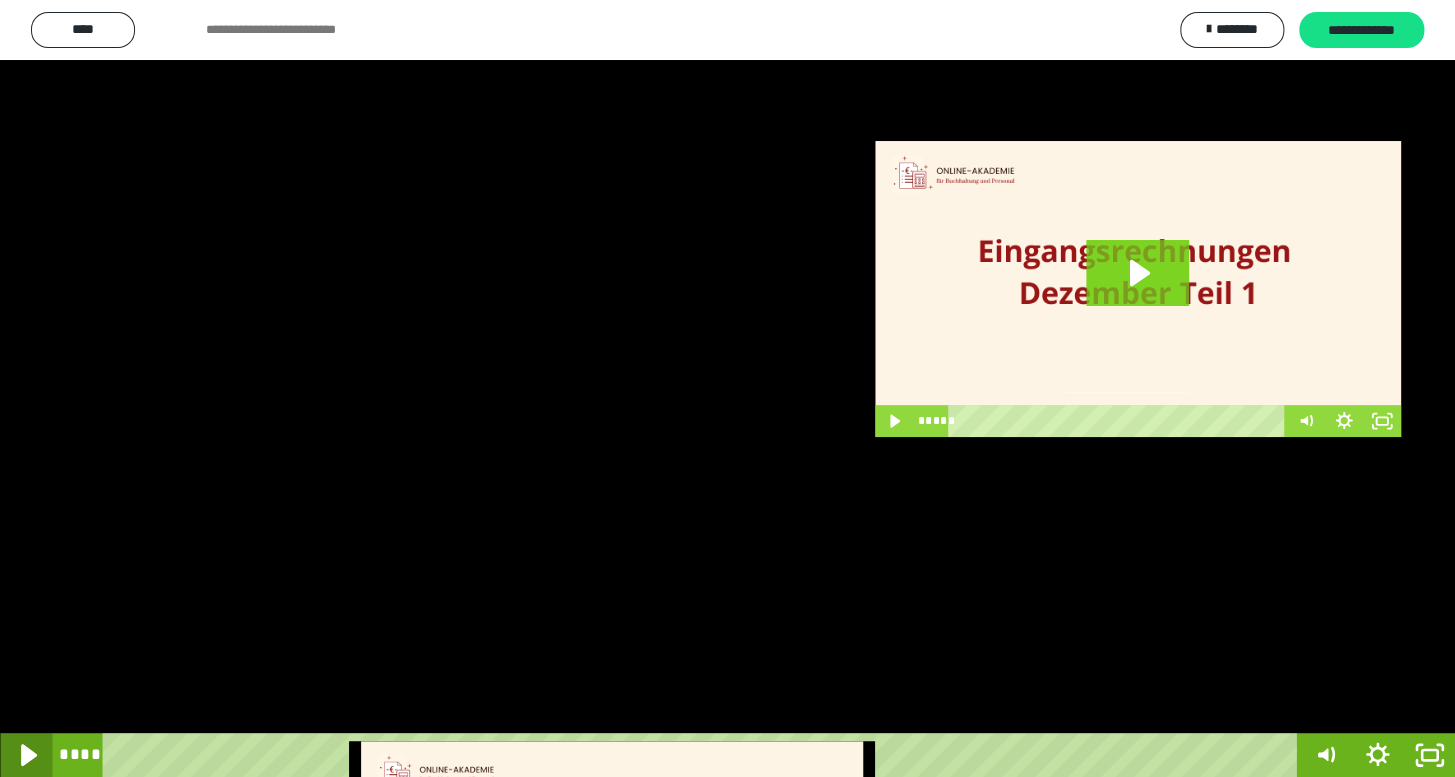click 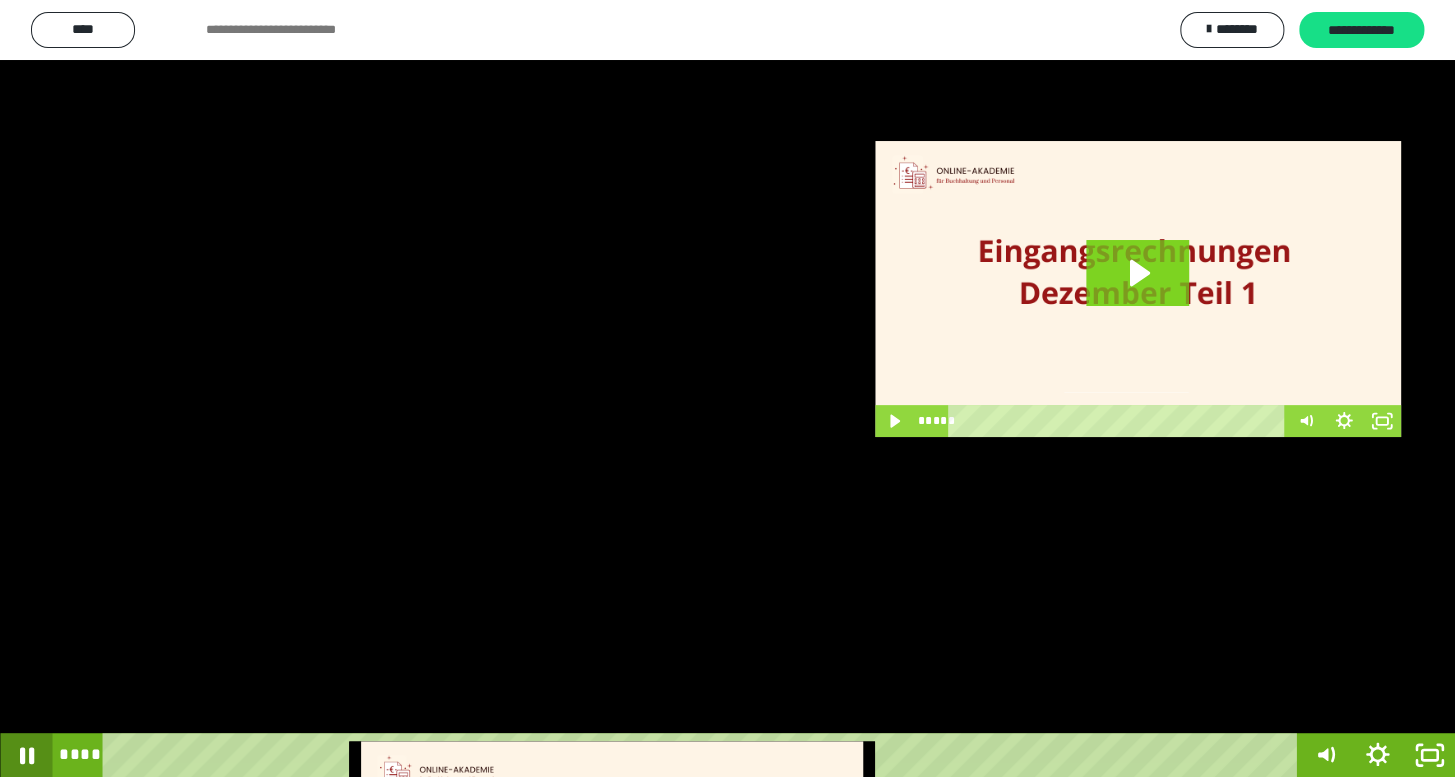 click 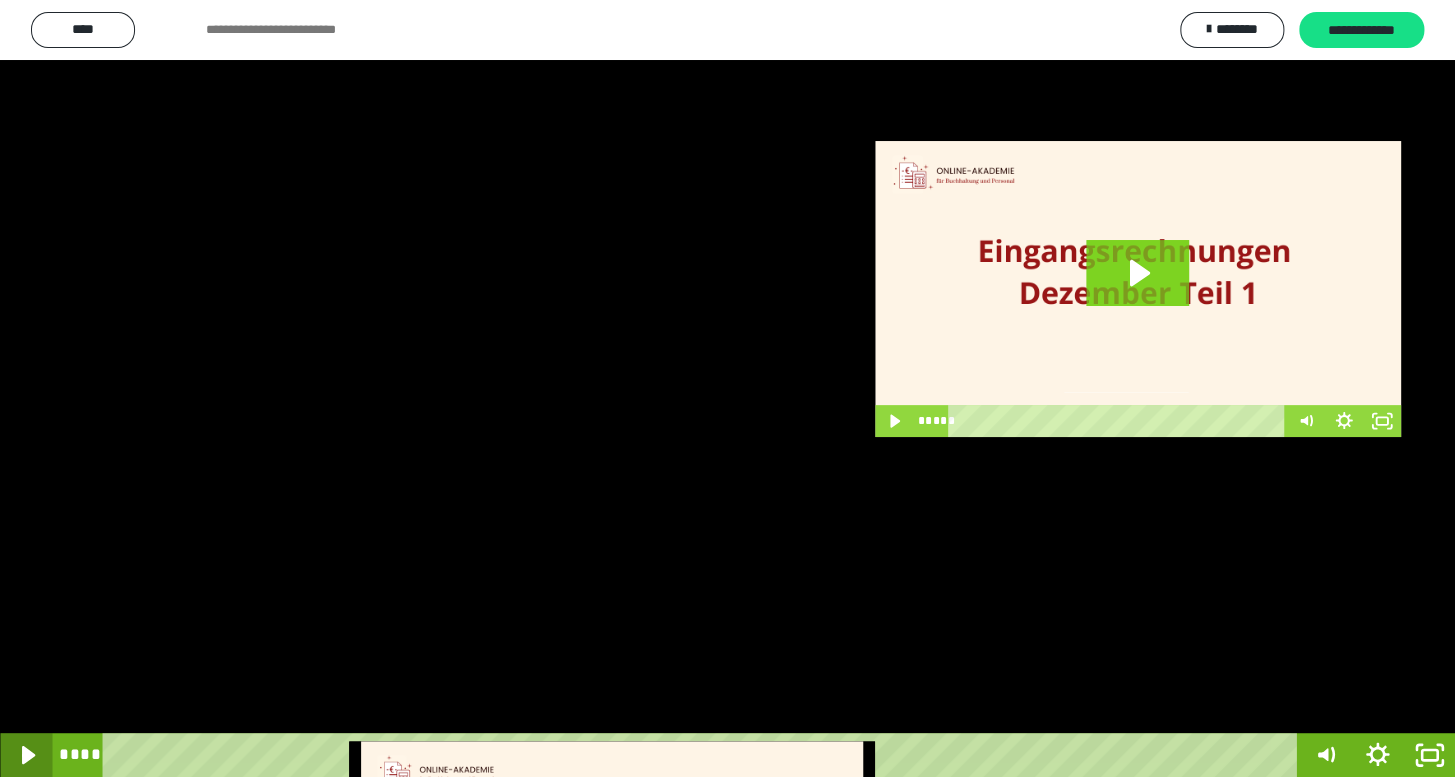 click 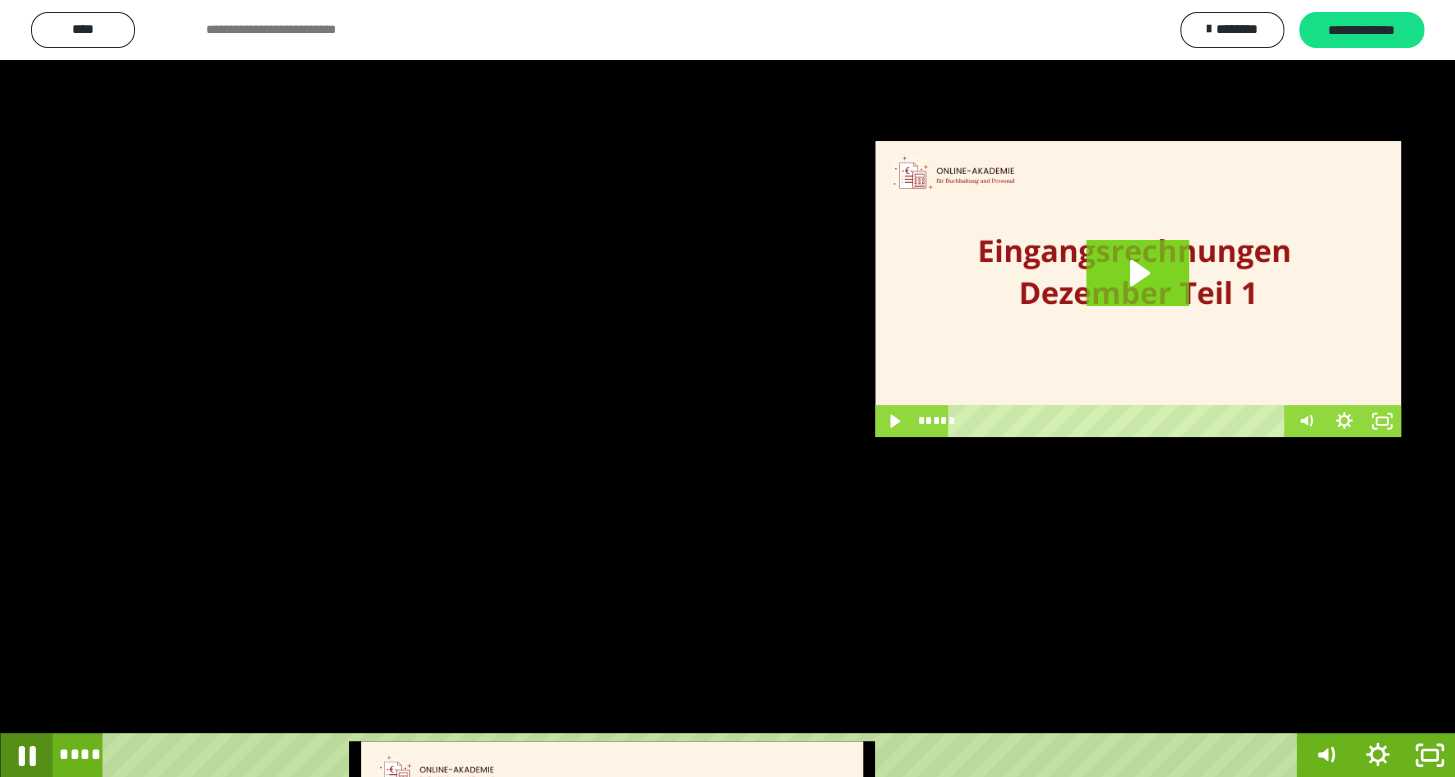 click 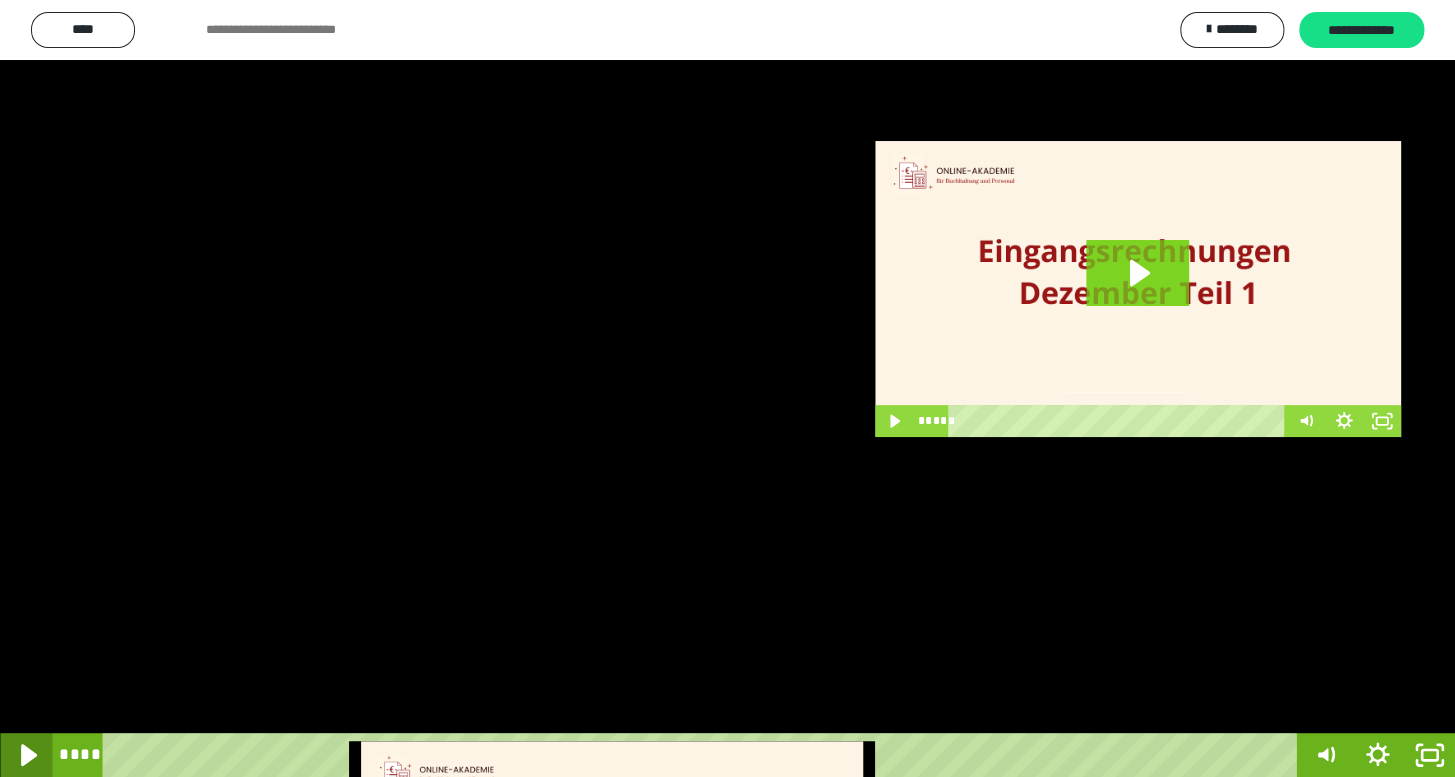 click 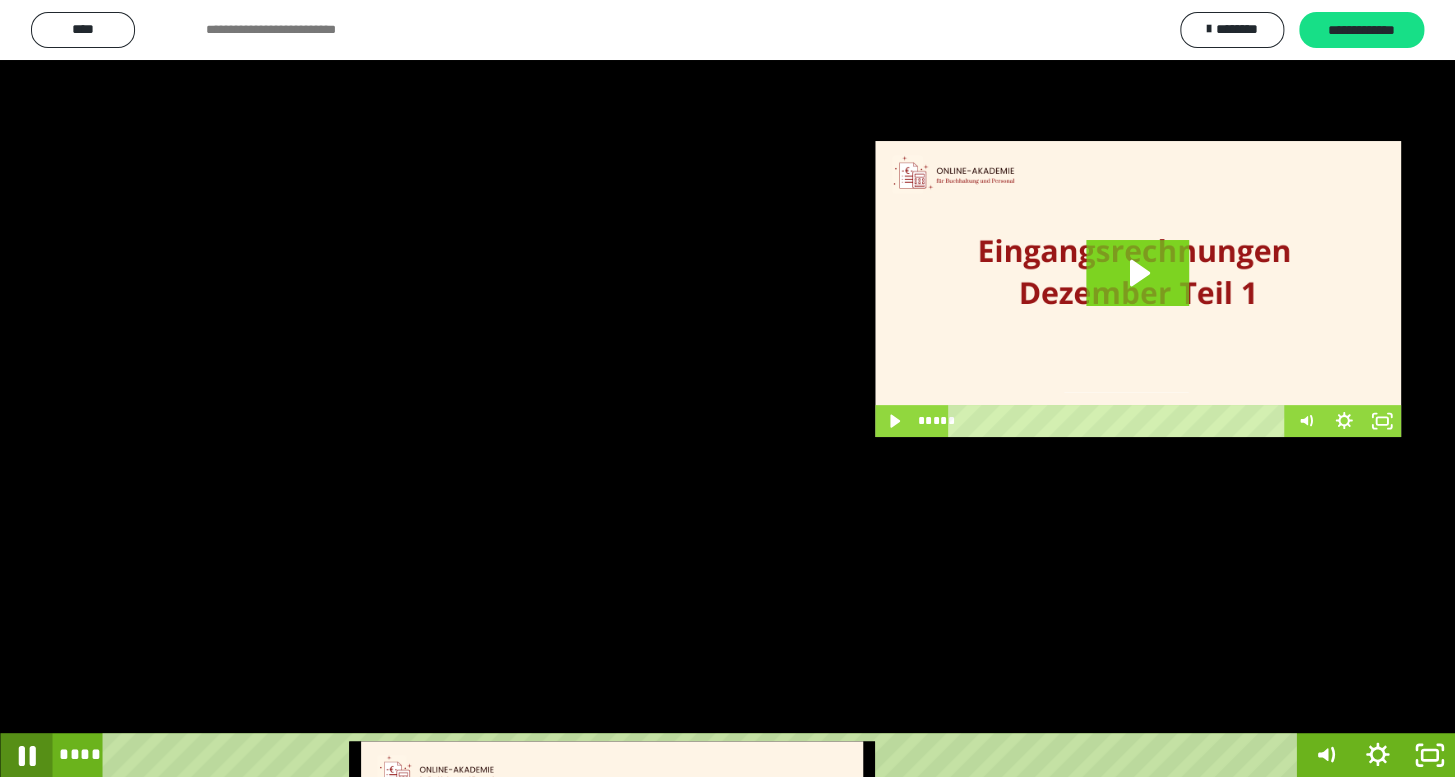click 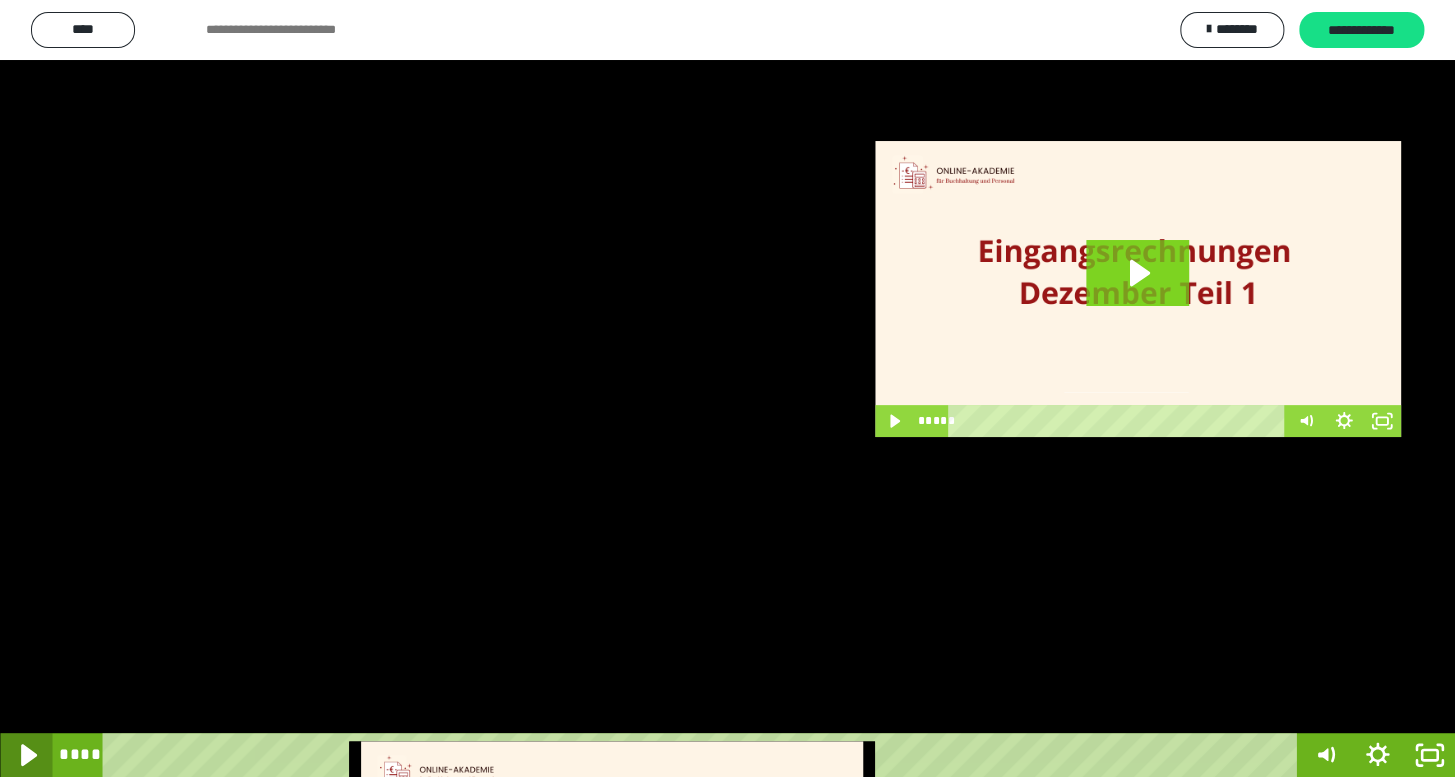 click 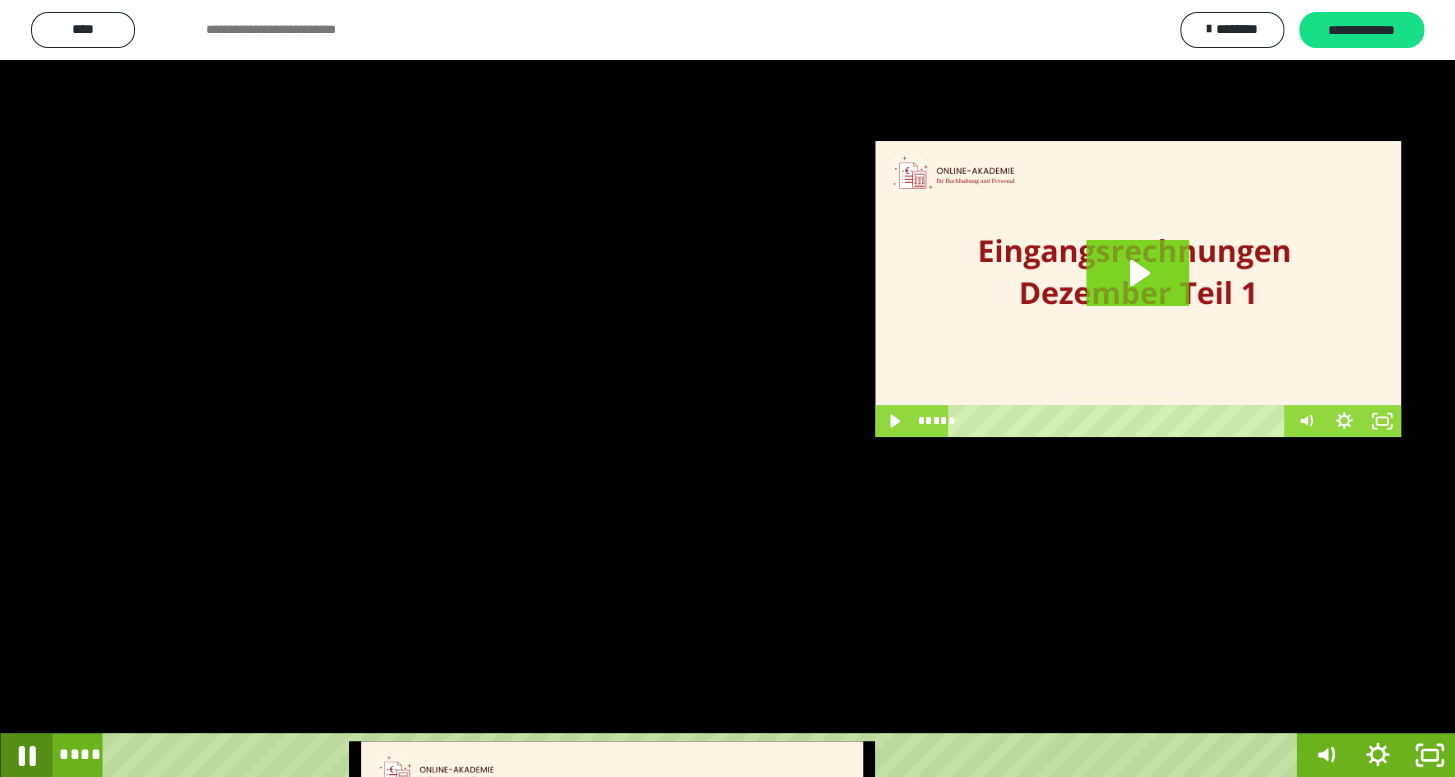 click 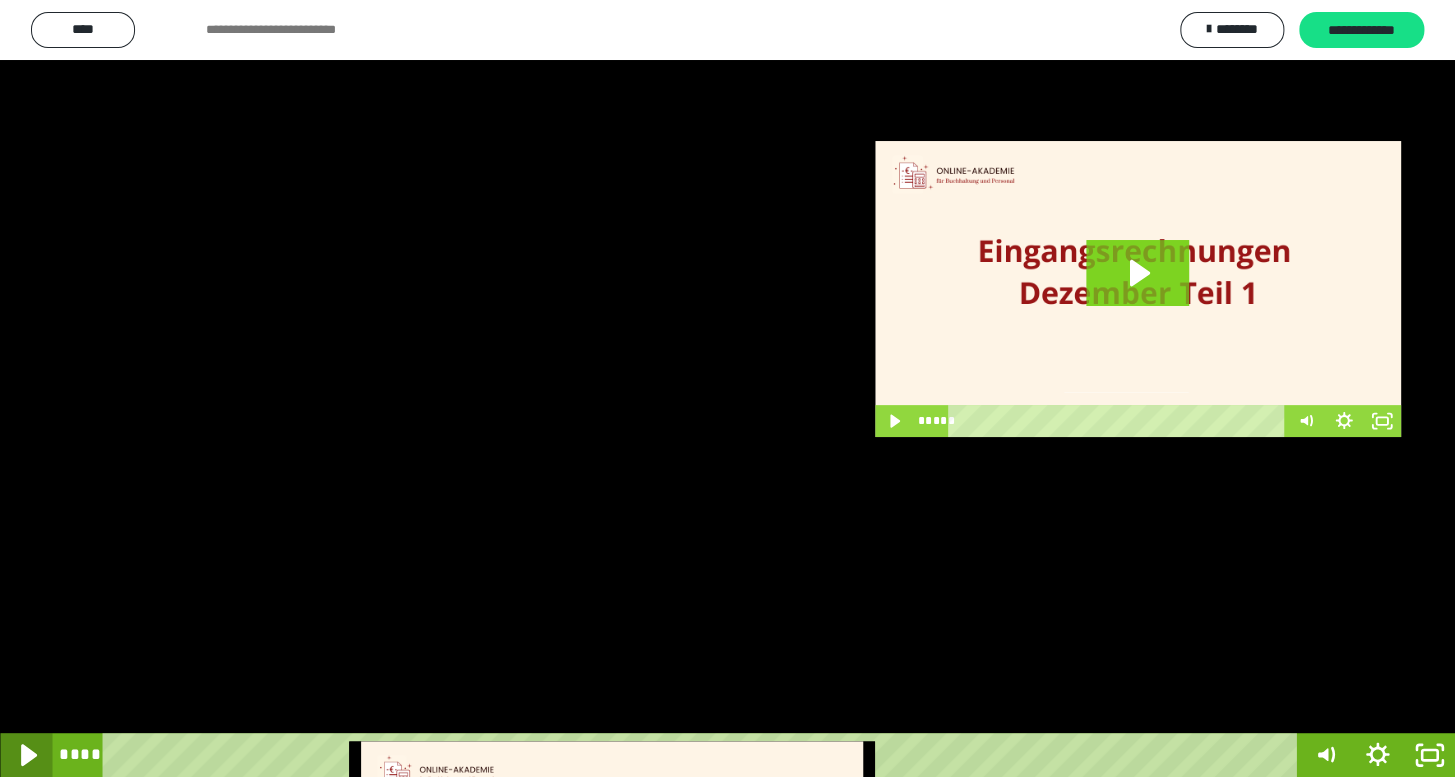 click 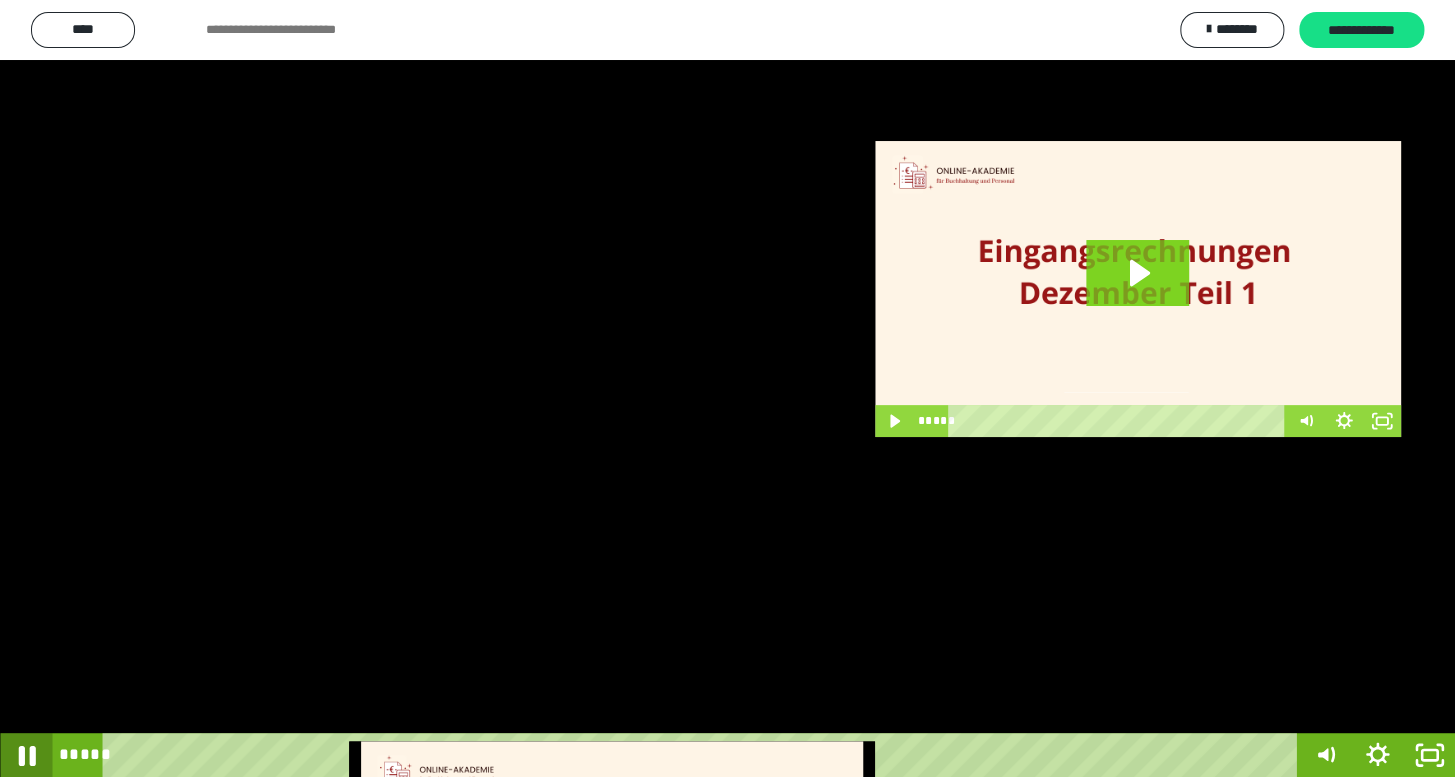 click 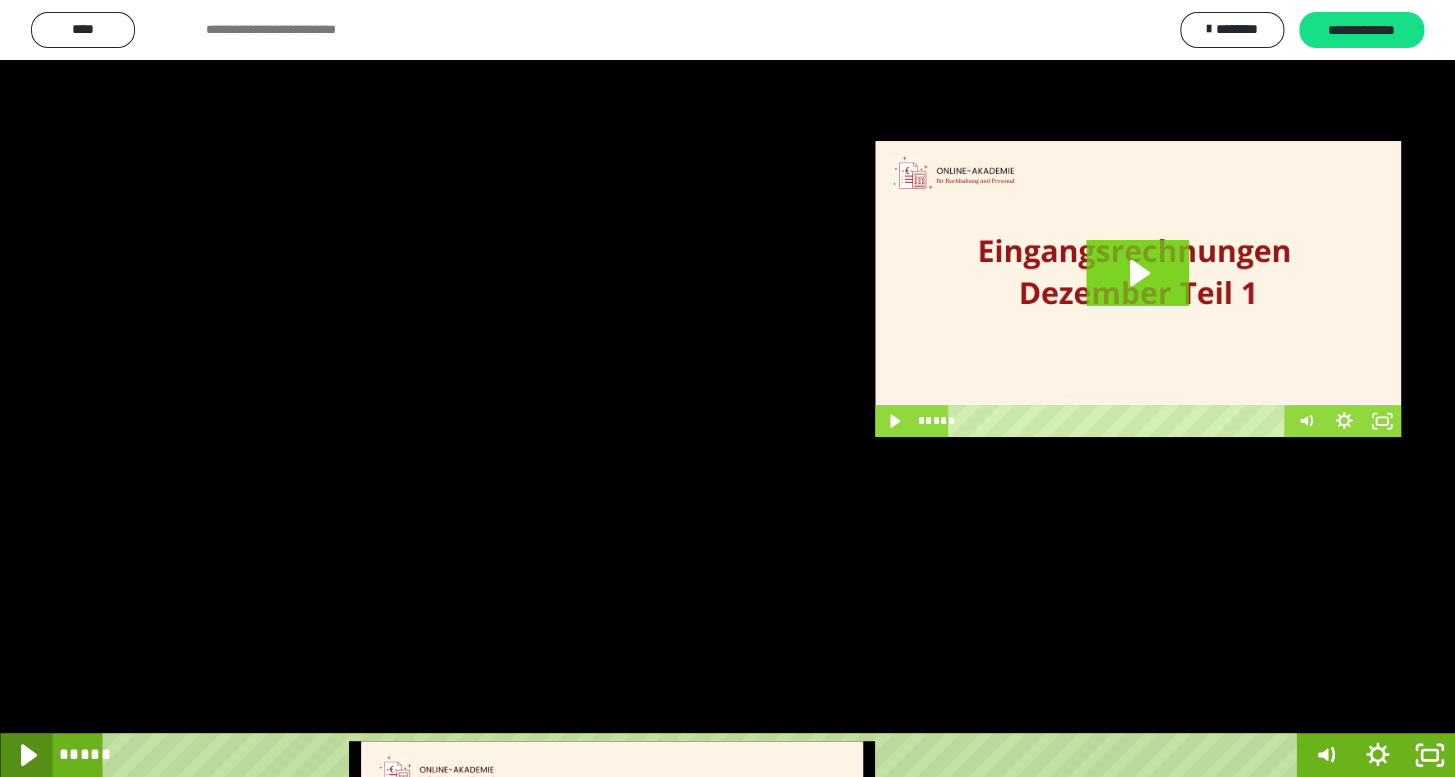 click 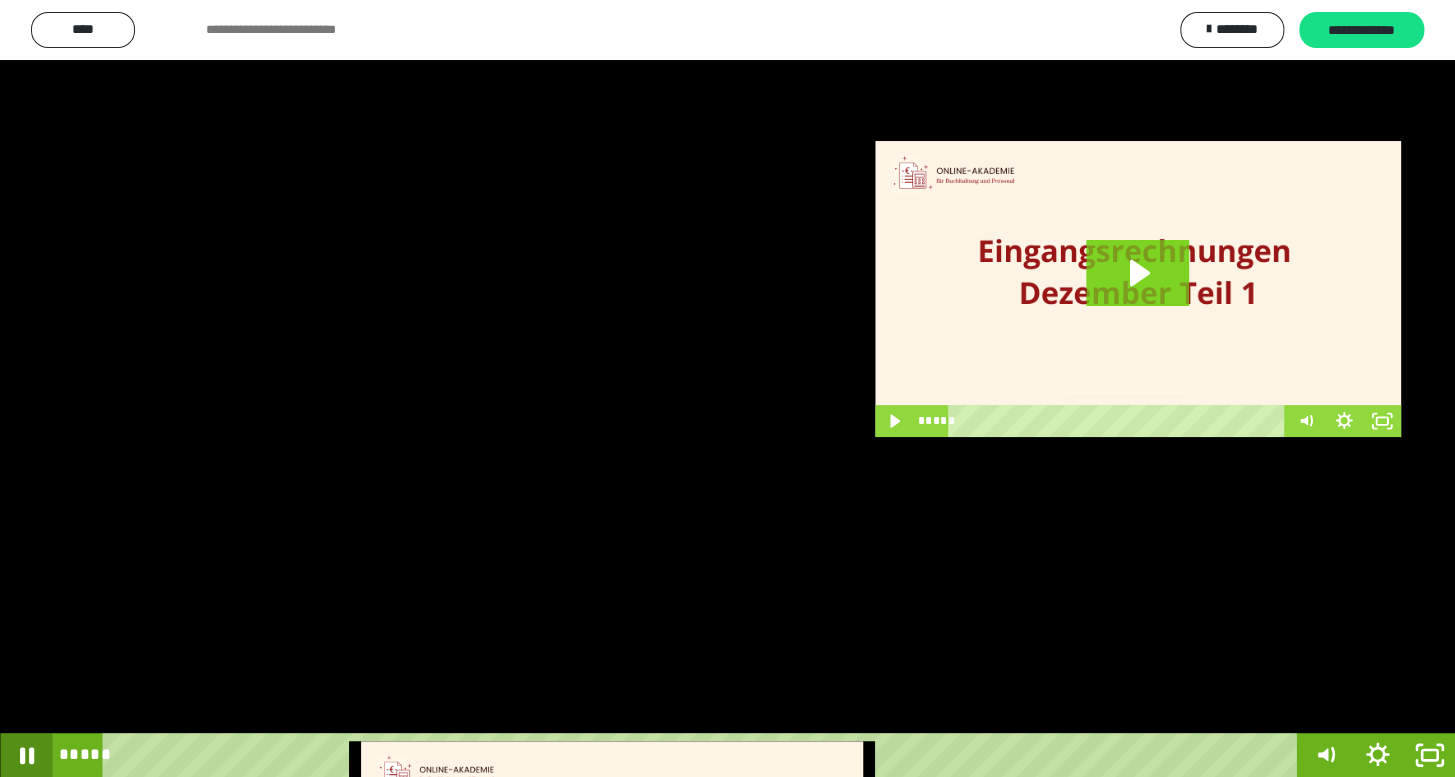 click 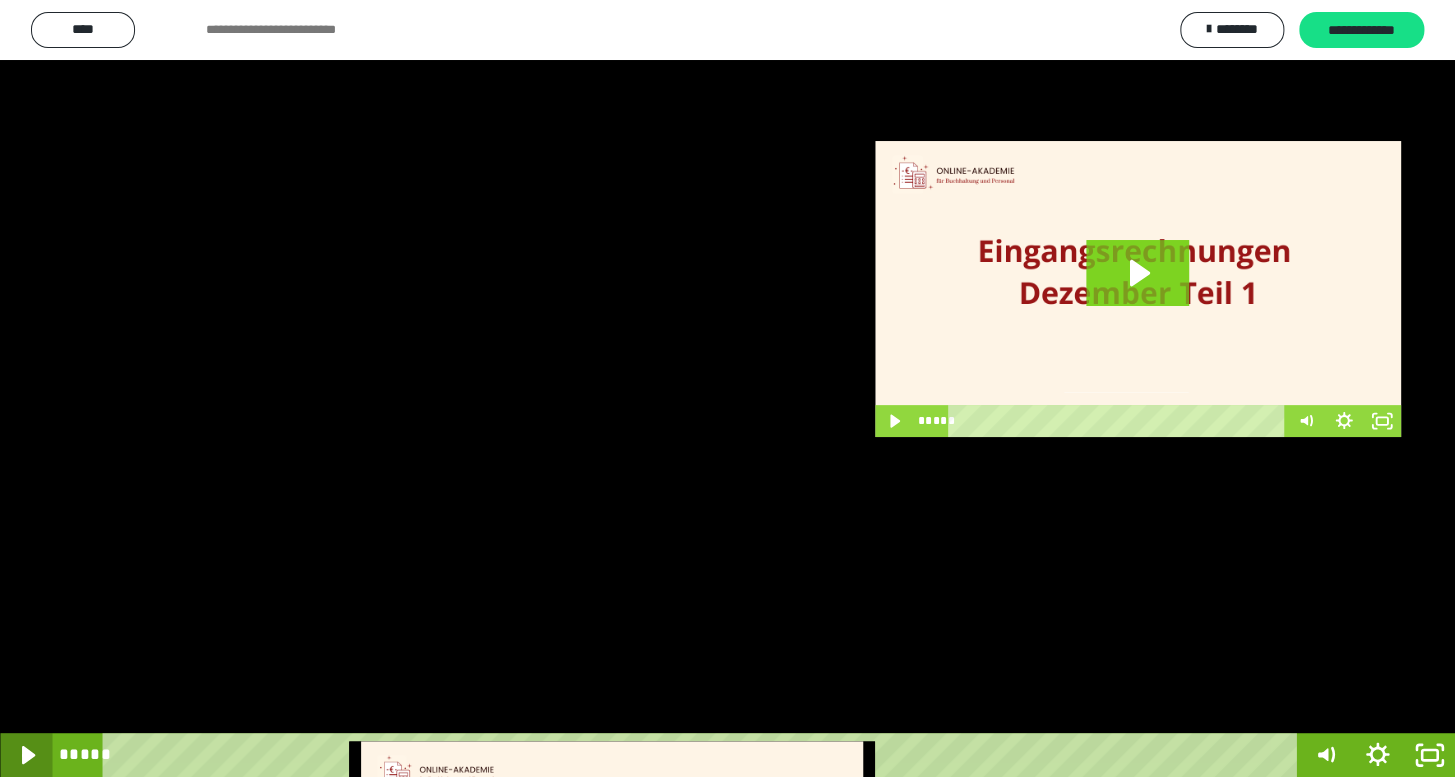 click 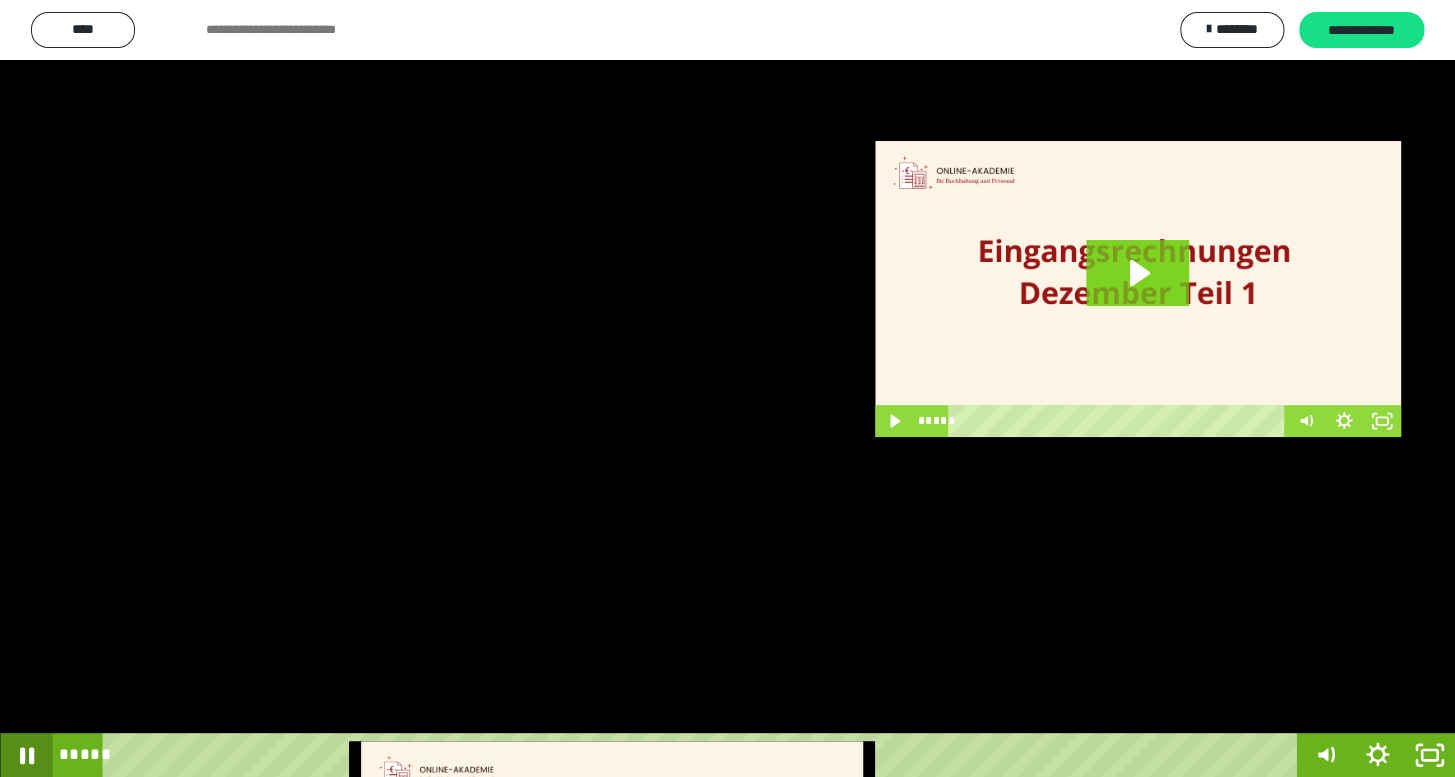click 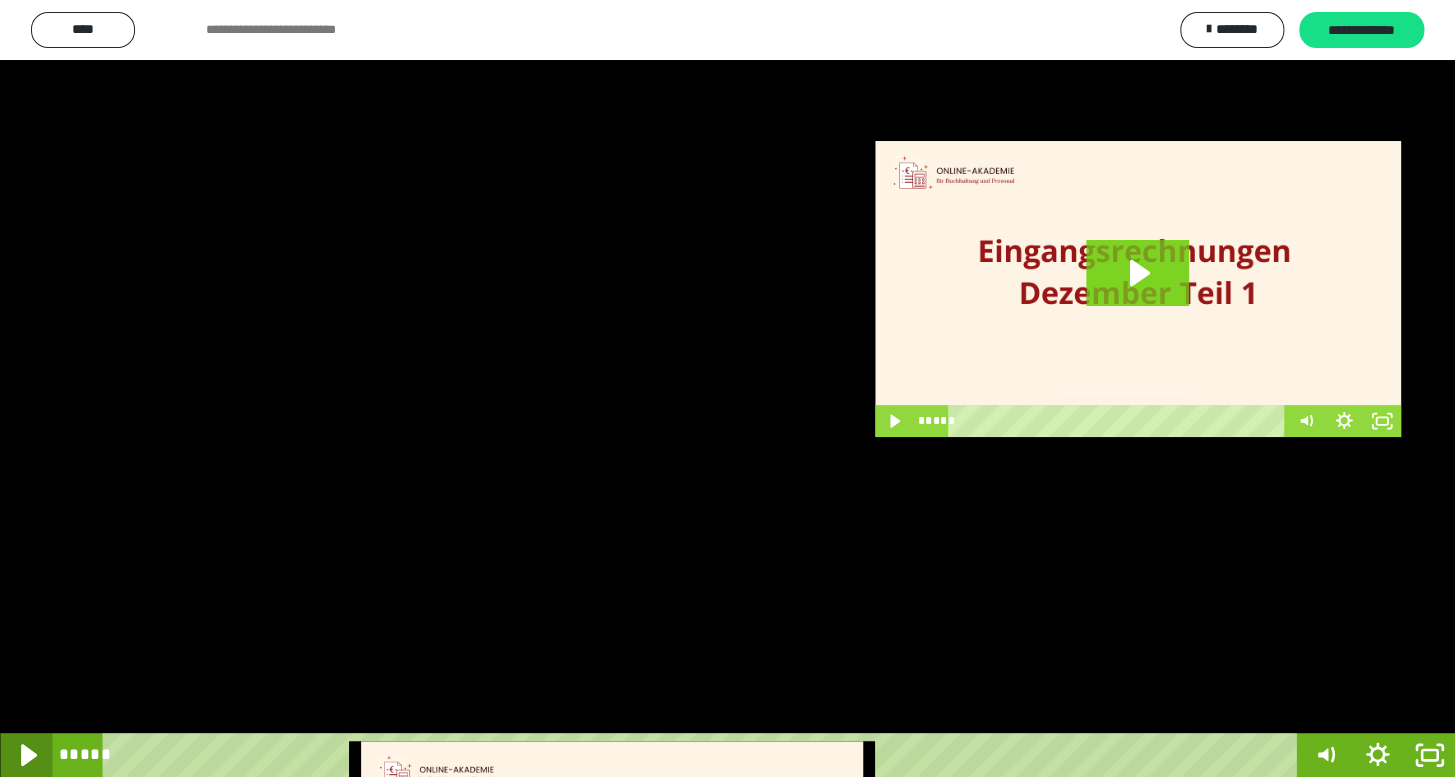 click 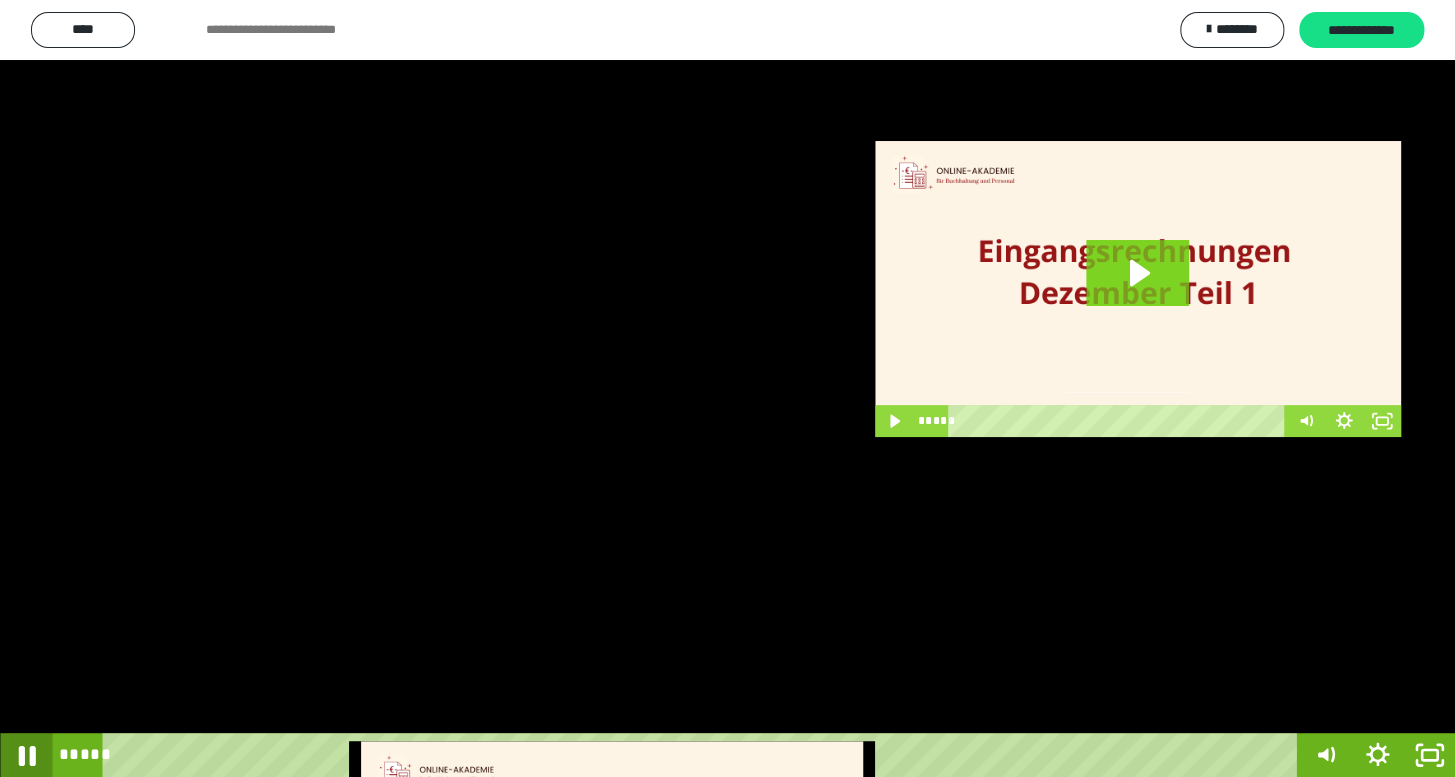click 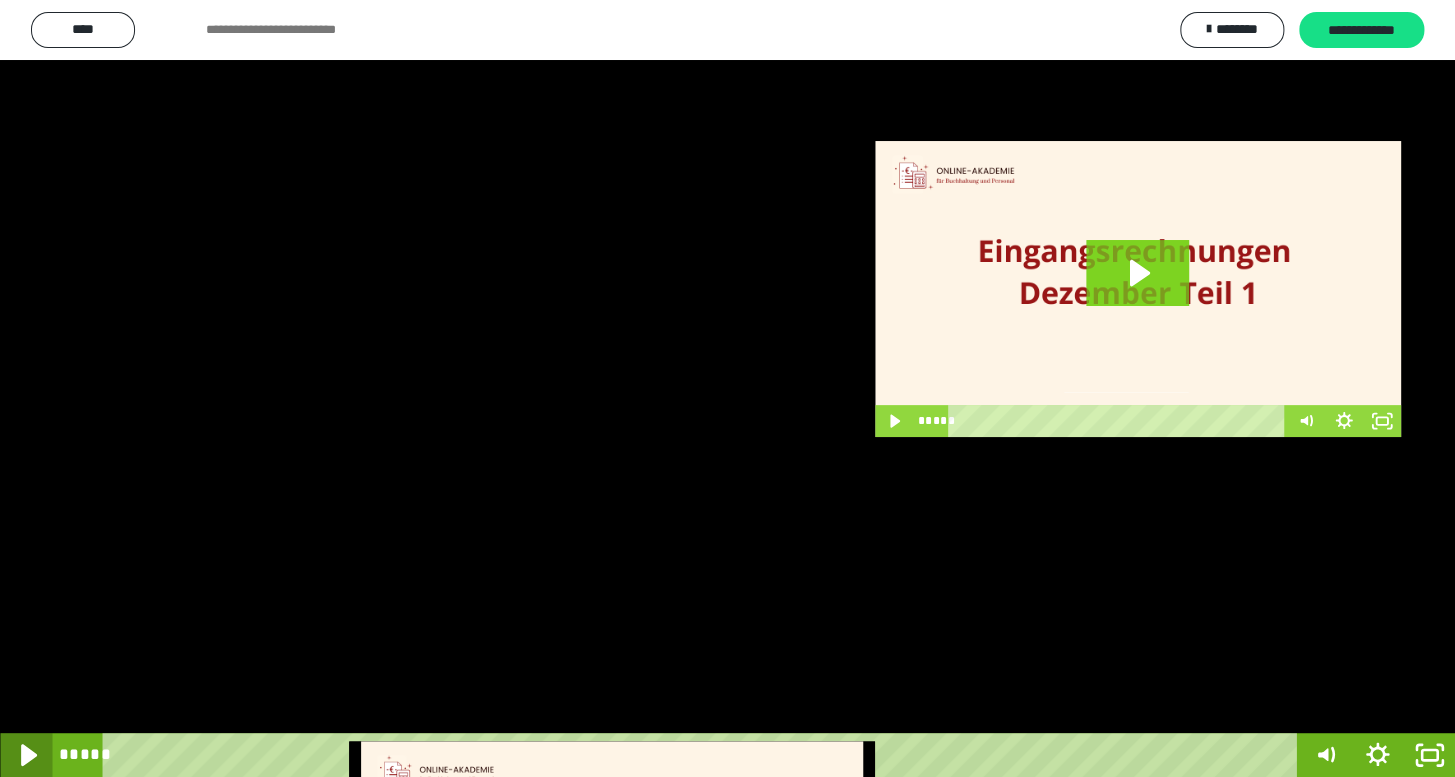 click 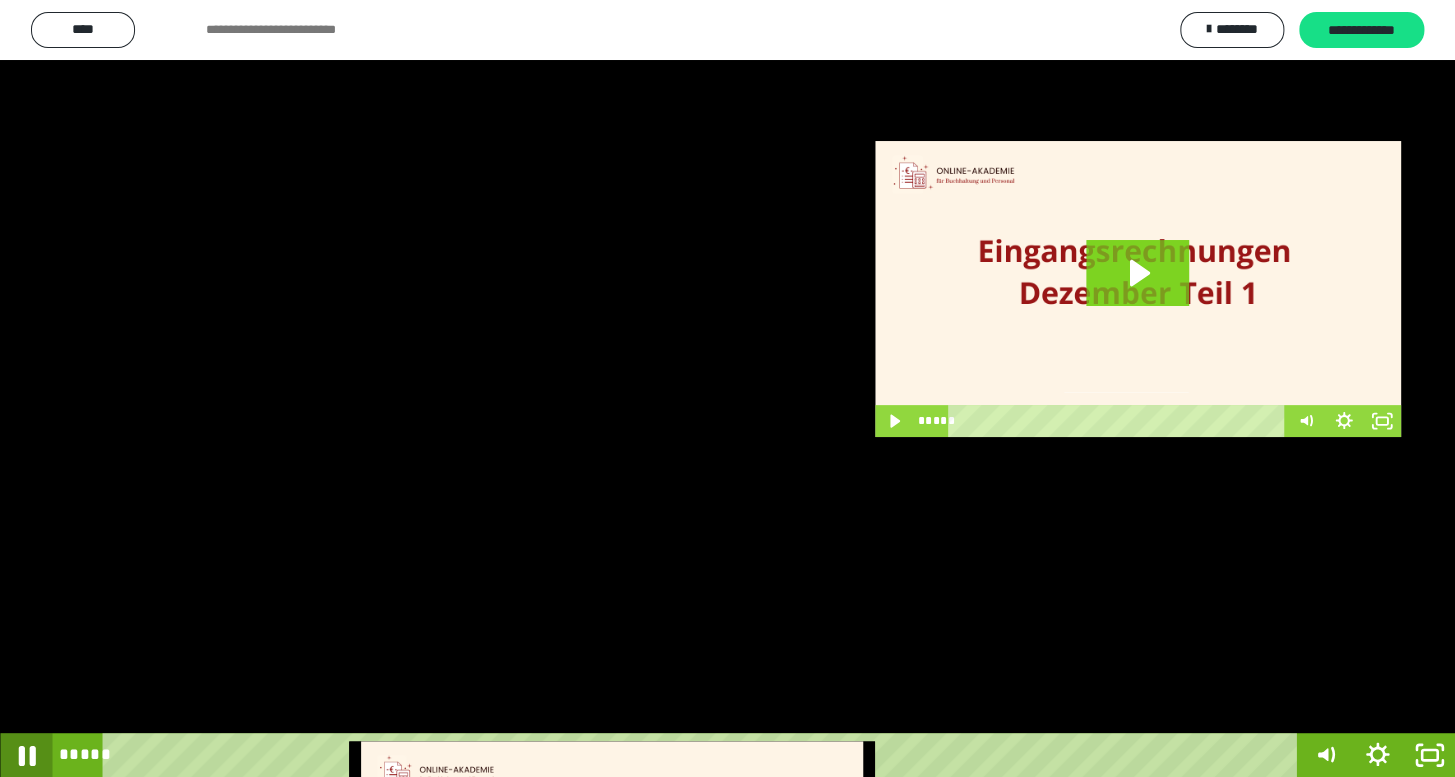 click 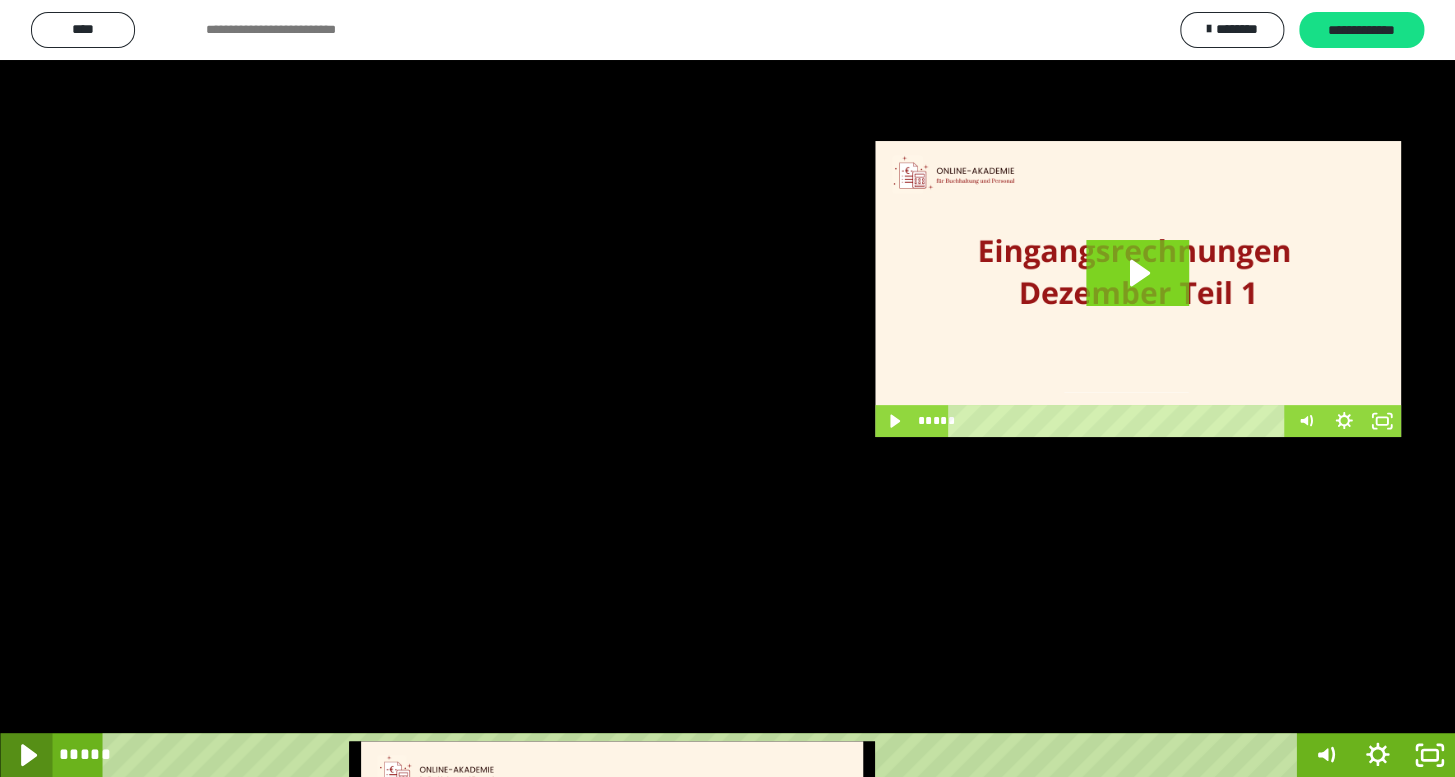 click 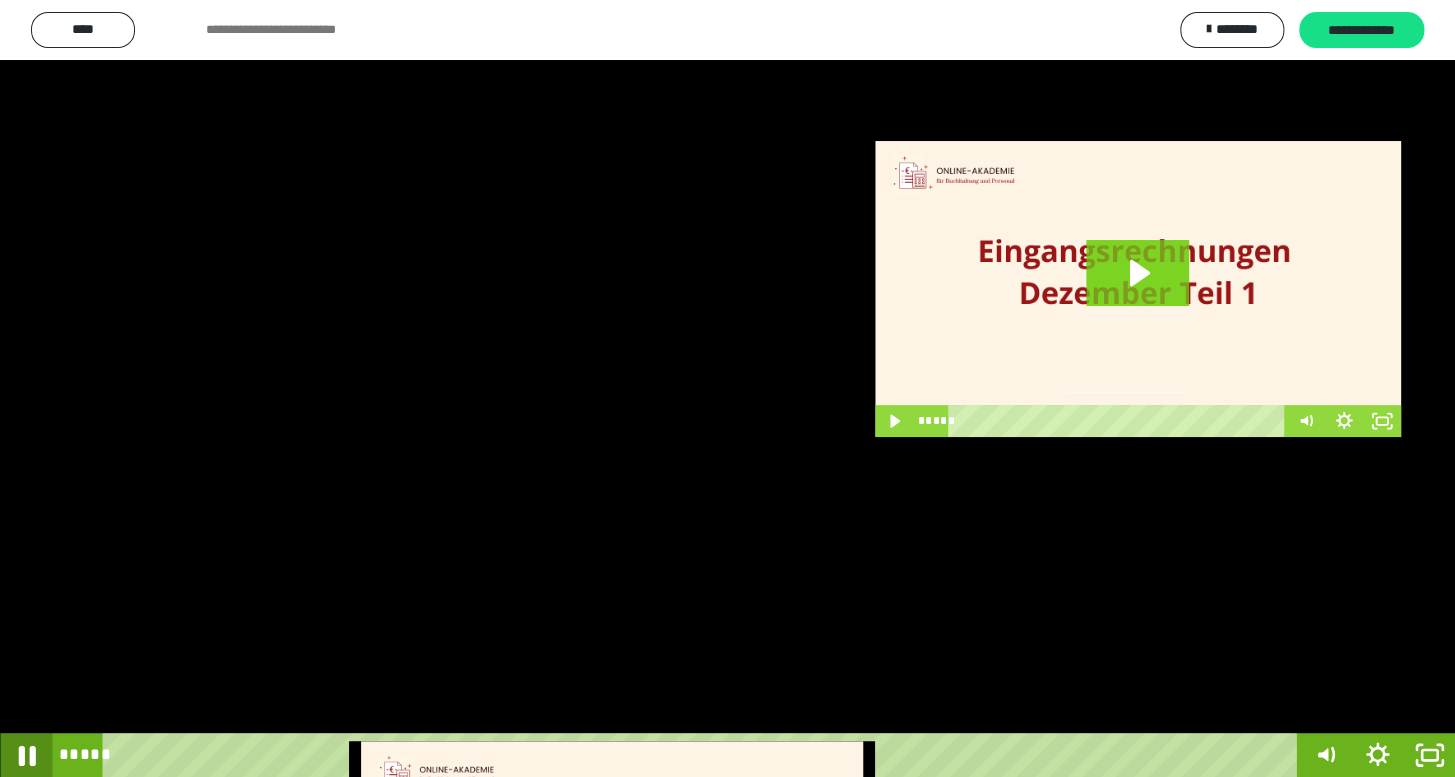 click 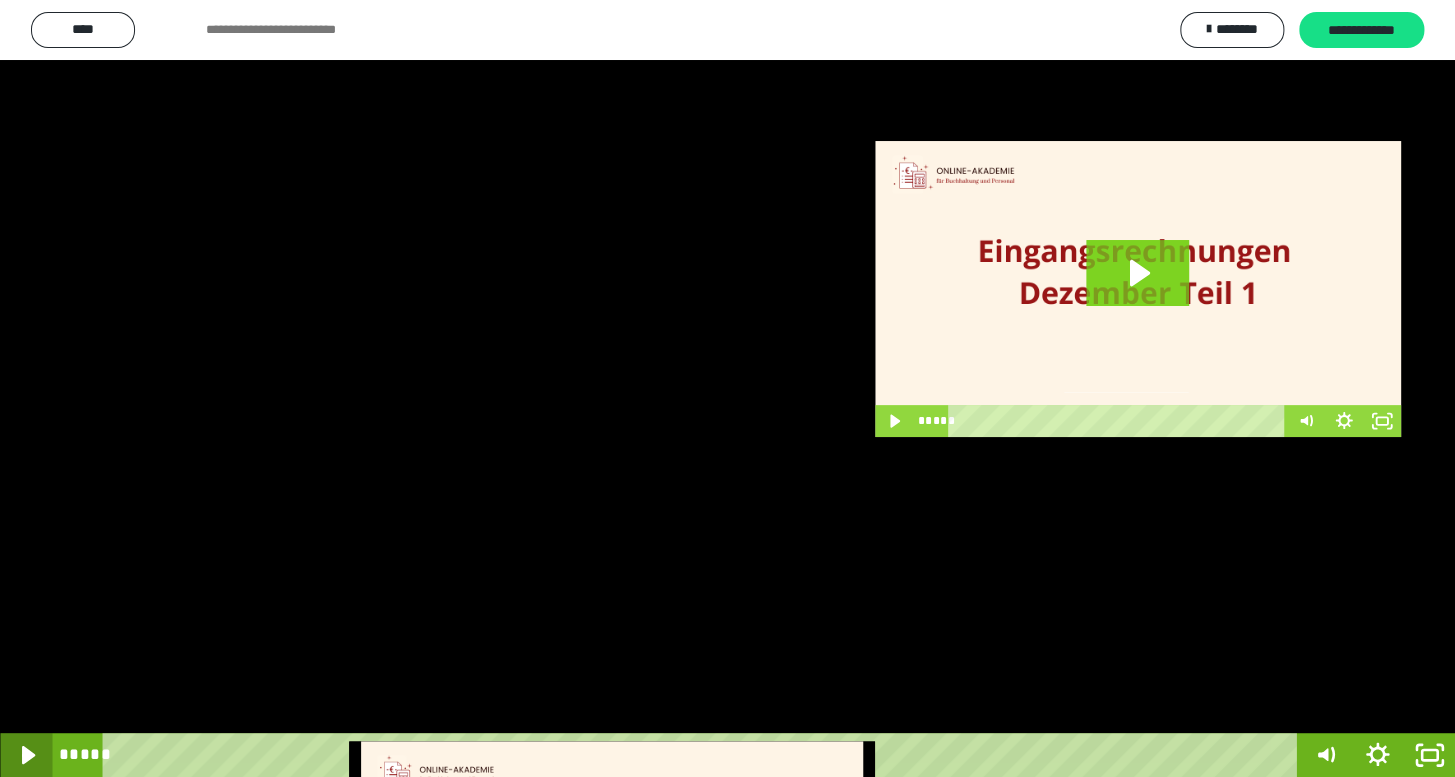 click 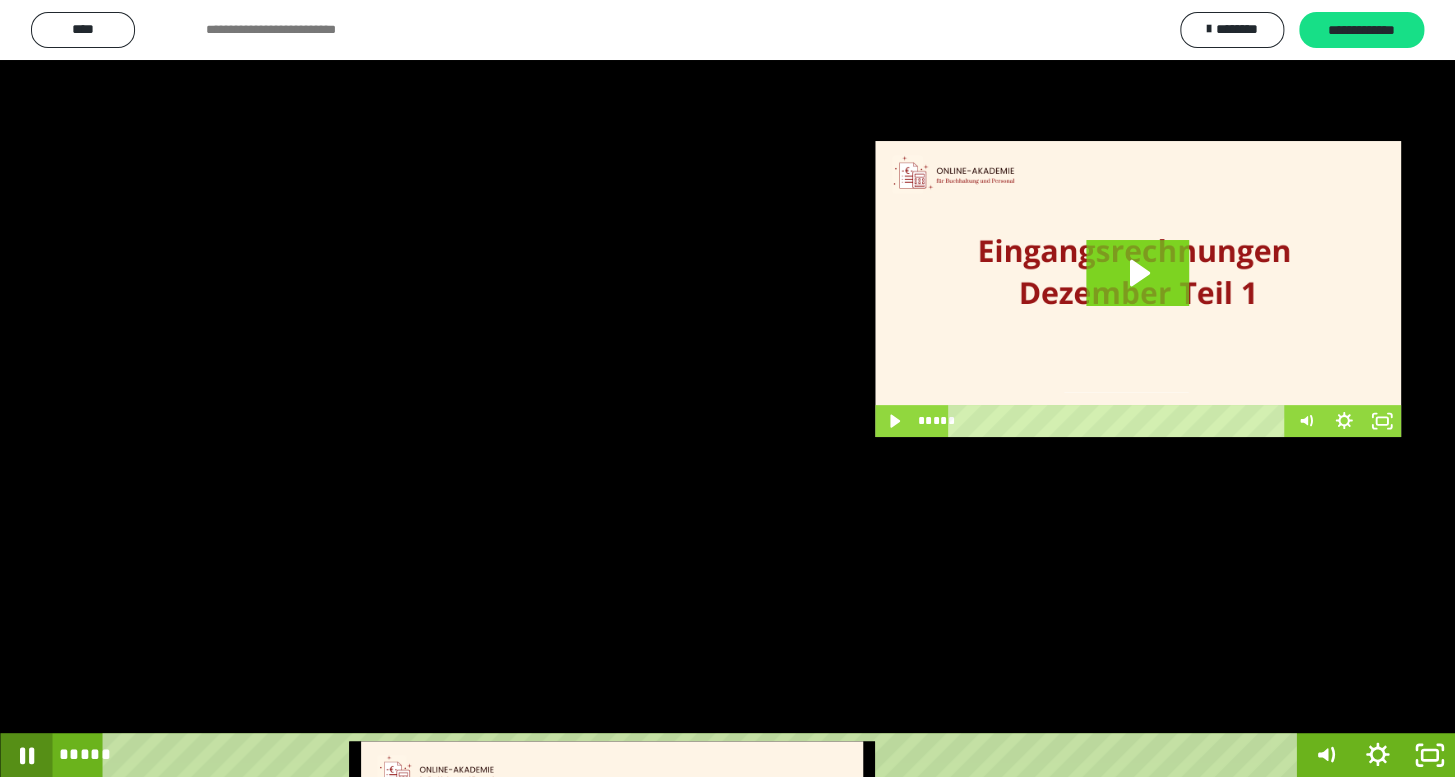 click 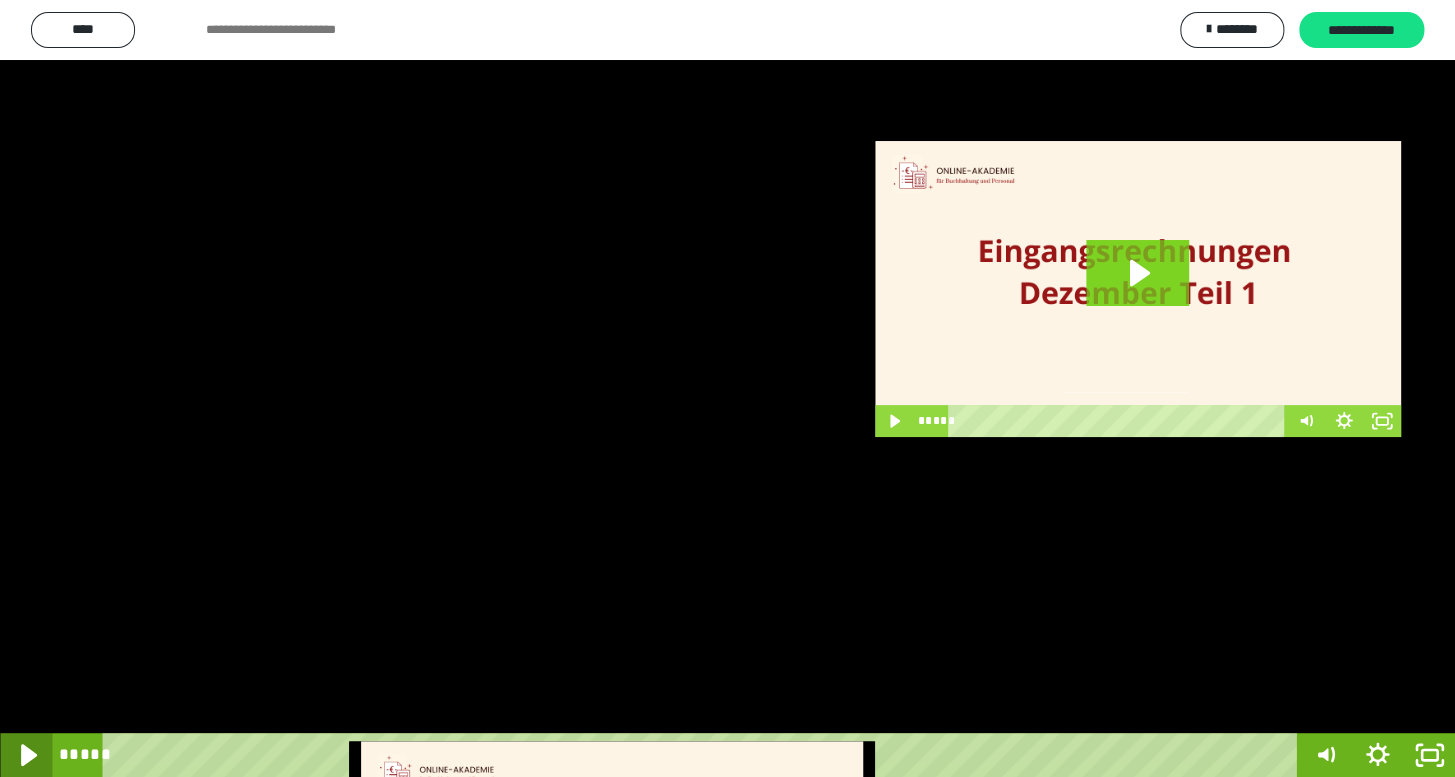 click 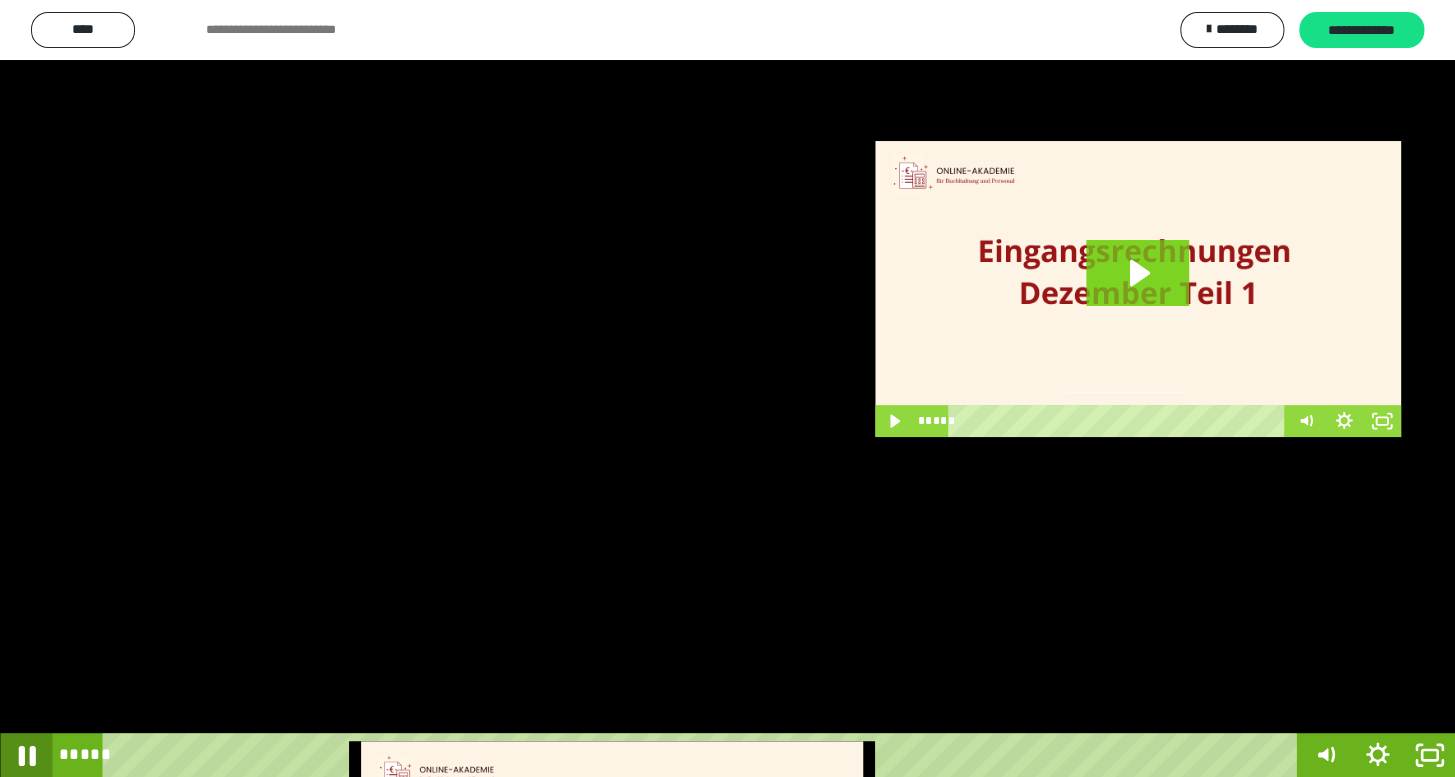 click 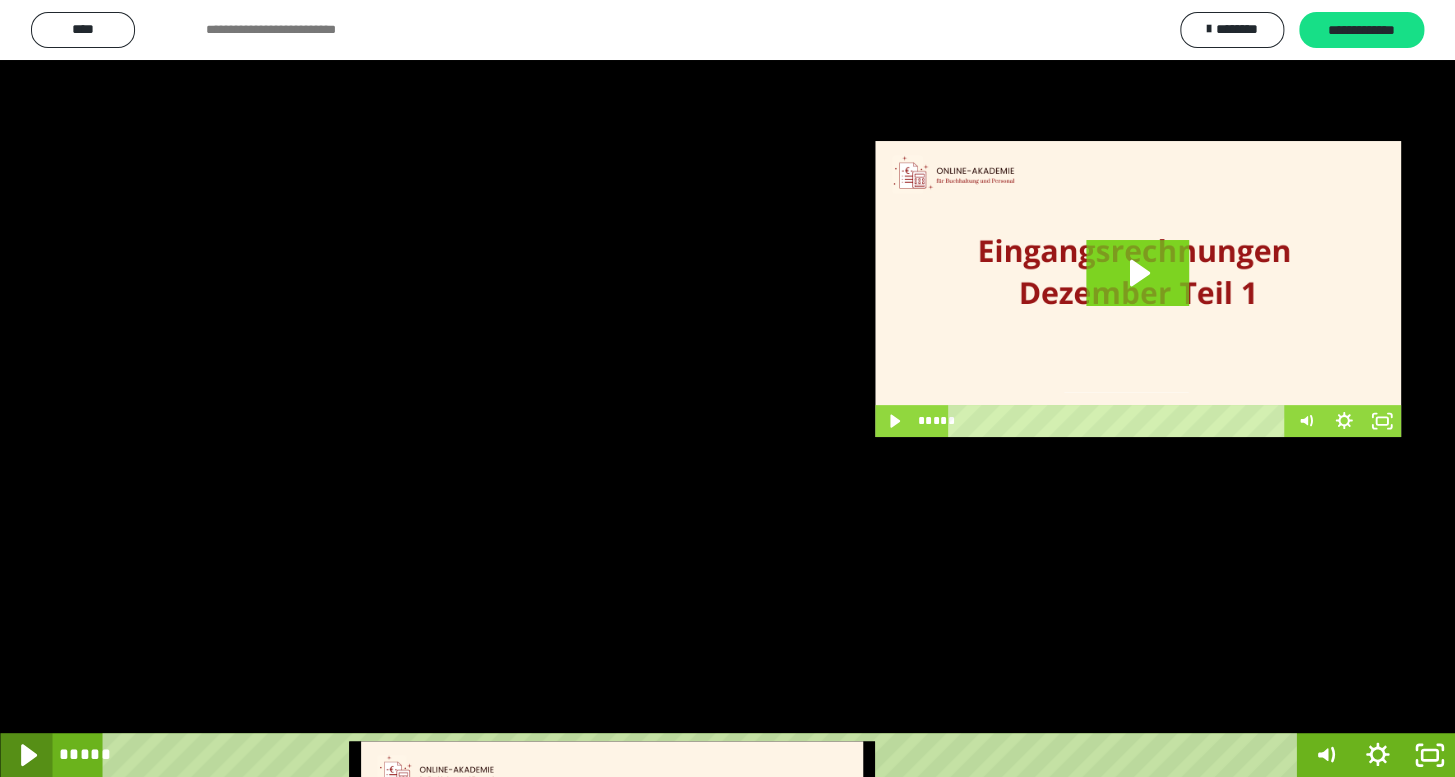 click 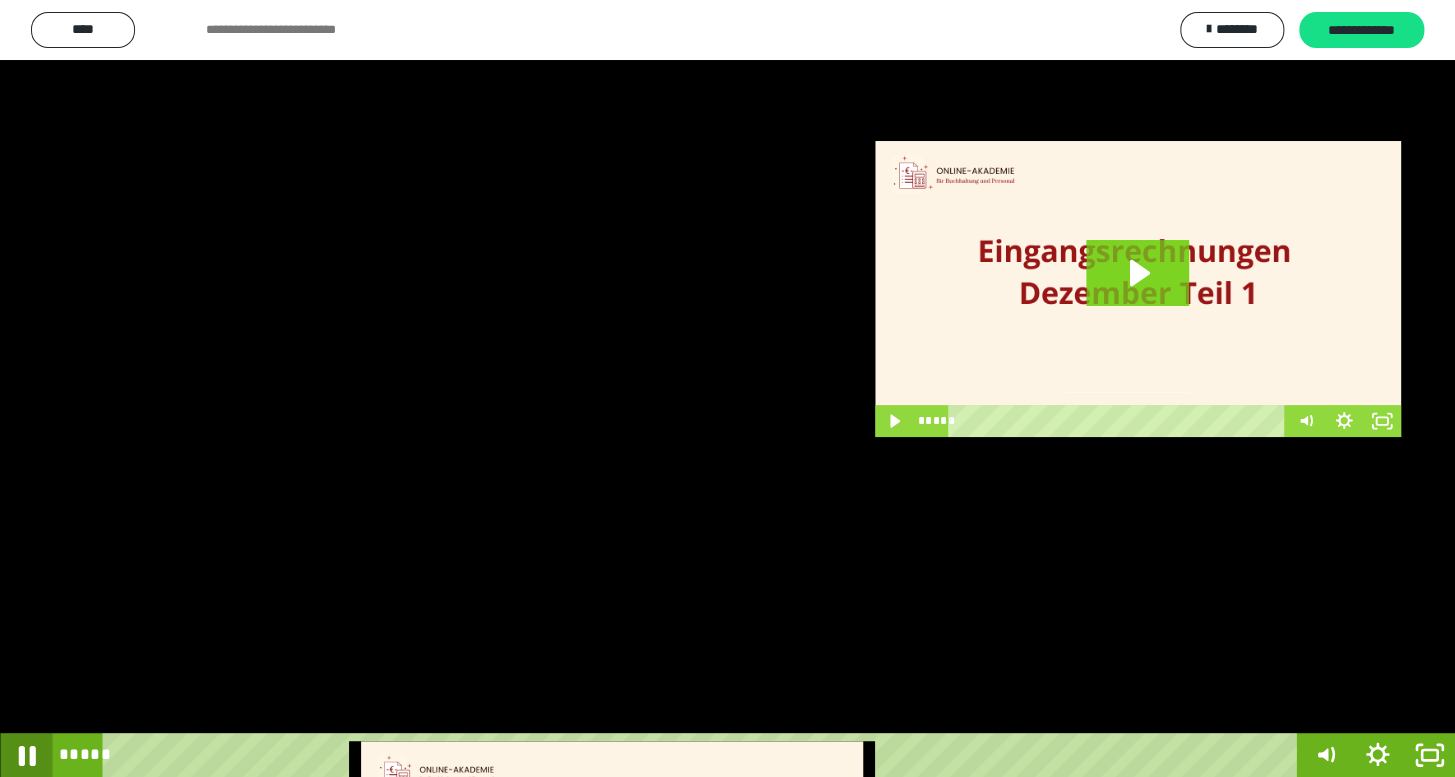 click 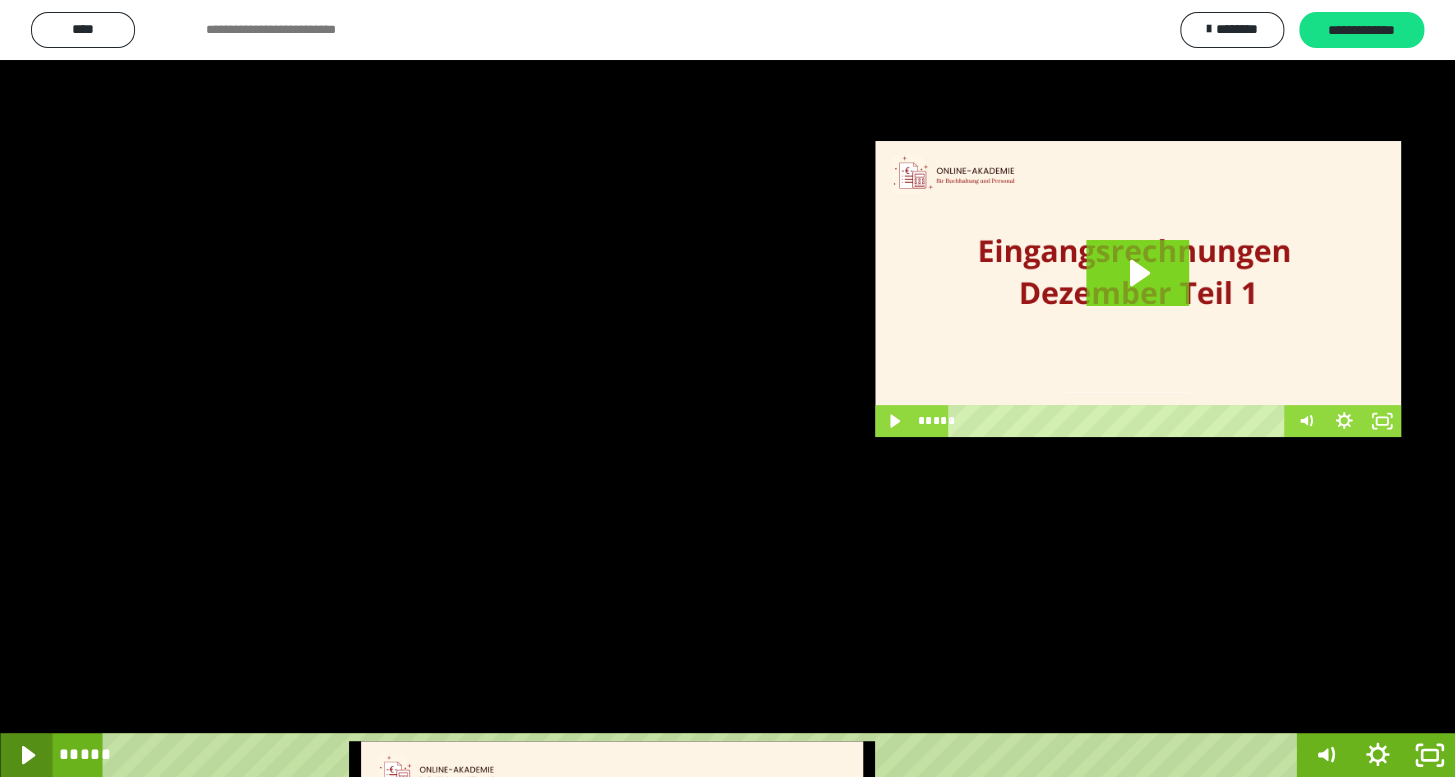 click 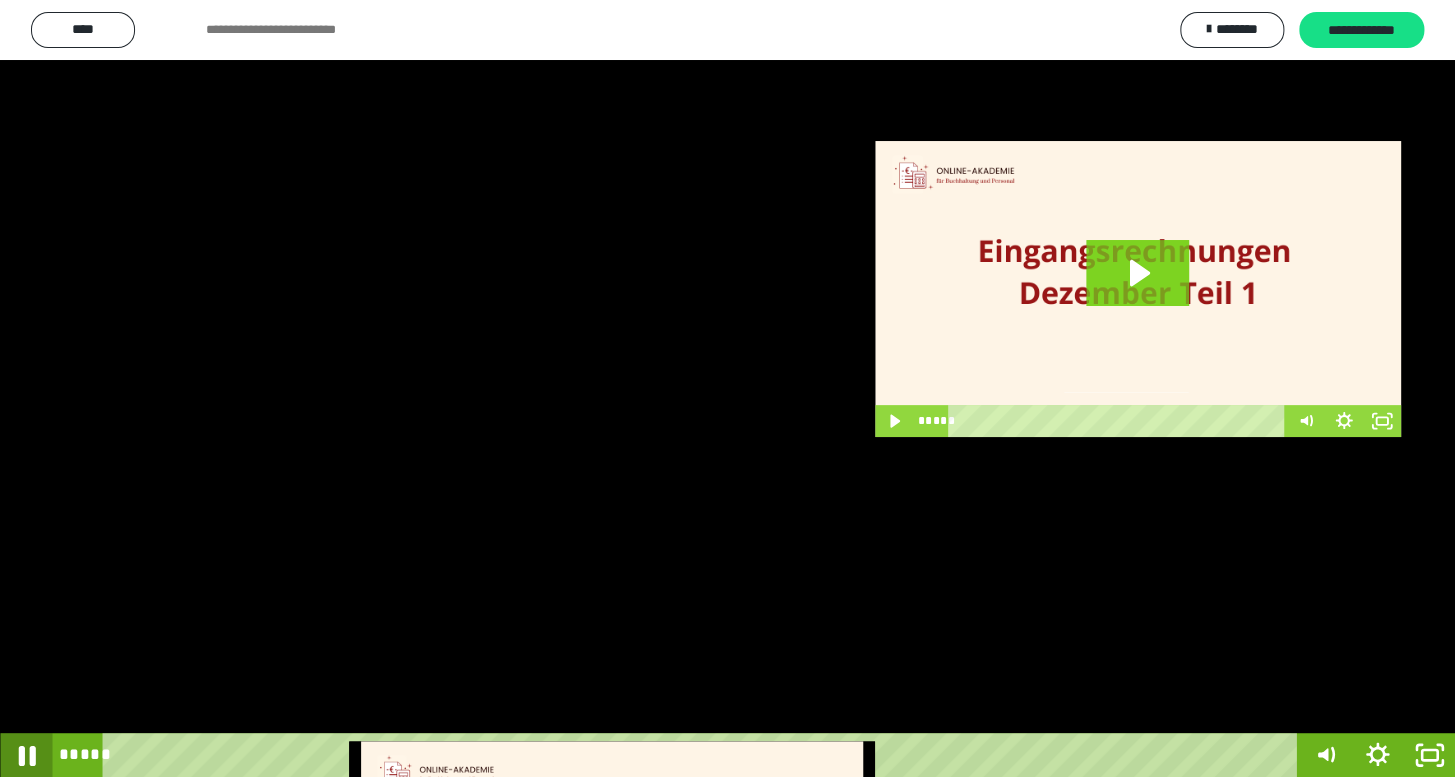 click 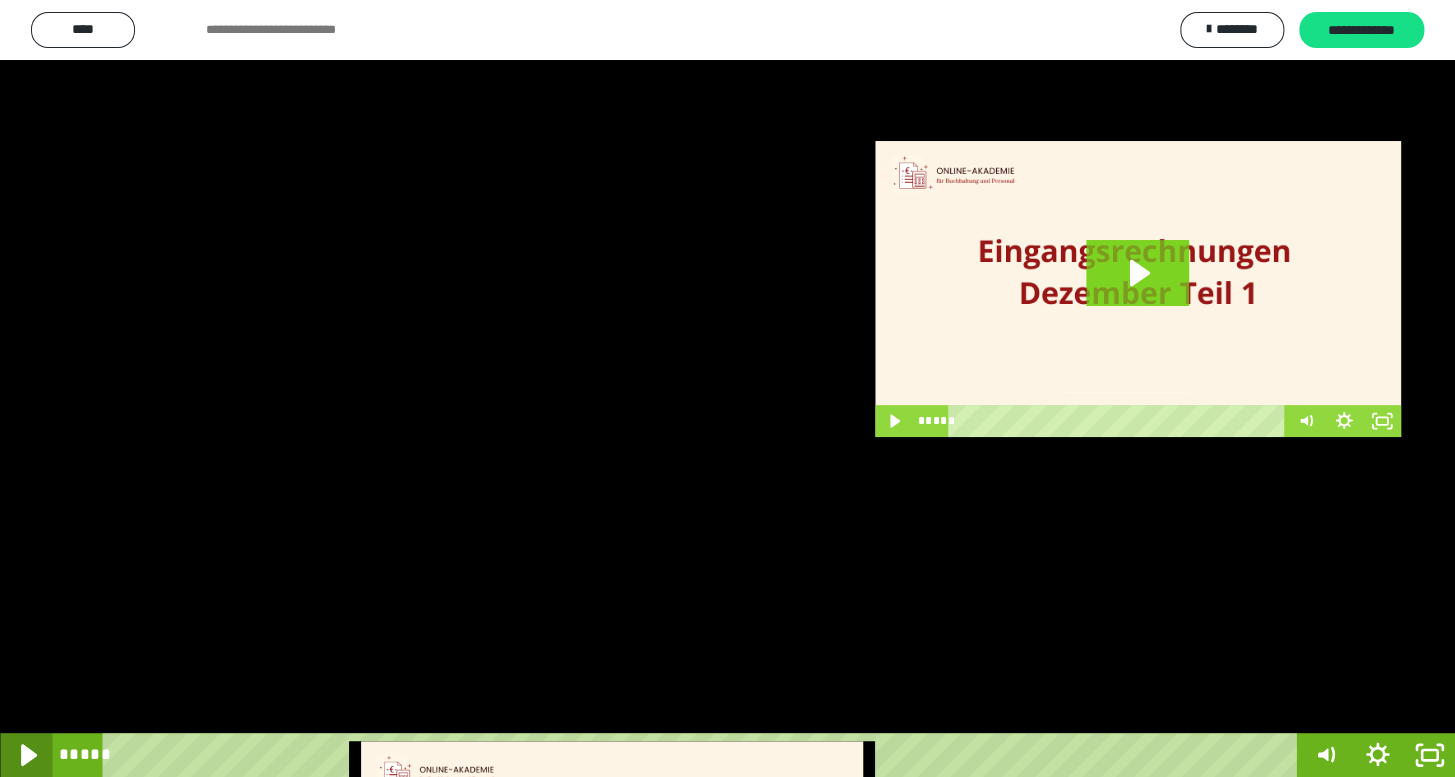 click 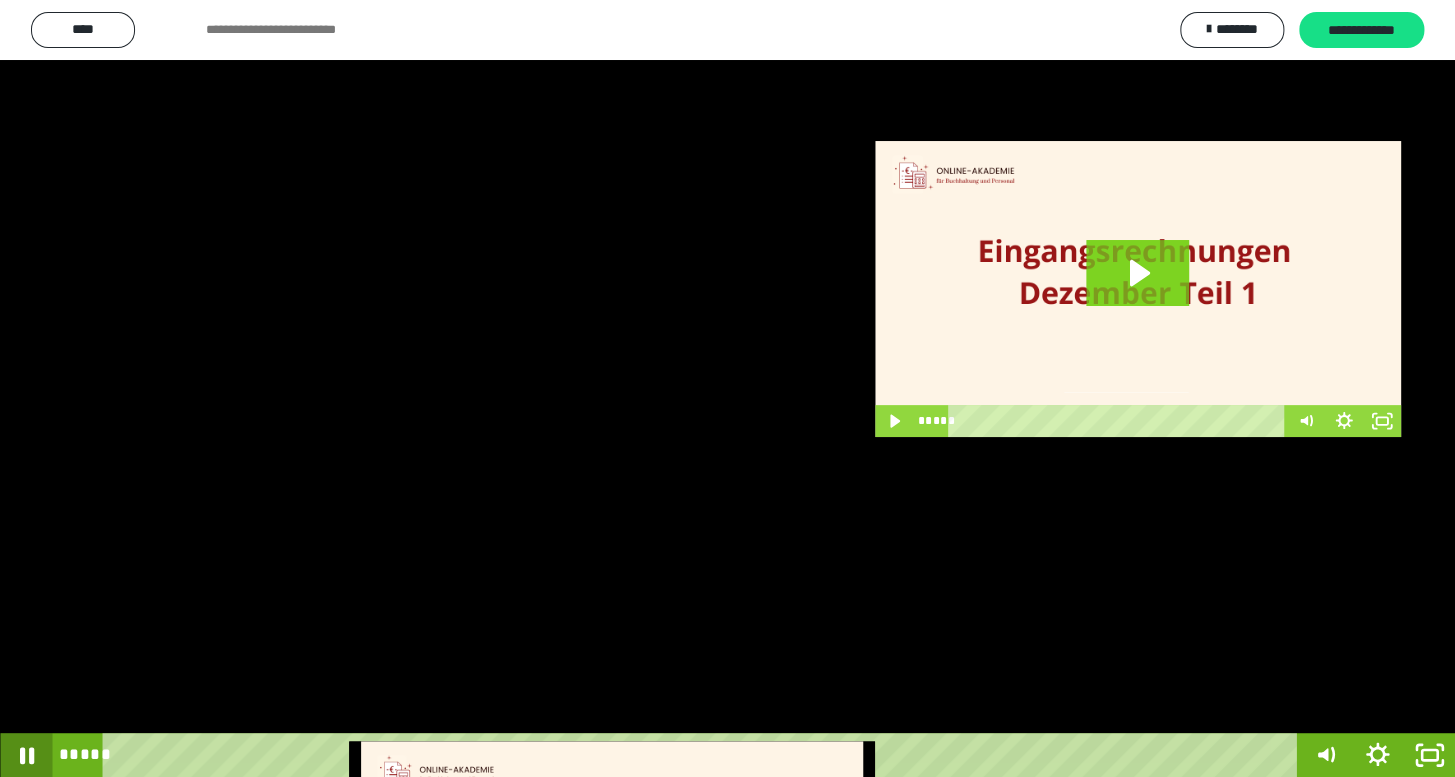 click 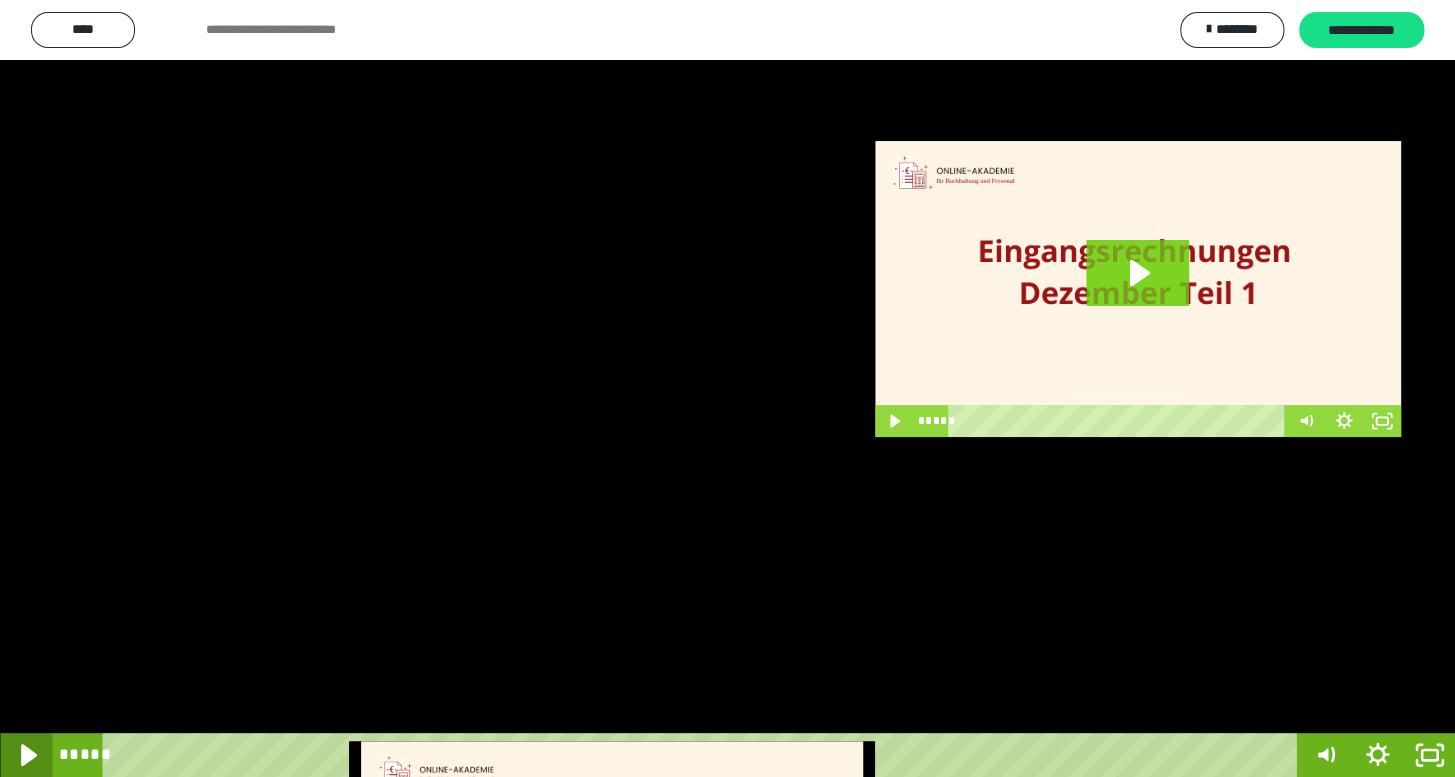 click 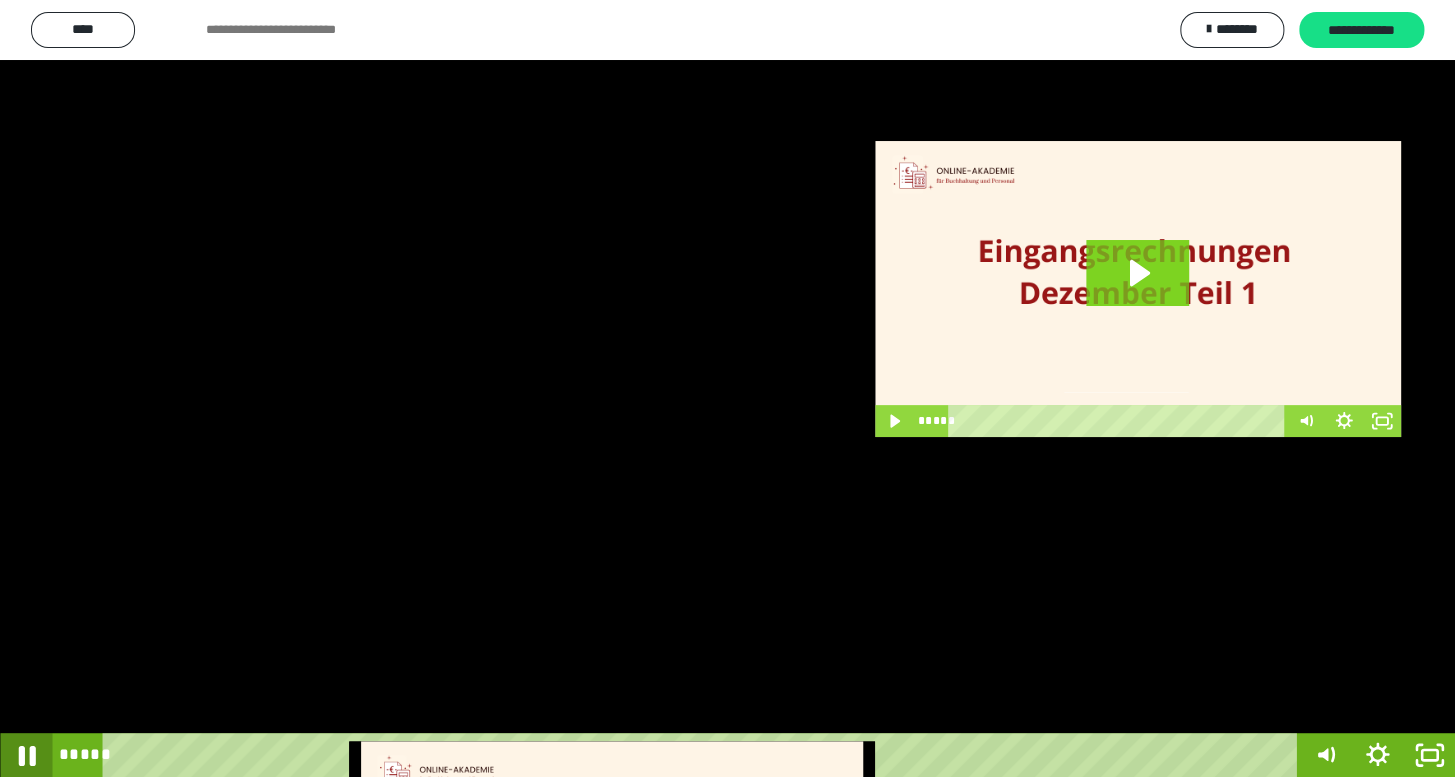 click 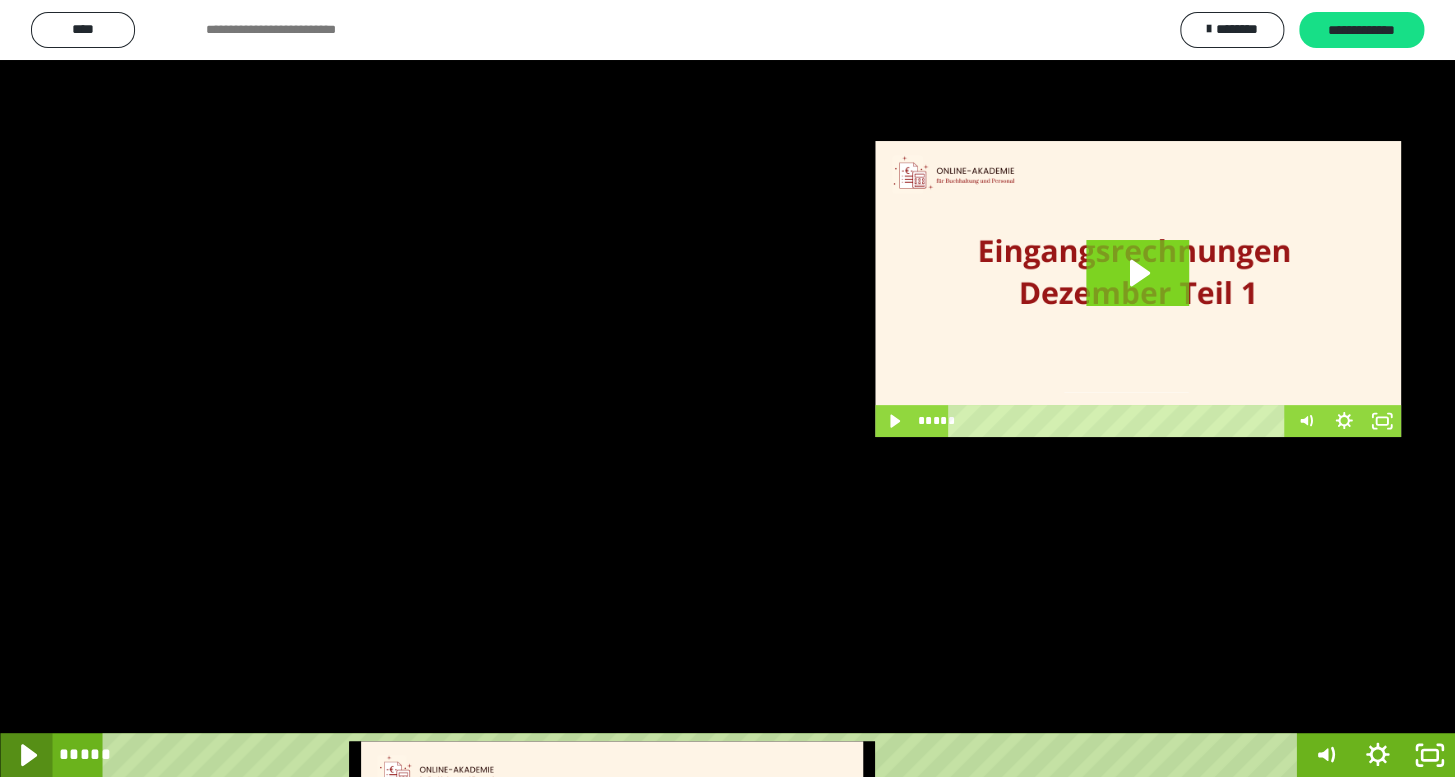 click 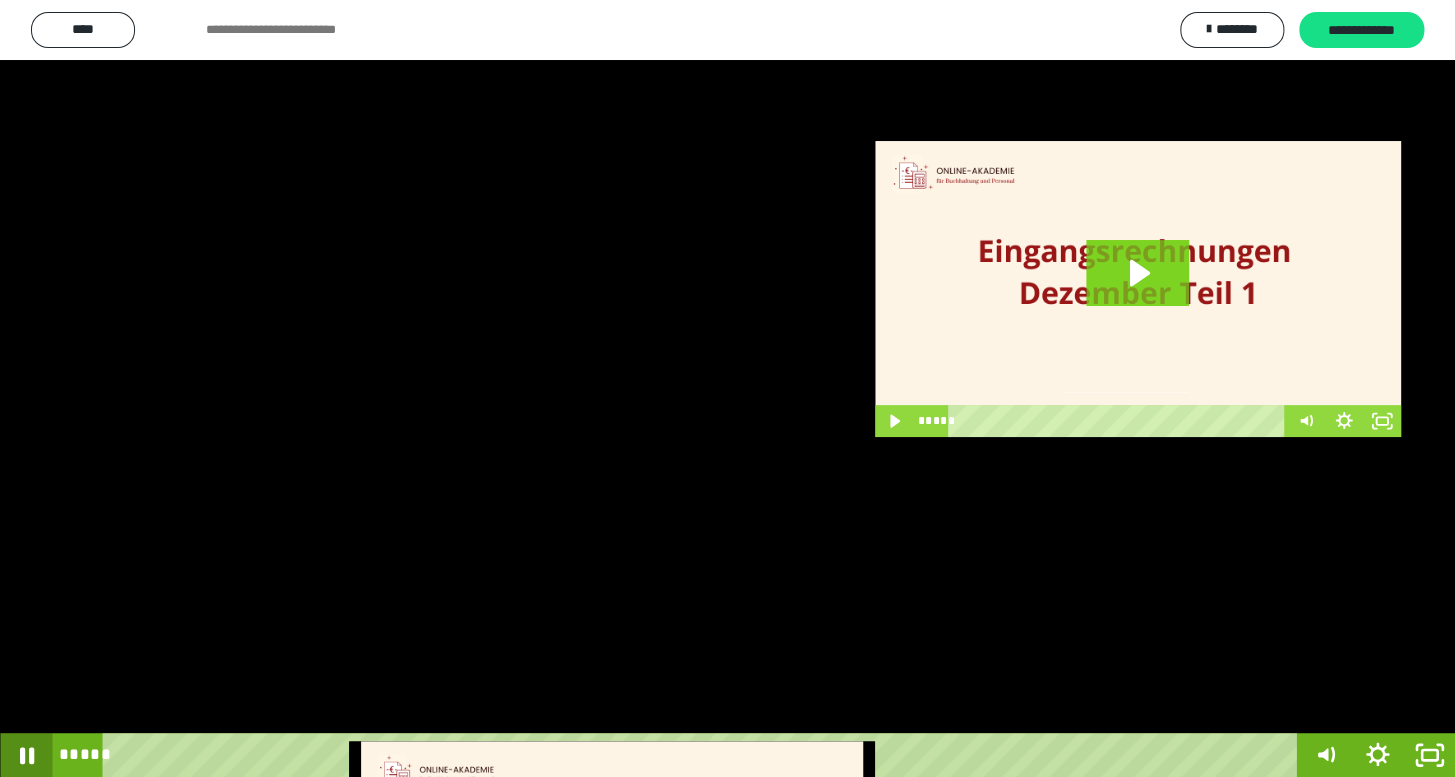 click 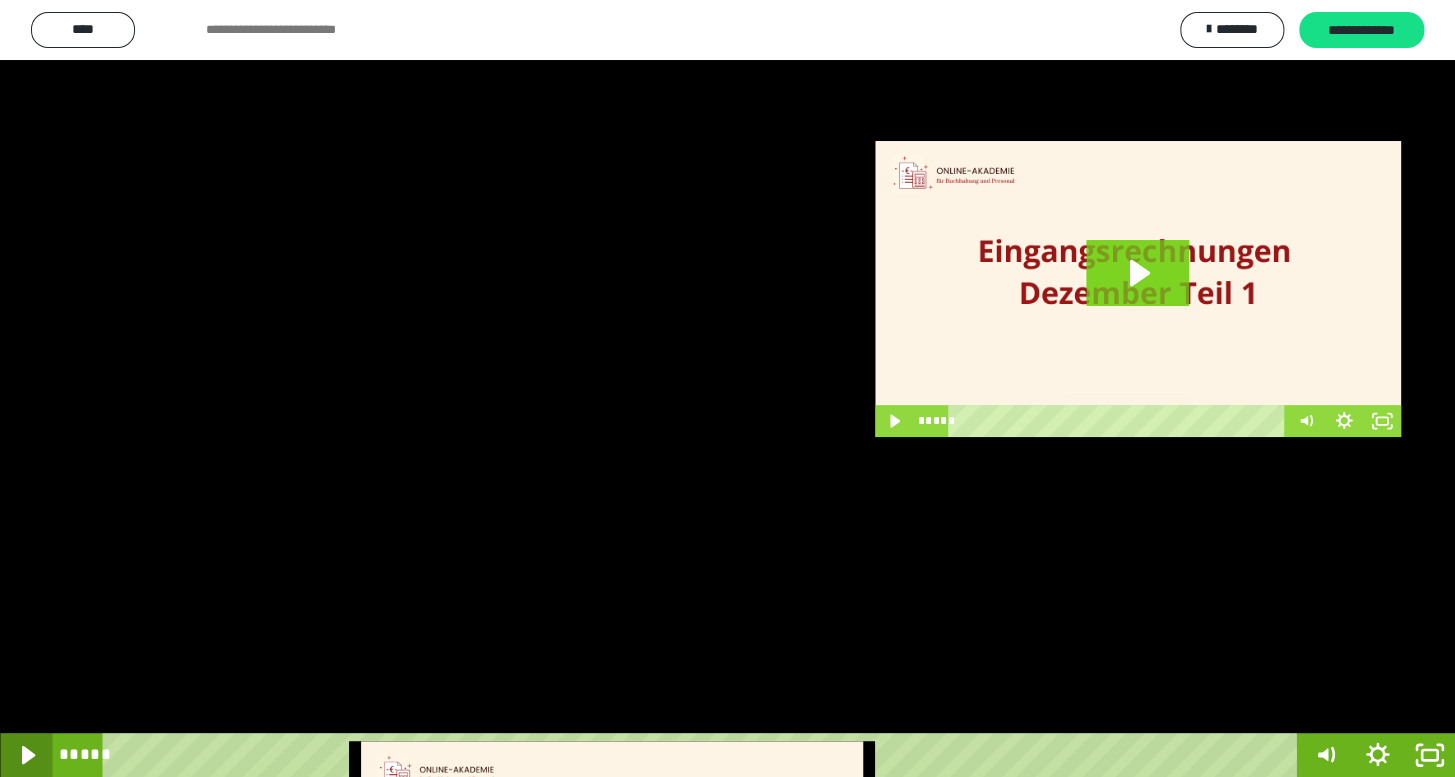 click 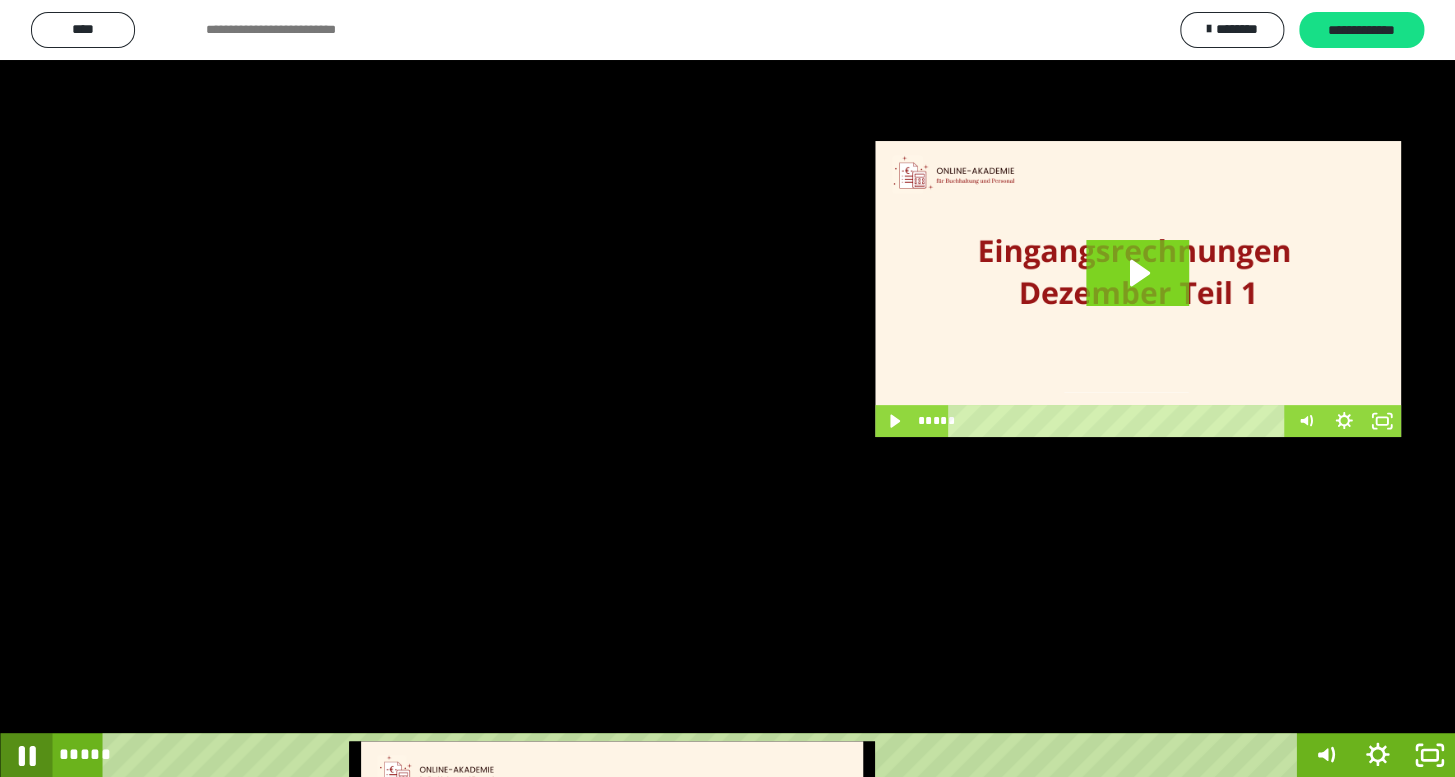 click 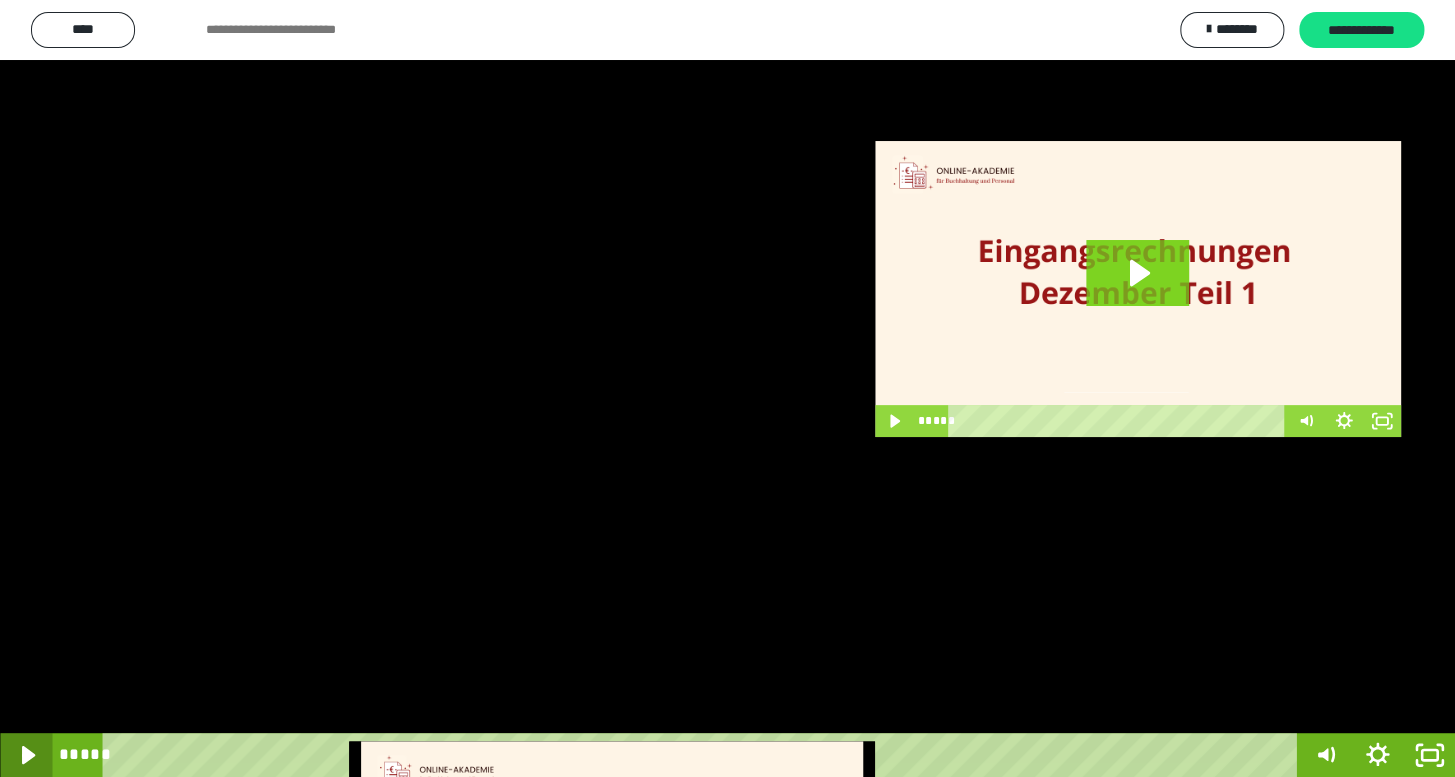click 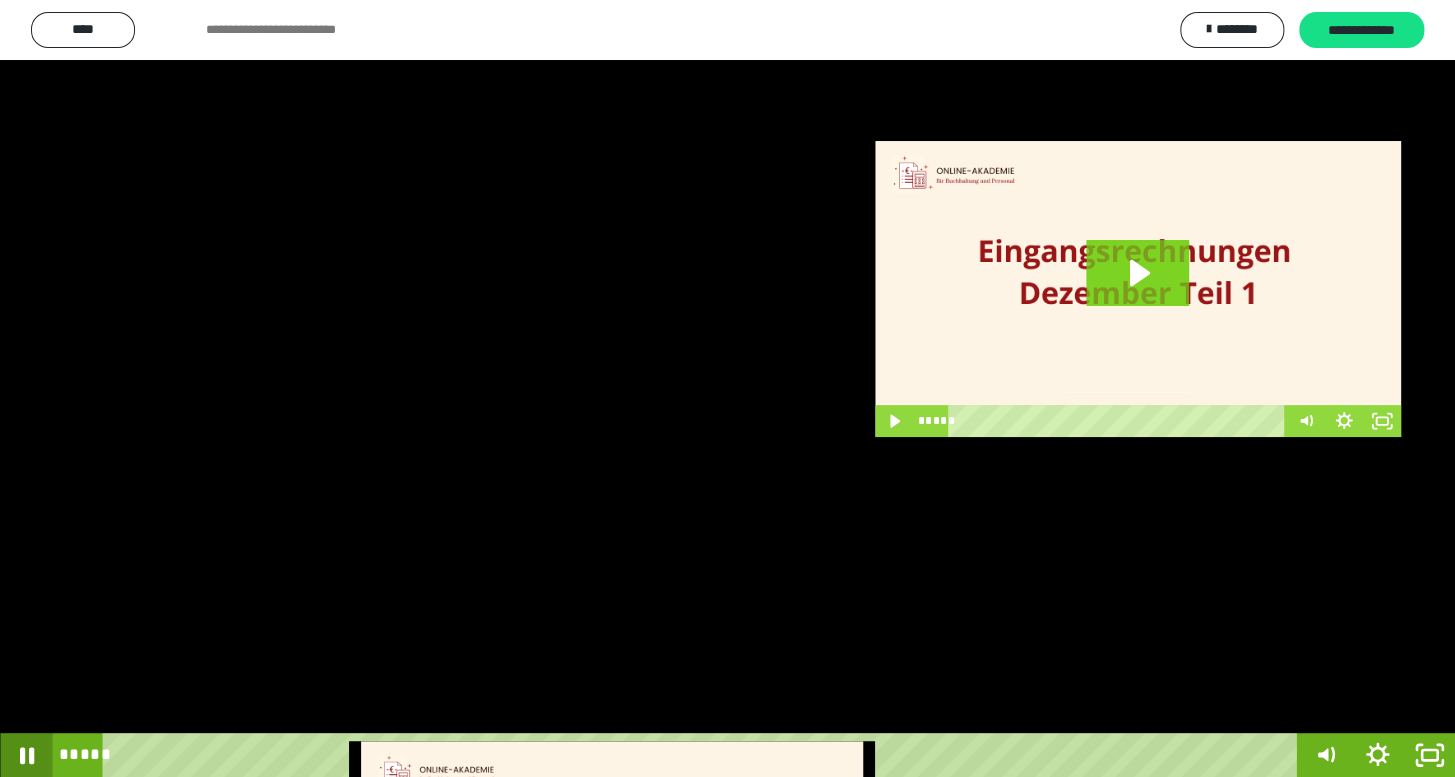 click 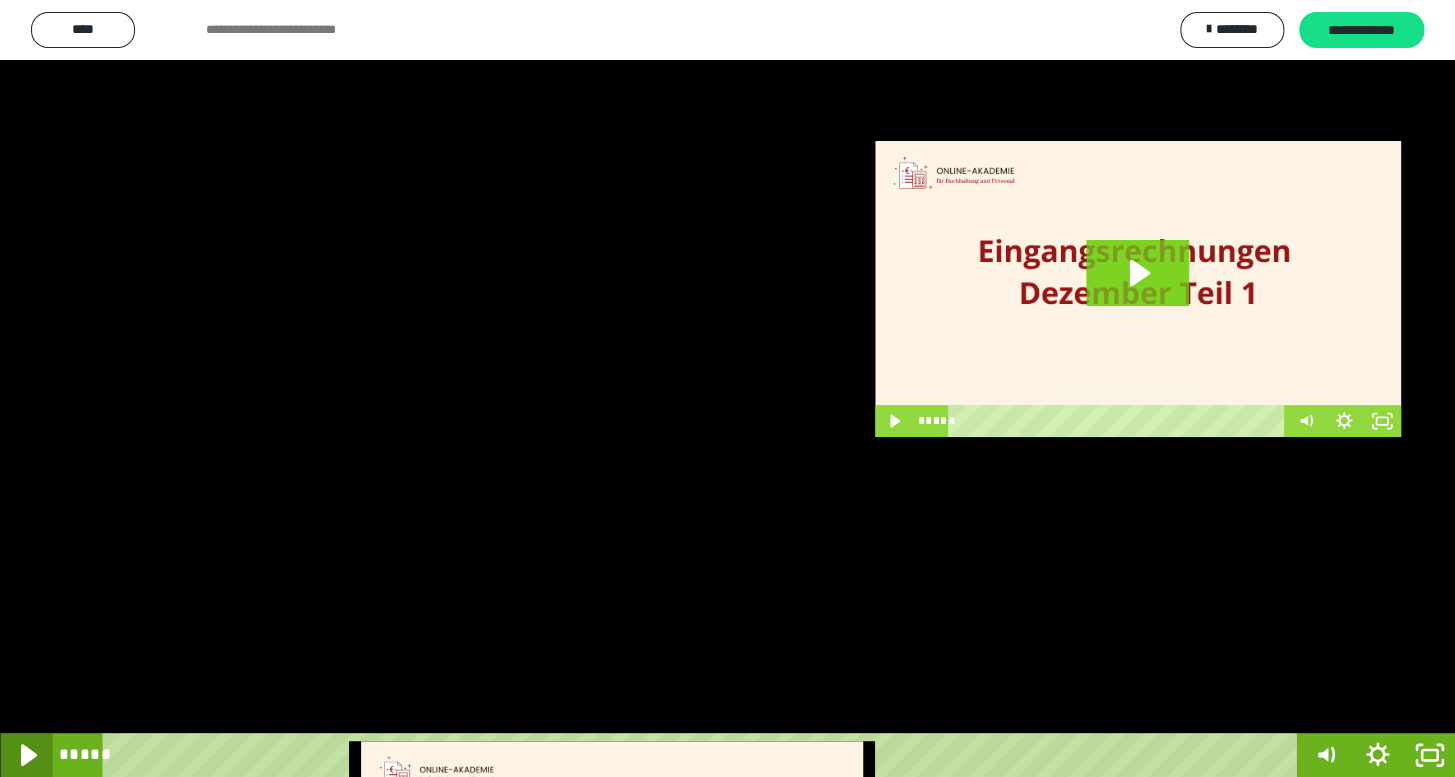 click 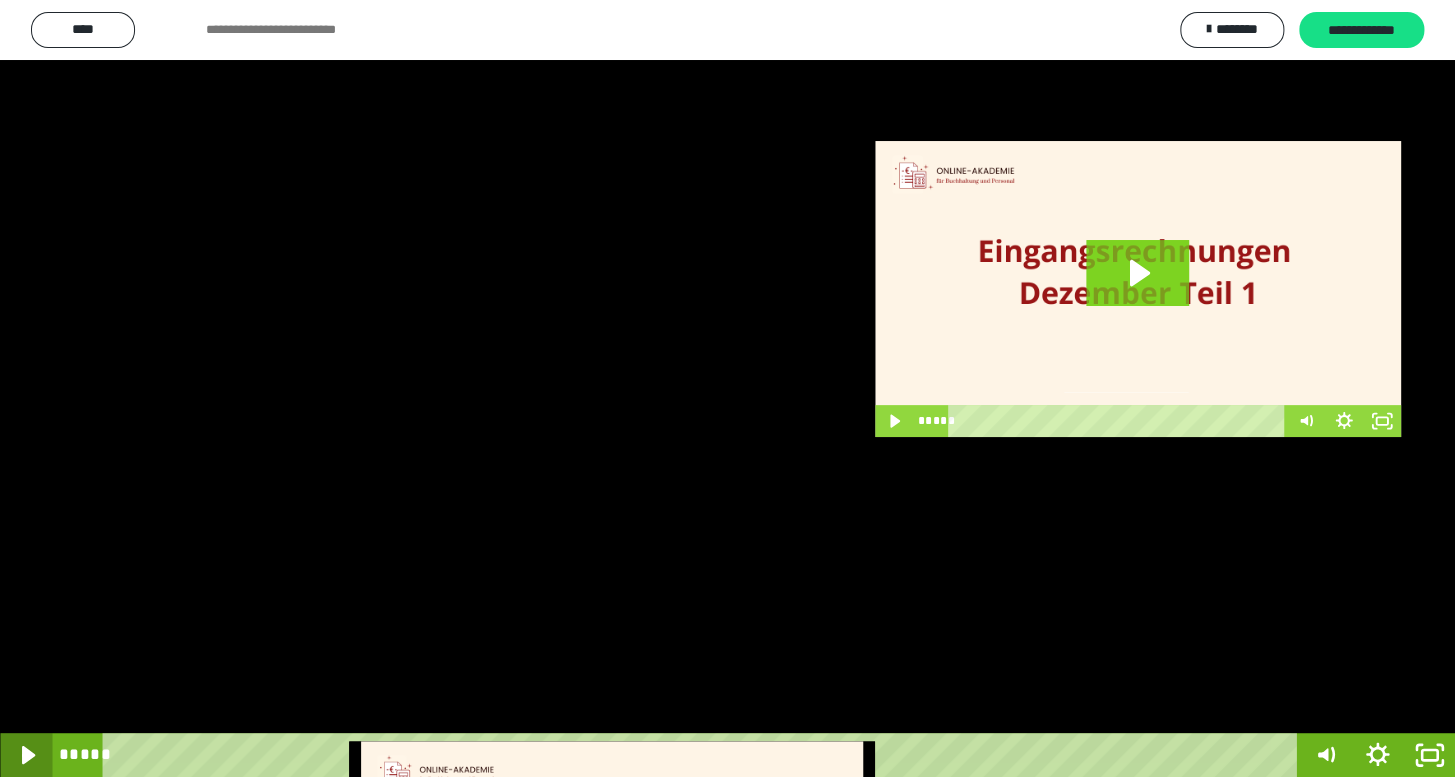 click 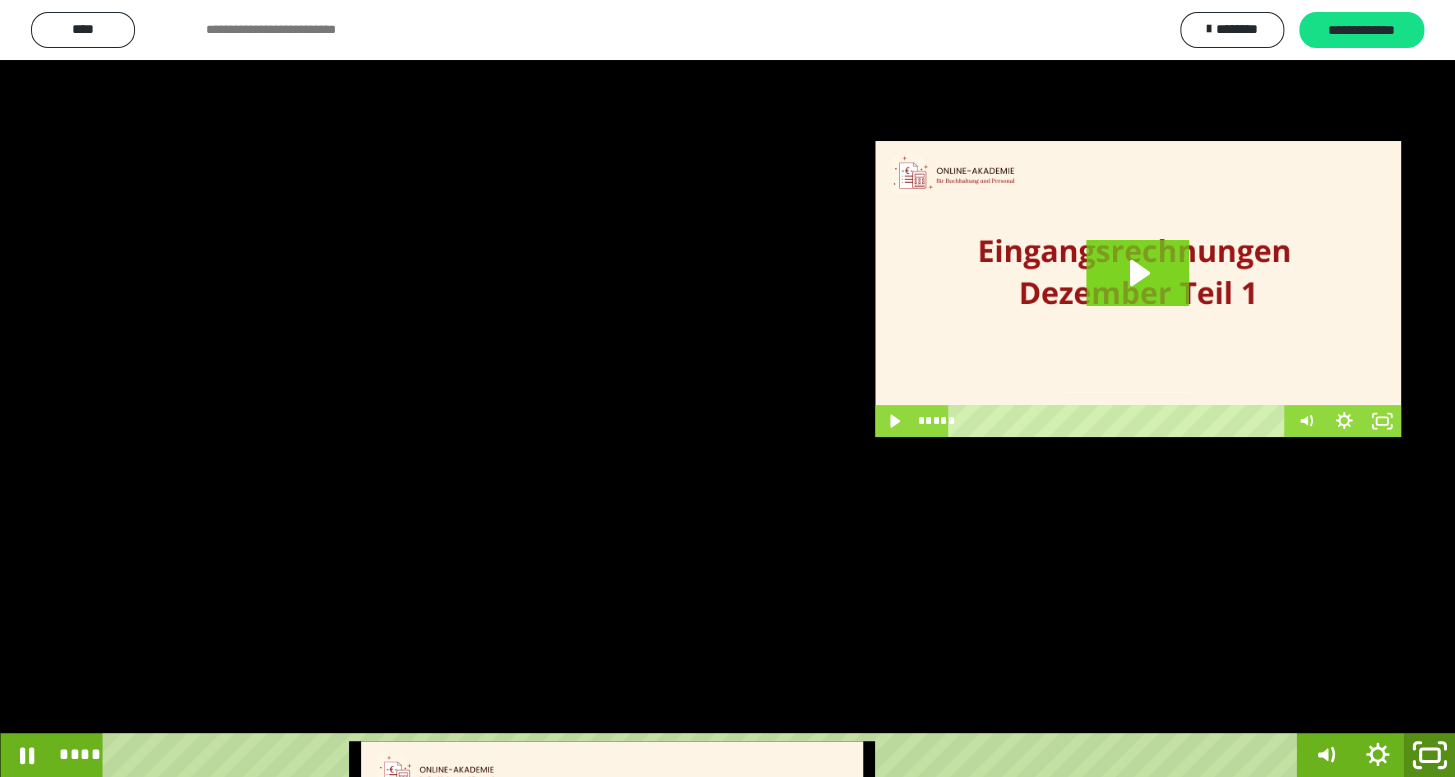 click 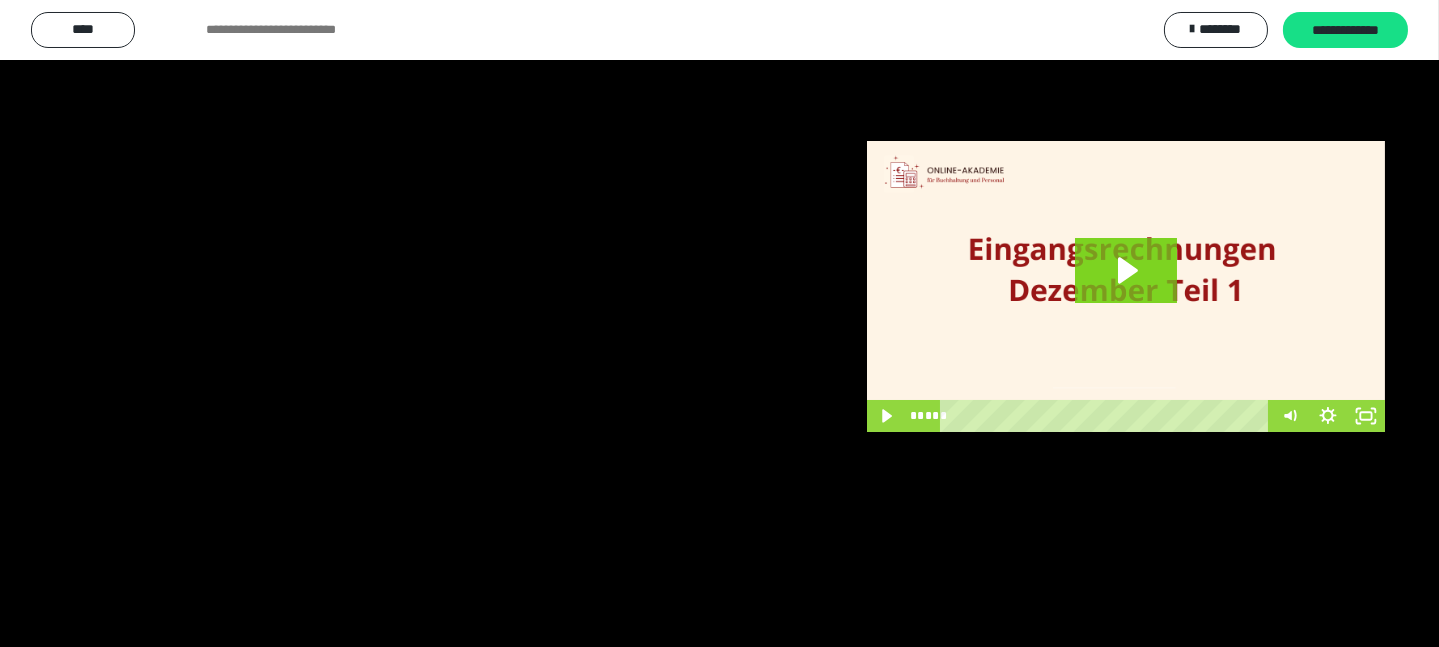 scroll, scrollTop: 3906, scrollLeft: 0, axis: vertical 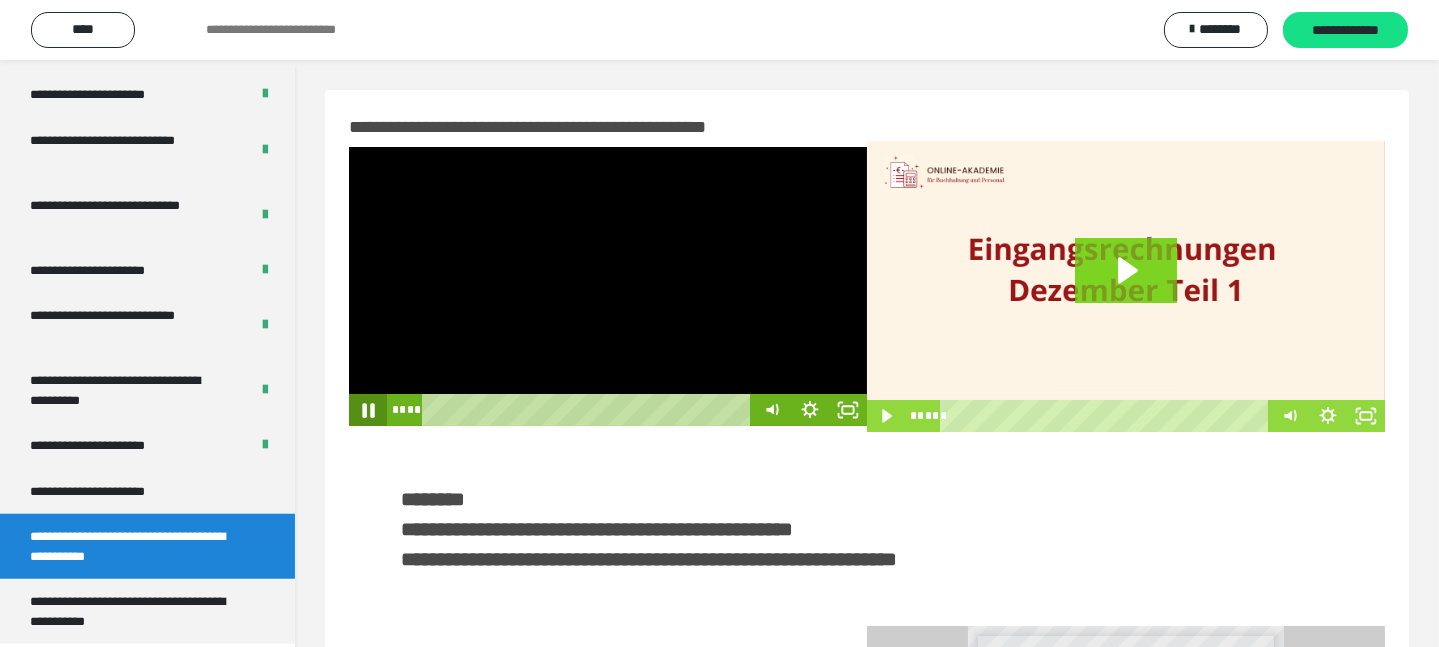 click 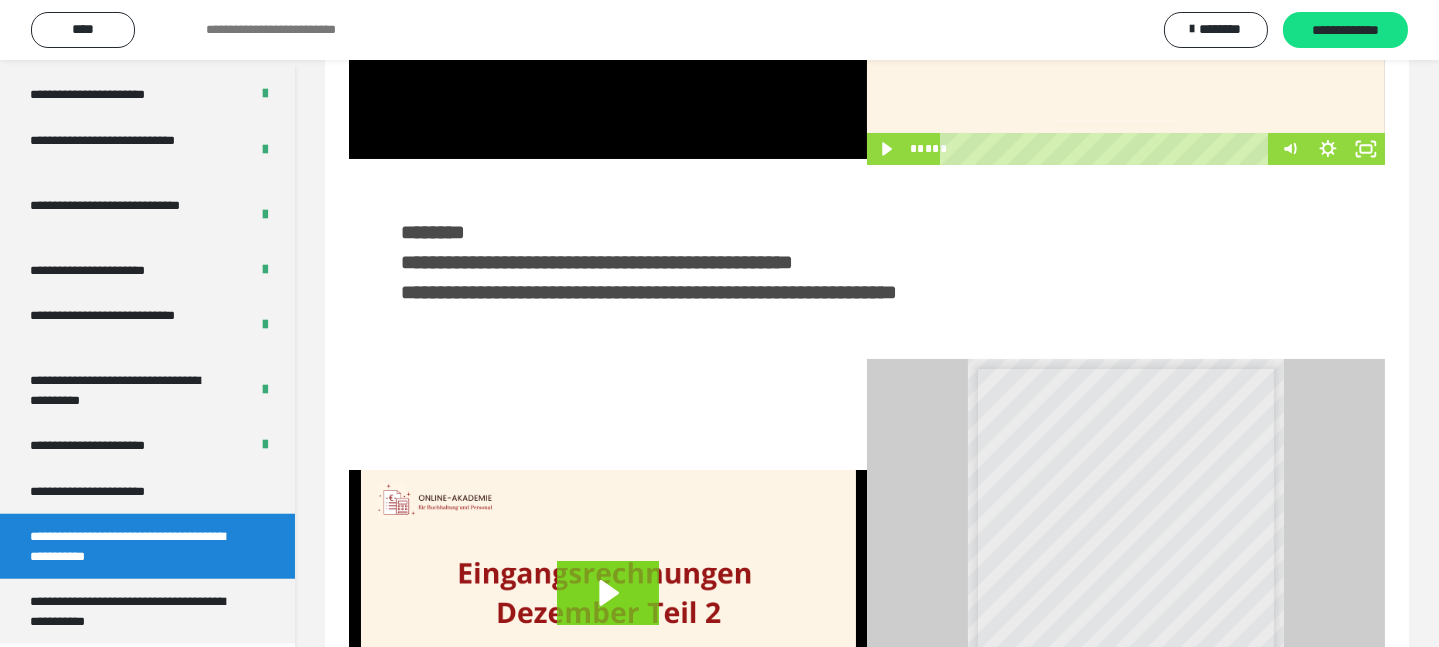 scroll, scrollTop: 272, scrollLeft: 0, axis: vertical 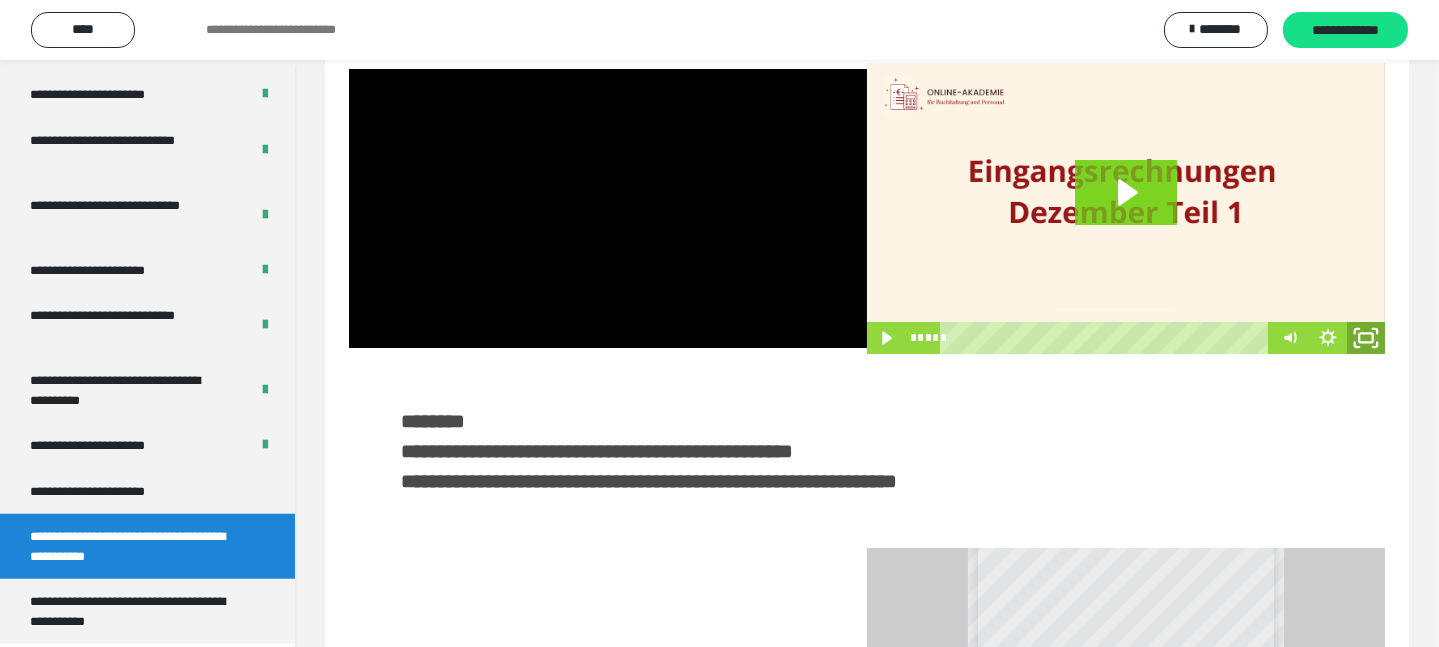 click 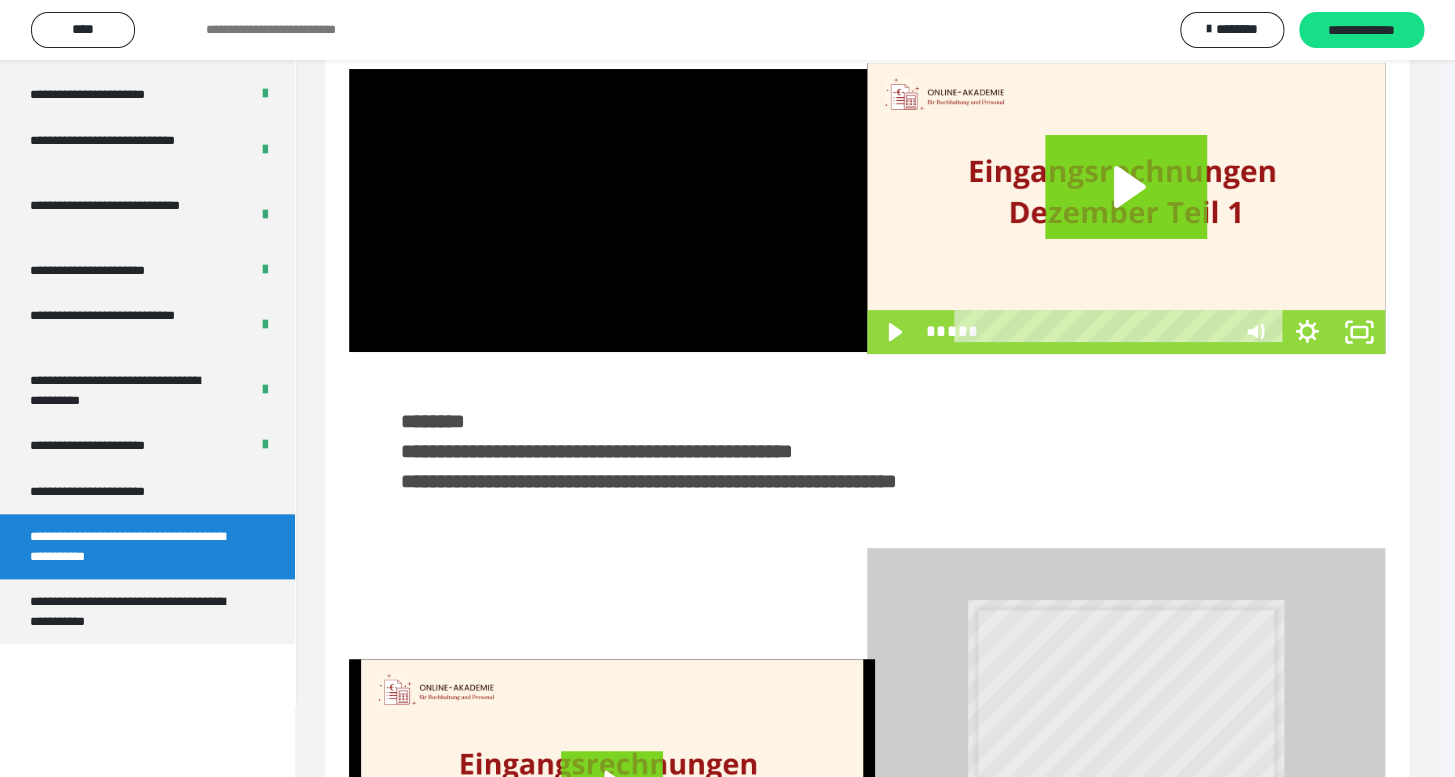 scroll, scrollTop: 3776, scrollLeft: 0, axis: vertical 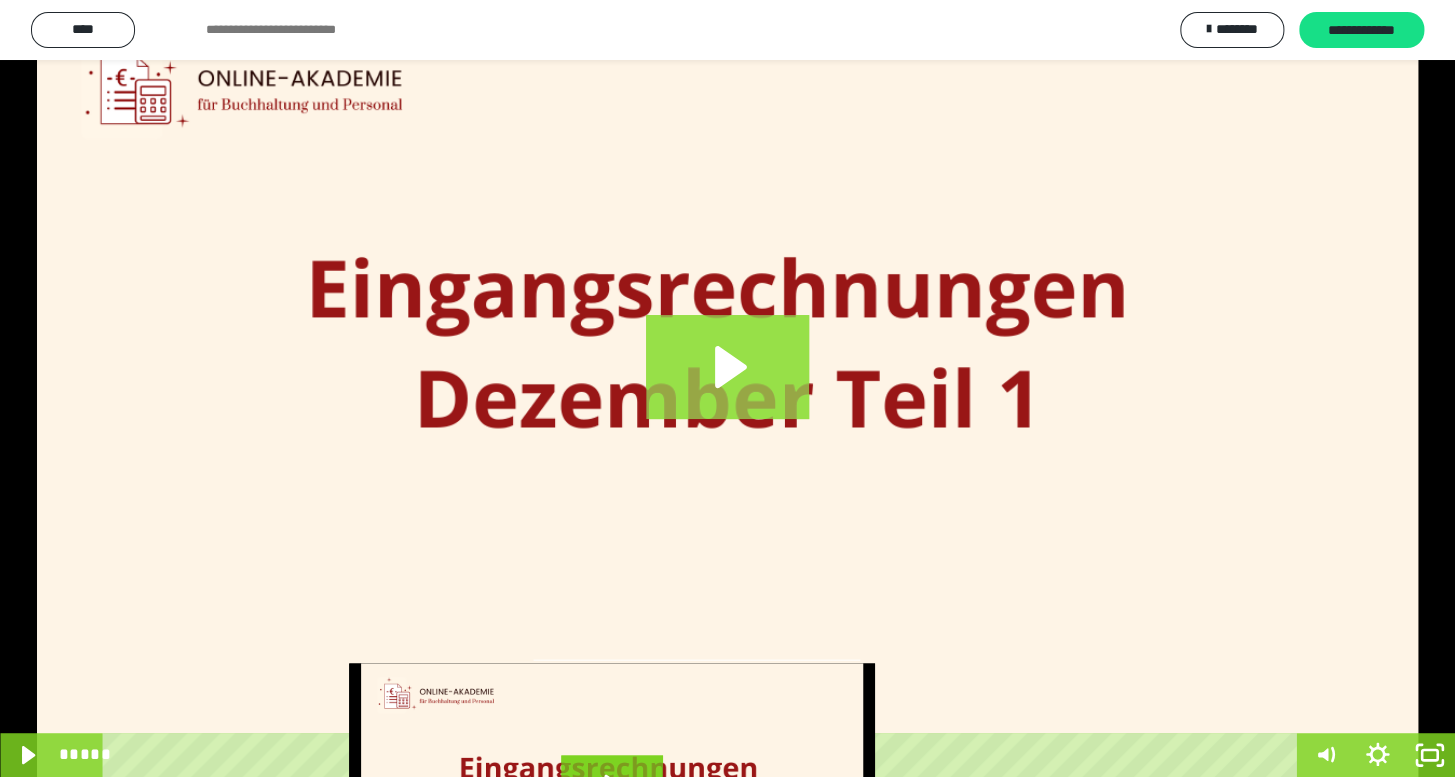 click 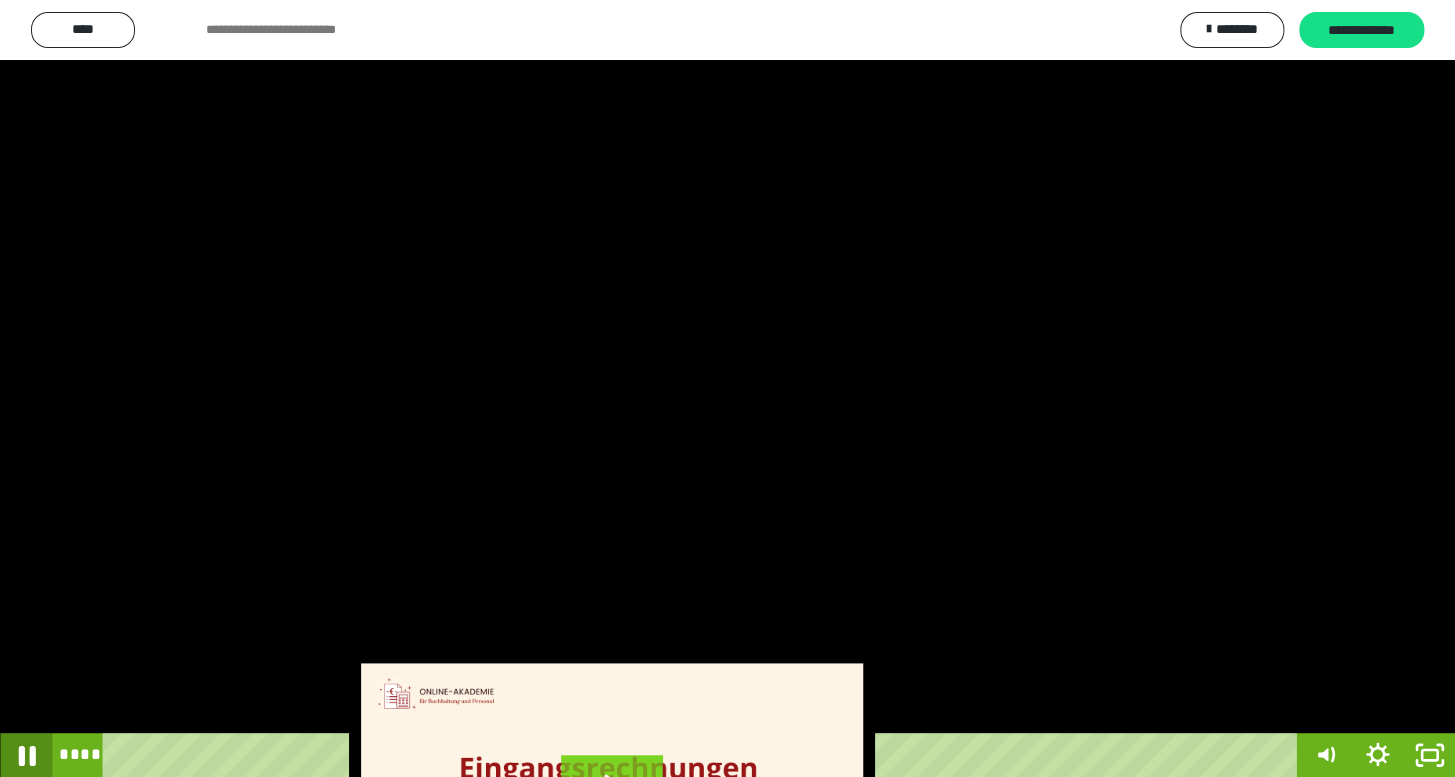 click 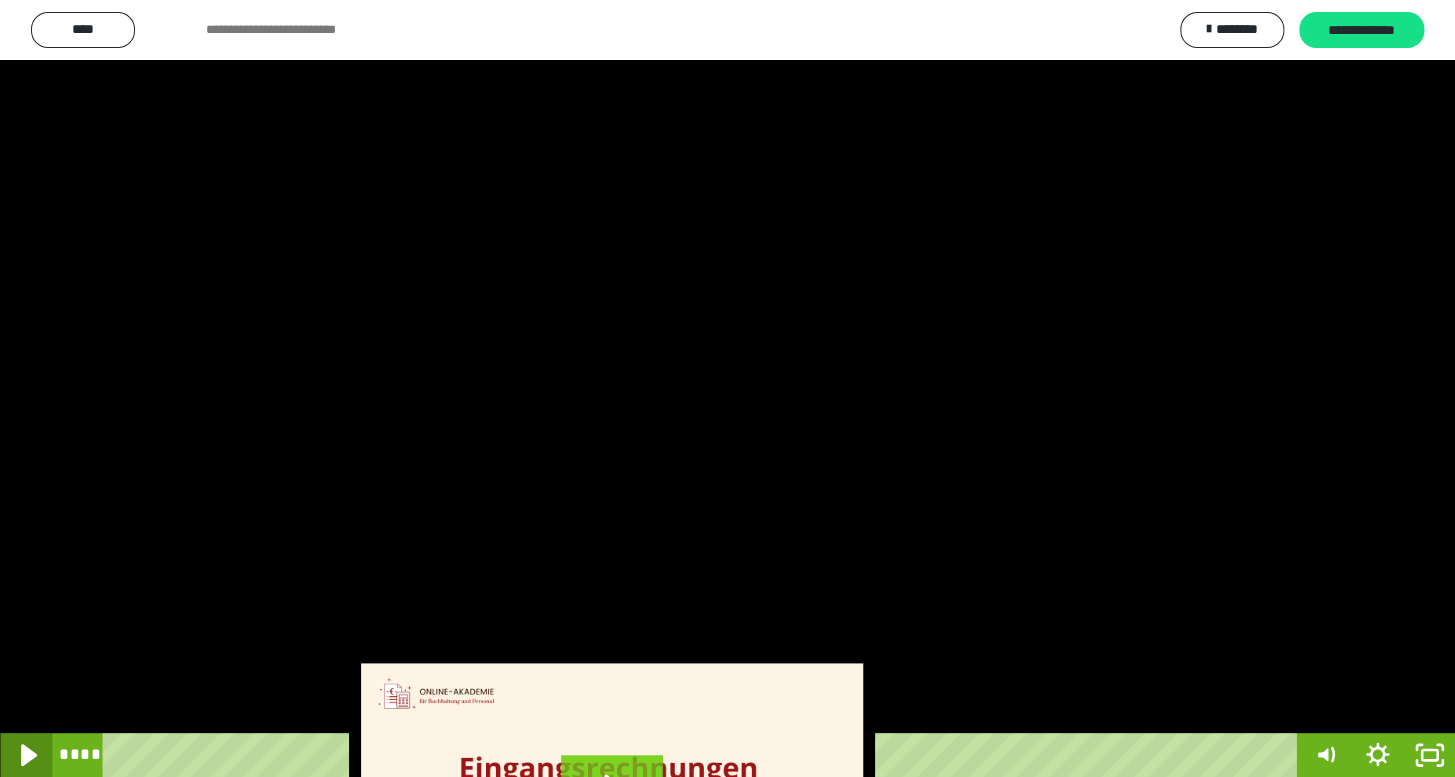 click 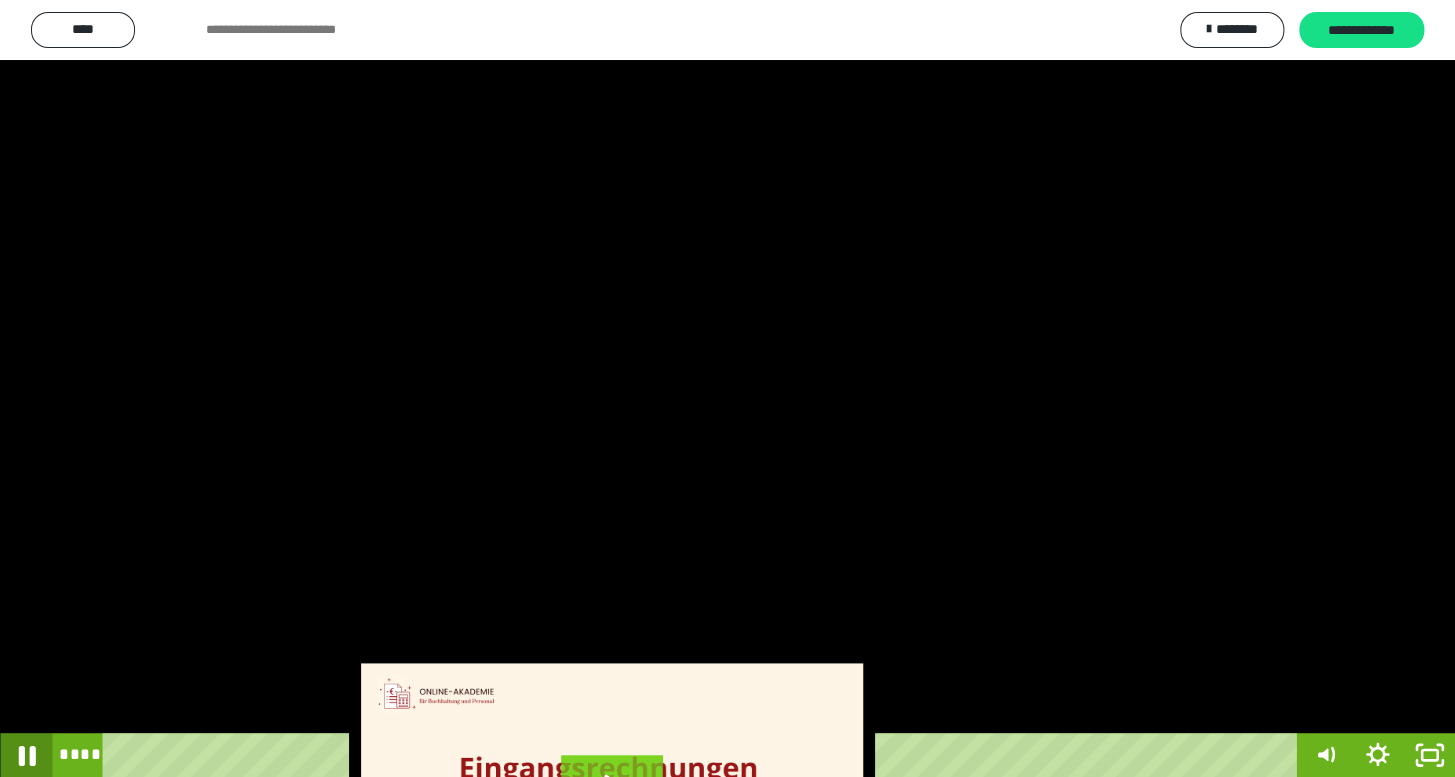 click 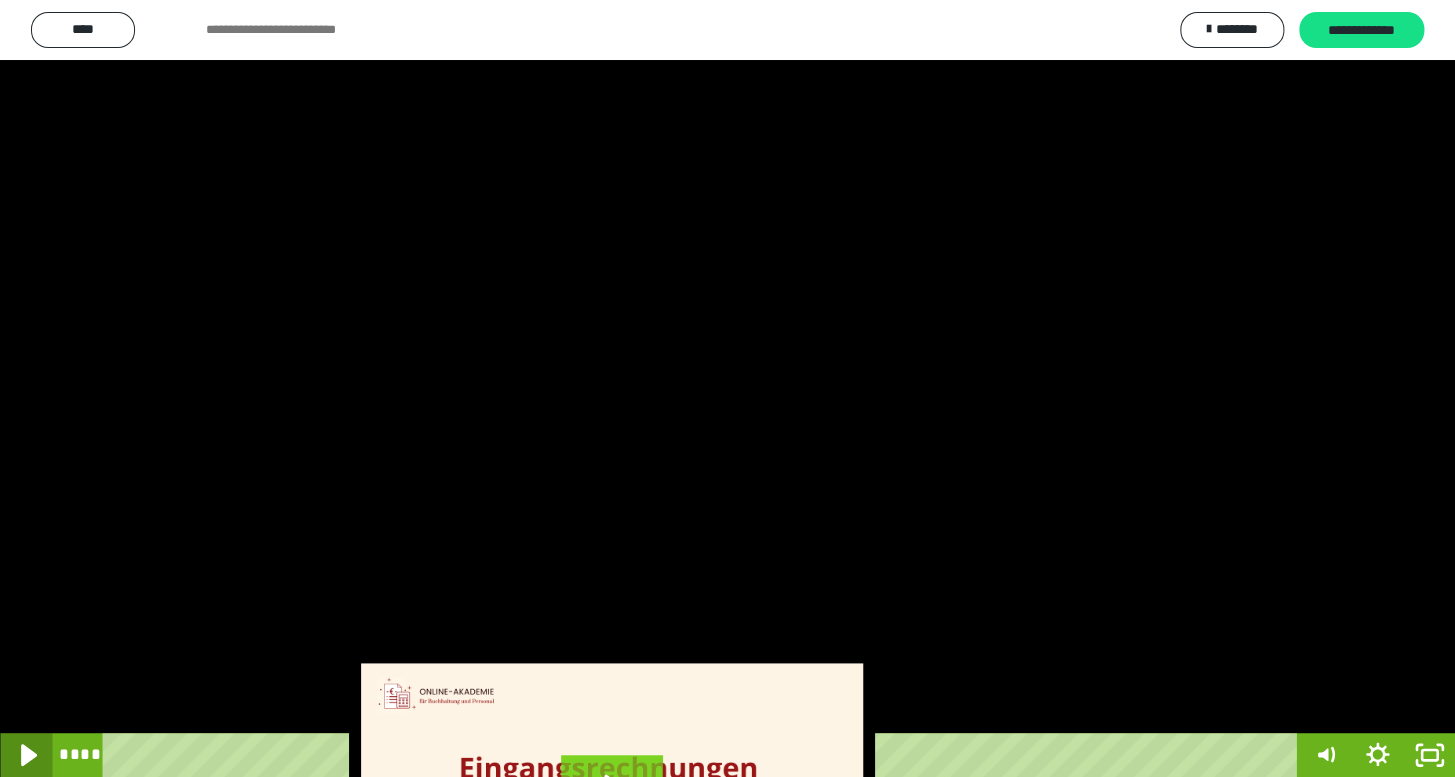 click 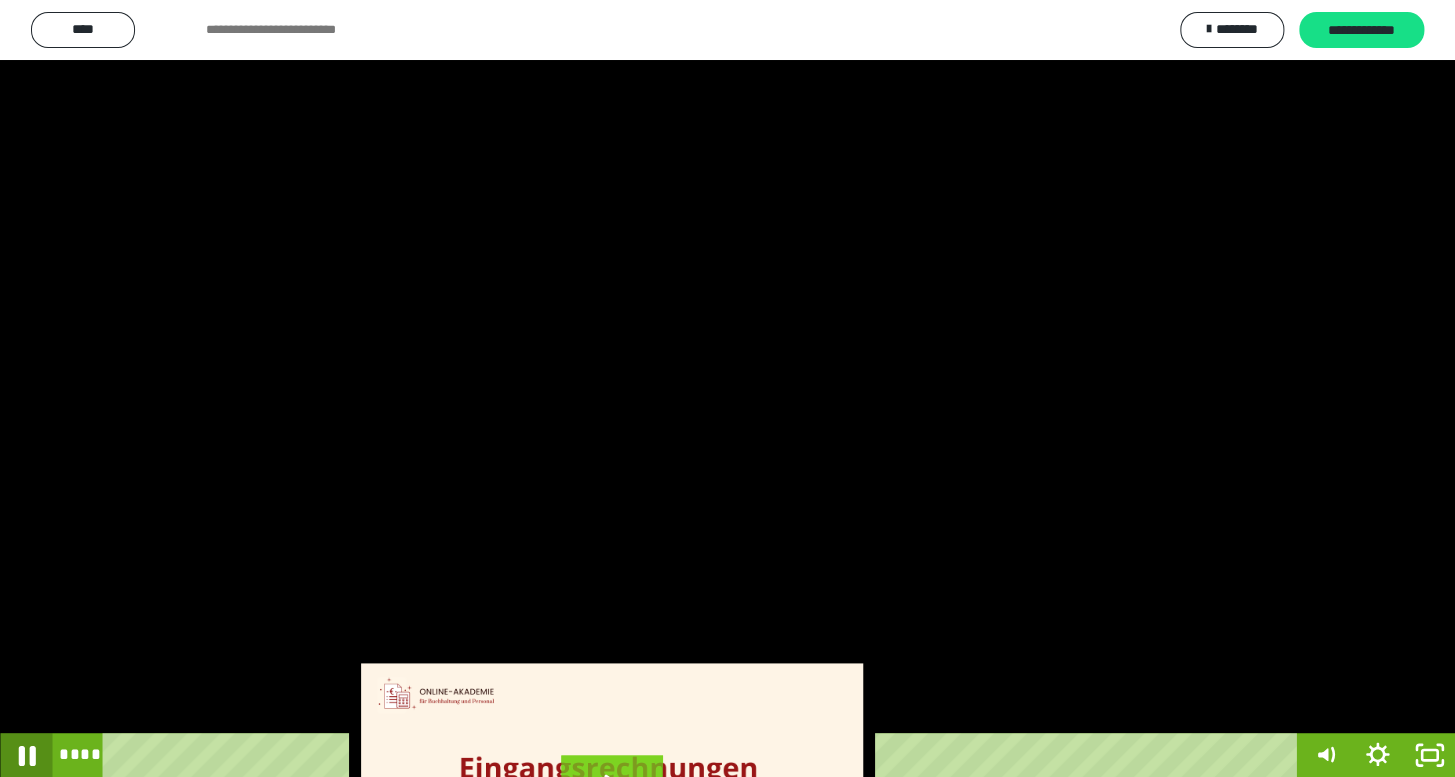click 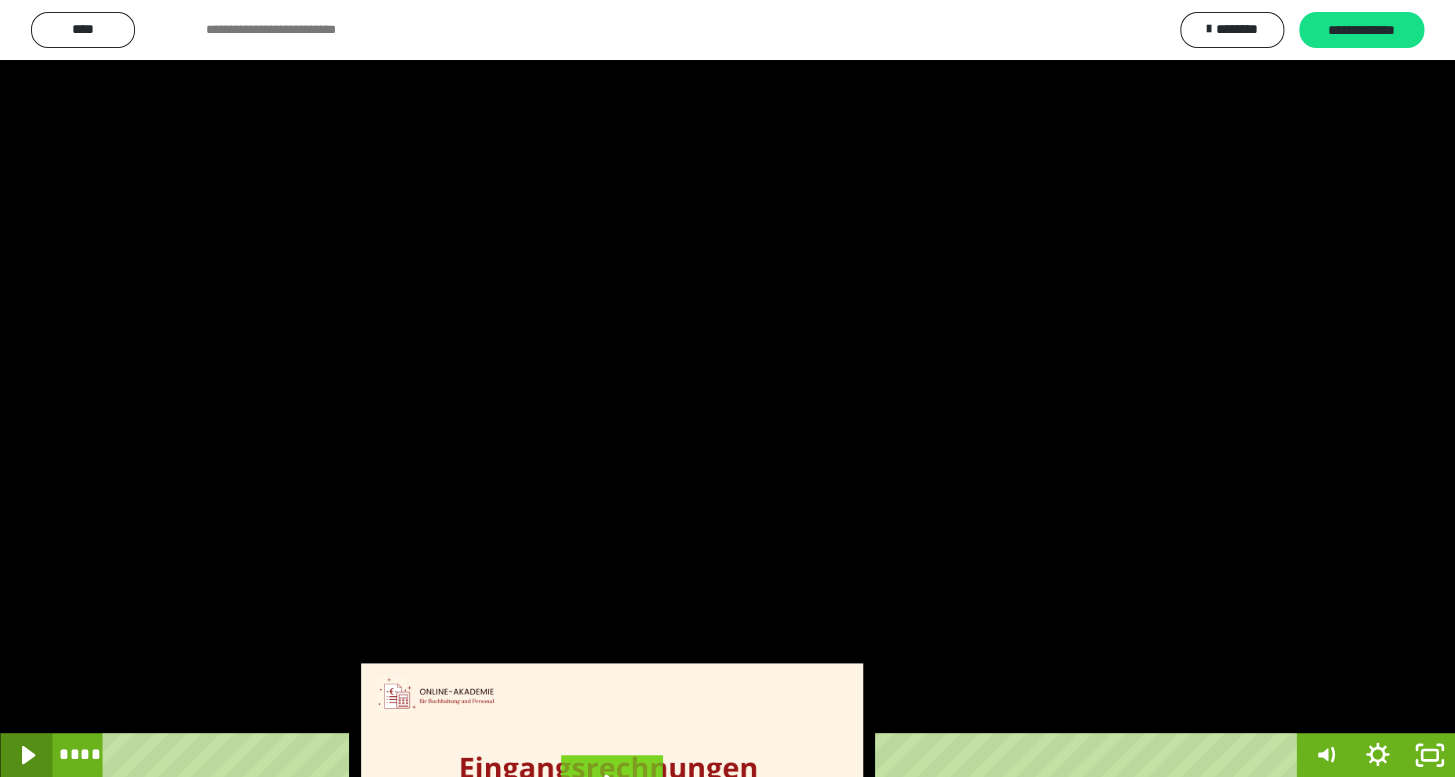 click 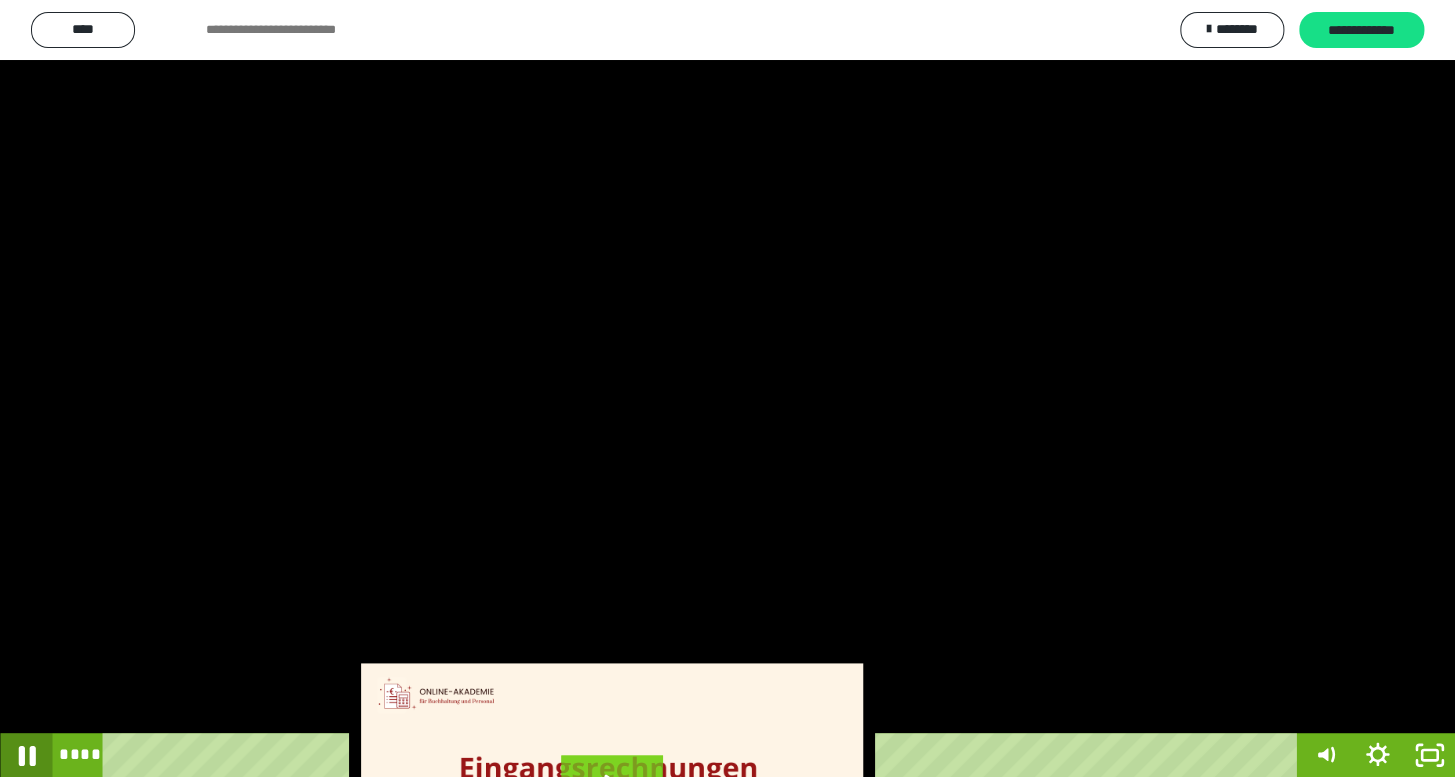 click 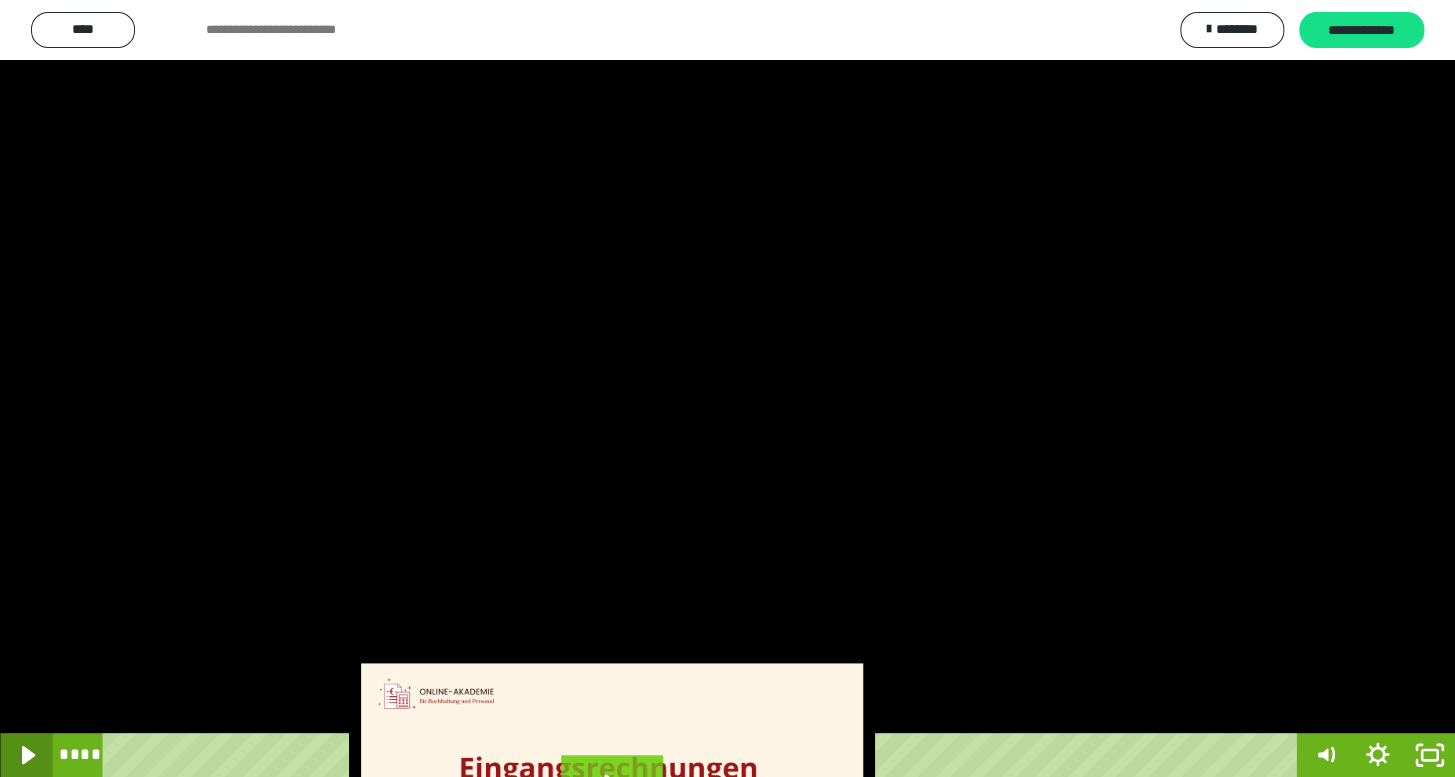 click 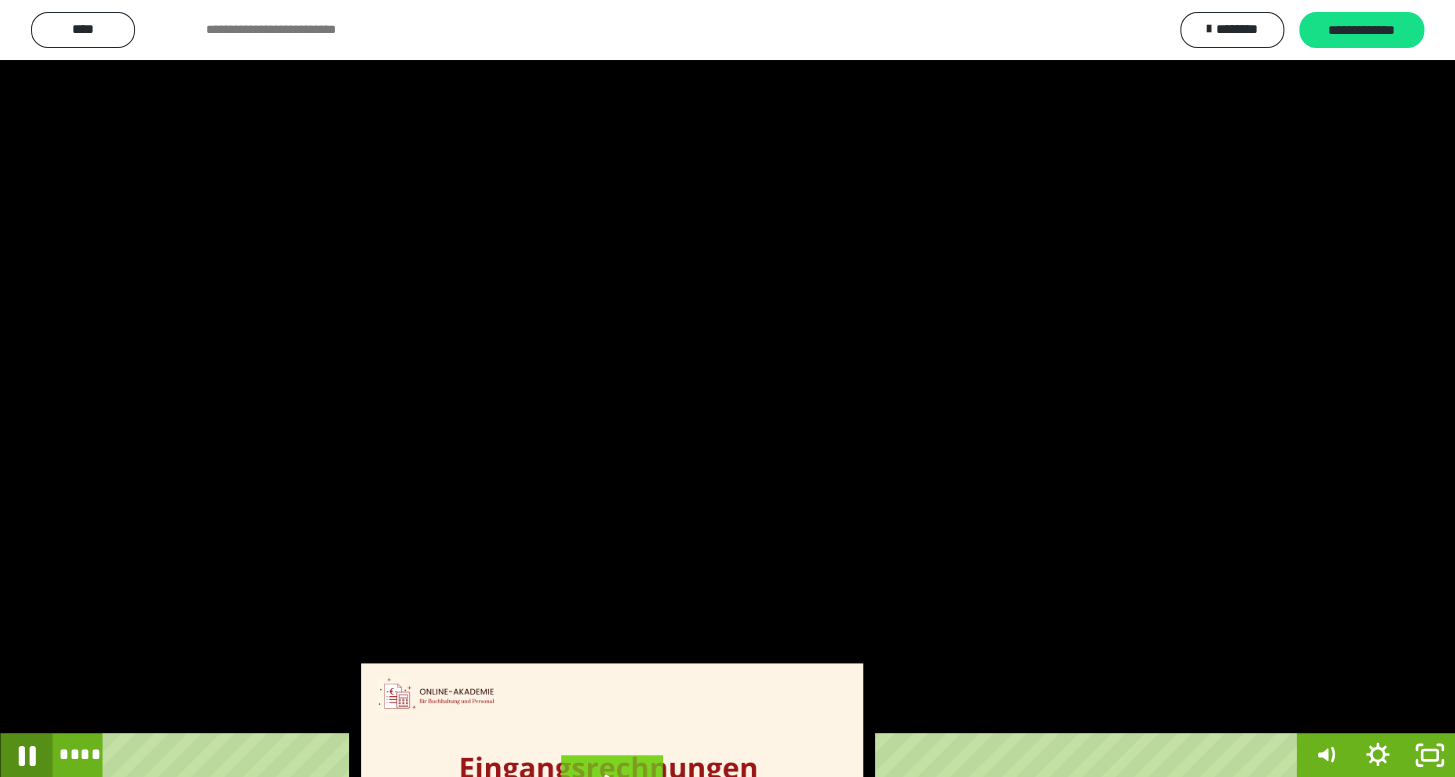 click 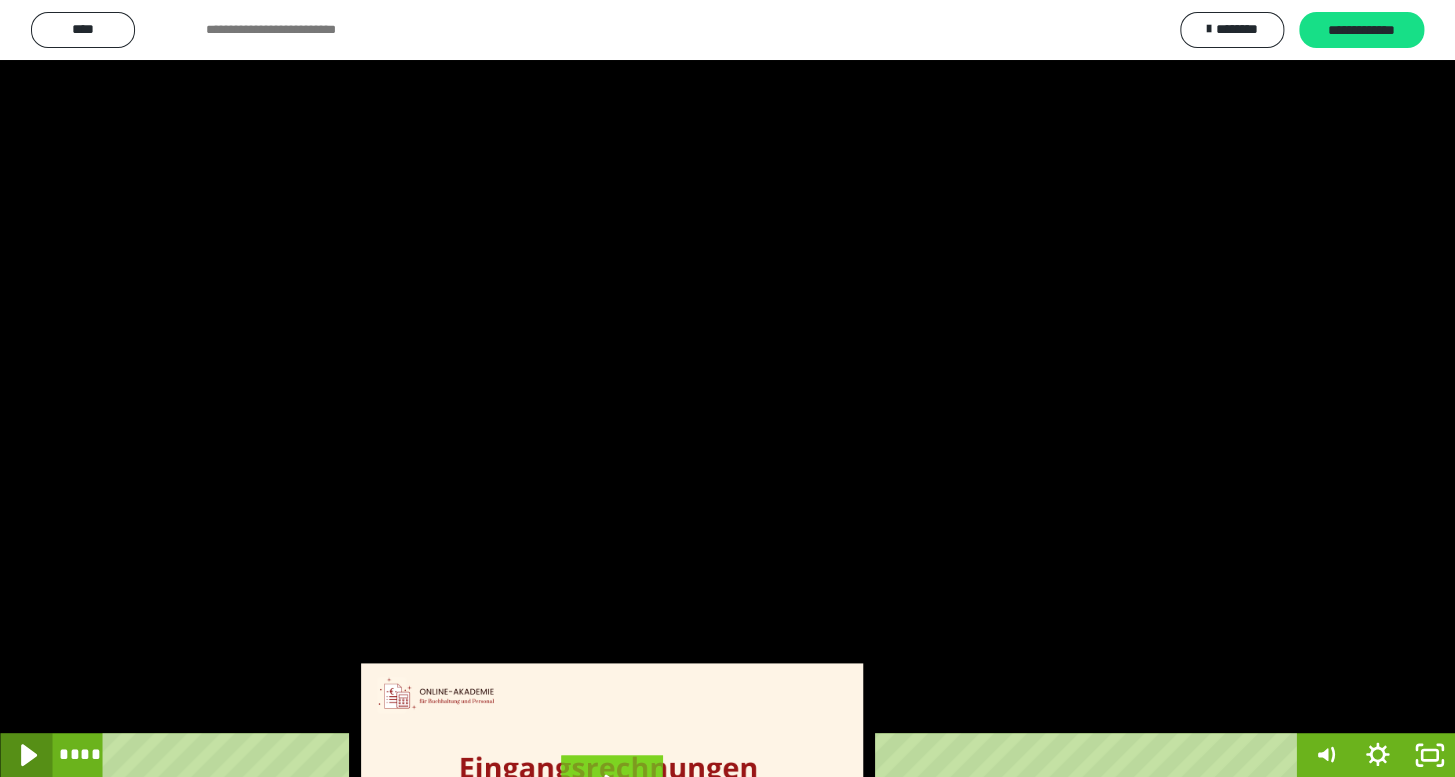 click 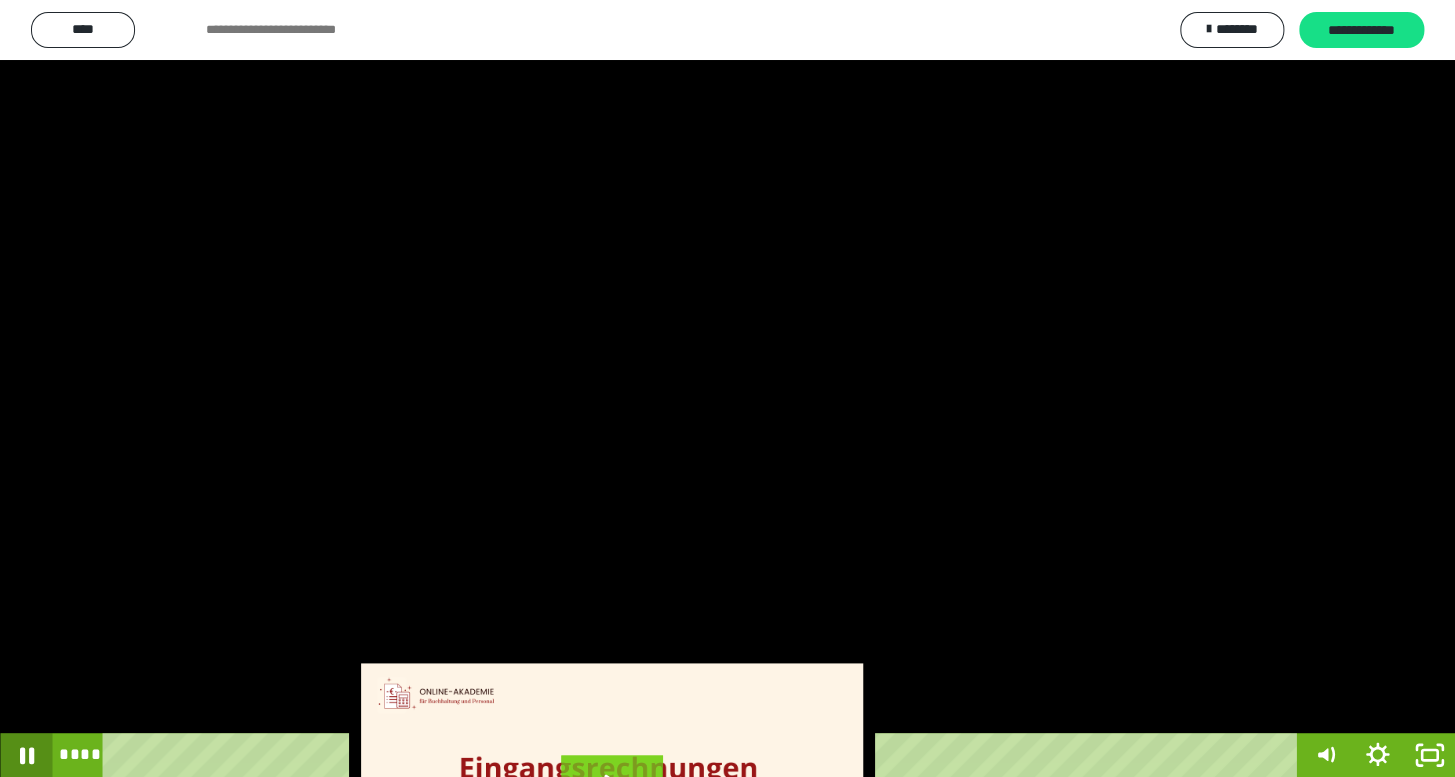 click 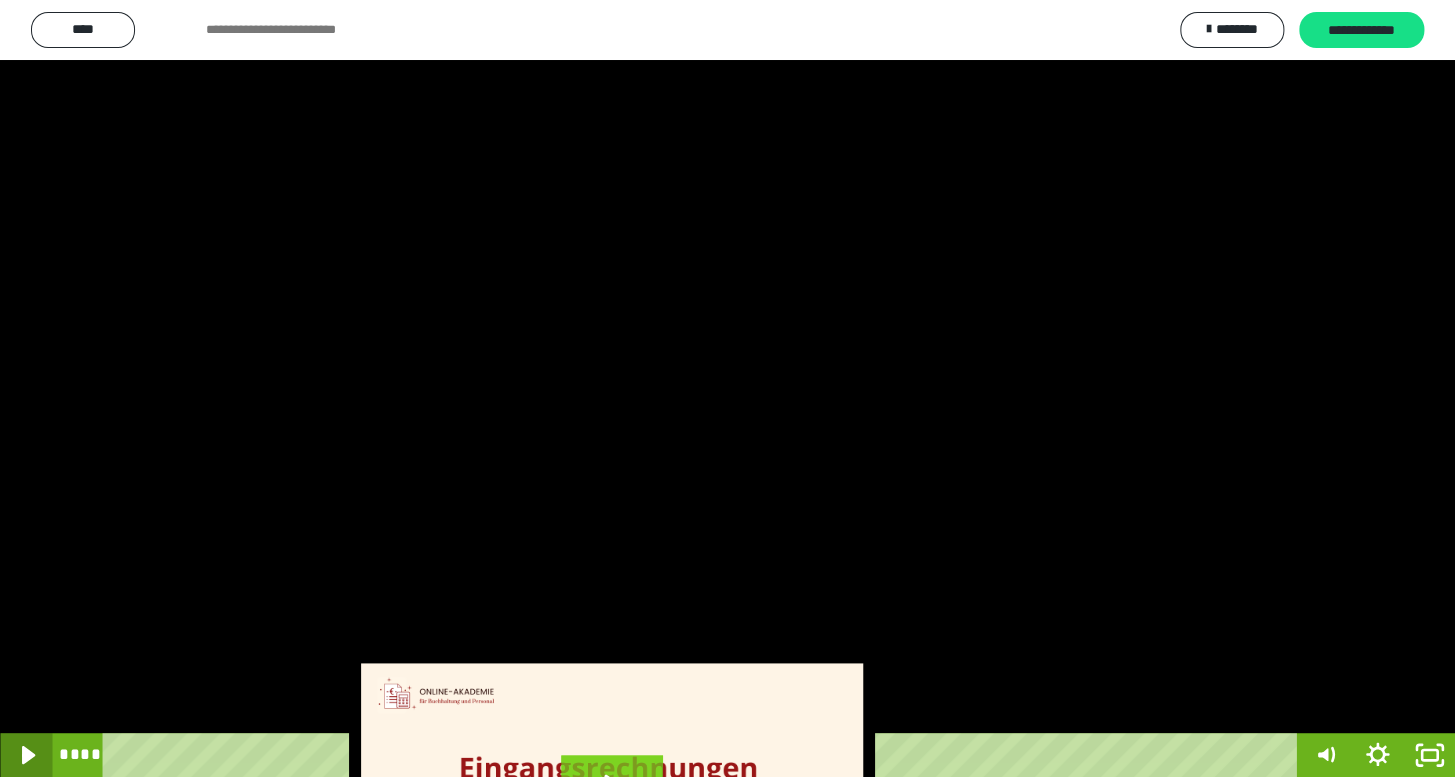 click 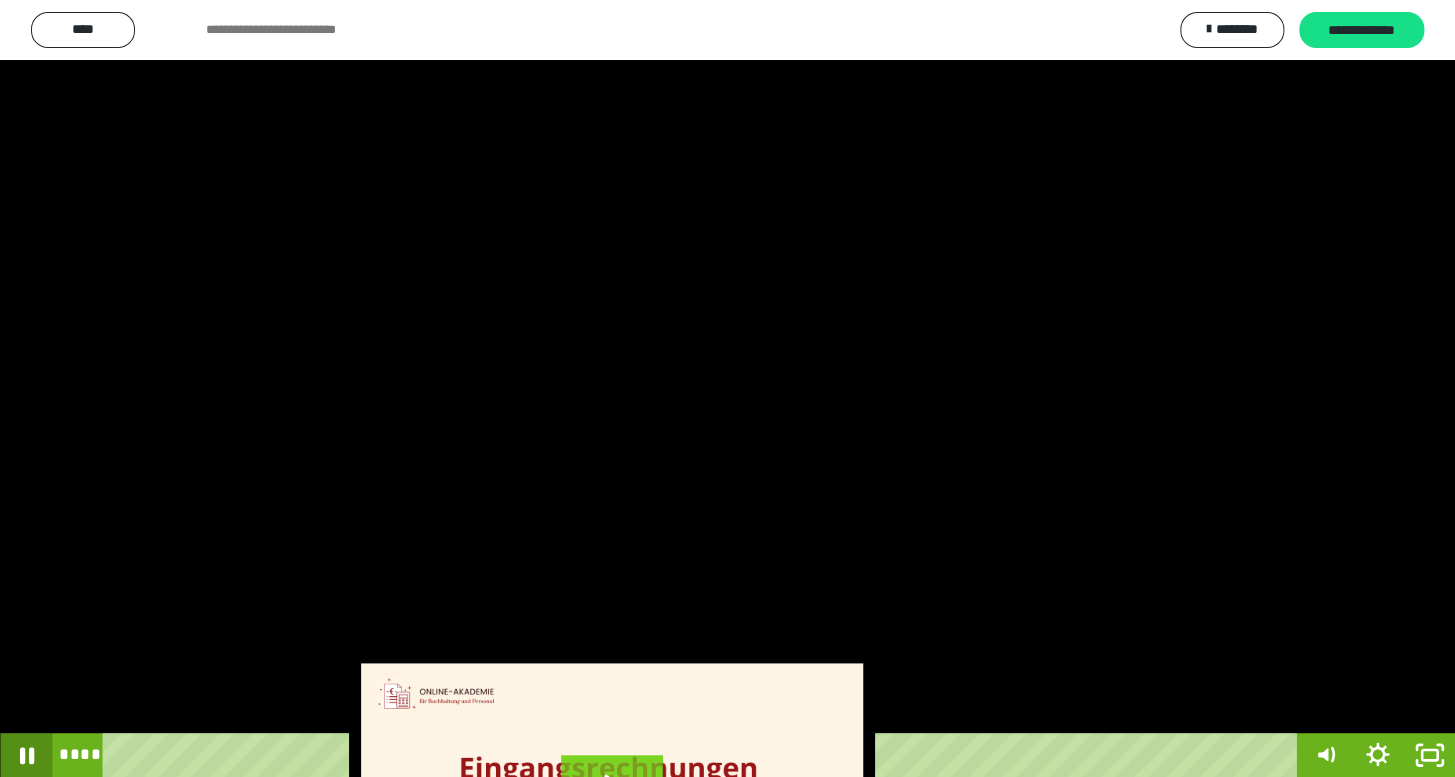 click 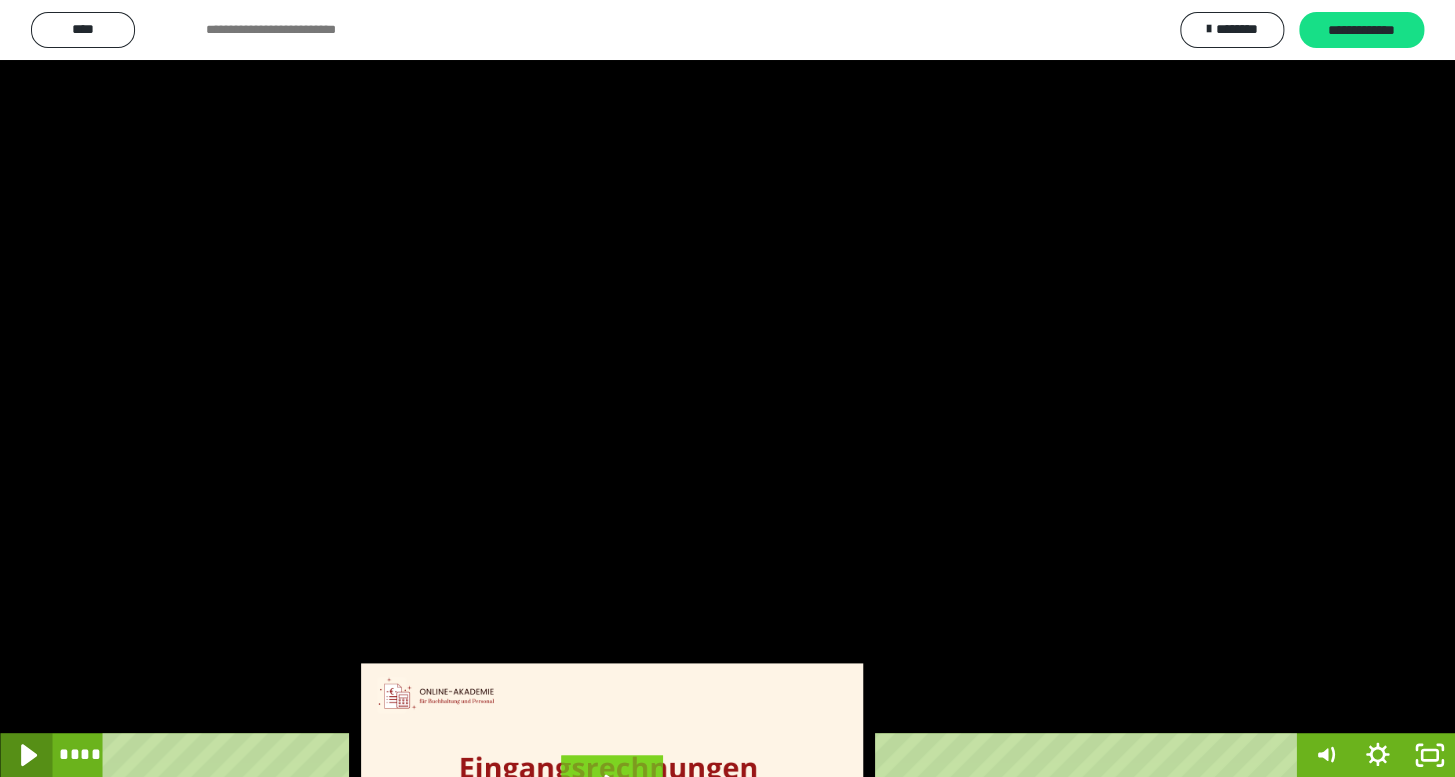 click 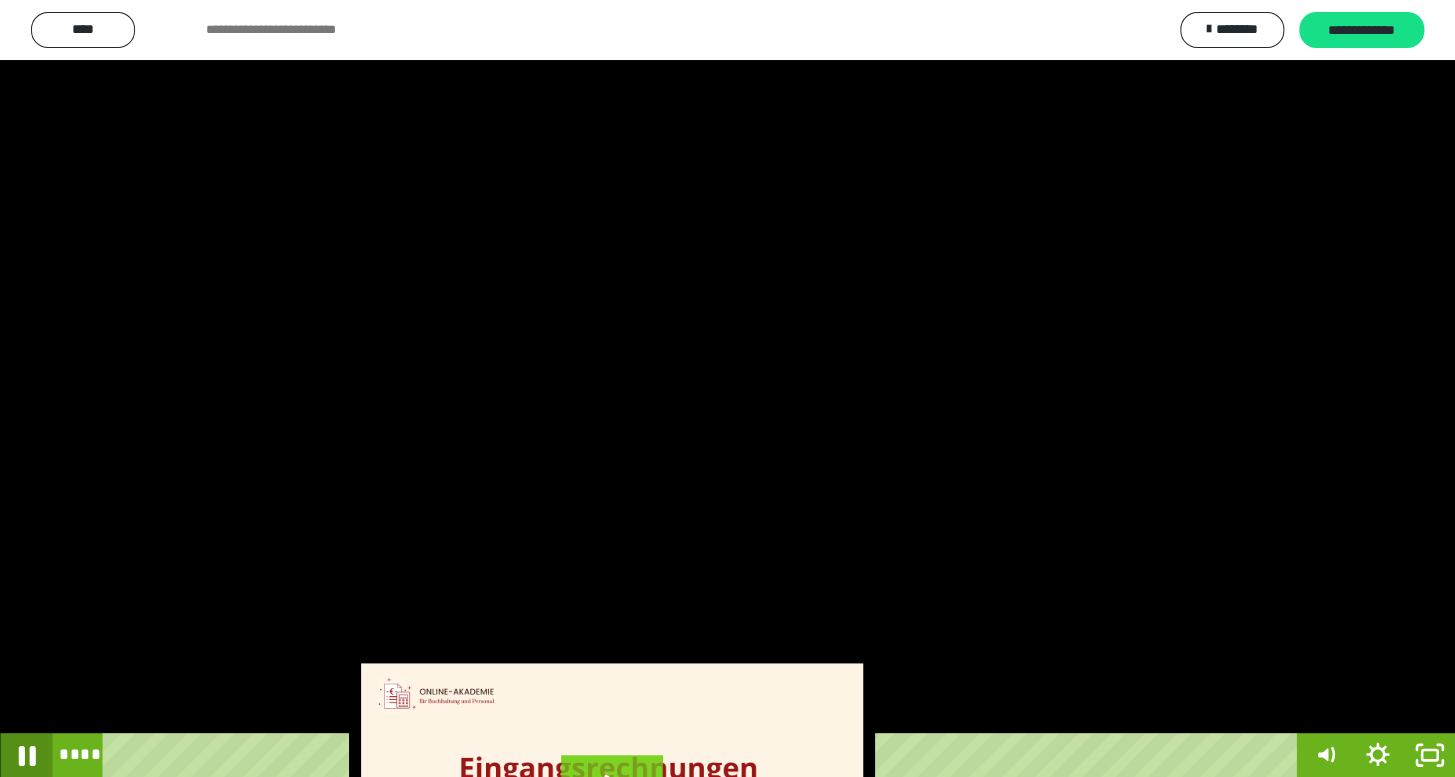 click 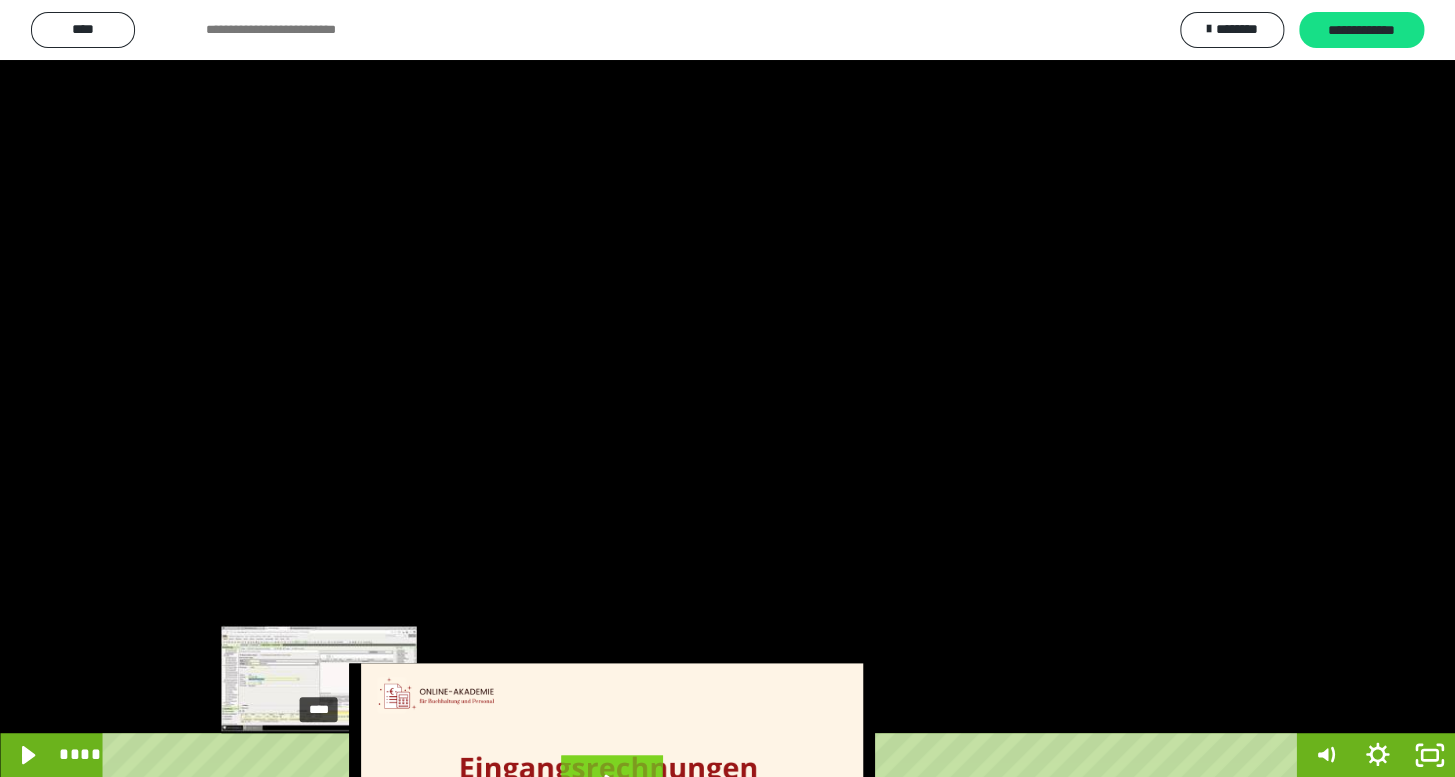click on "****" at bounding box center [704, 755] 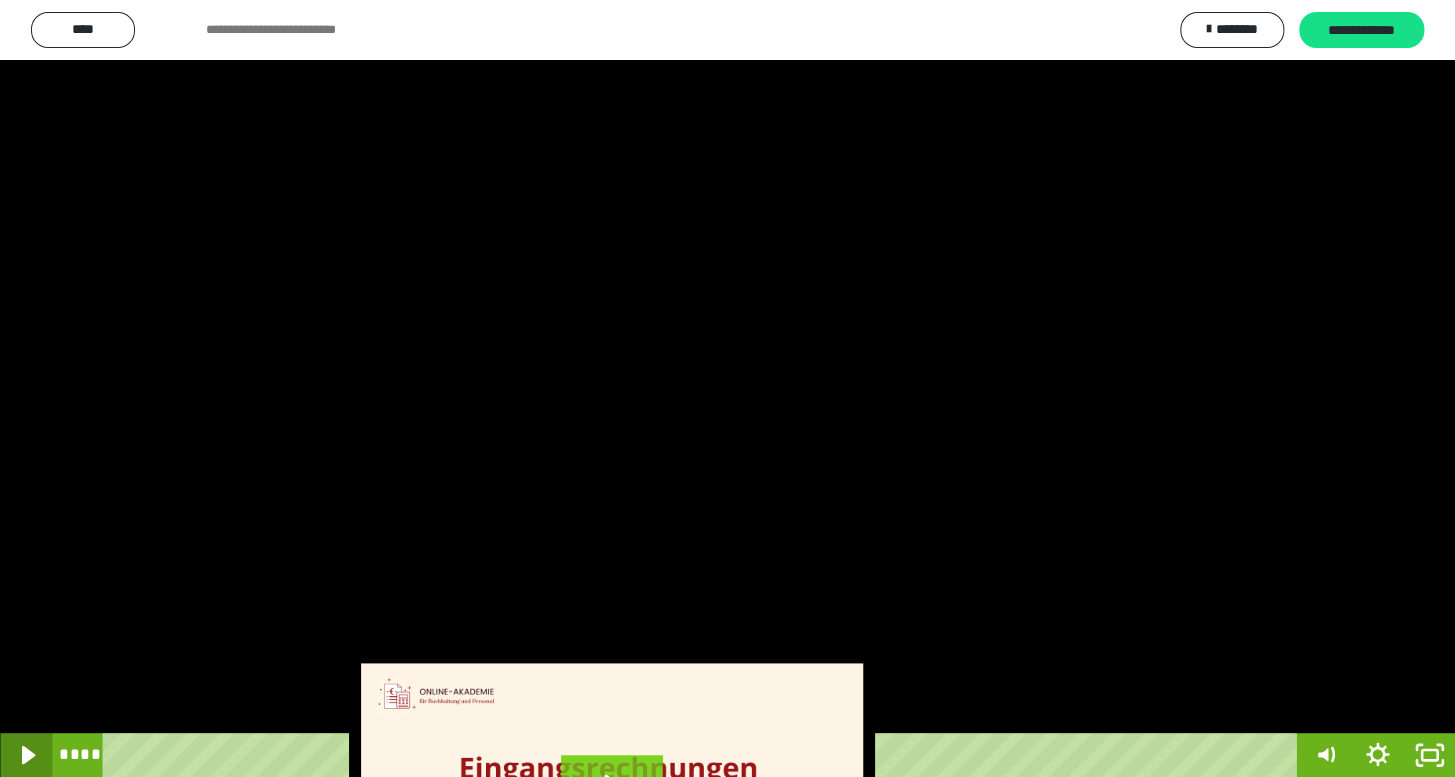 click 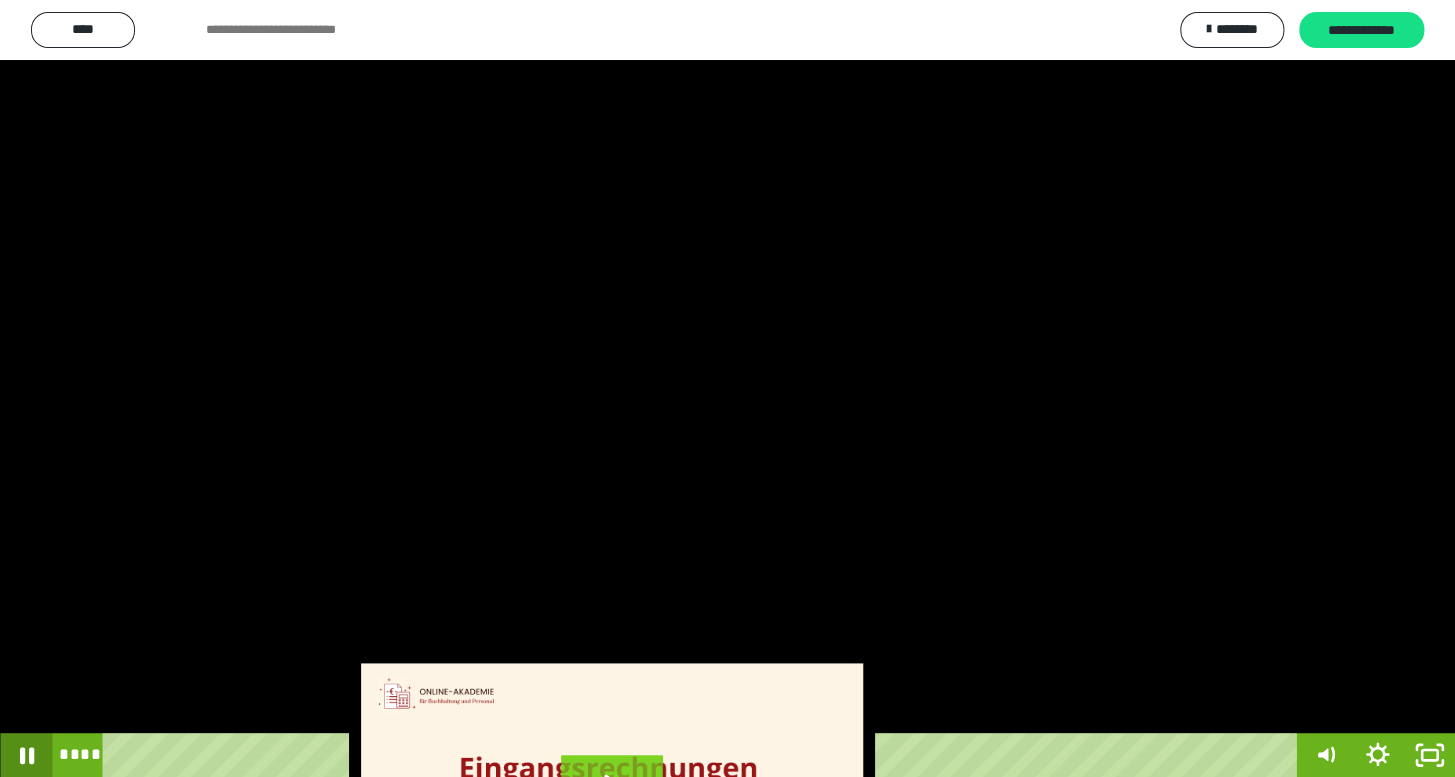 click 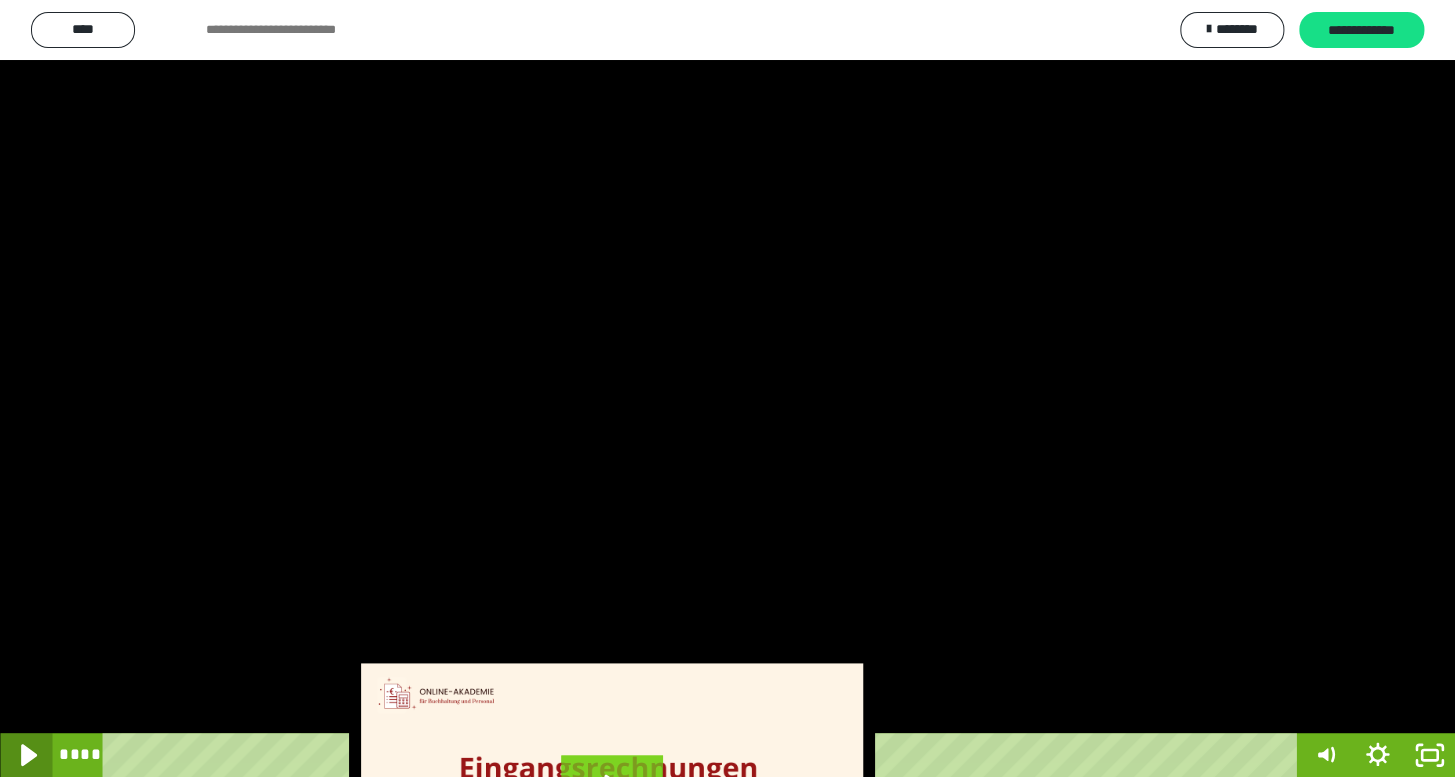 click 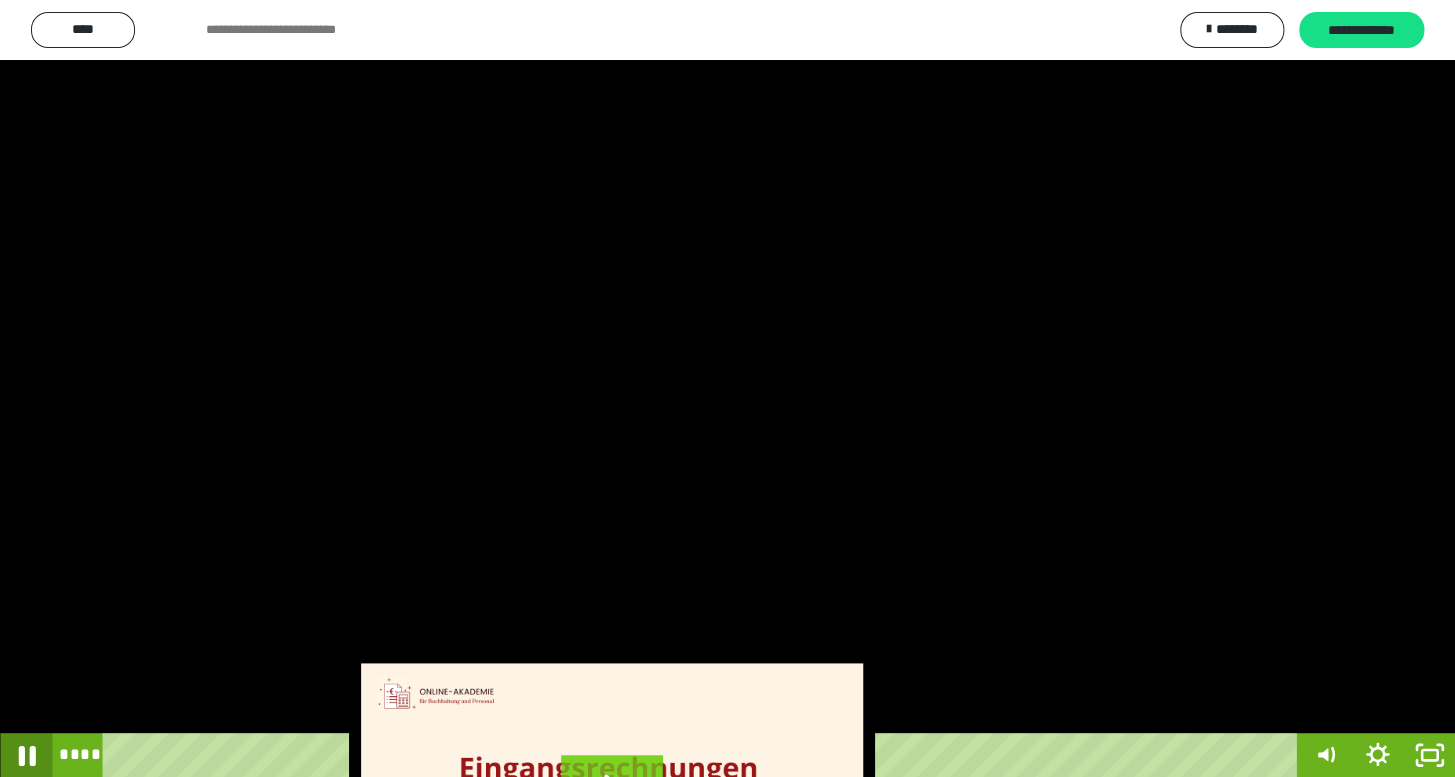 click 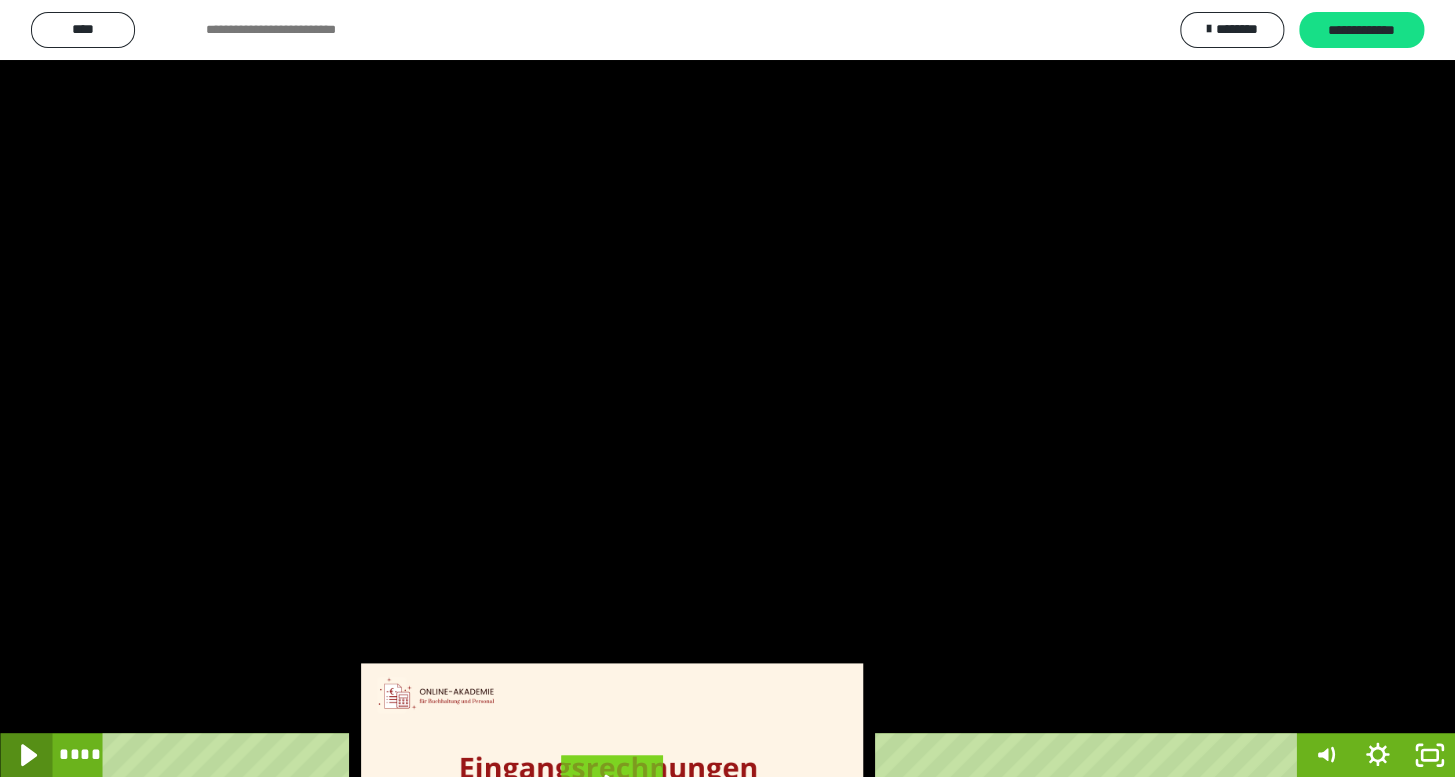 click 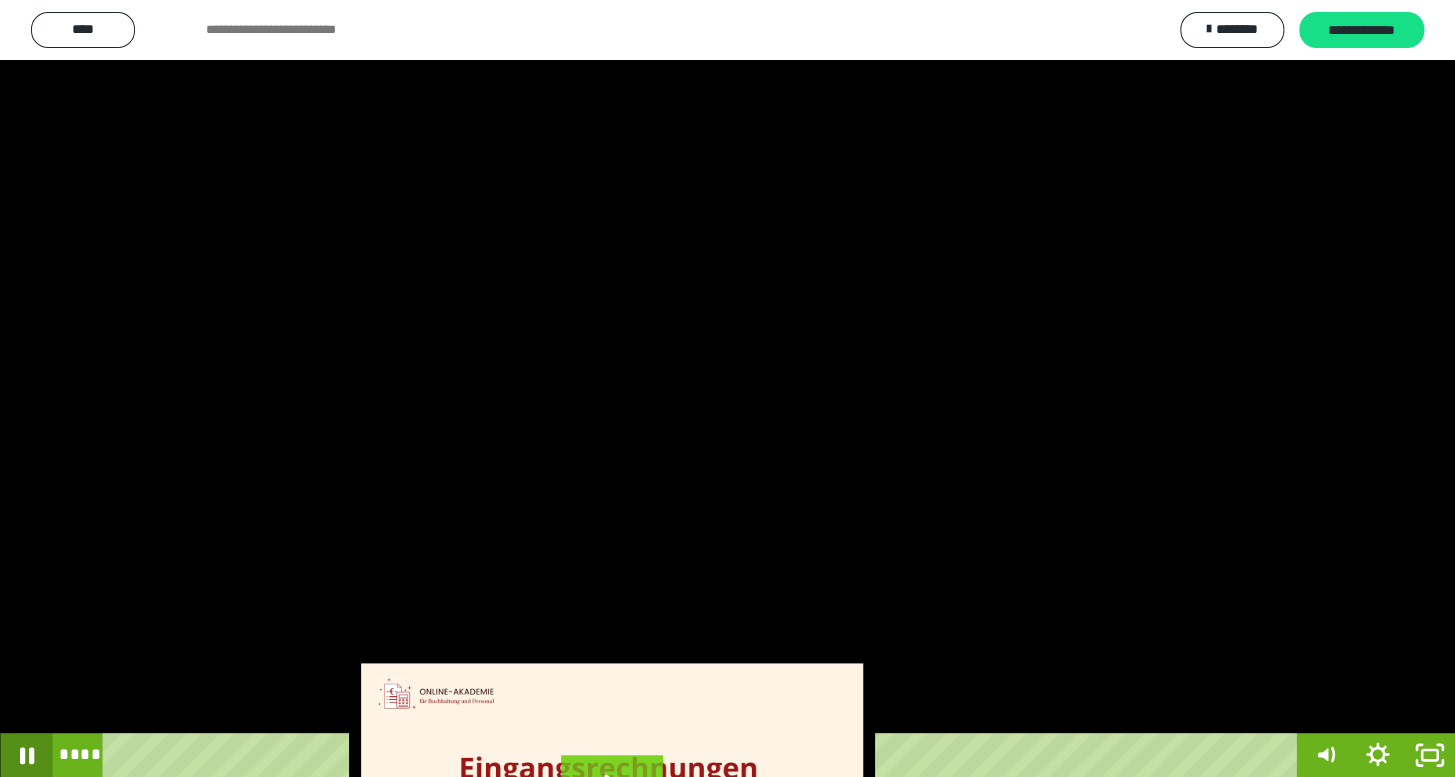 click 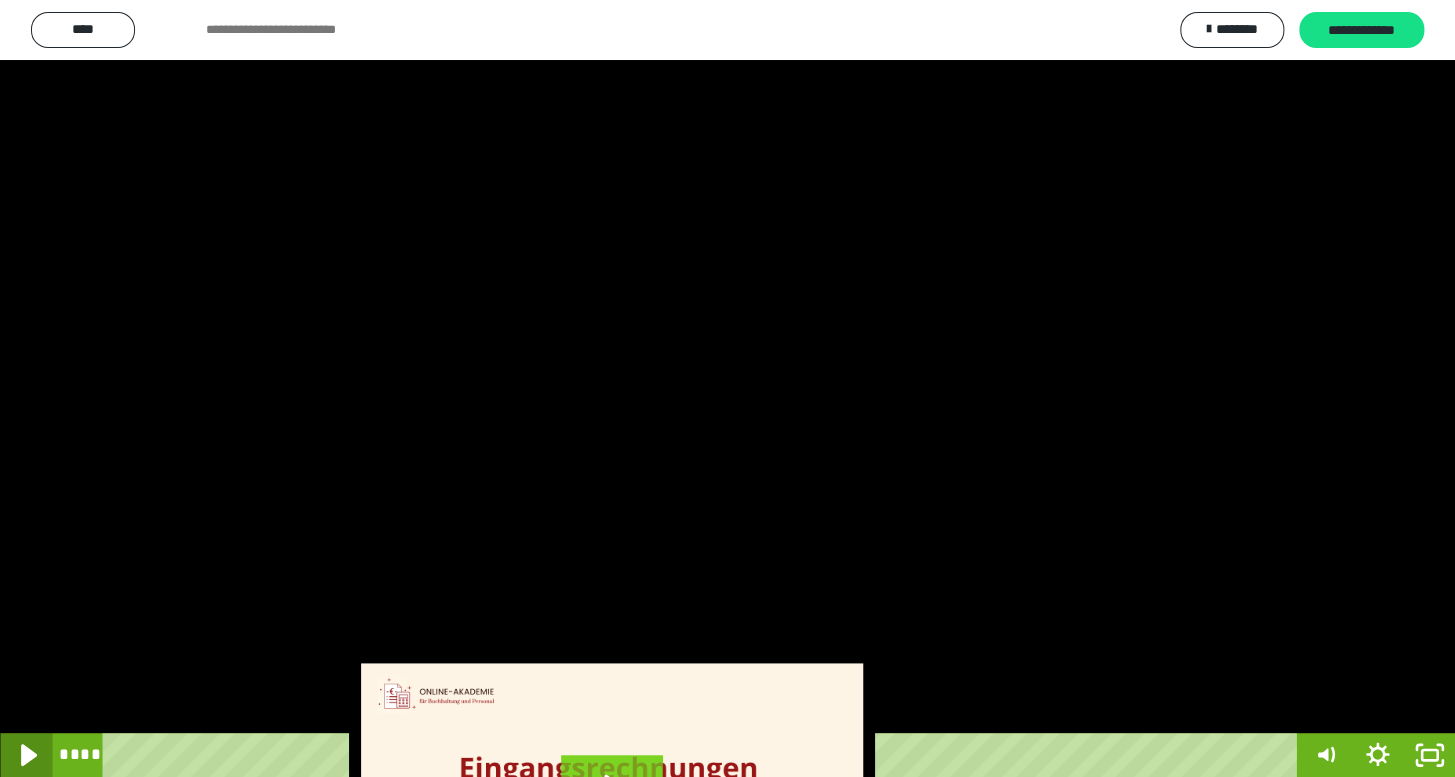 click 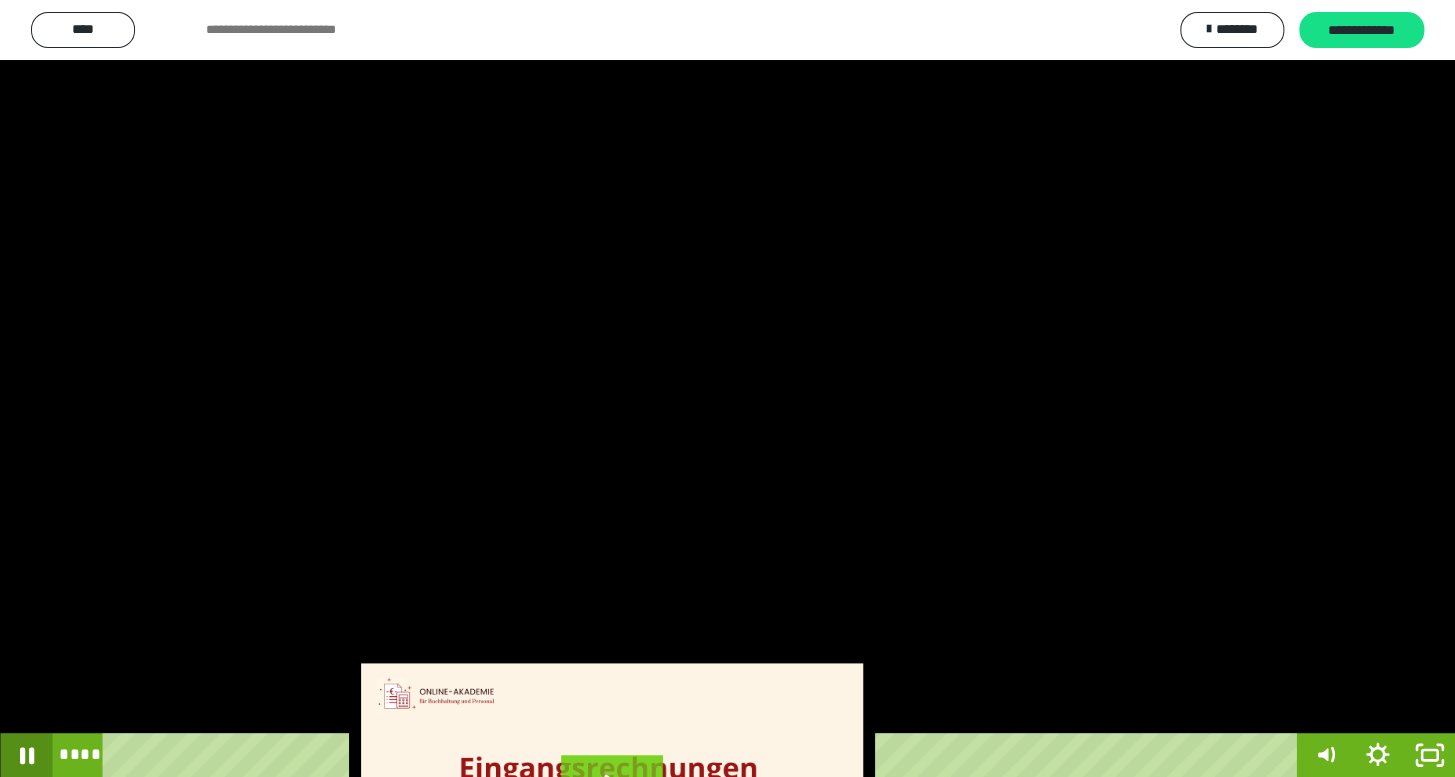 click 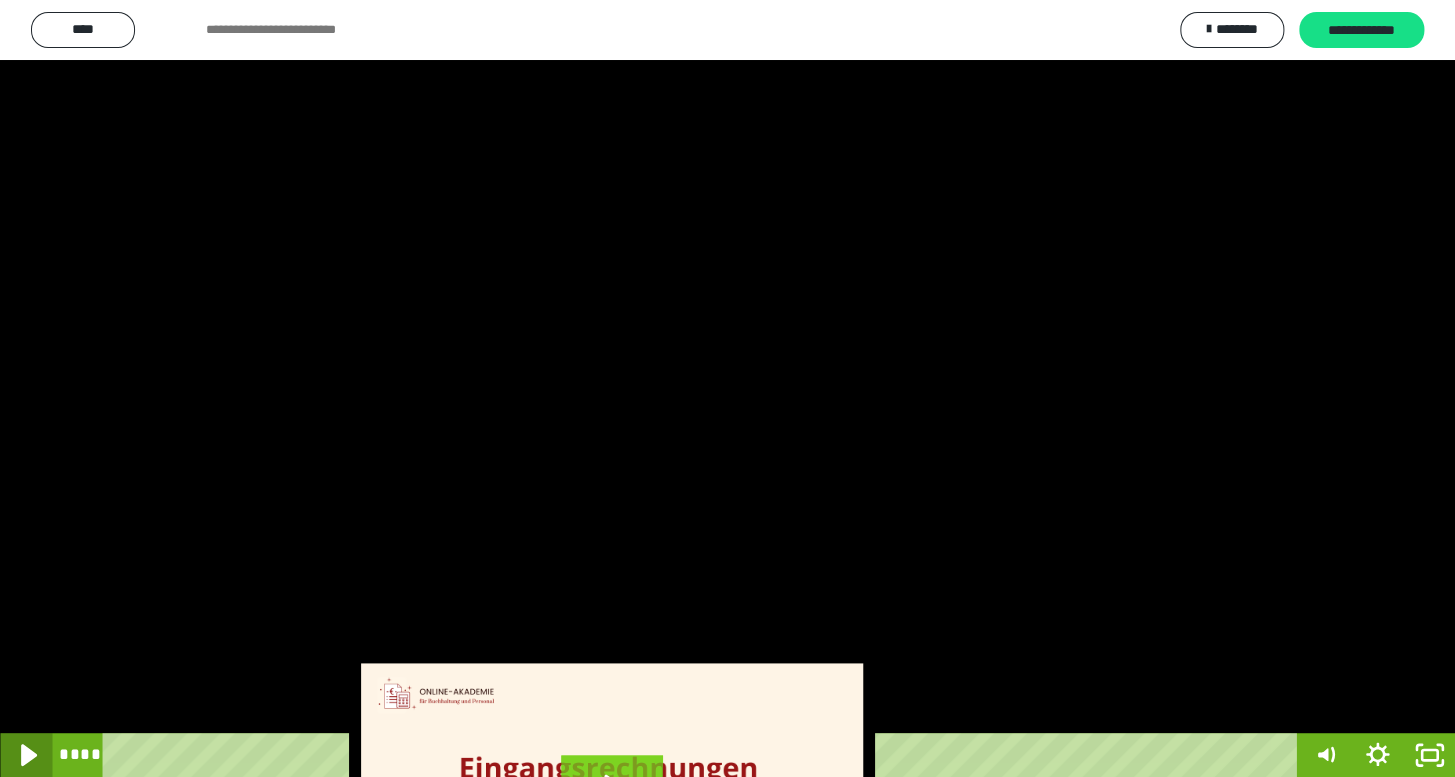 click 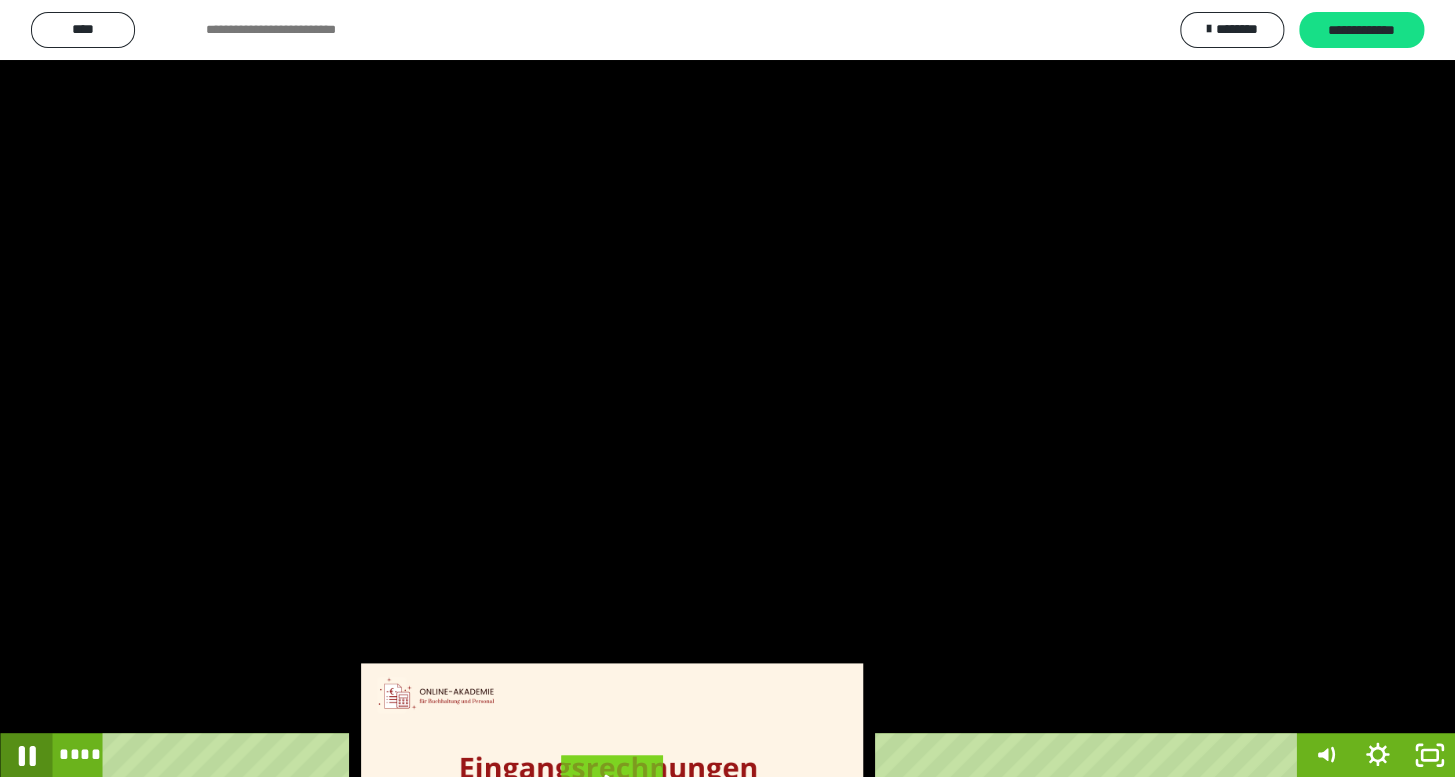 click 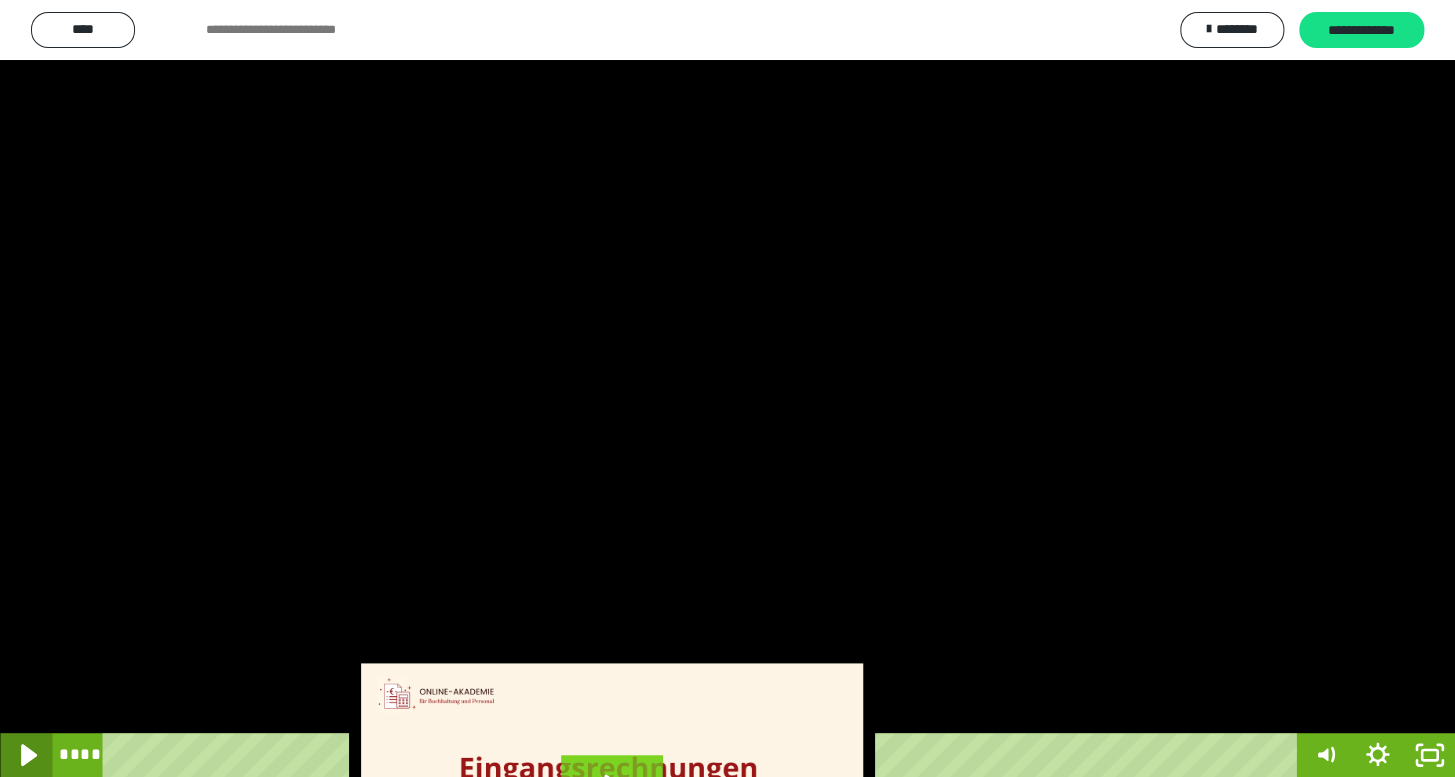 click 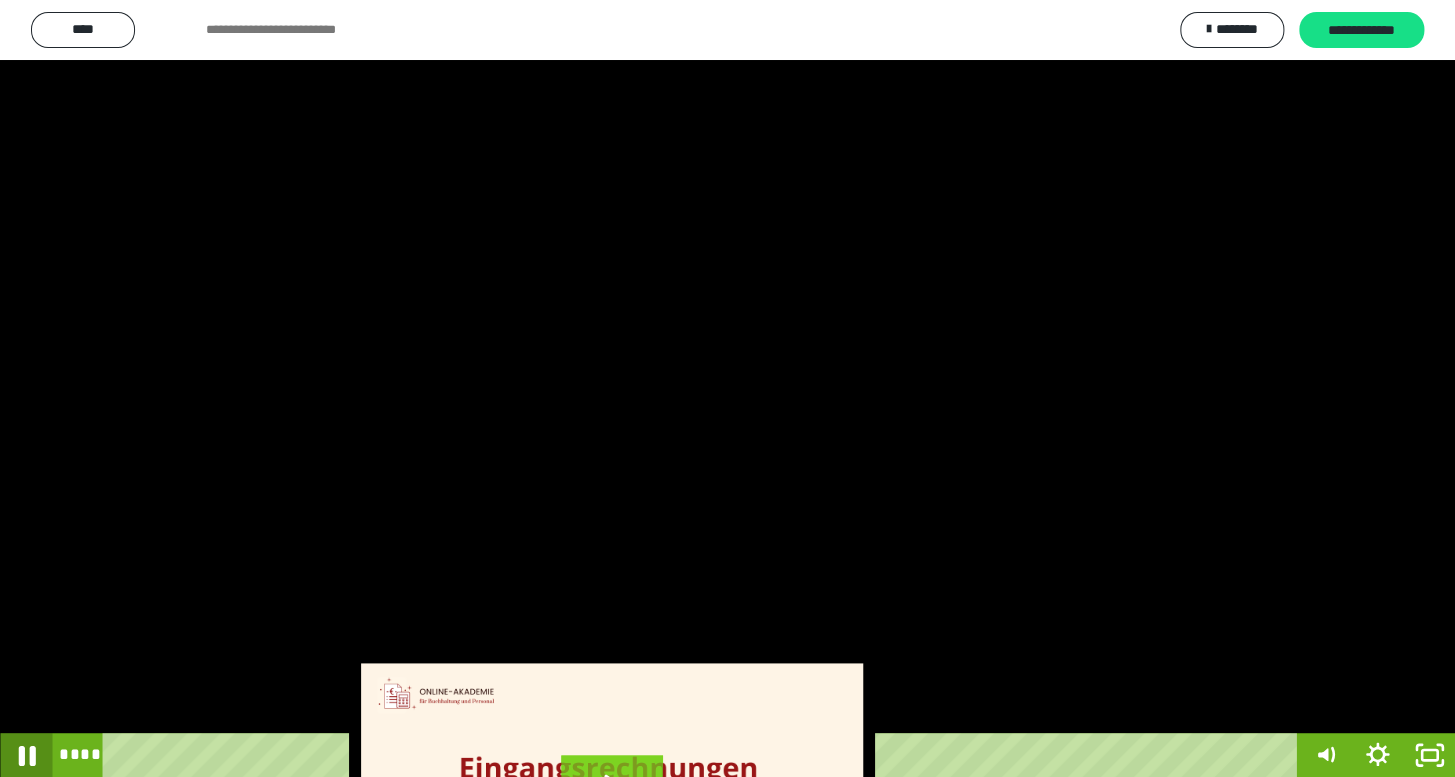 click 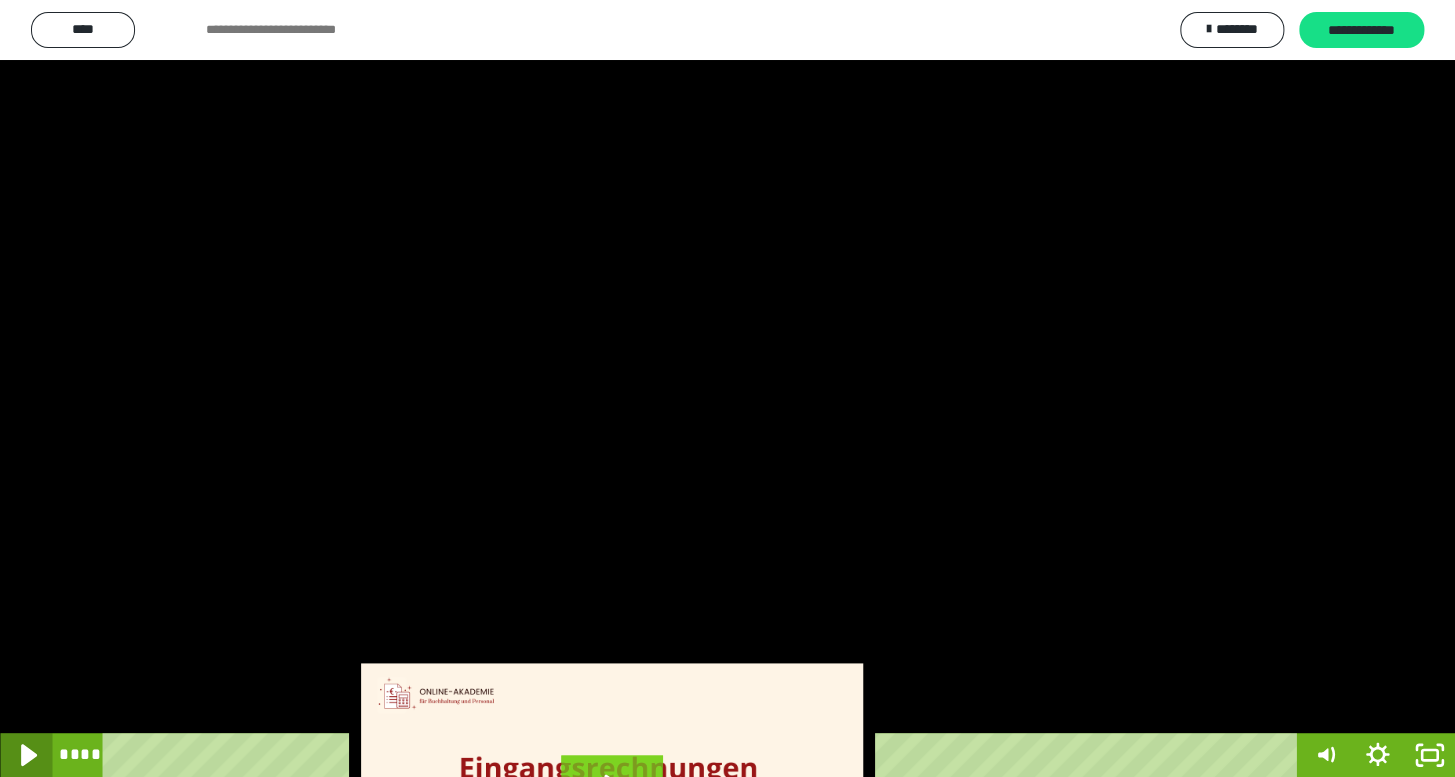 click 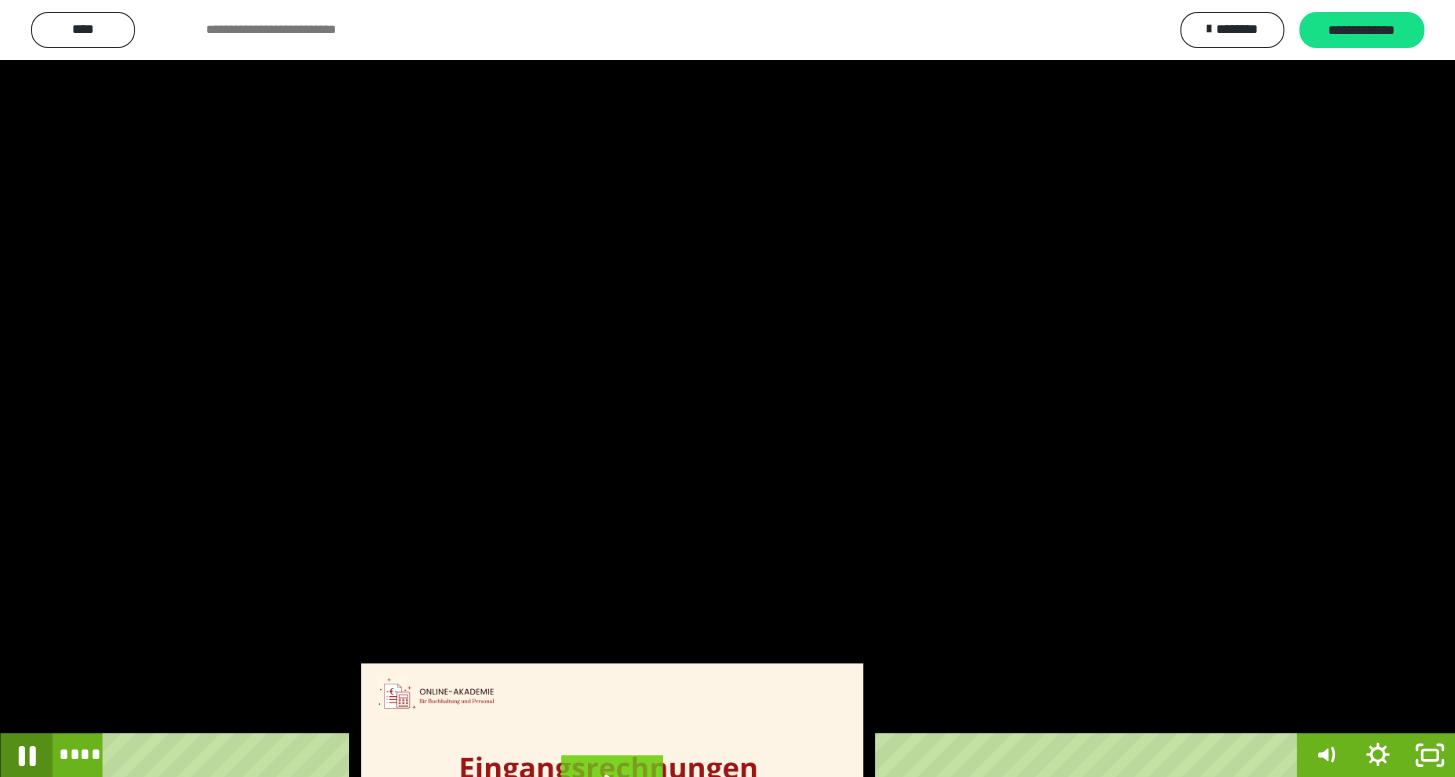 click 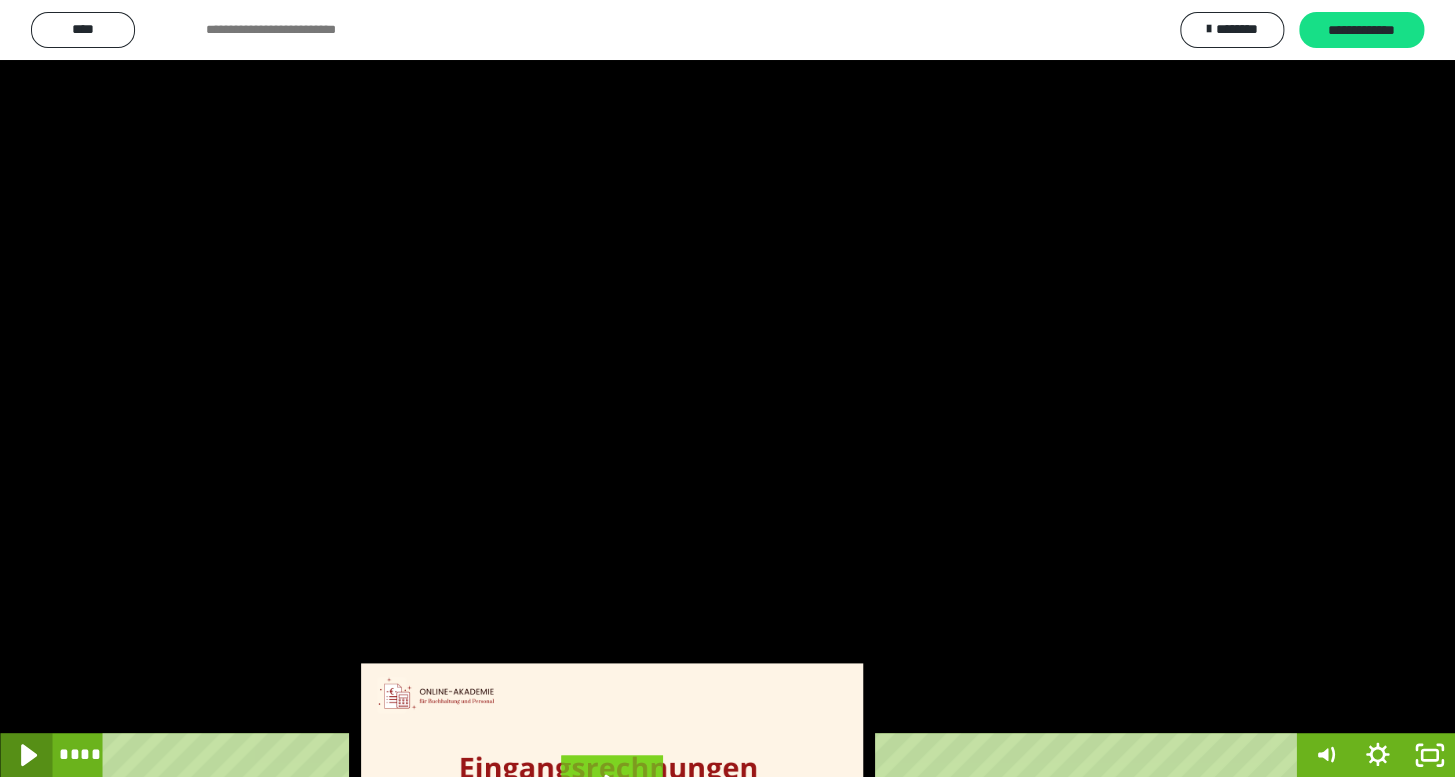 click 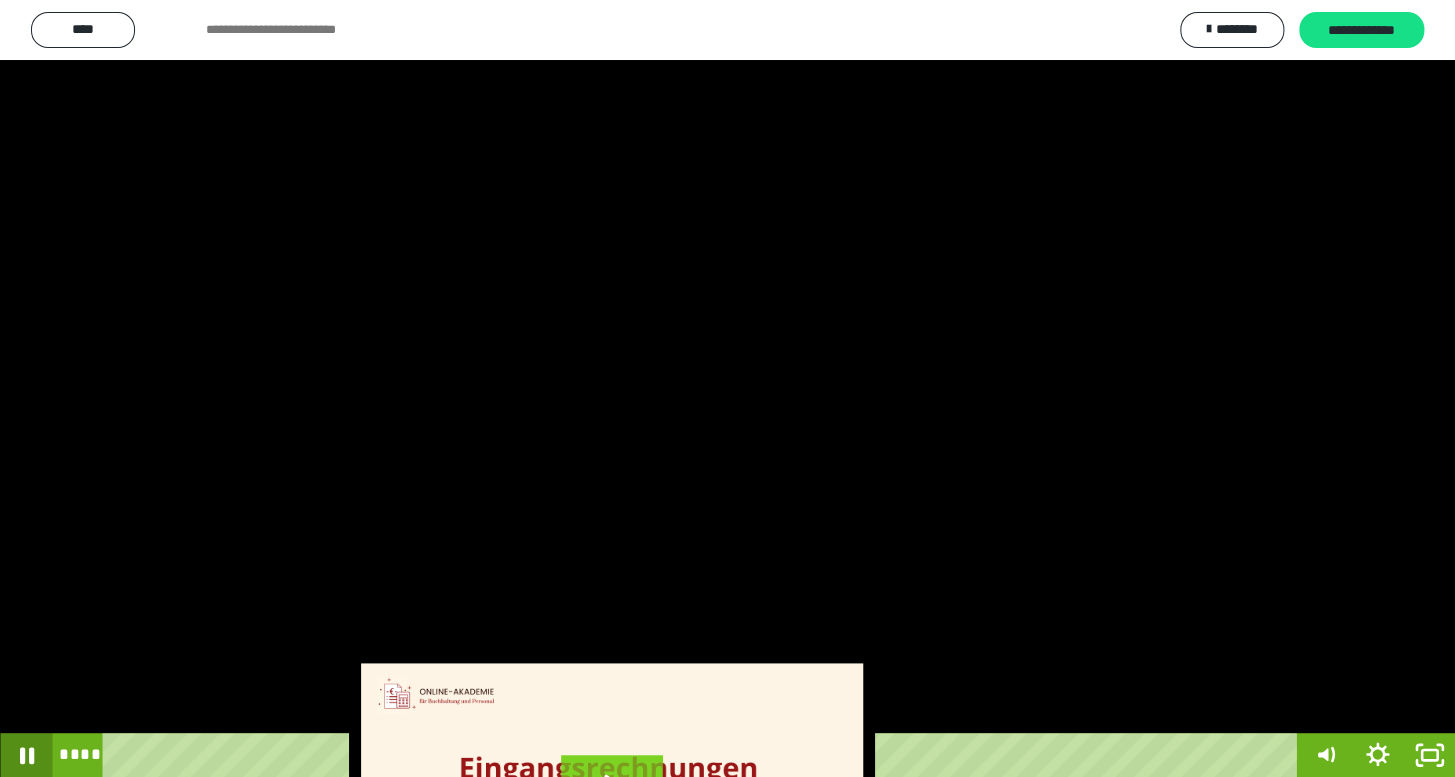 type 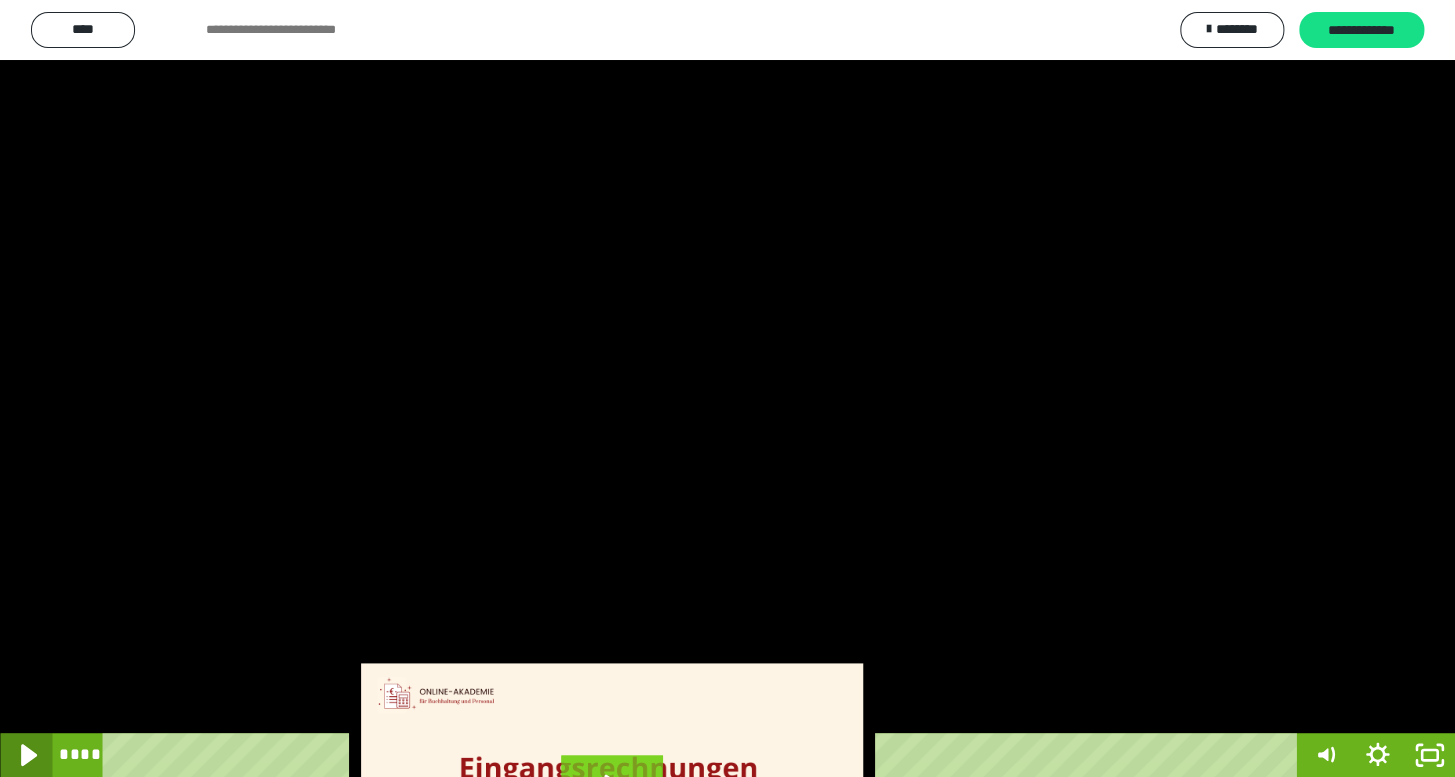 click 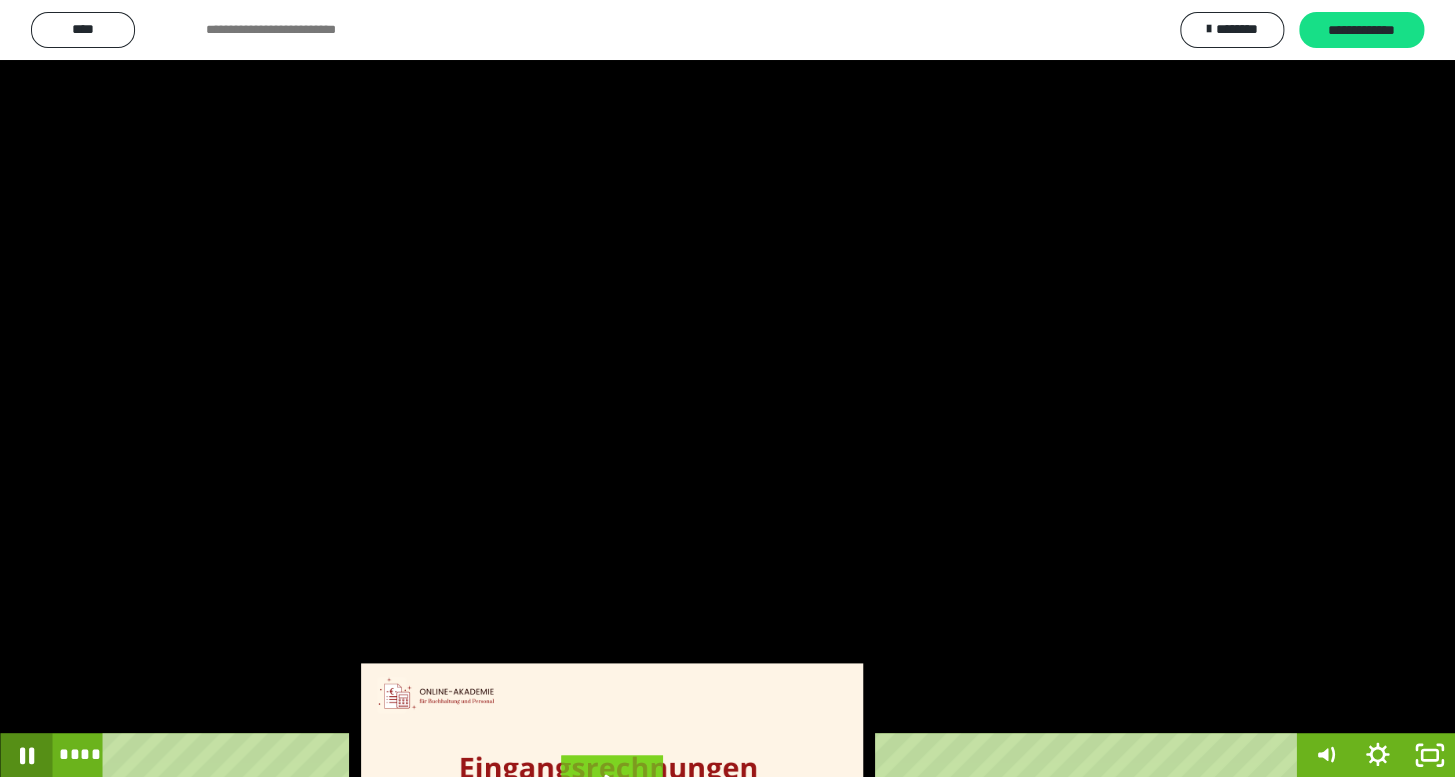 click 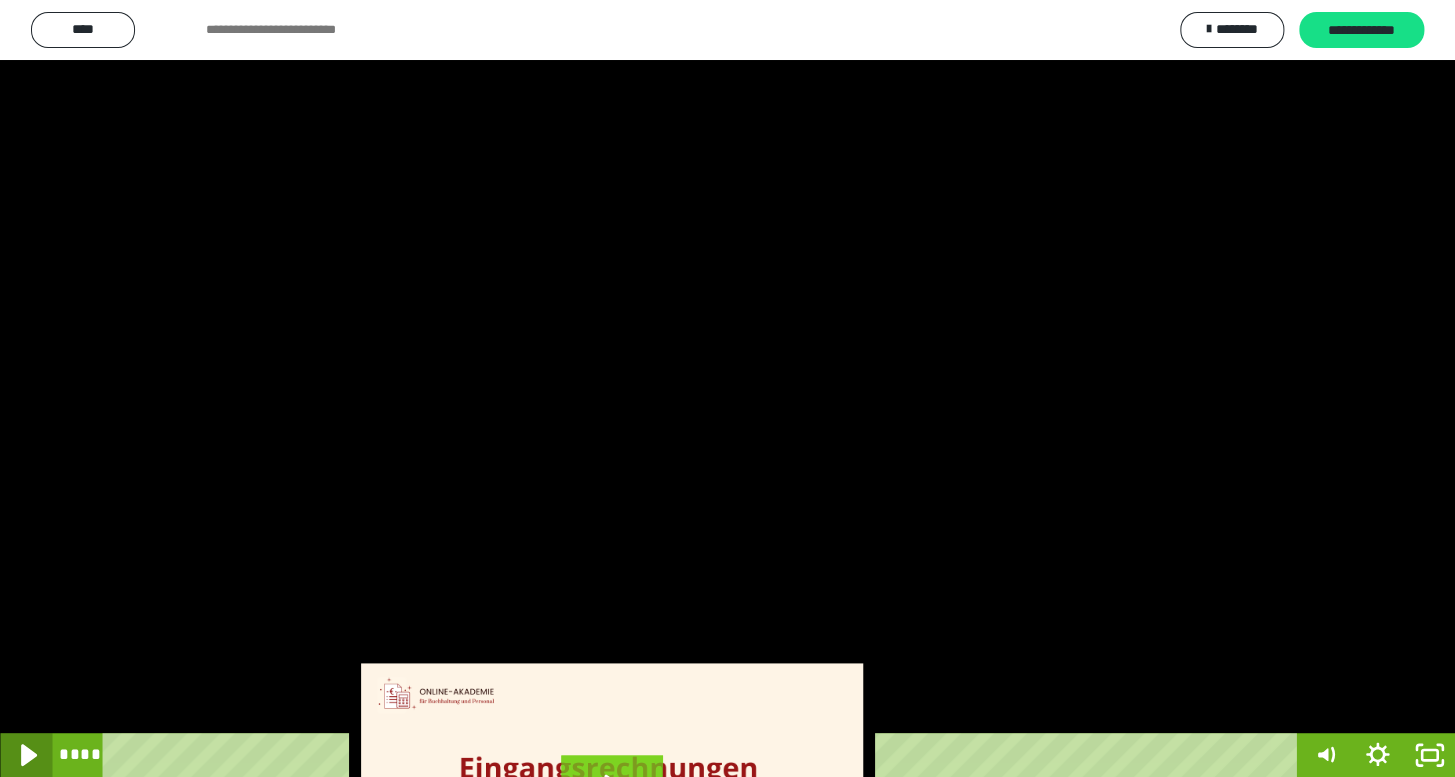 click 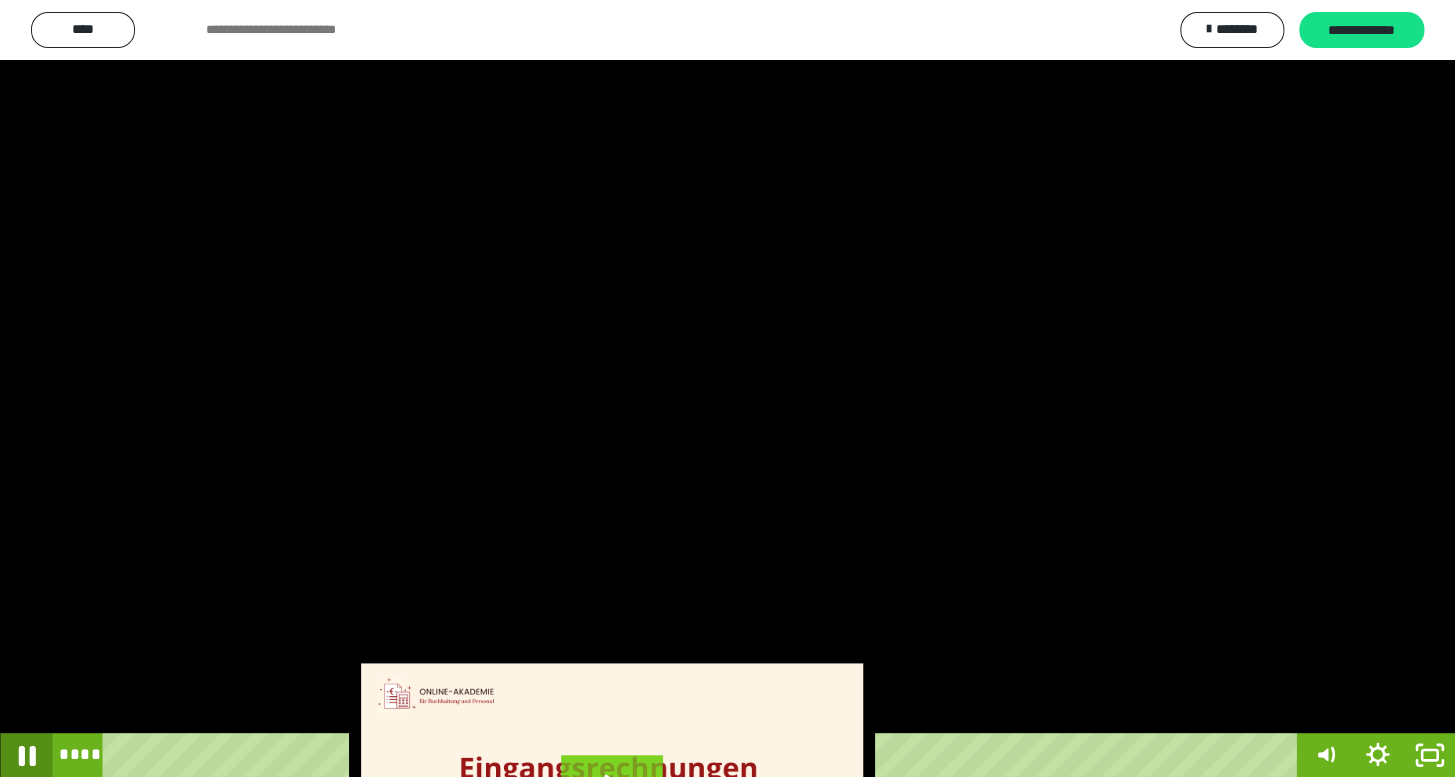 click 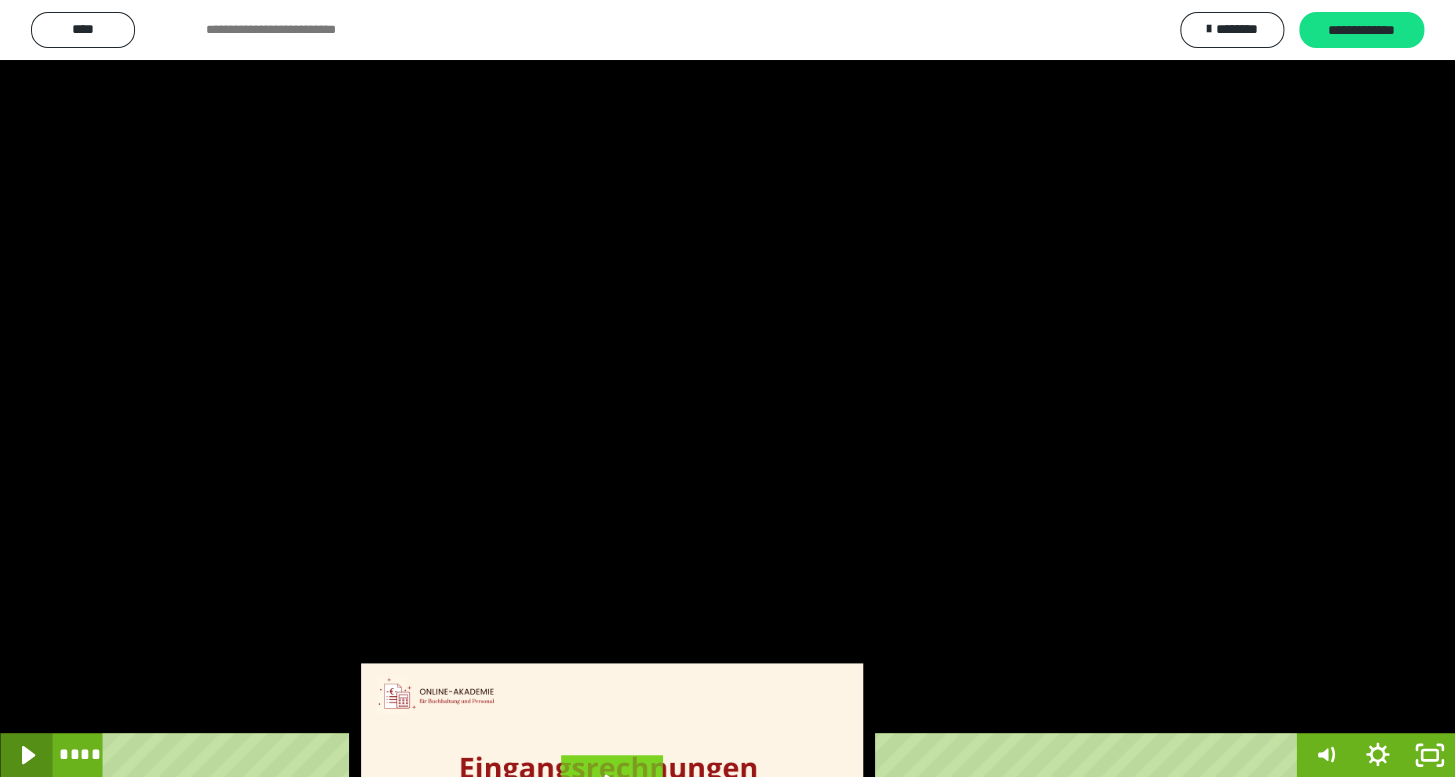 click 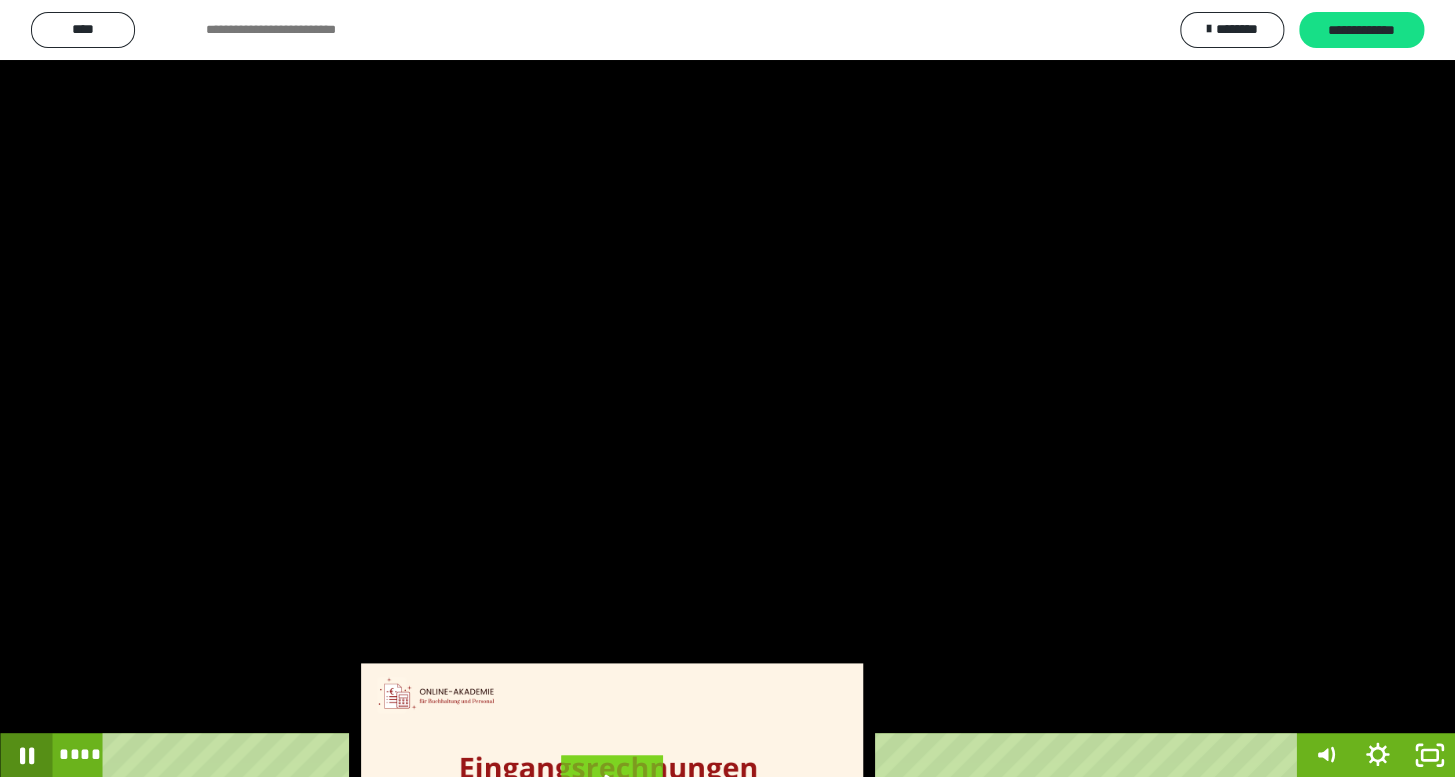 click 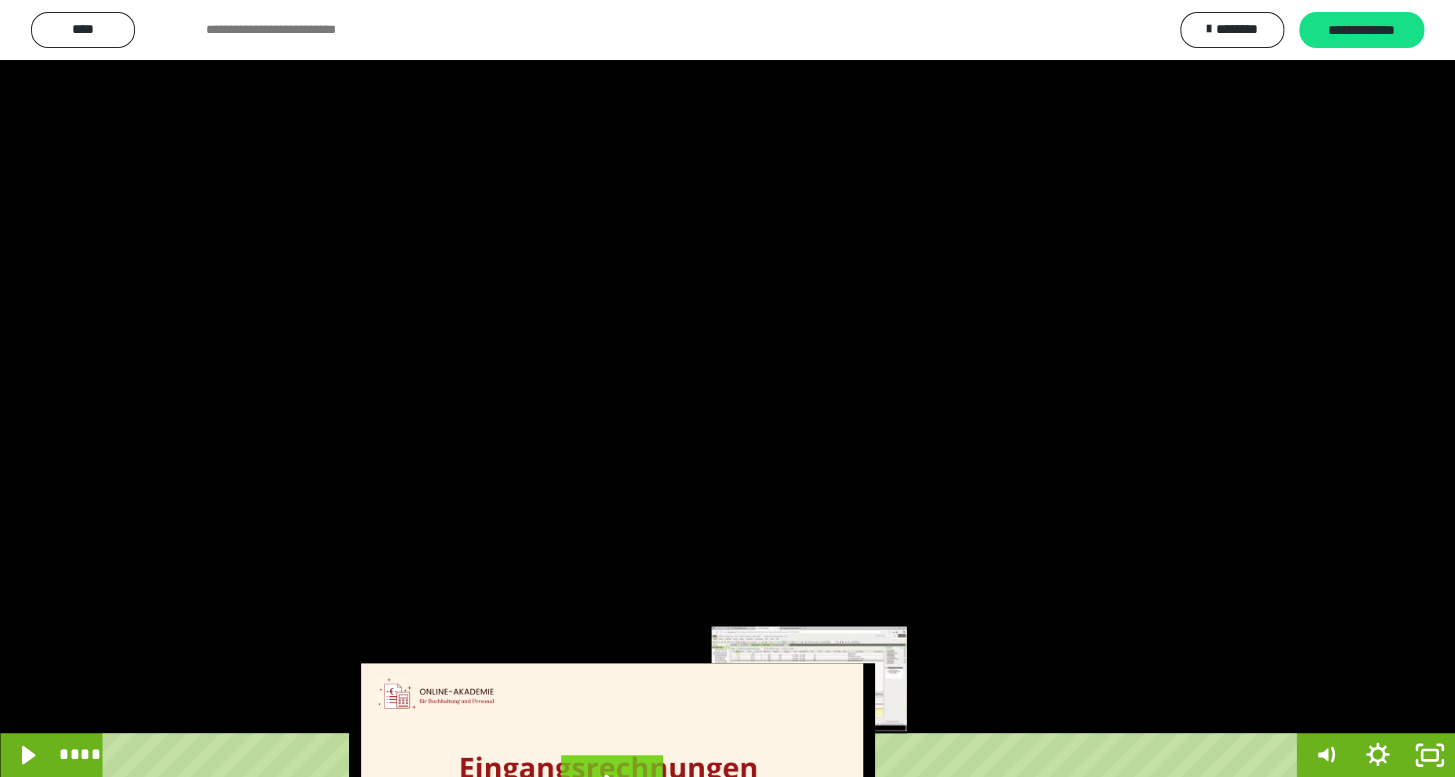 click at bounding box center (809, 755) 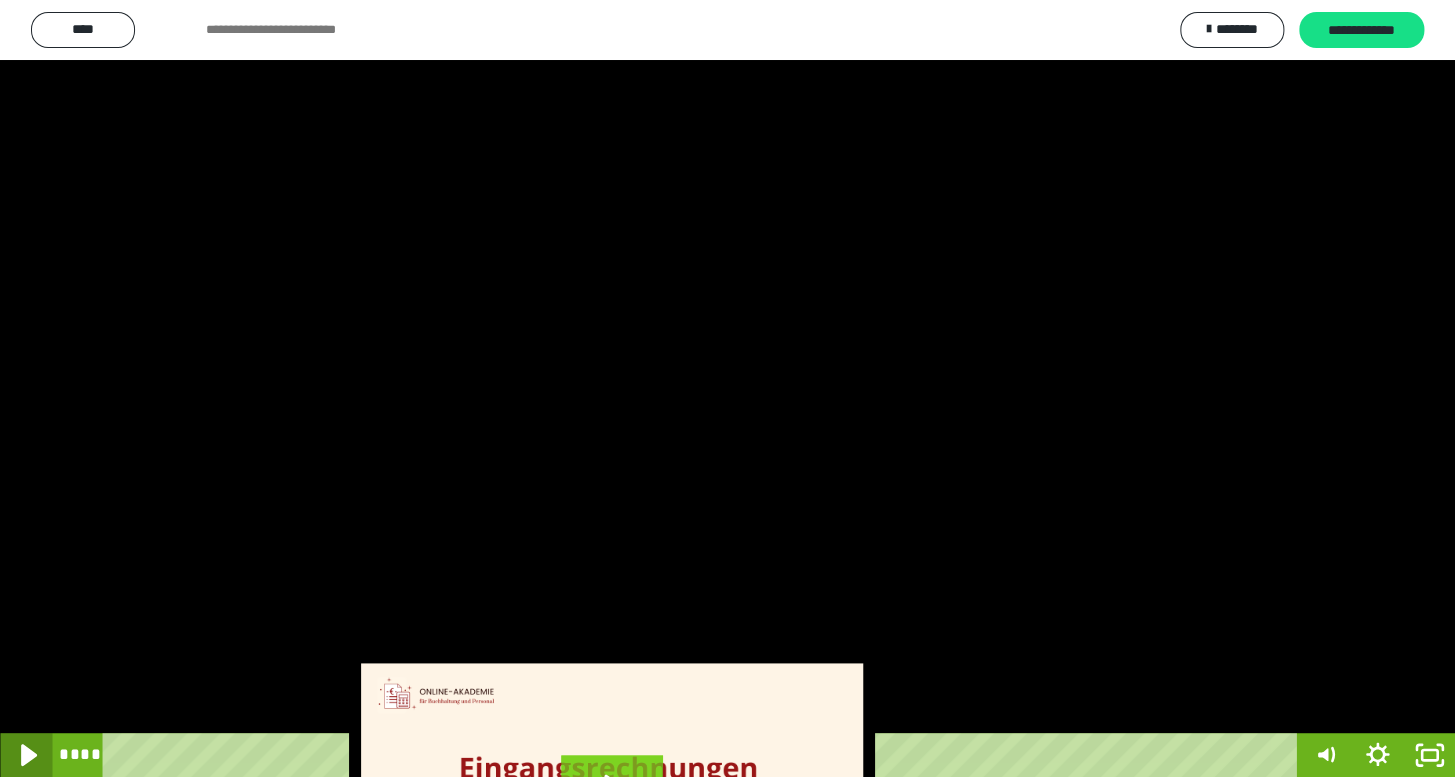 click 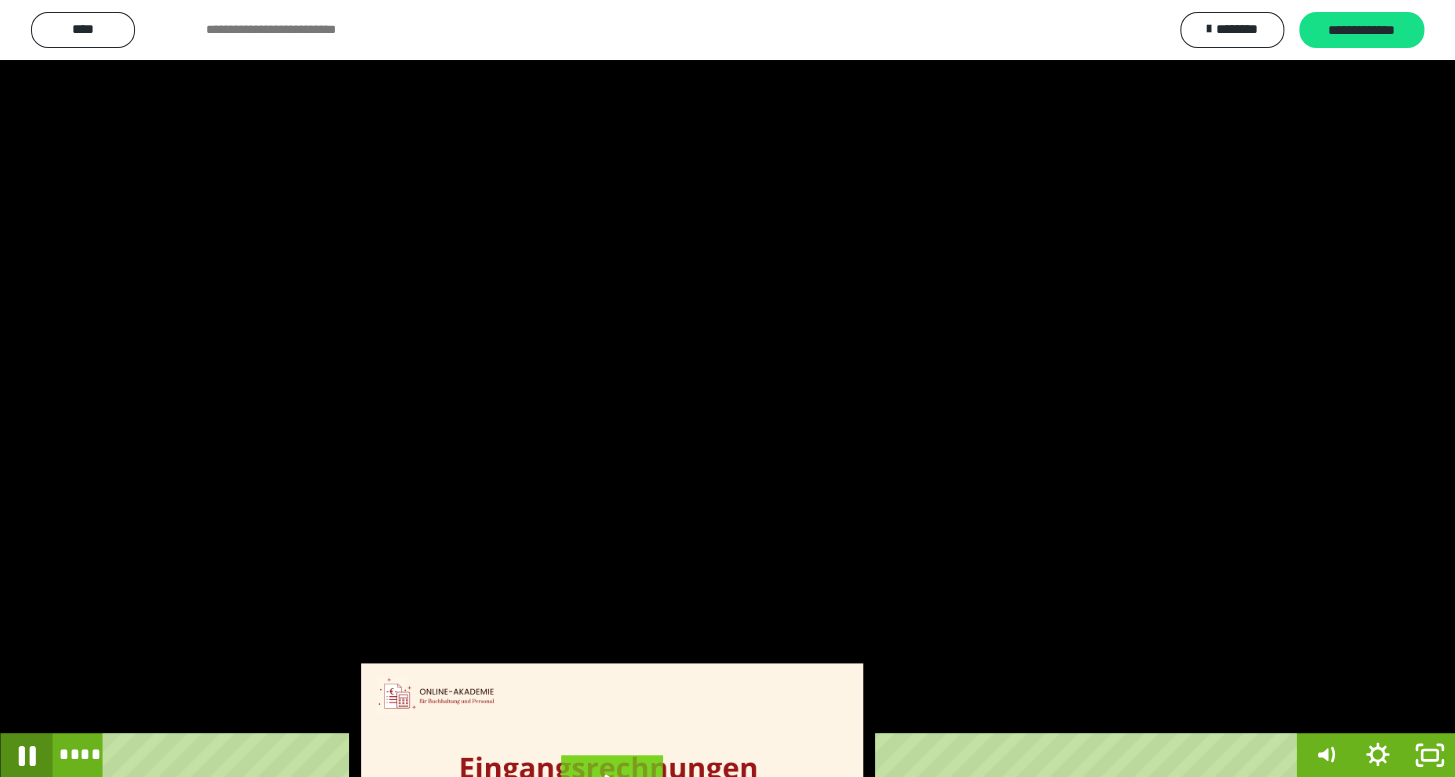 click 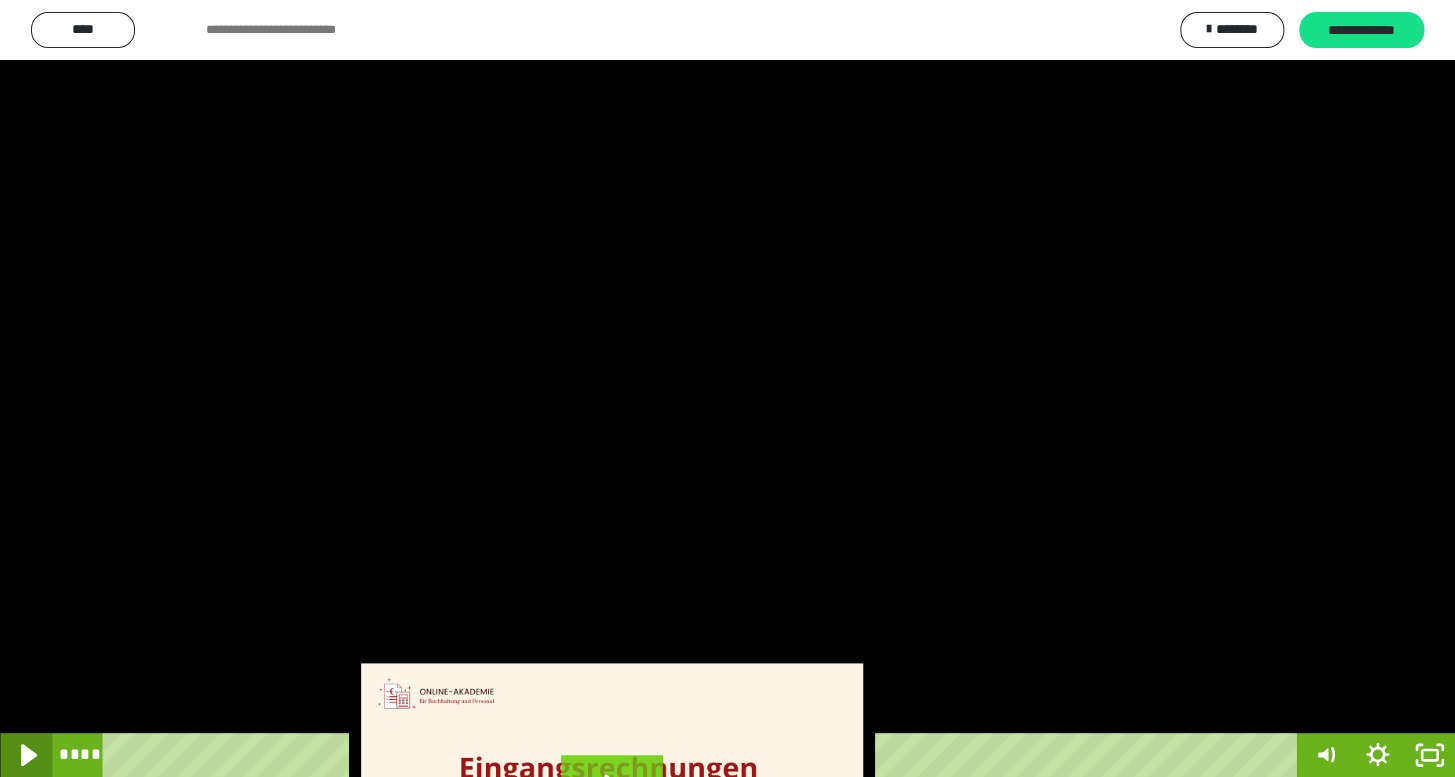 drag, startPoint x: 24, startPoint y: 756, endPoint x: 60, endPoint y: 776, distance: 41.18252 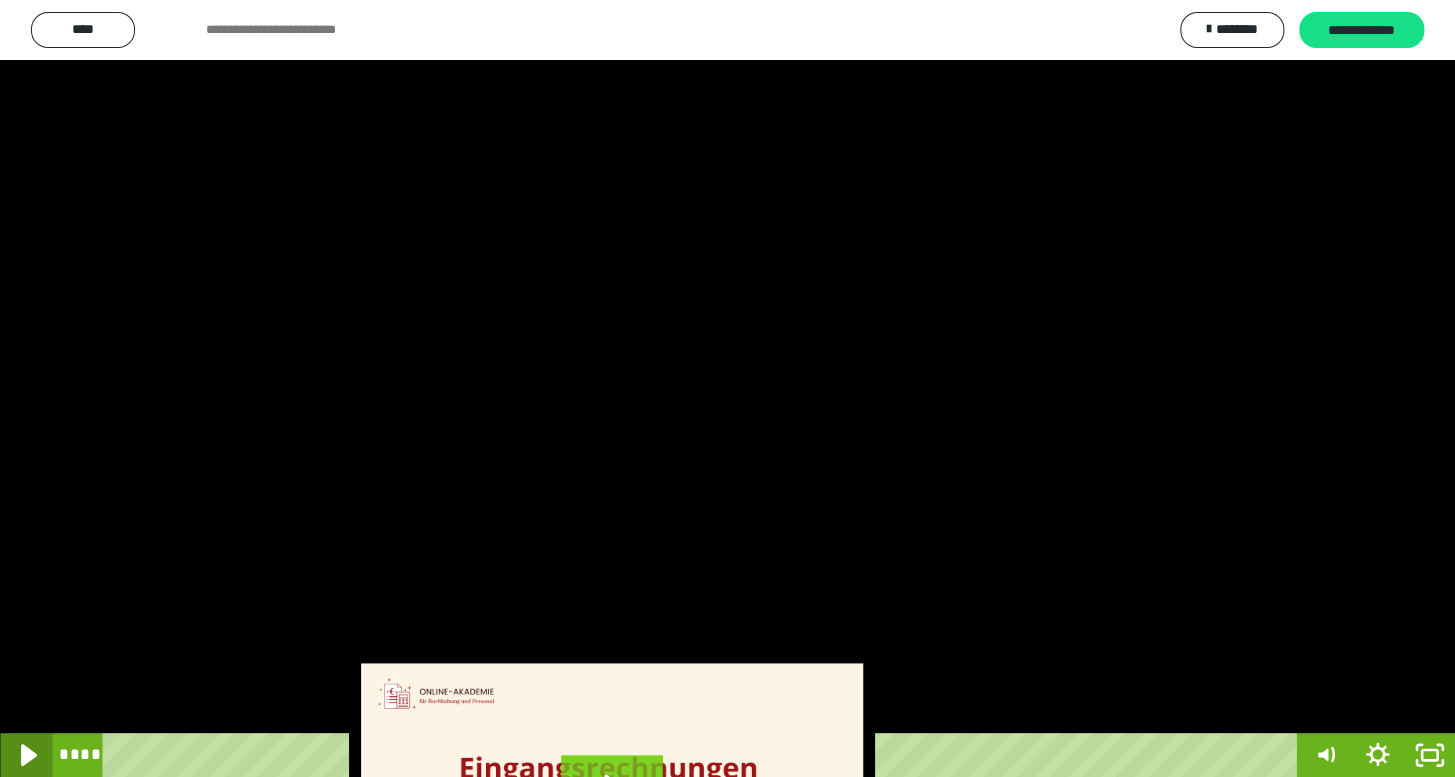 click 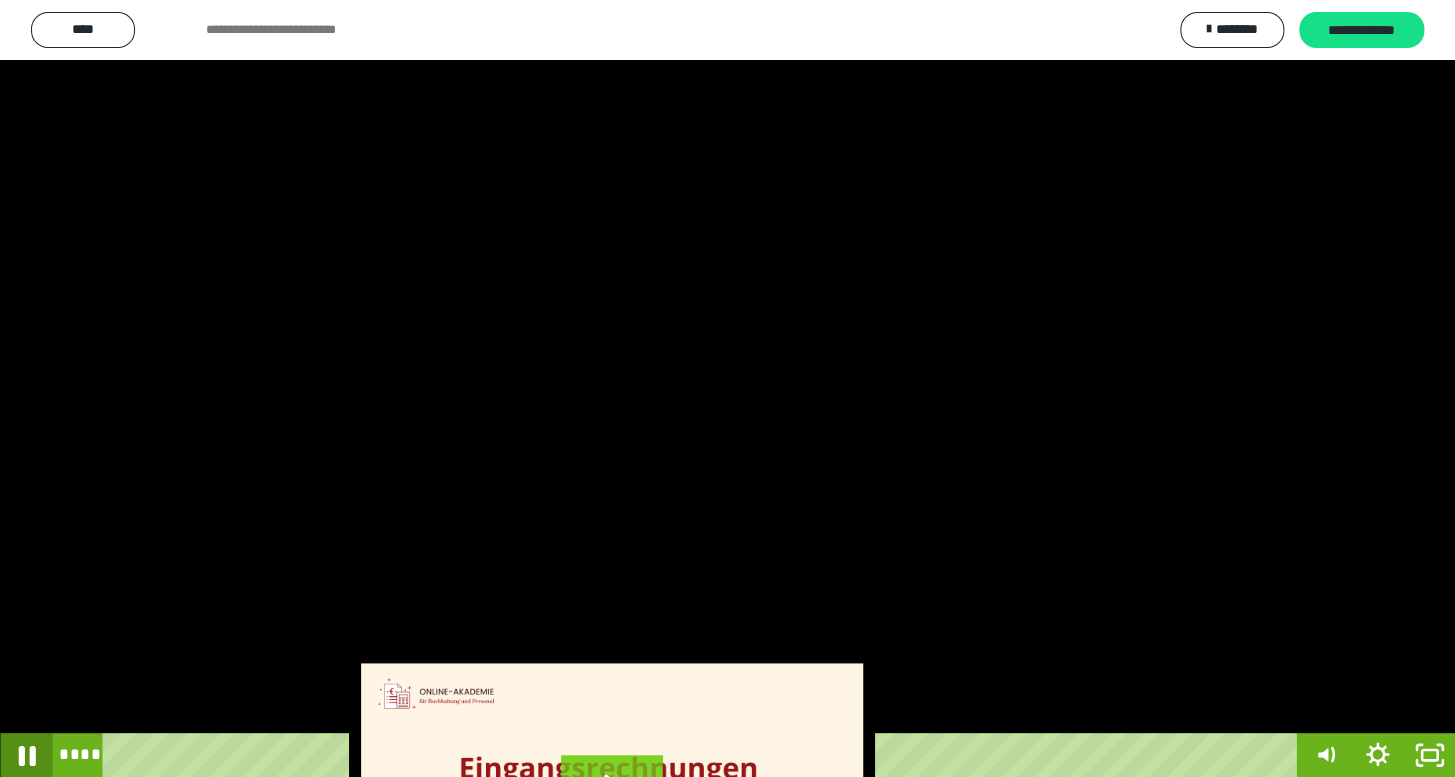 click 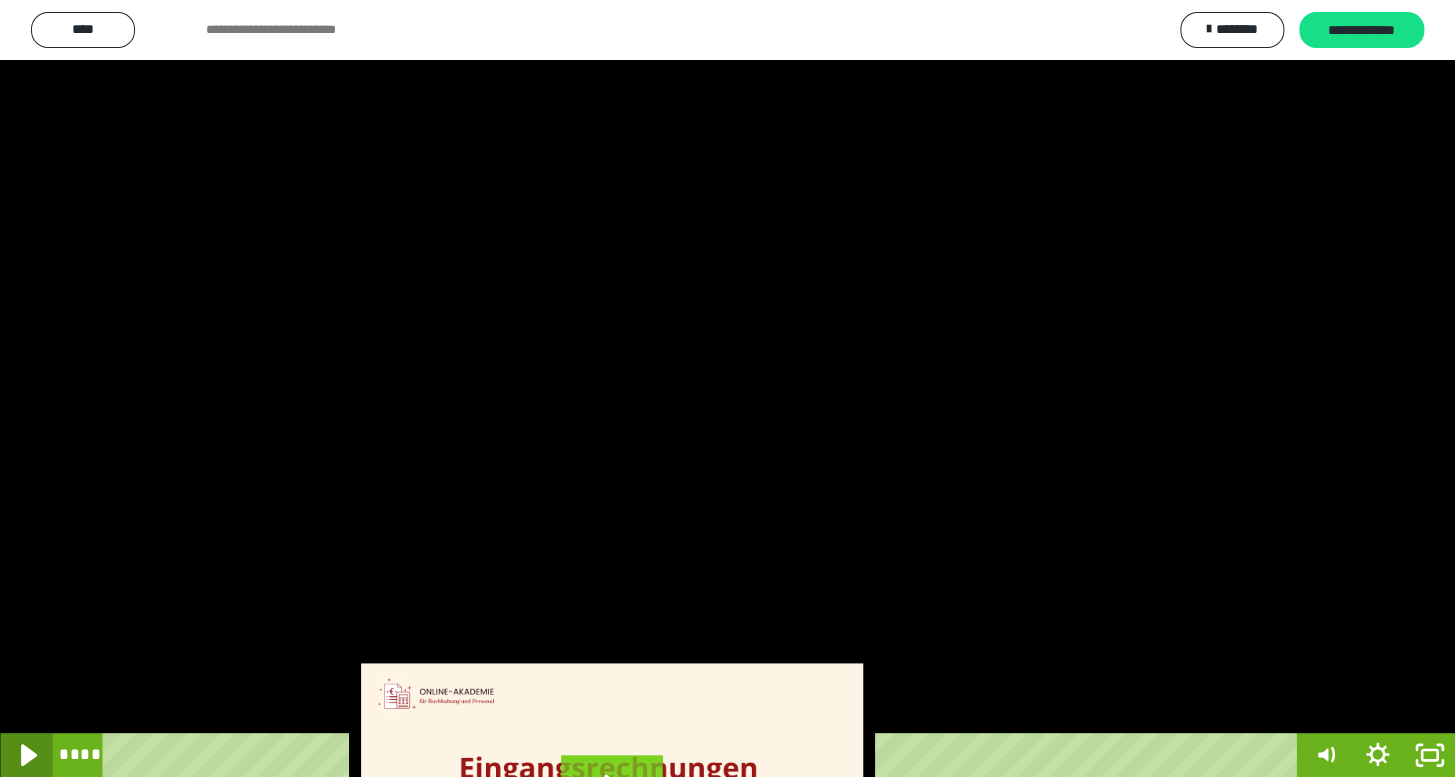 click 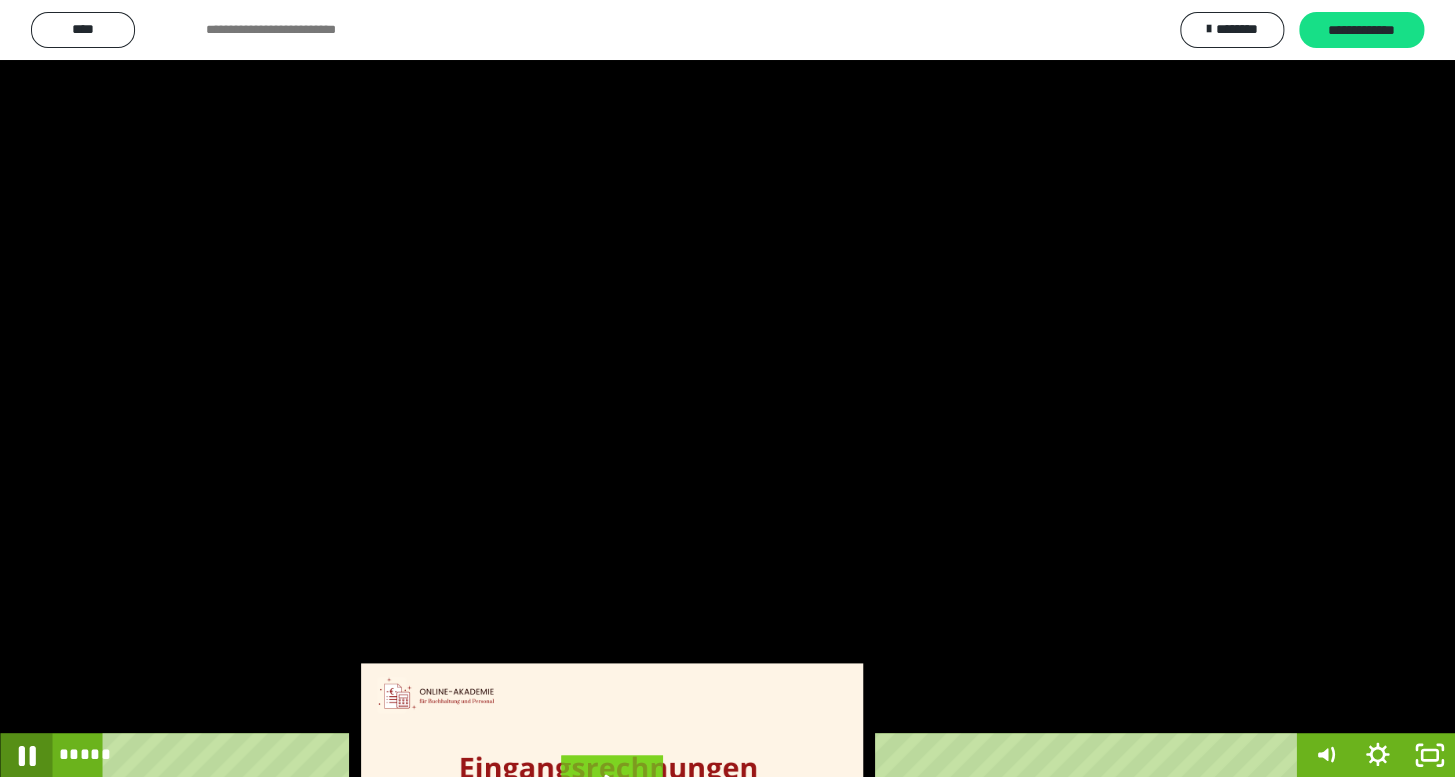 click 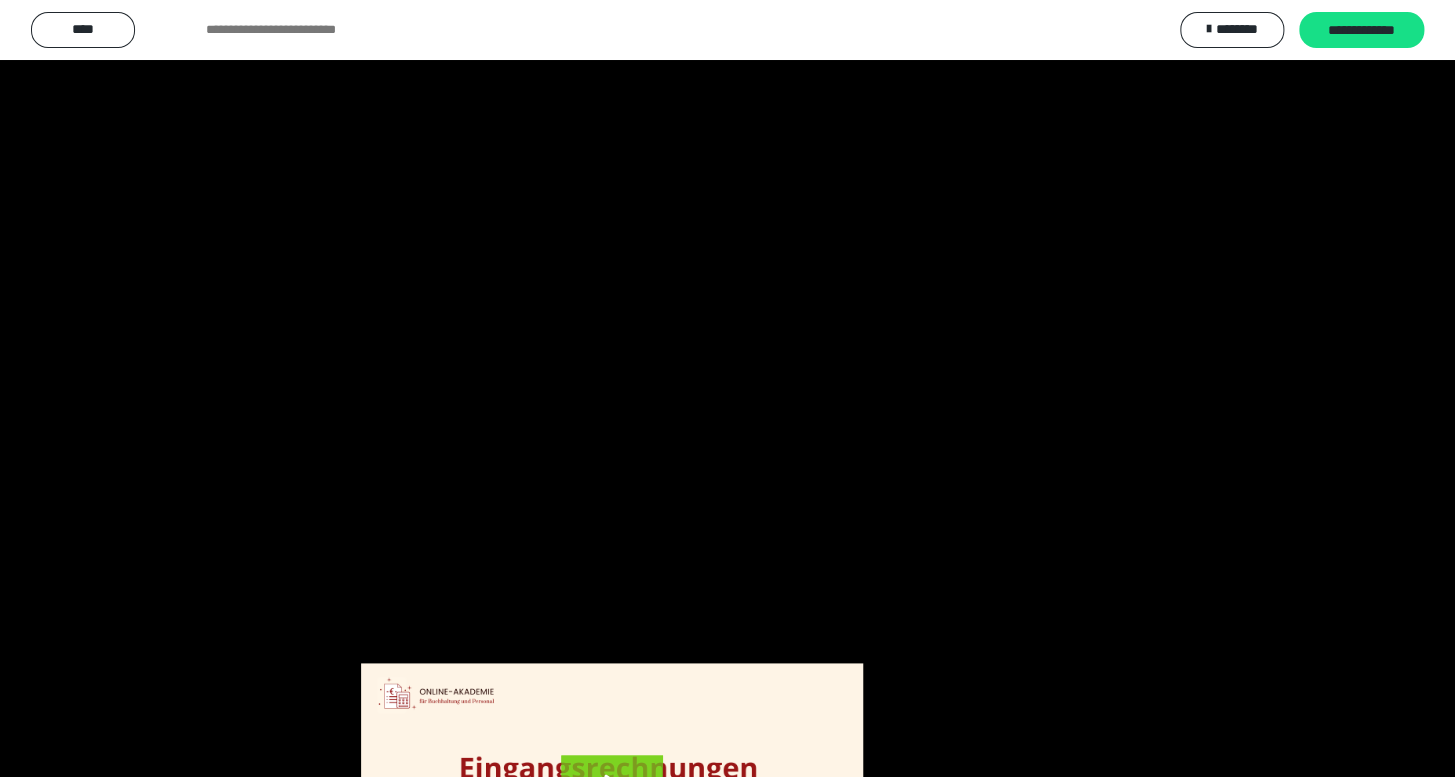 click at bounding box center (727, 388) 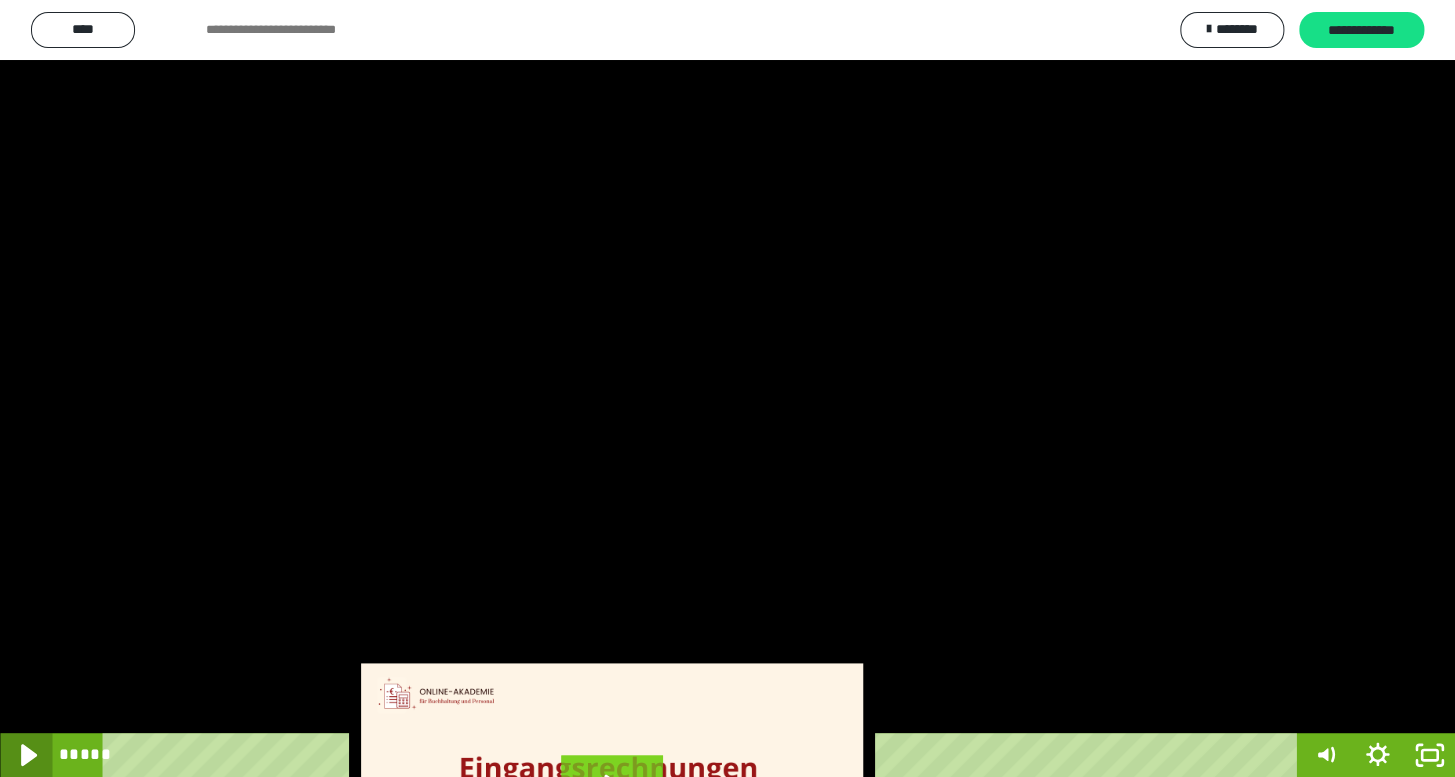 click 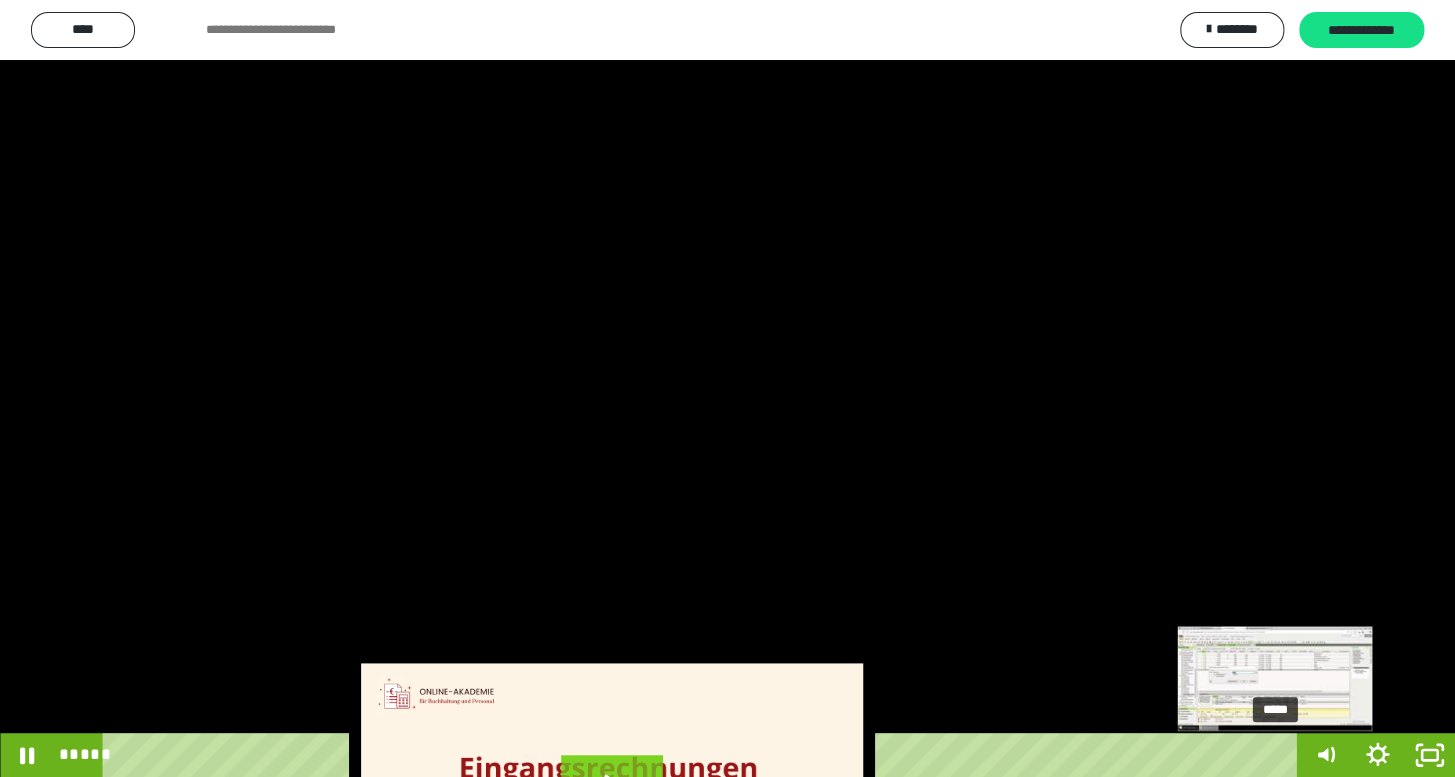 click on "*****" at bounding box center (704, 755) 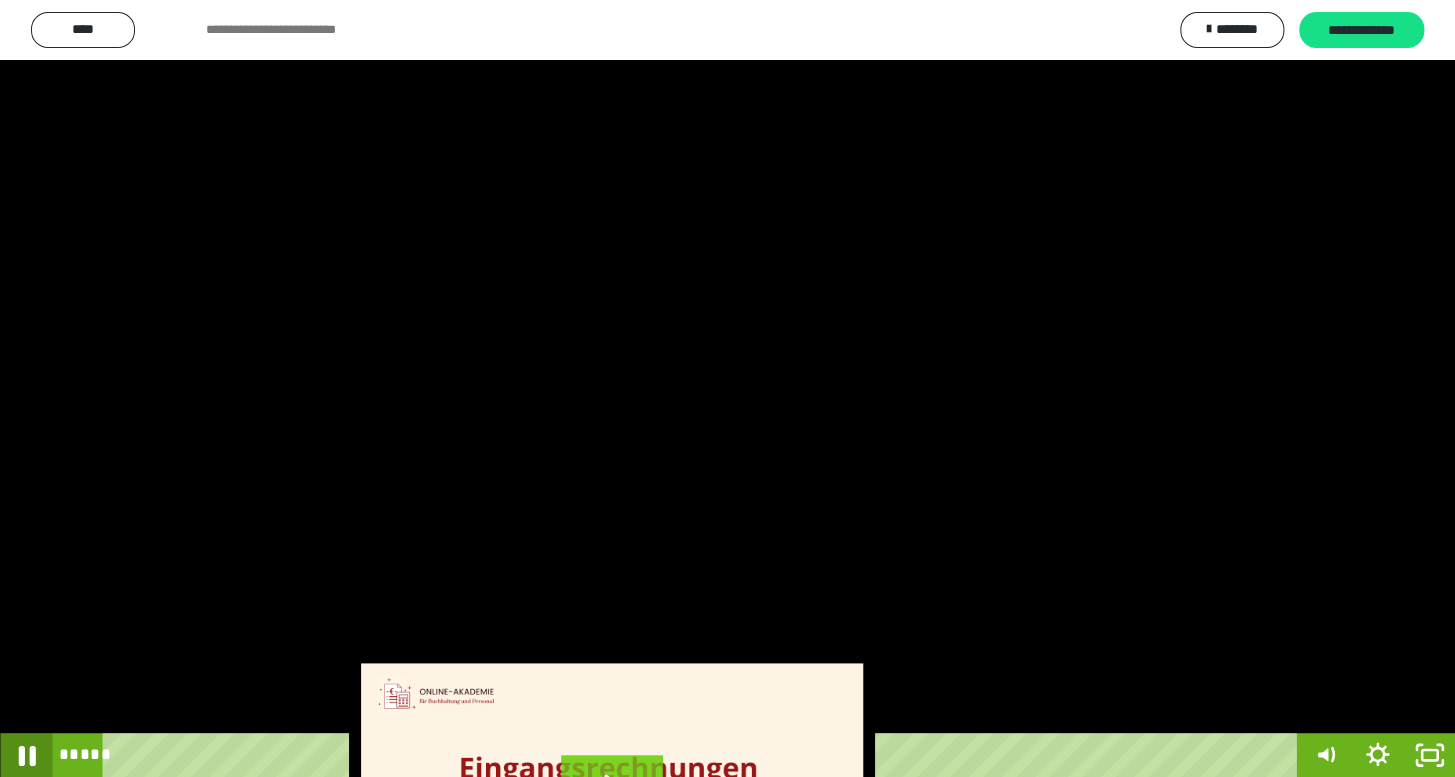 click 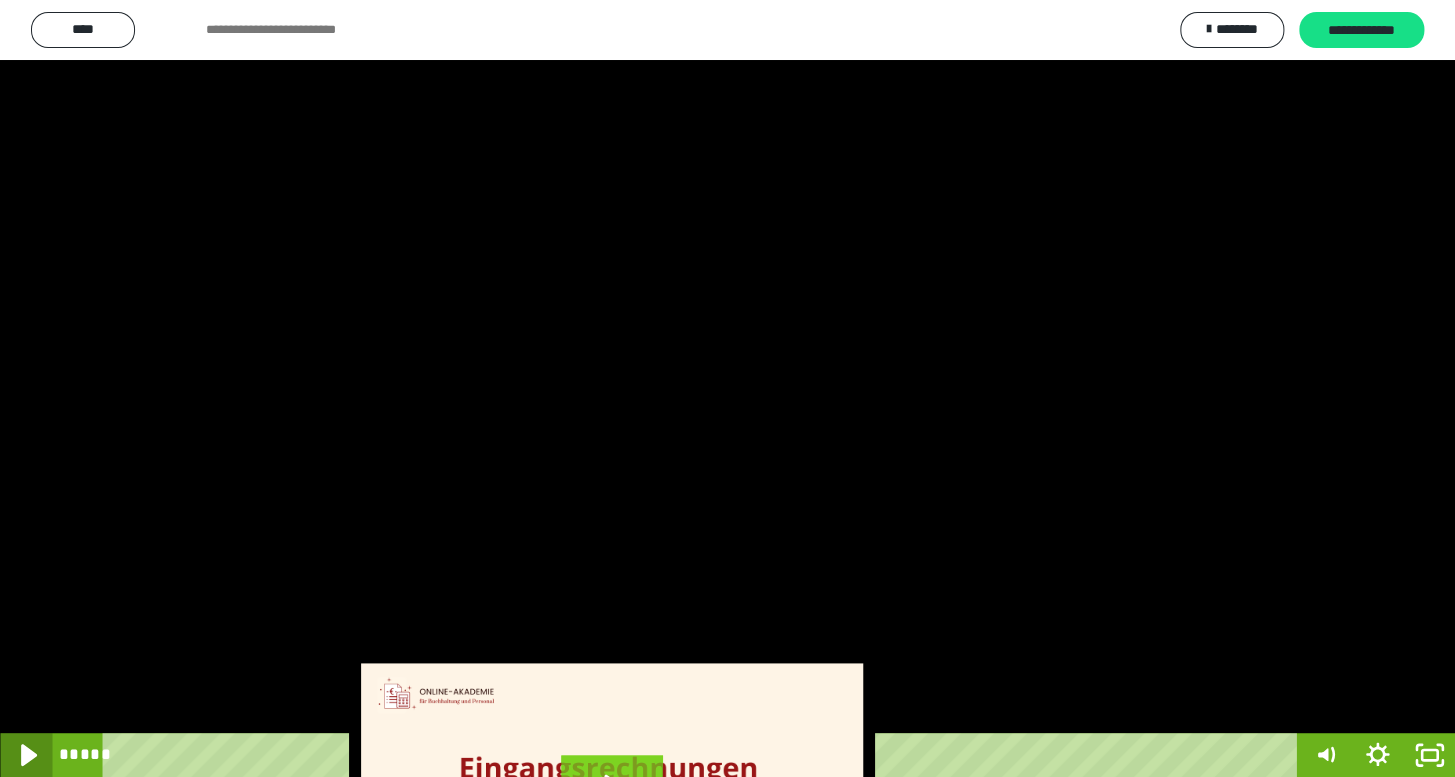 click 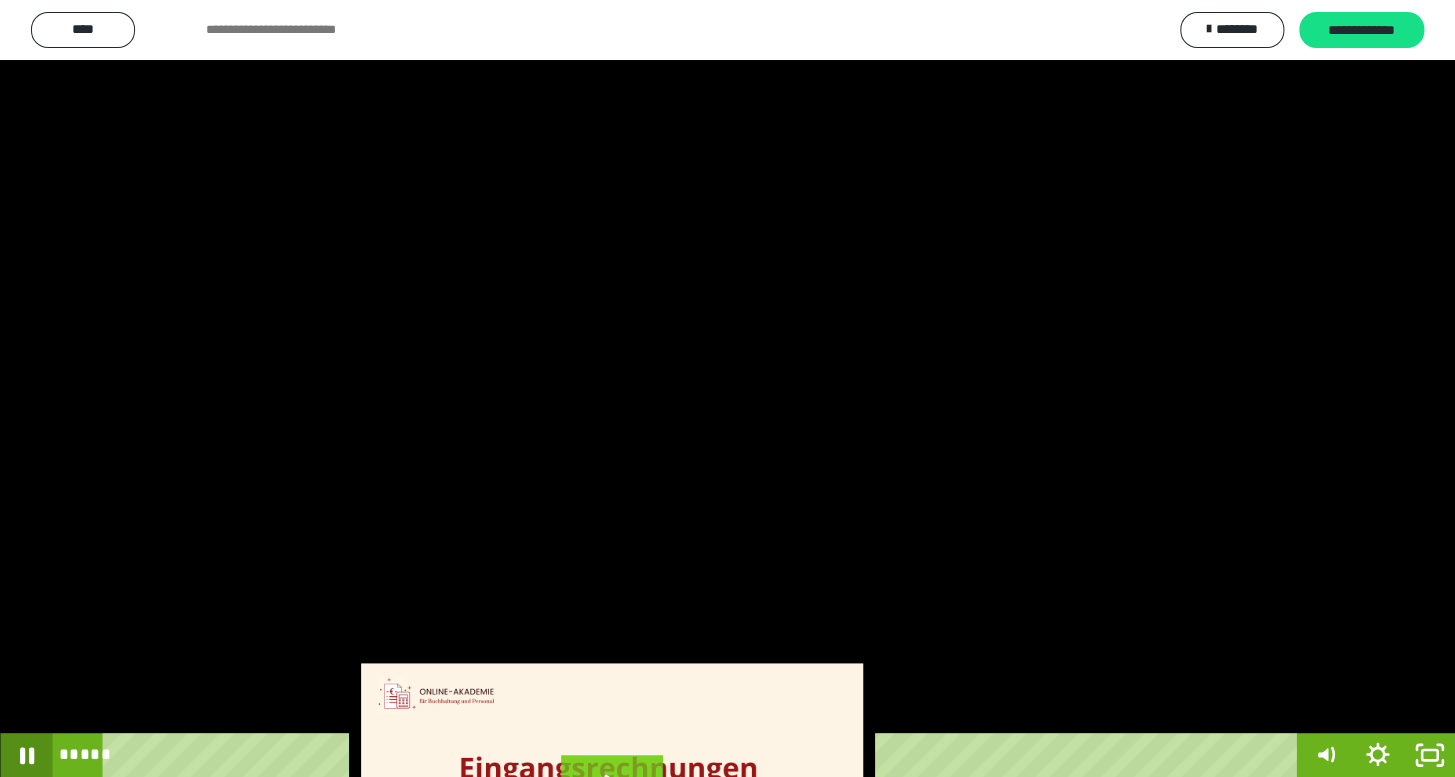 click 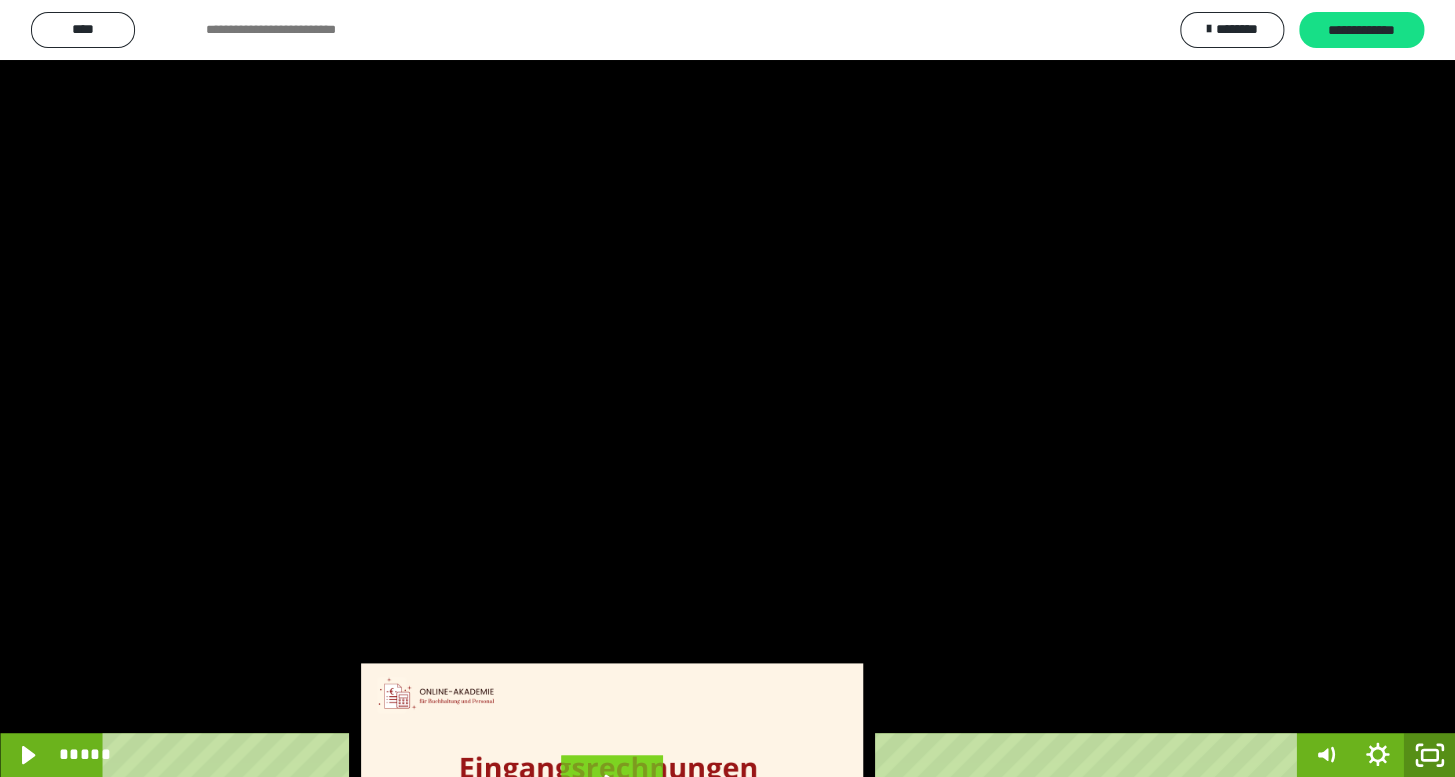 click 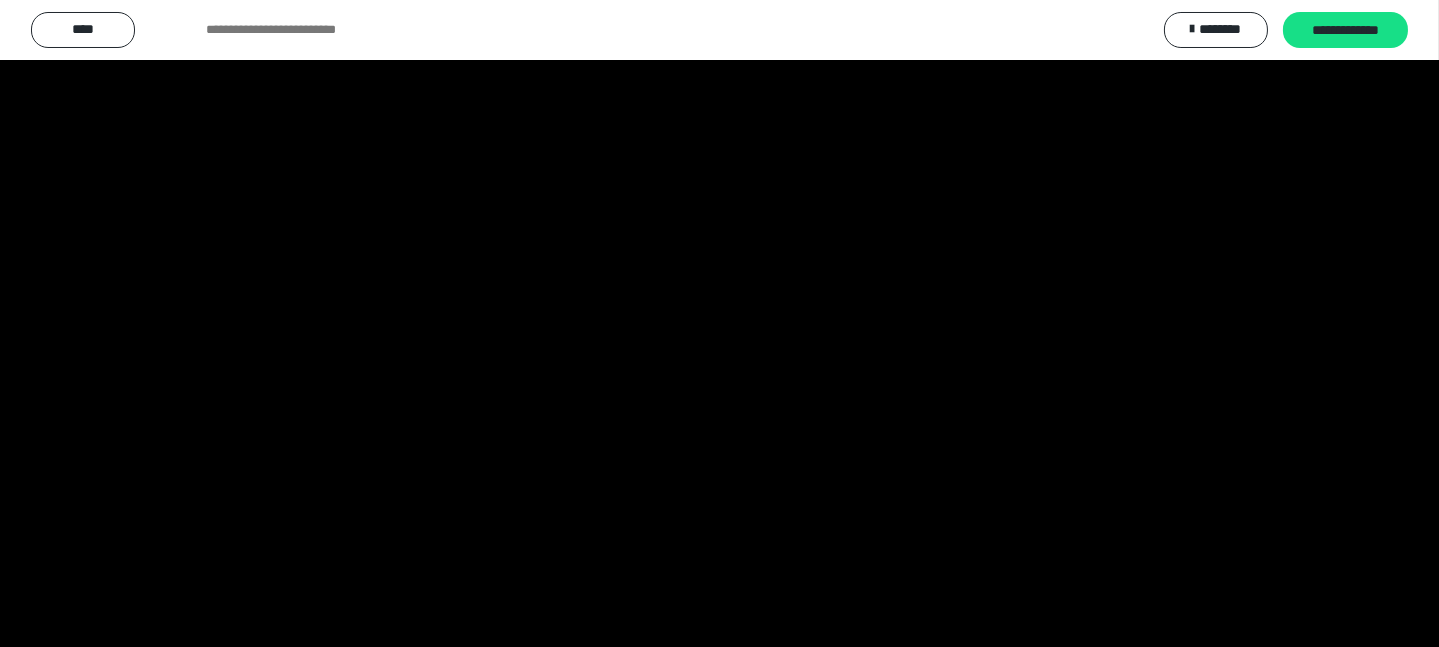 scroll, scrollTop: 3906, scrollLeft: 0, axis: vertical 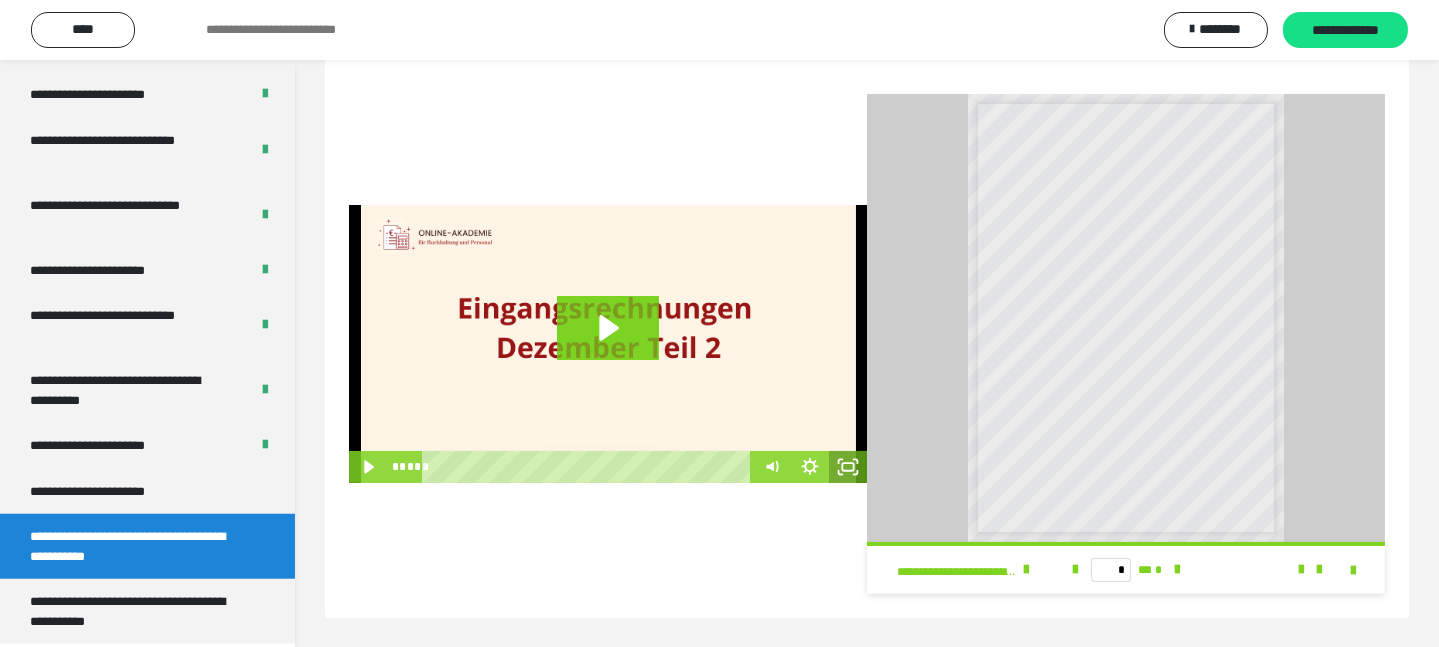 click 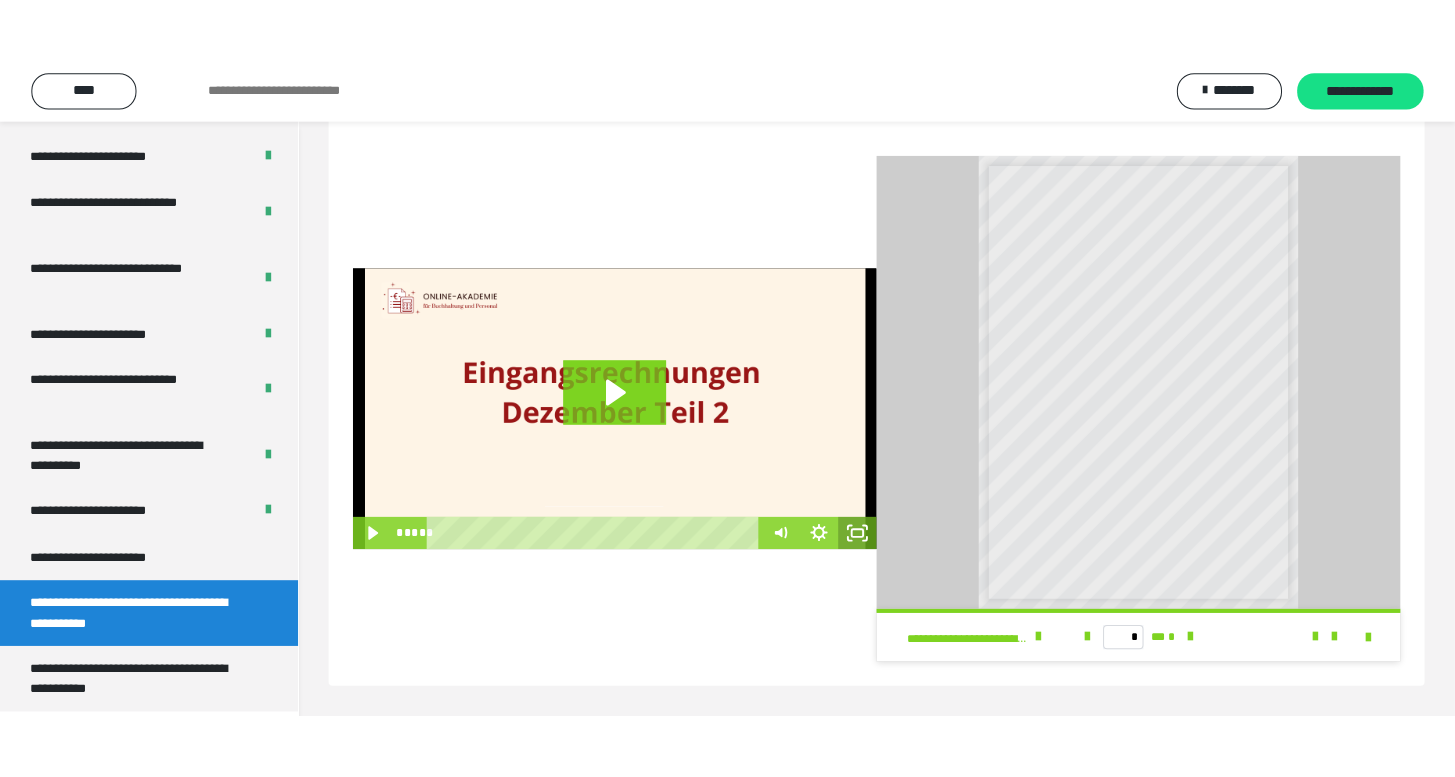 scroll, scrollTop: 408, scrollLeft: 0, axis: vertical 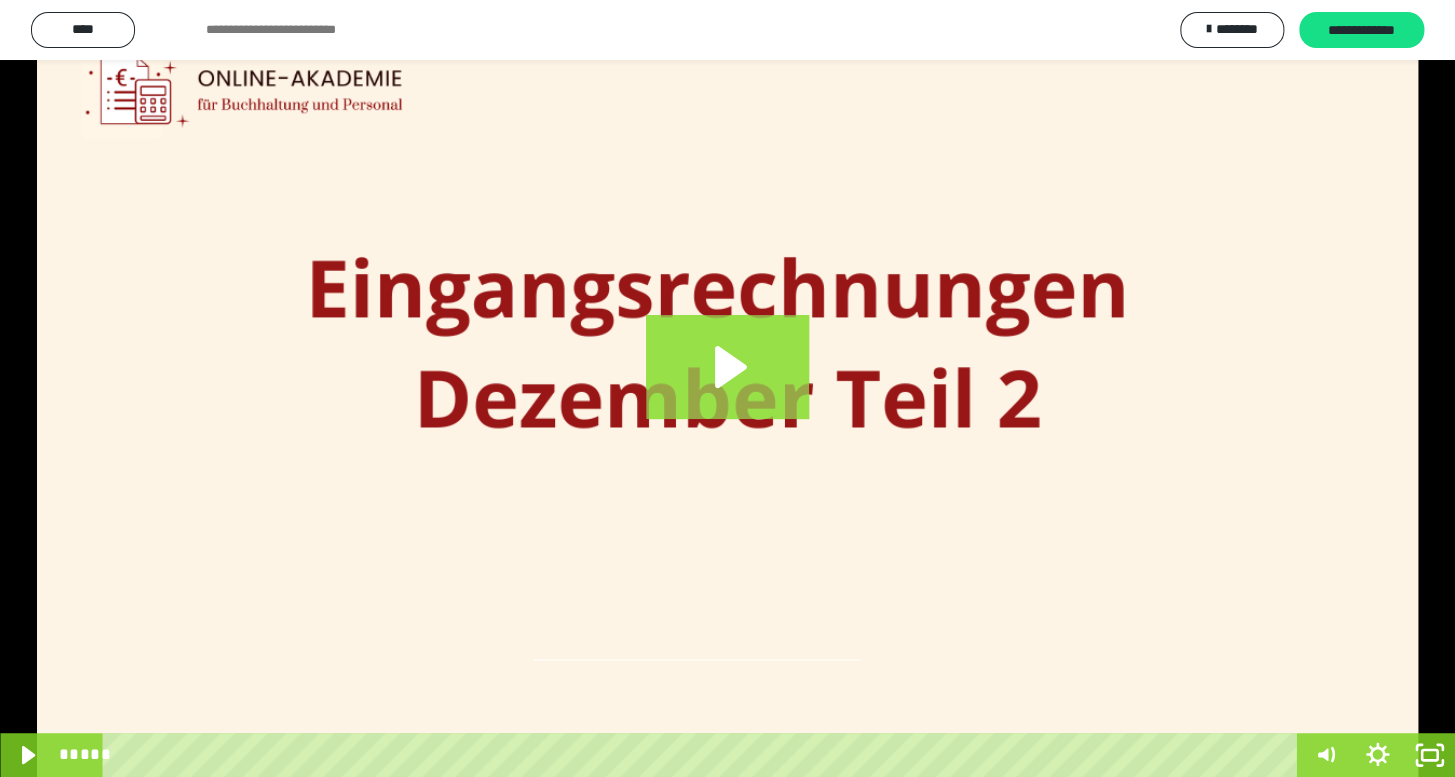 click 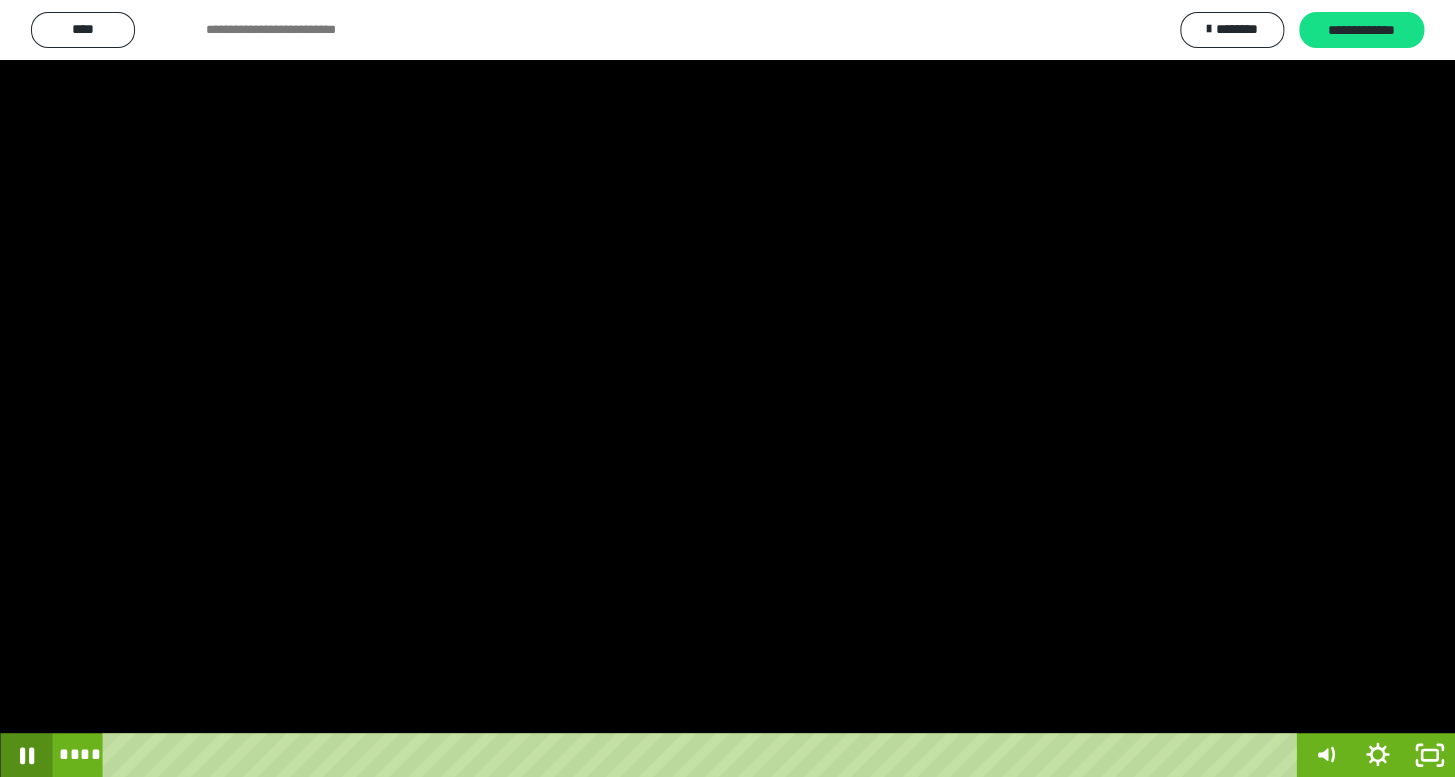 click 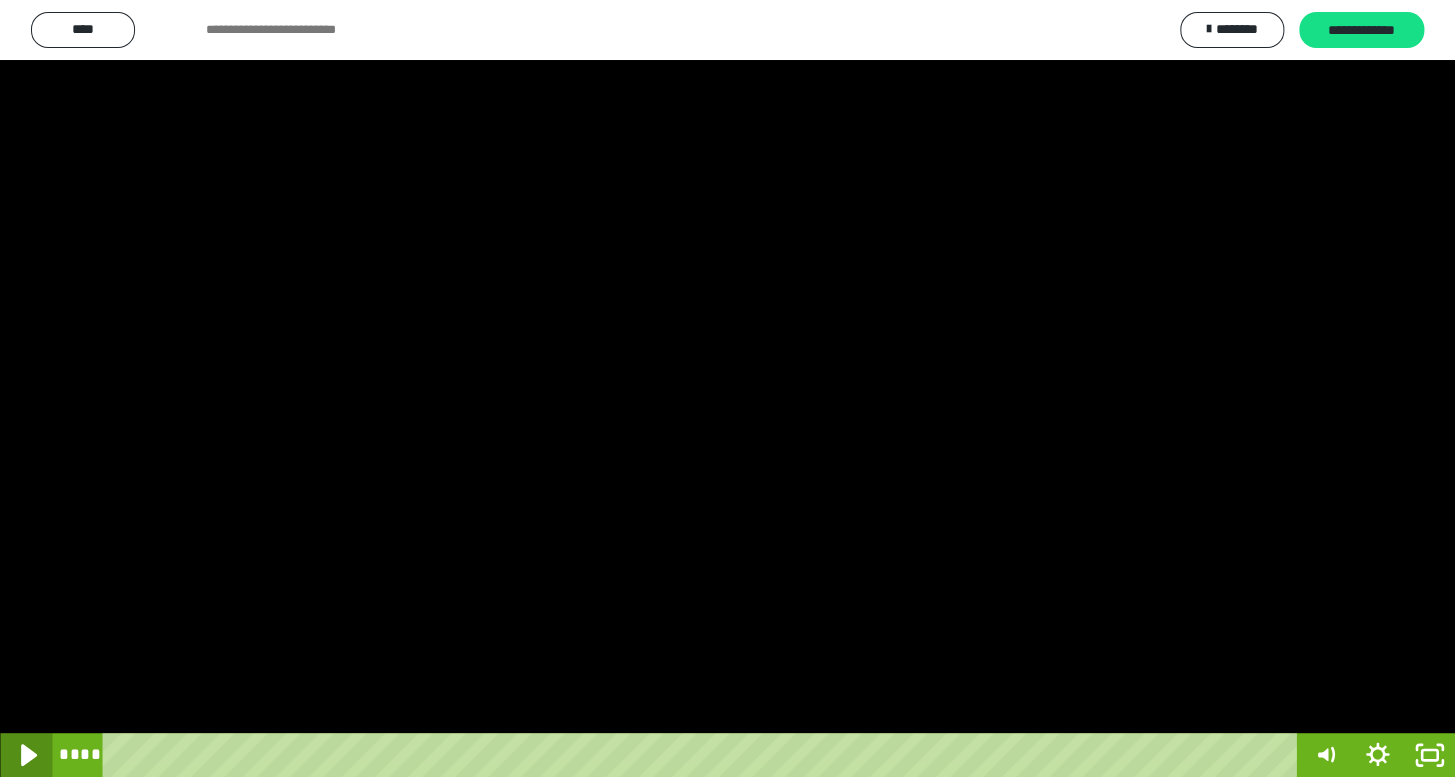click 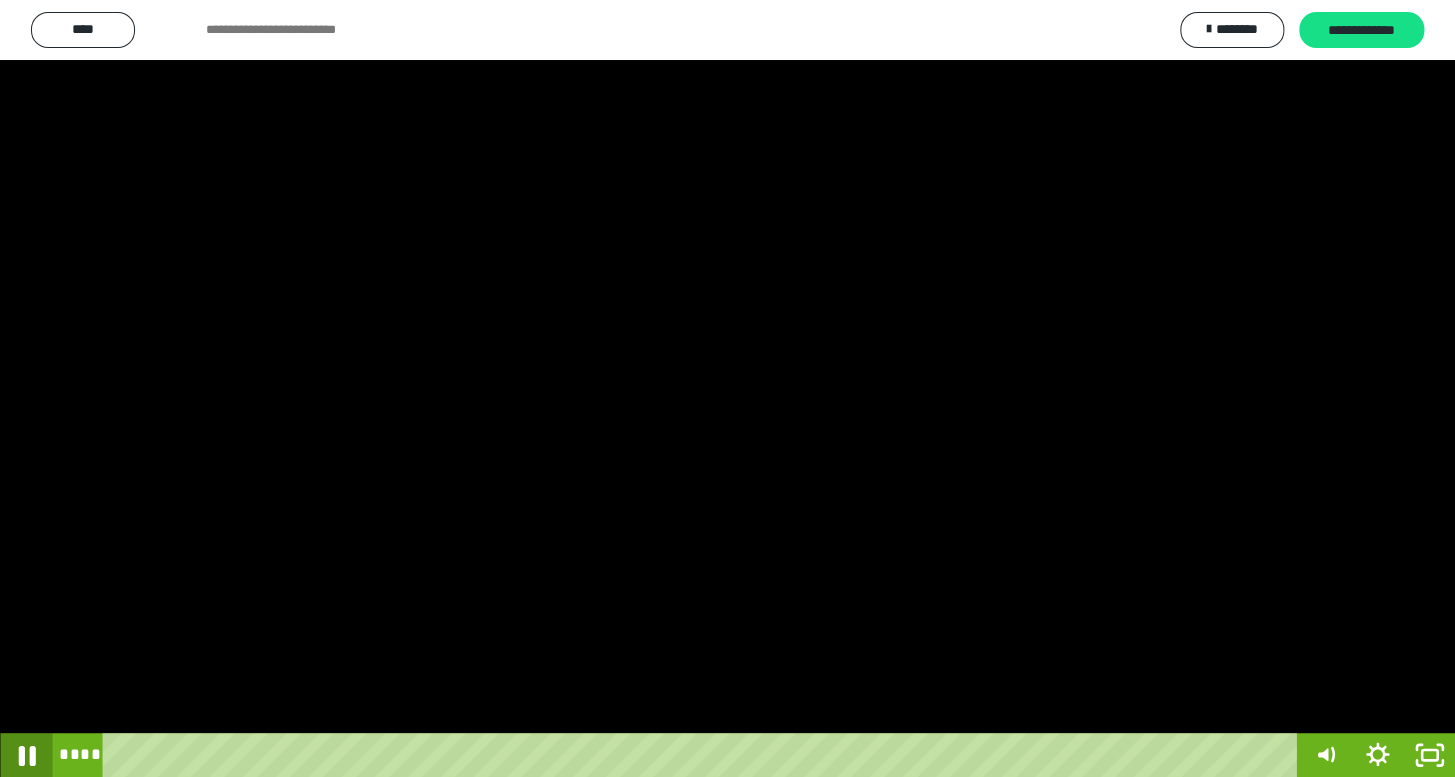 click 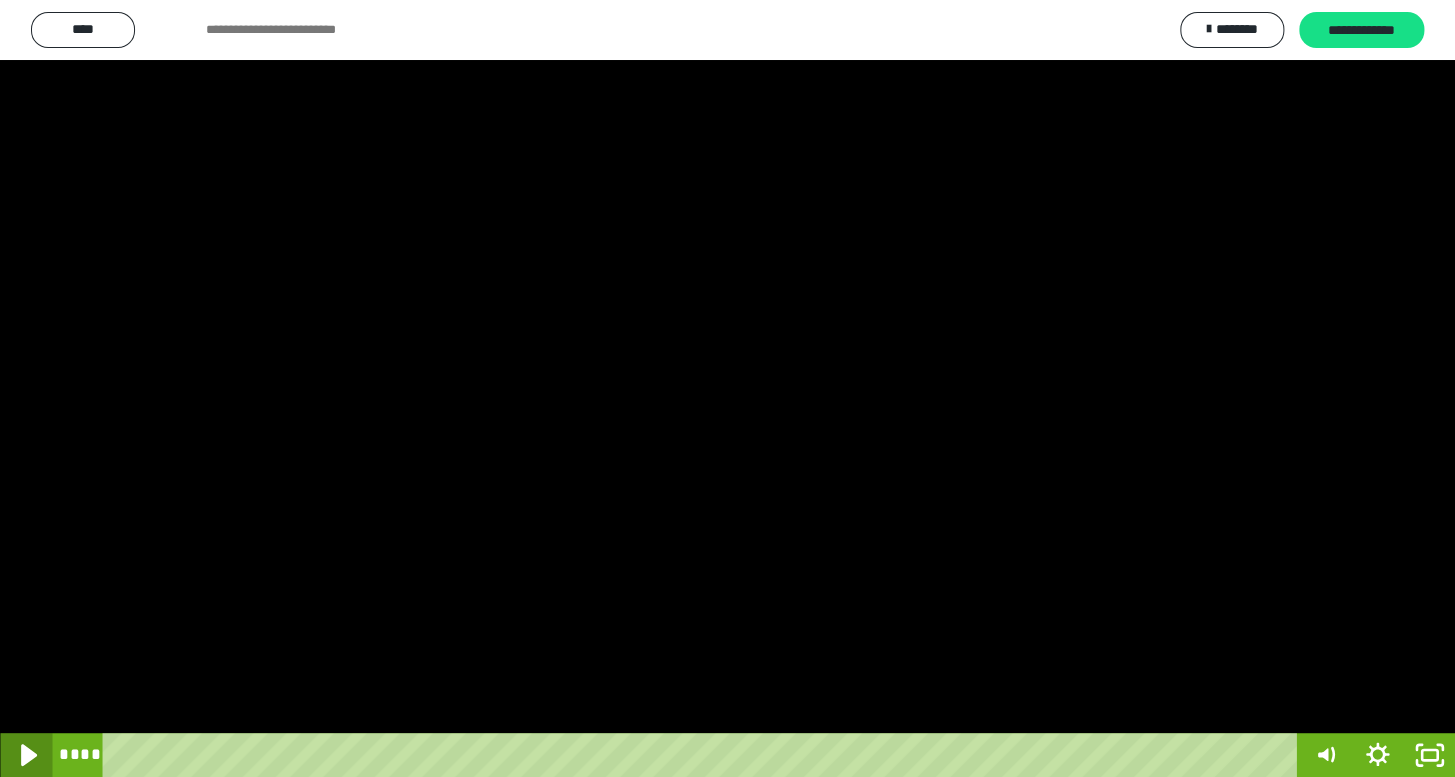 click 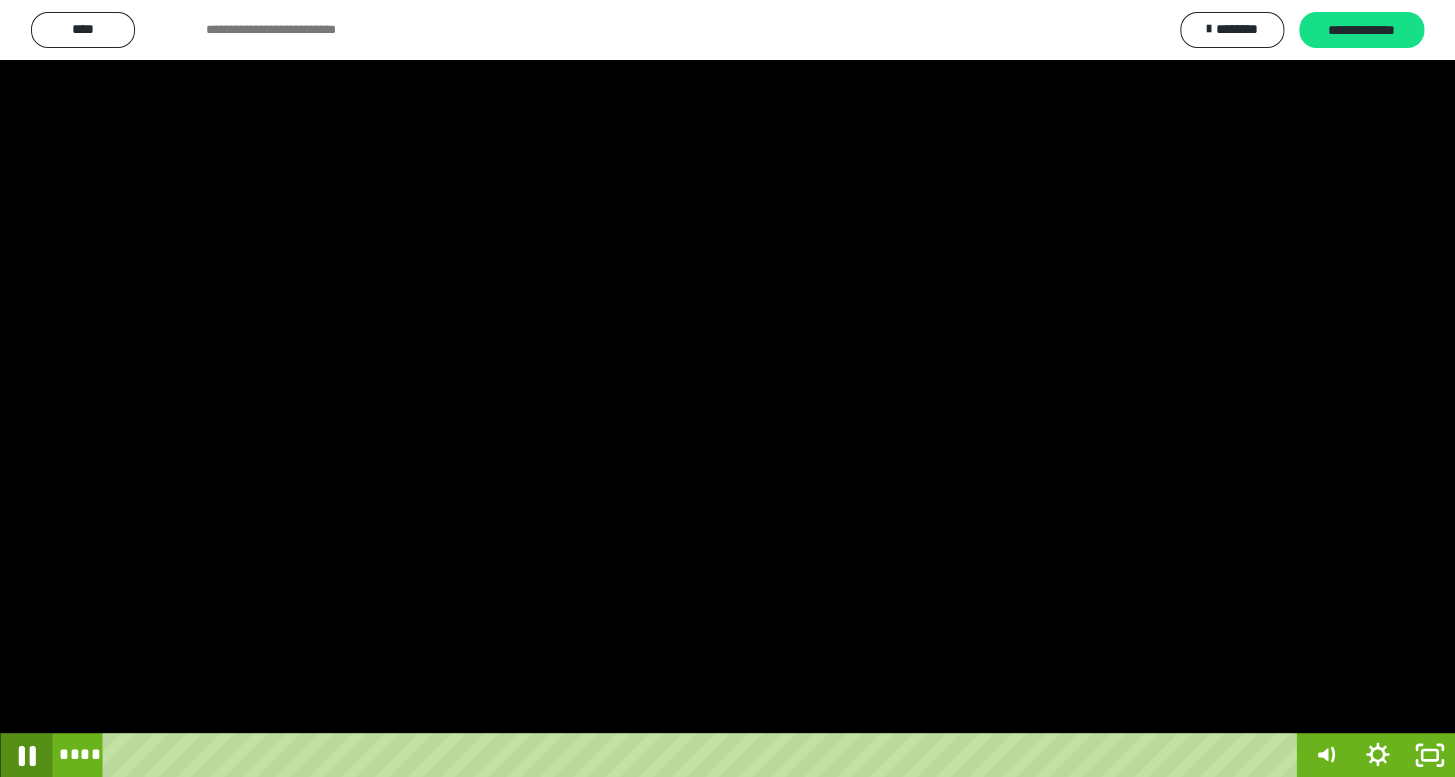 click 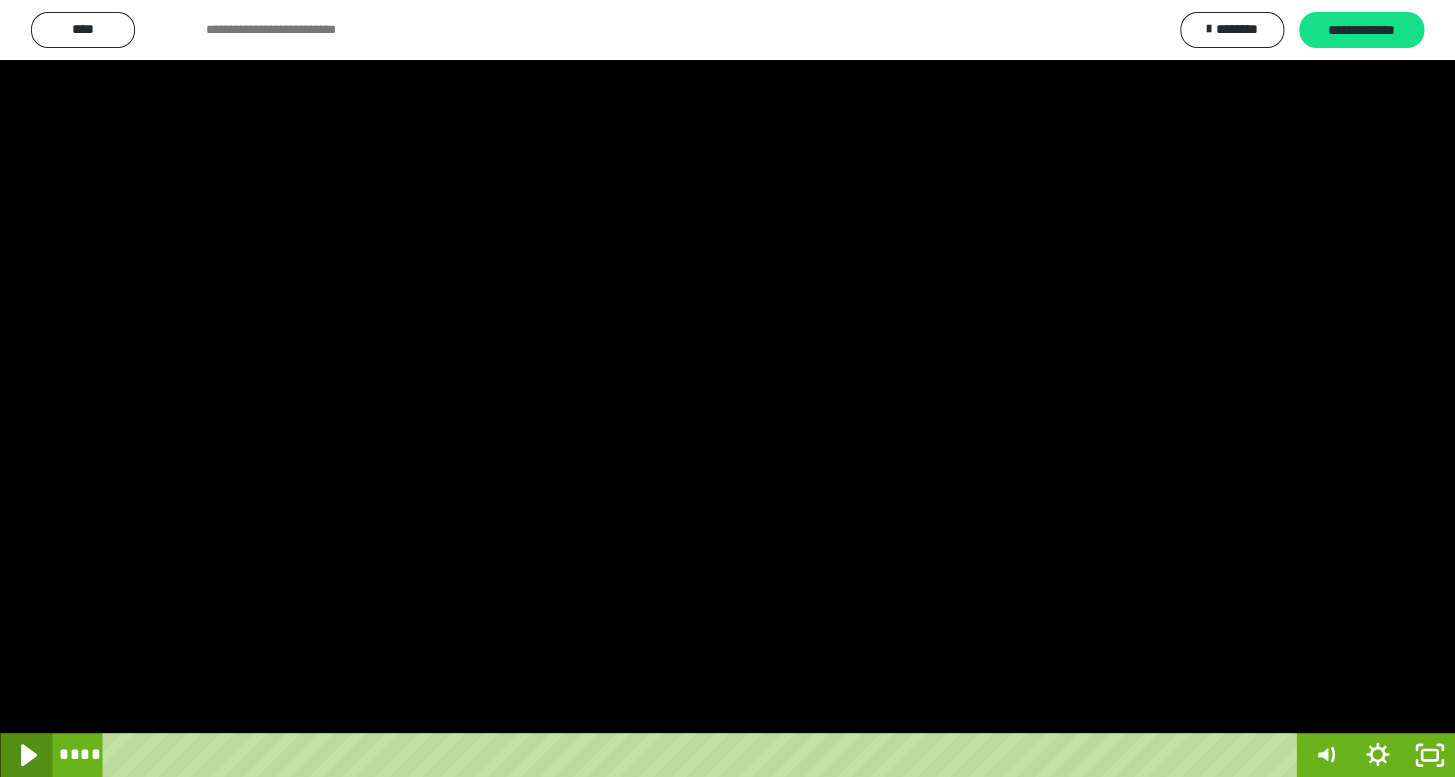 click 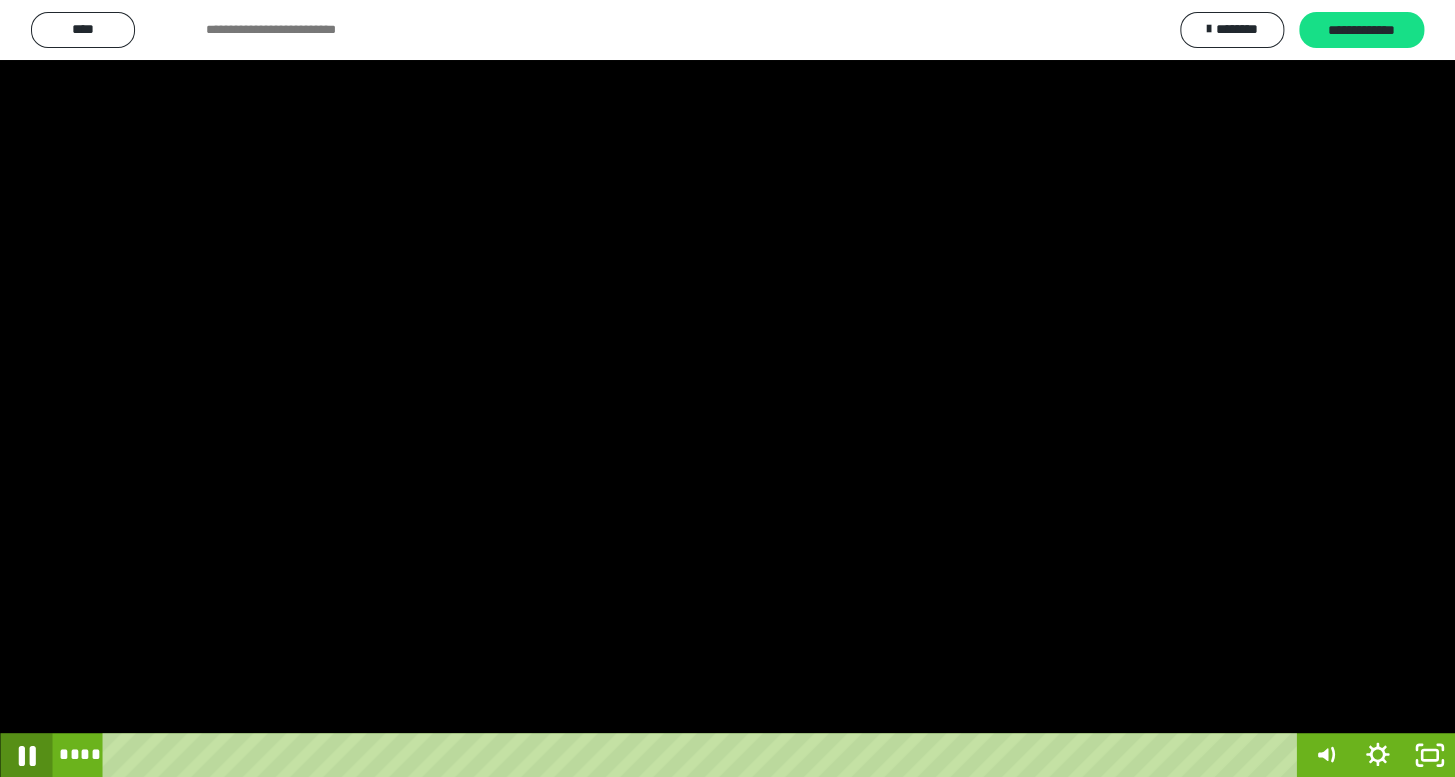 click 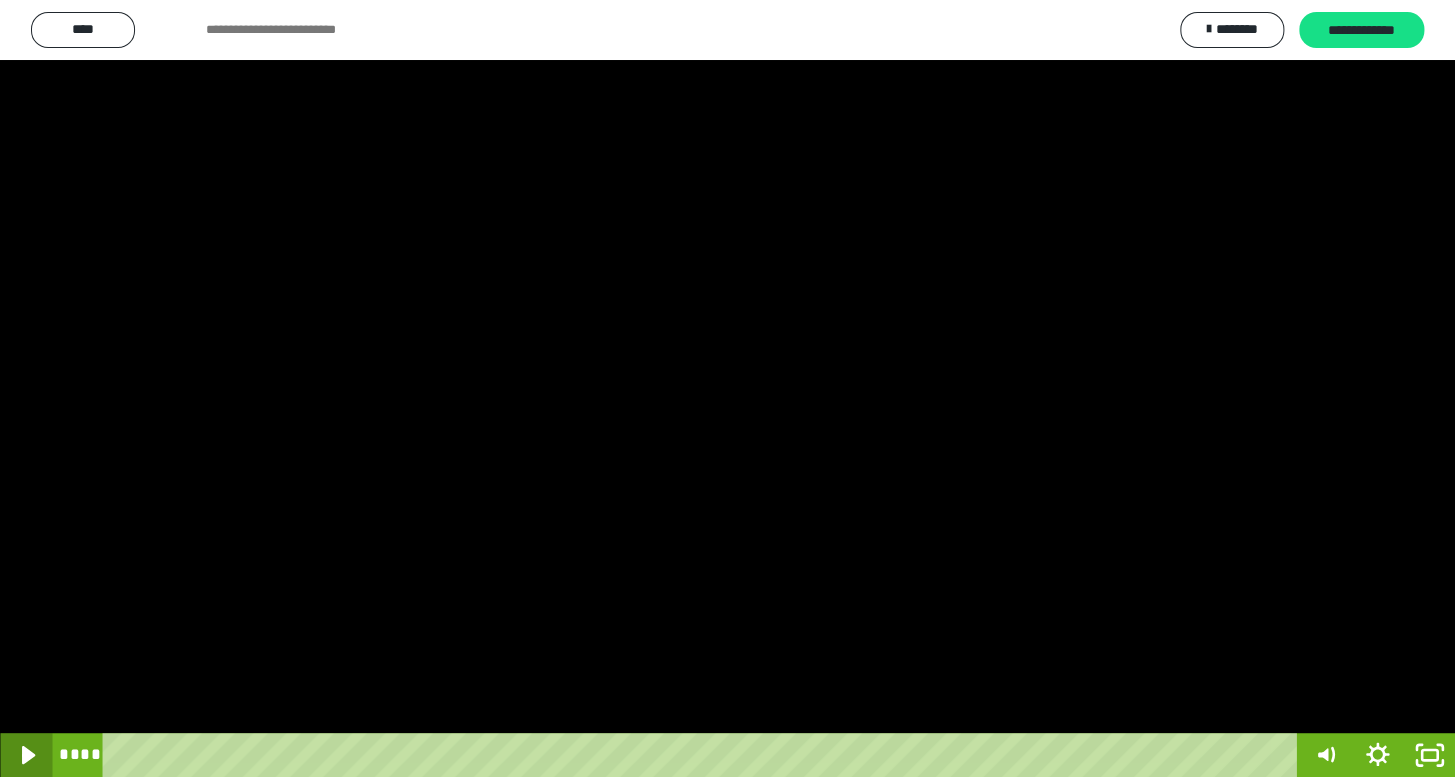 click 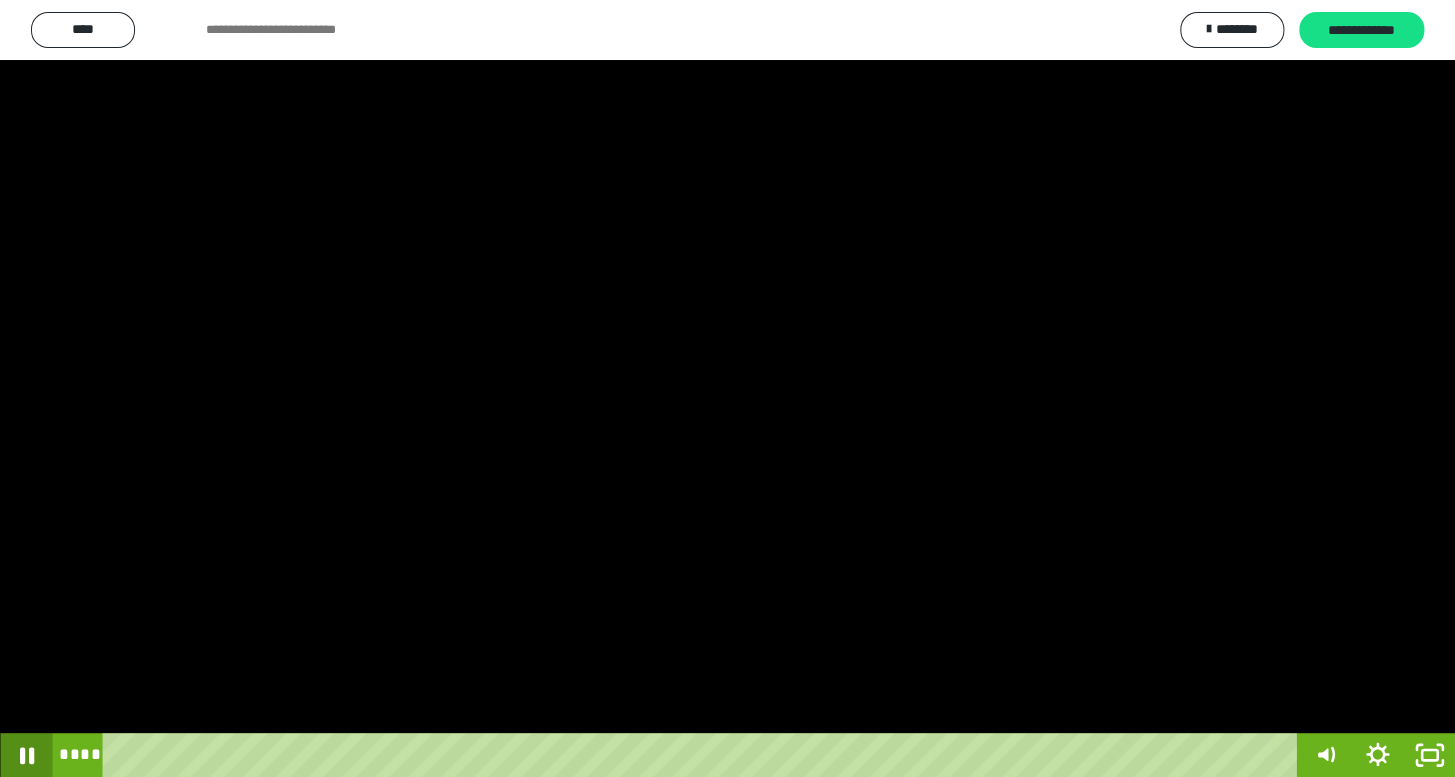 click 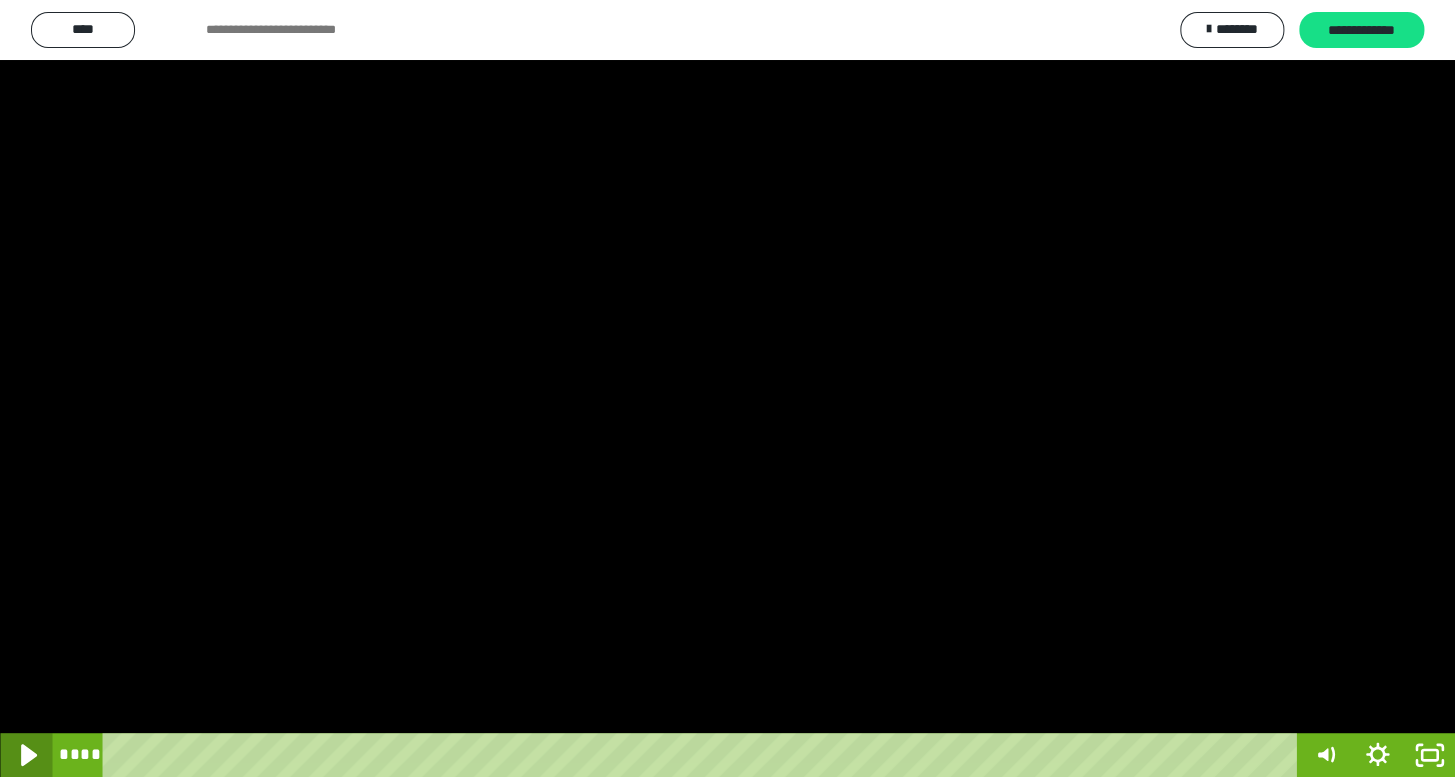 click 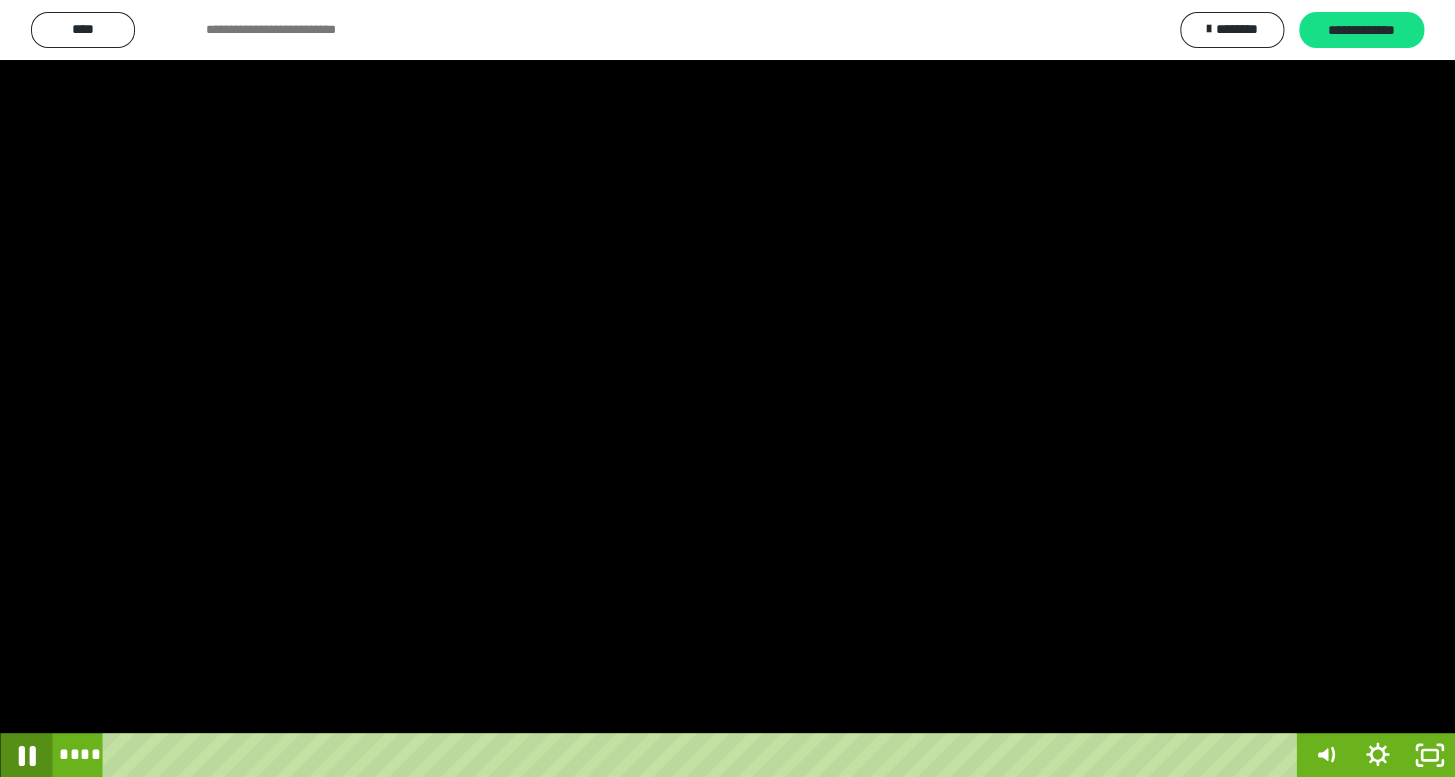 click 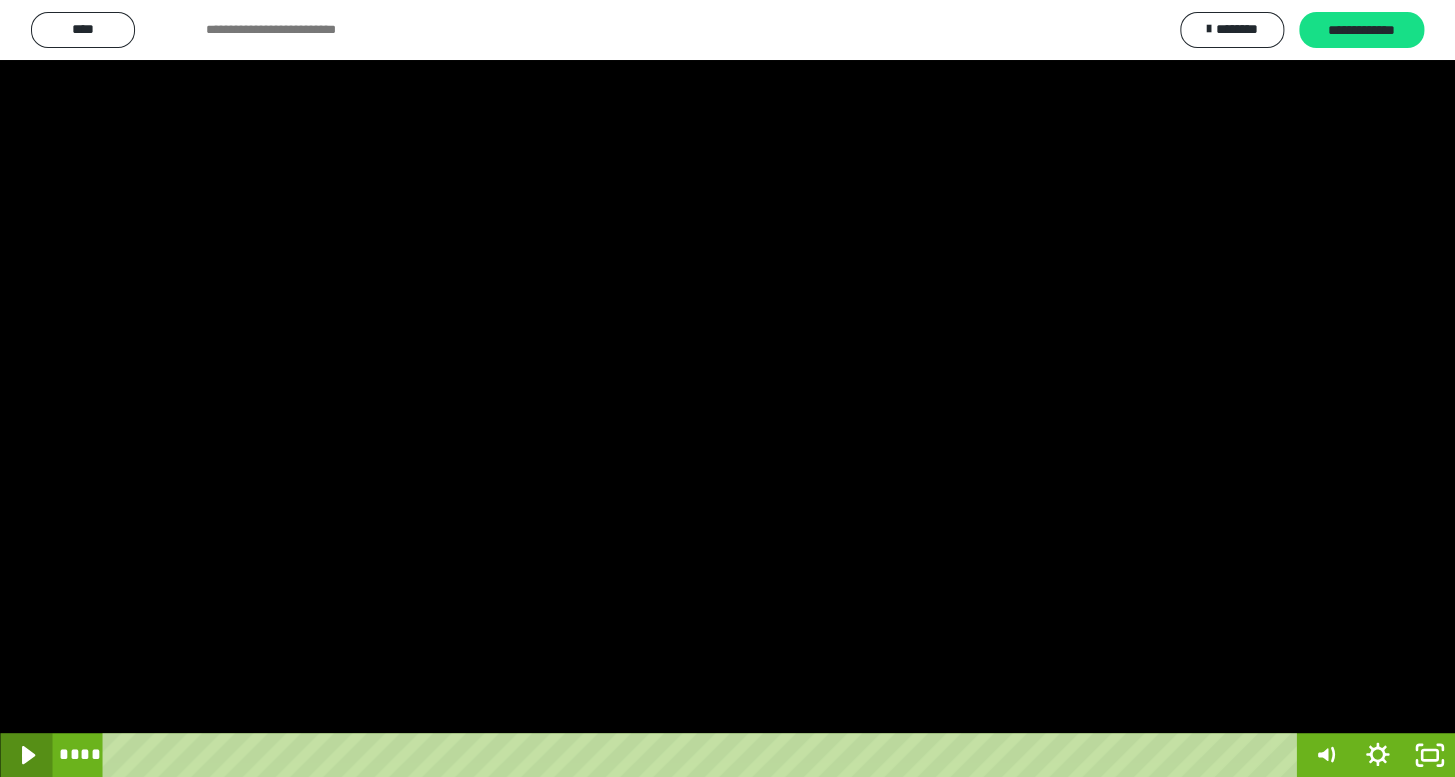 click 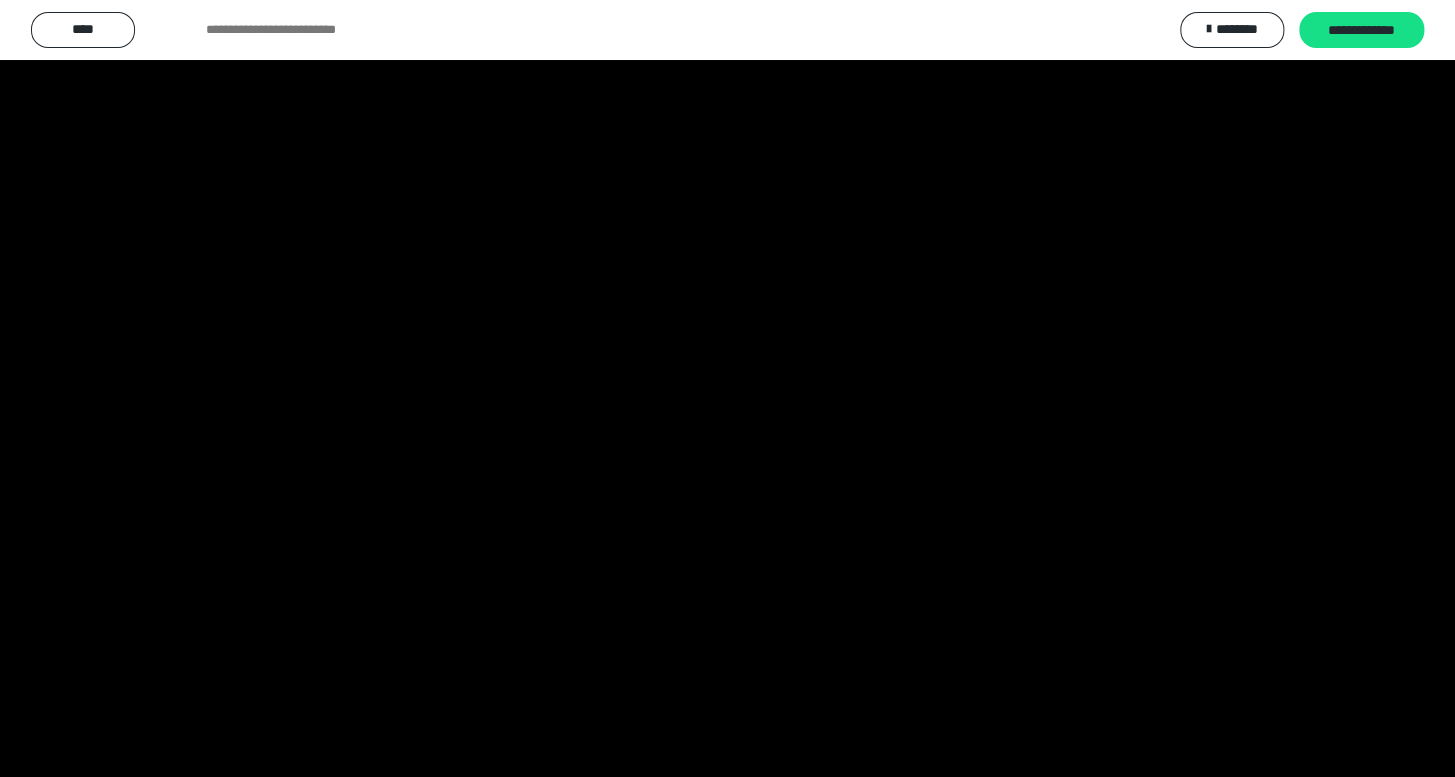 click at bounding box center (727, 388) 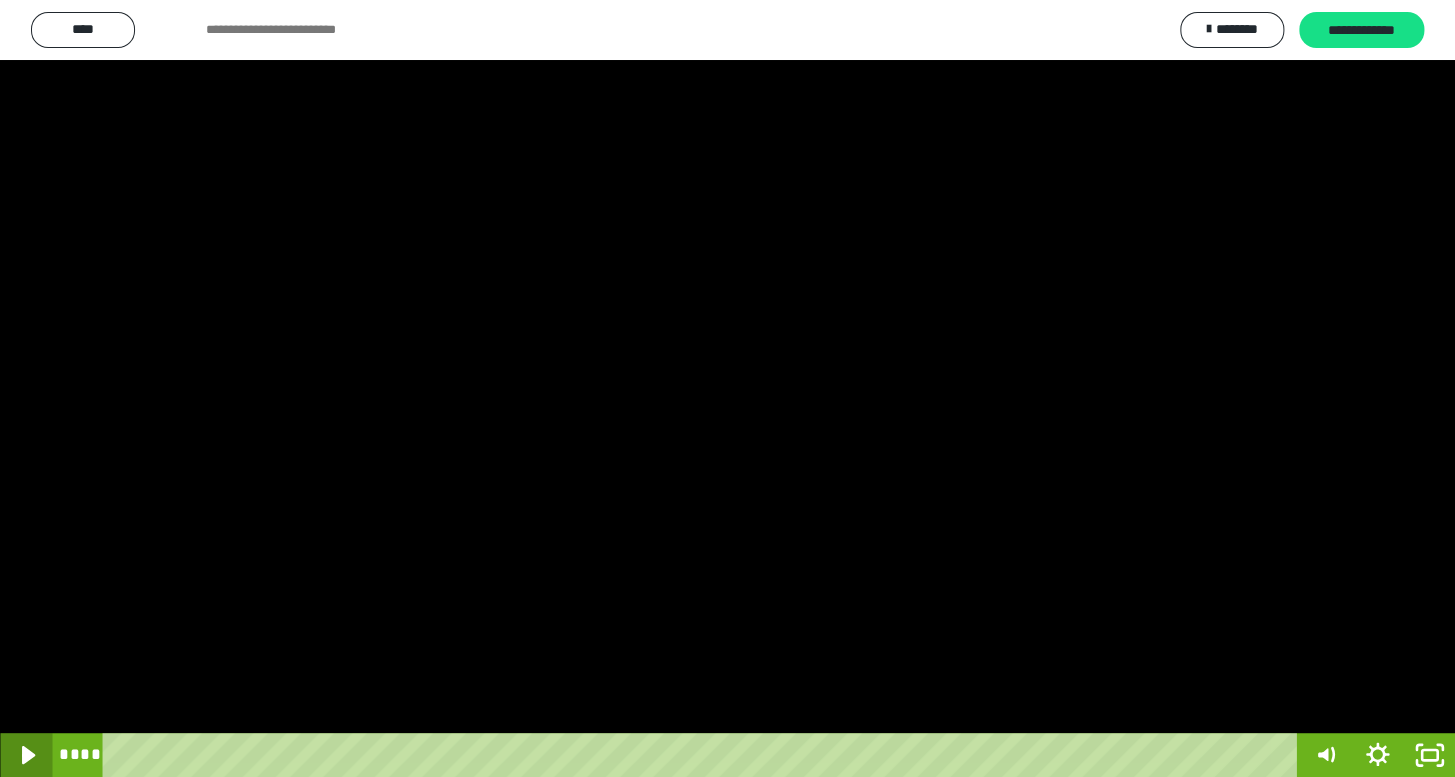 click 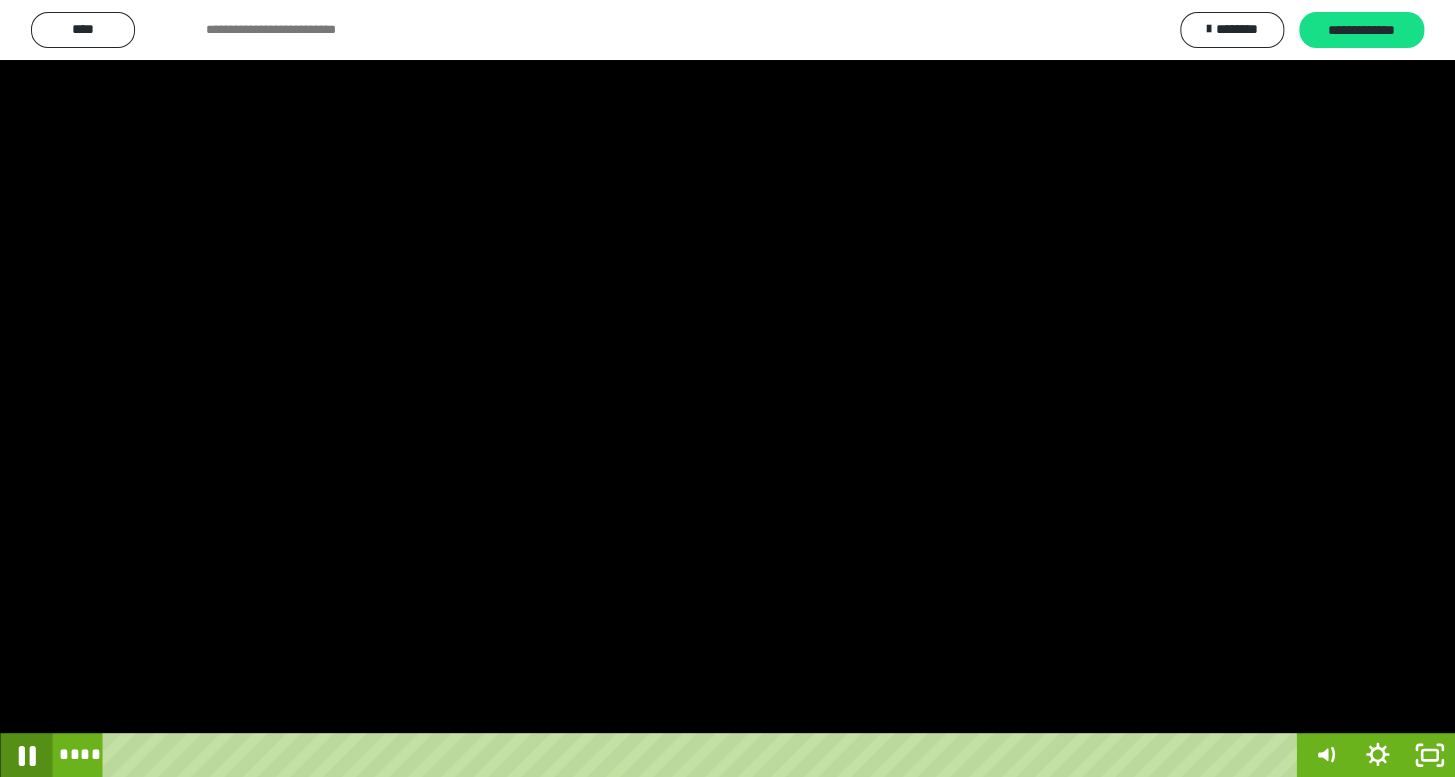 click 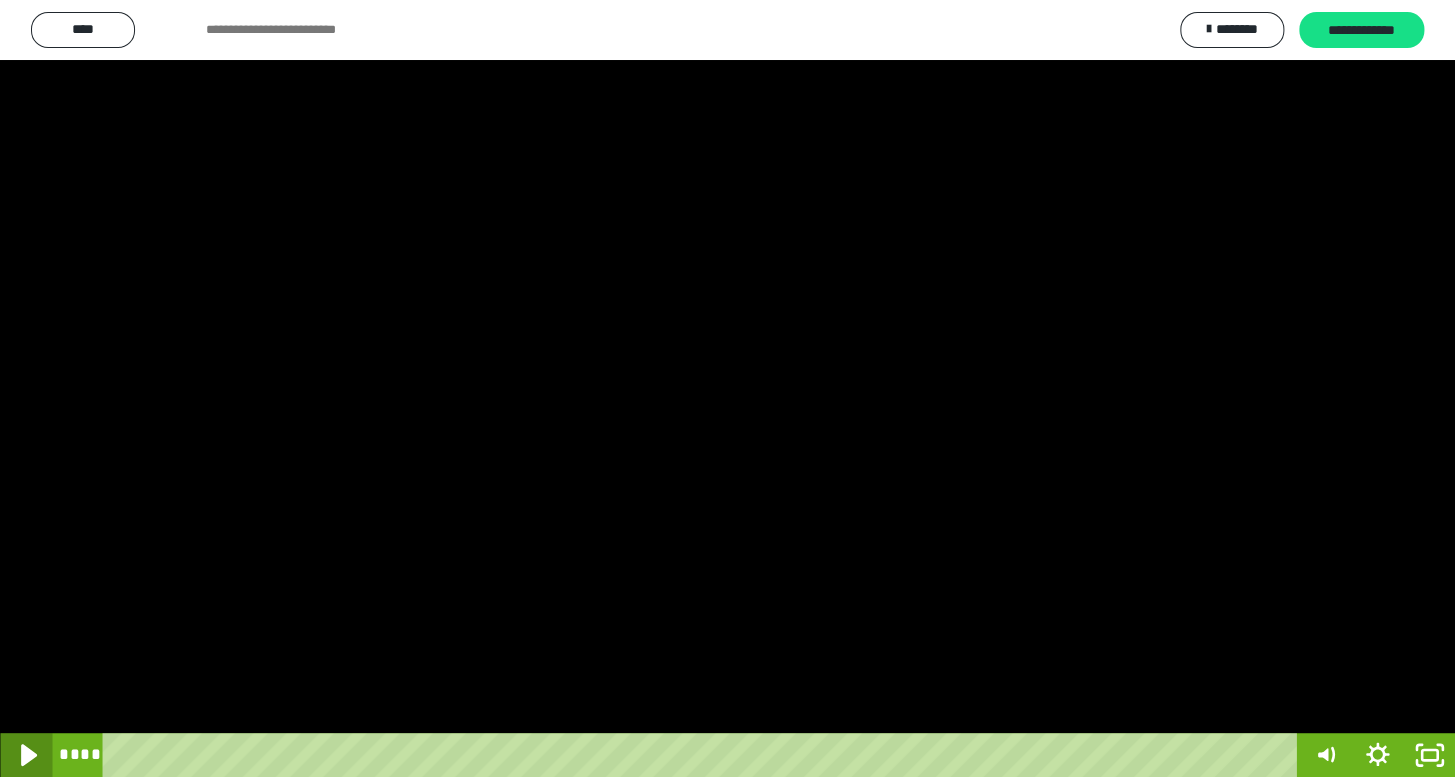 click 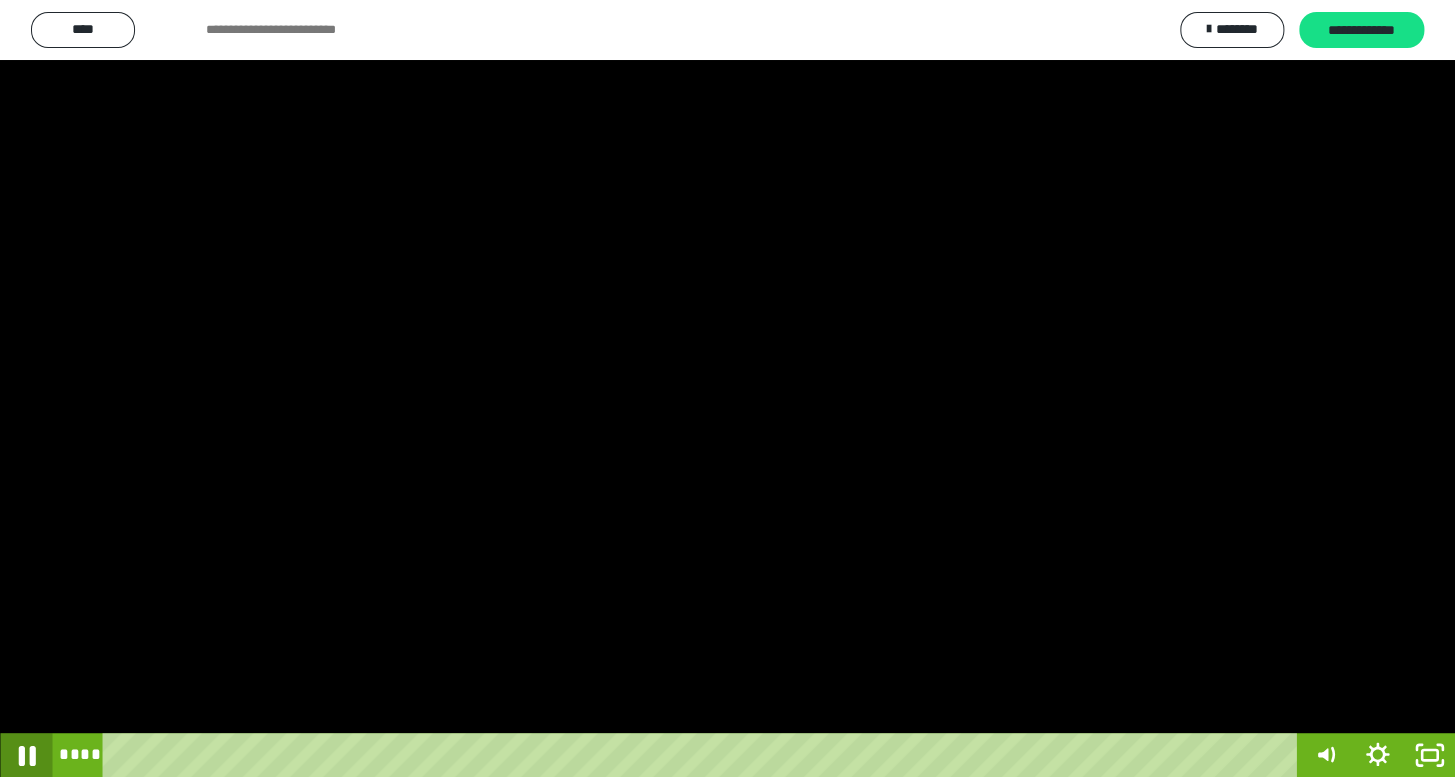 click 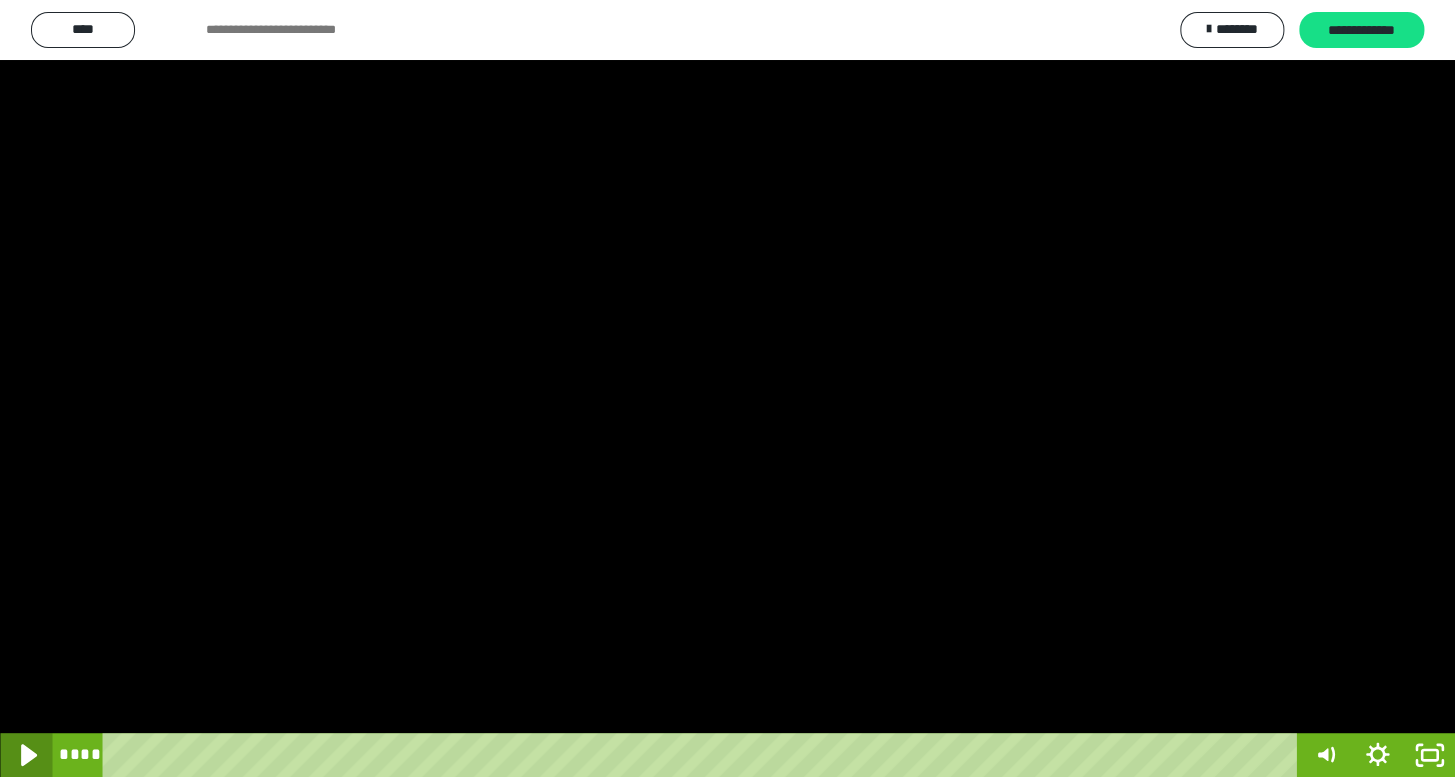 click 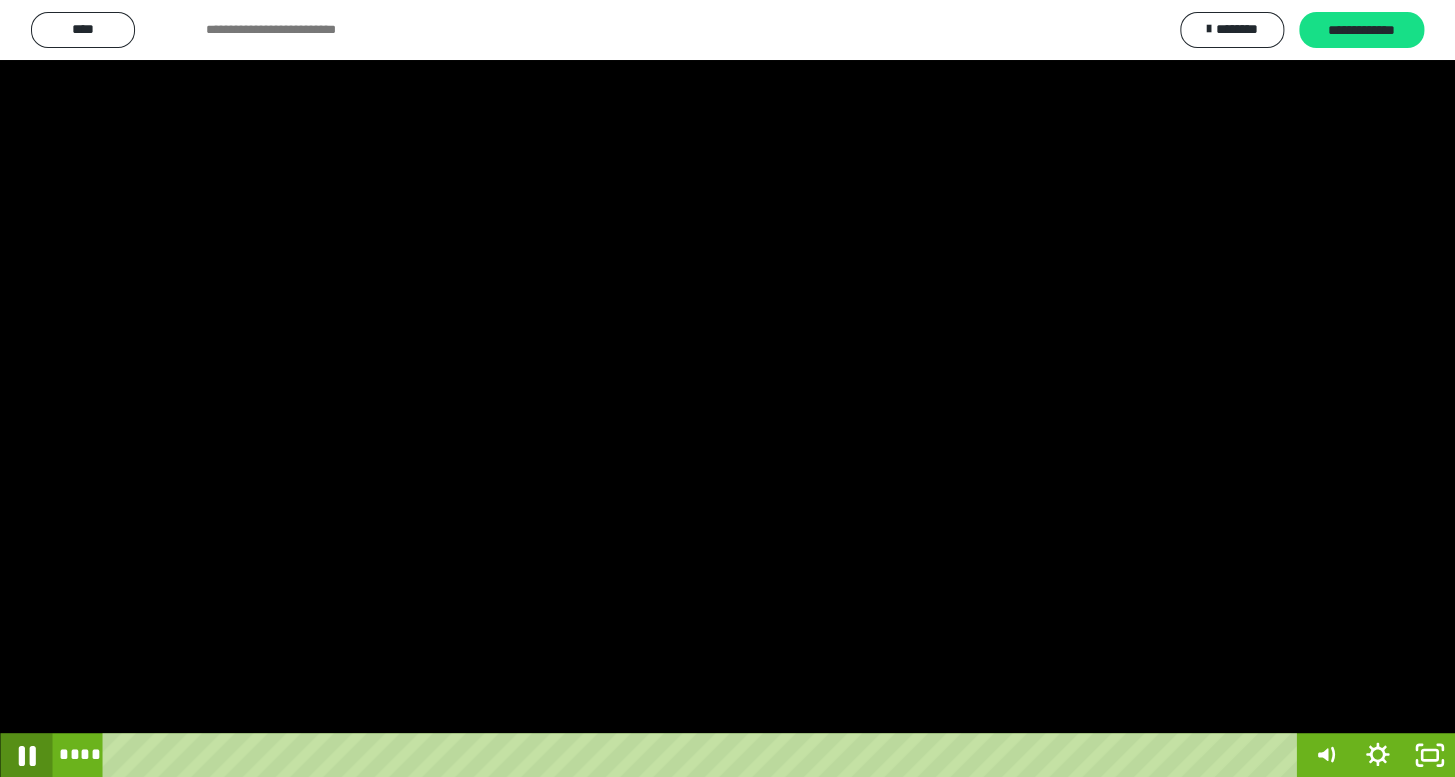 click 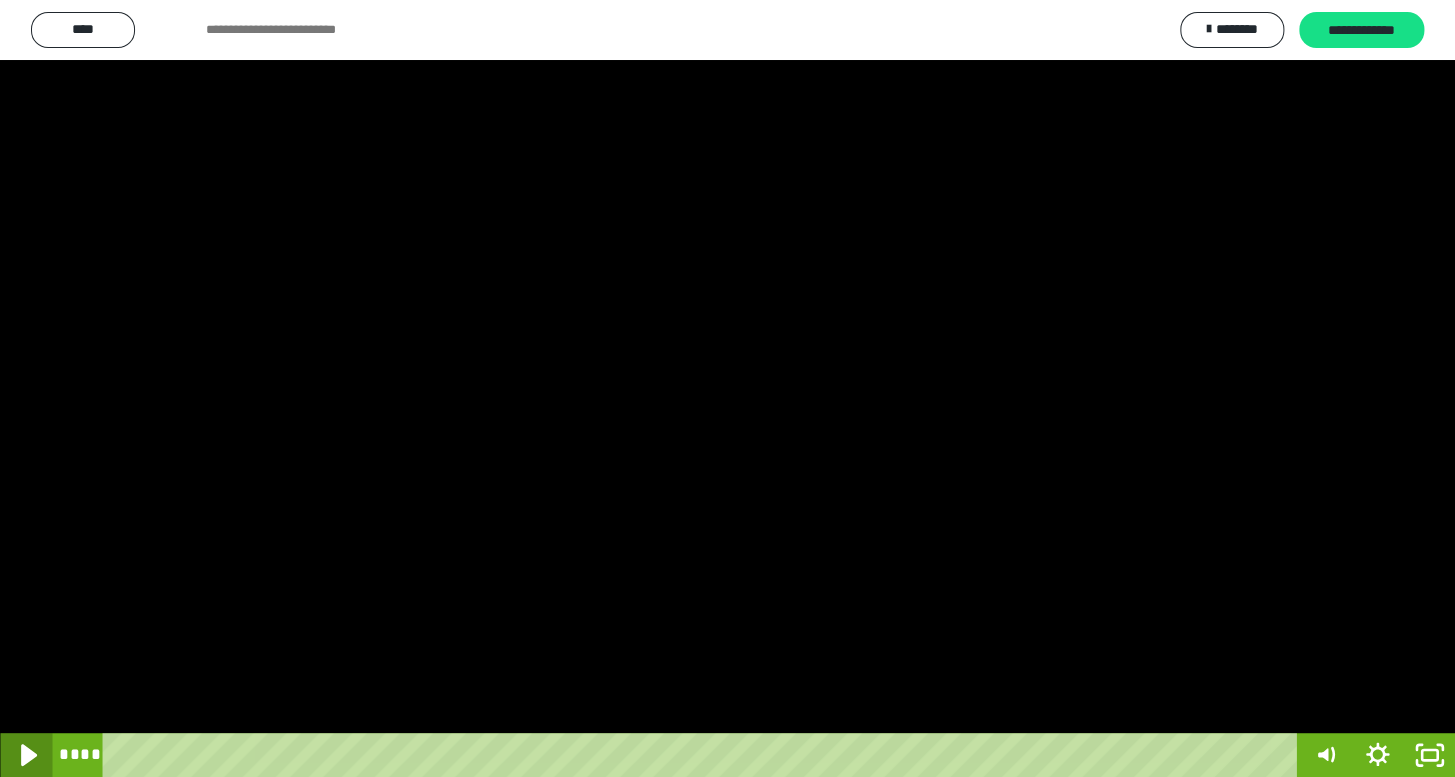 click 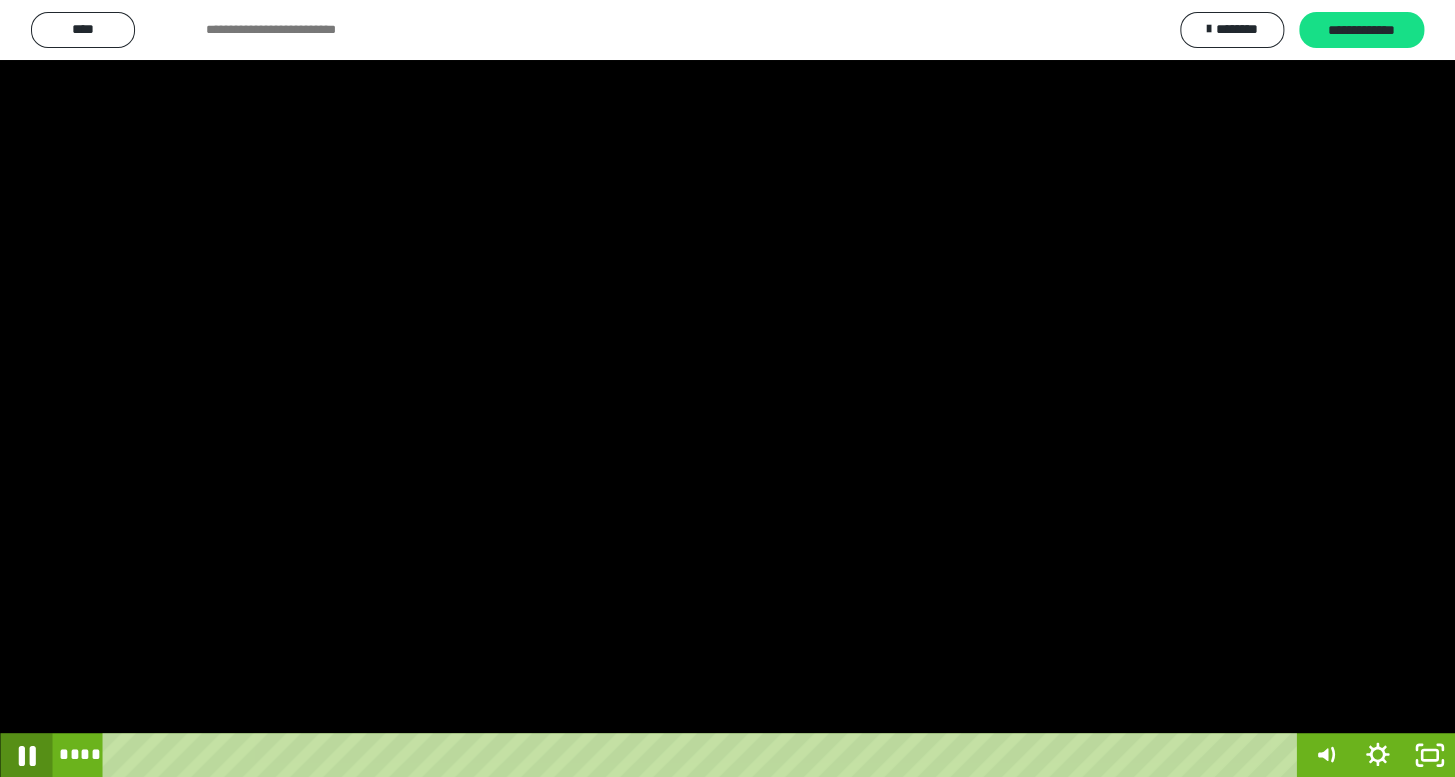 click 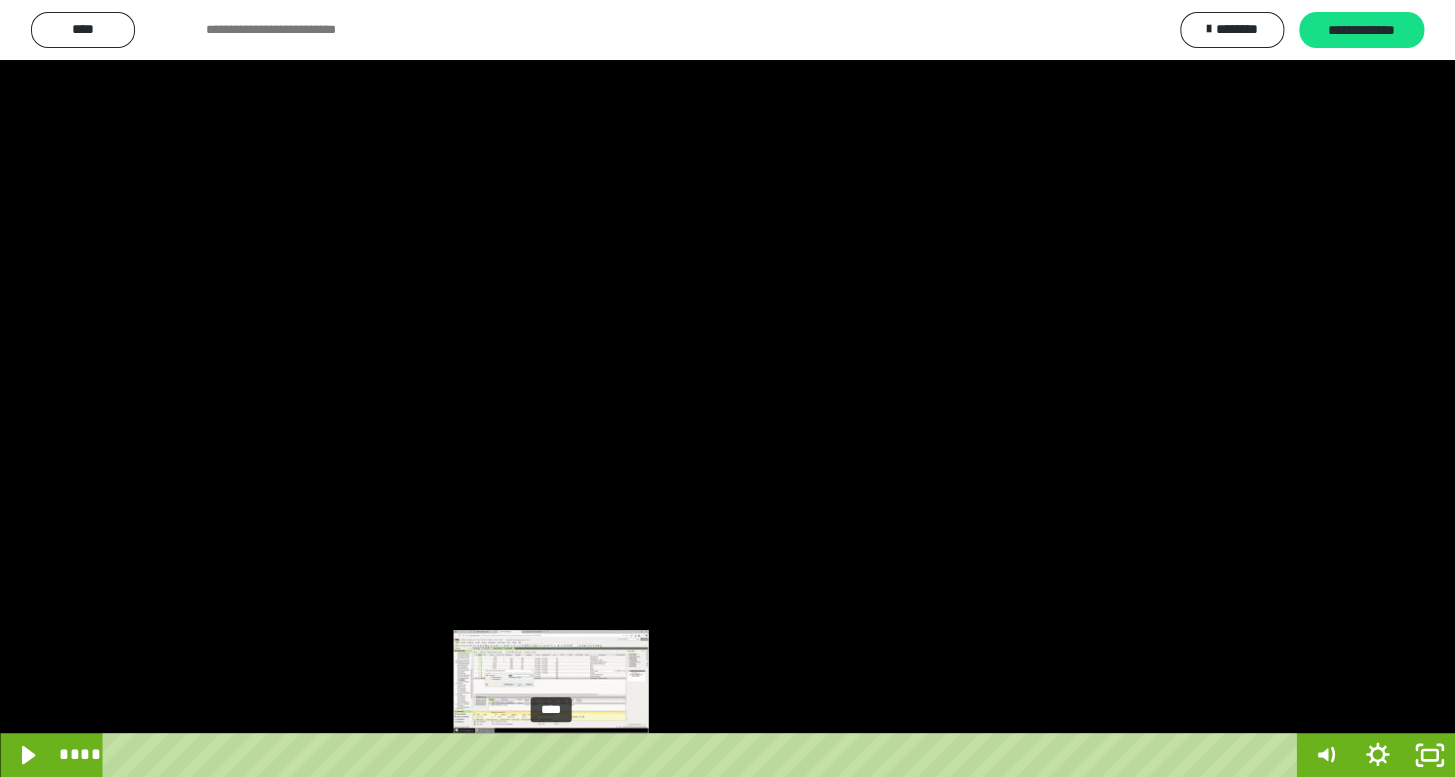 click at bounding box center [551, 755] 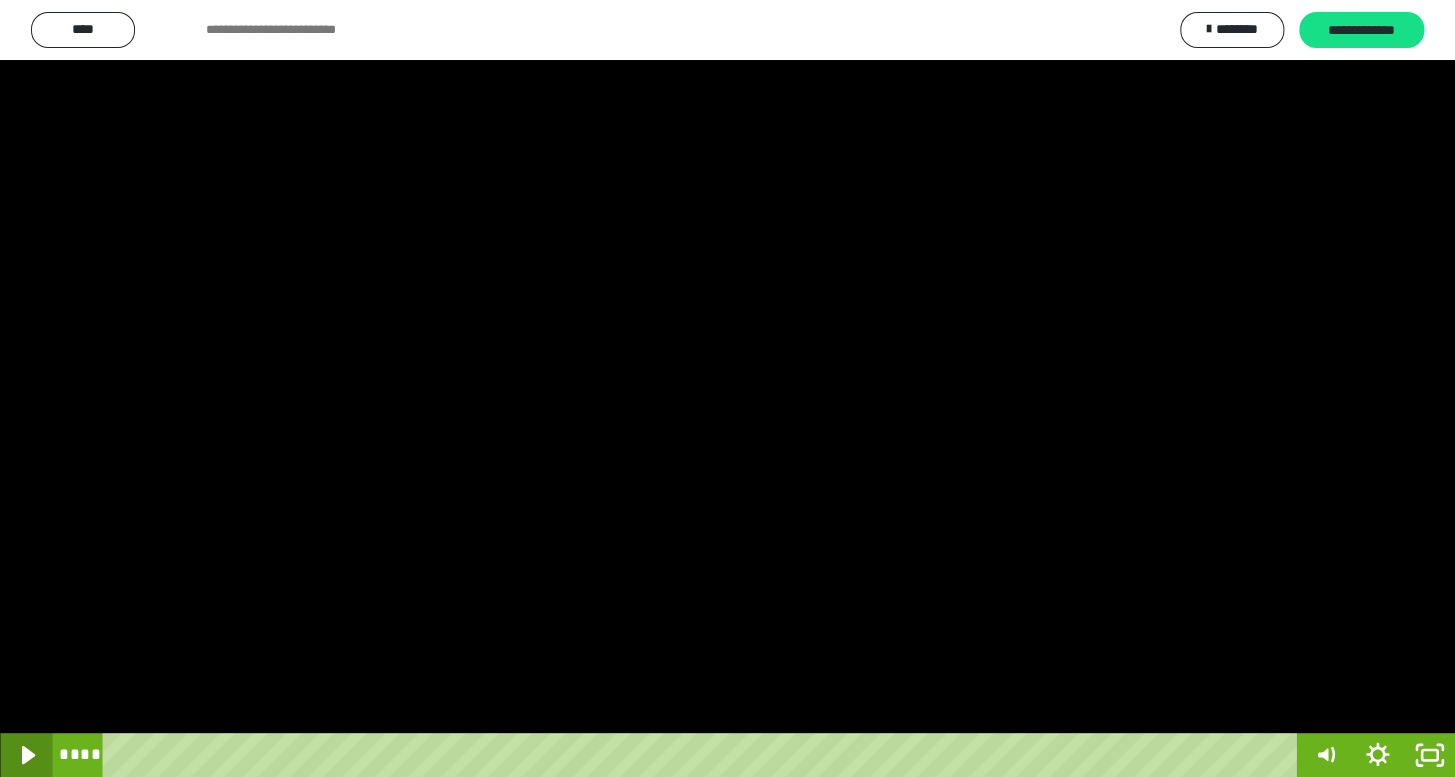 click 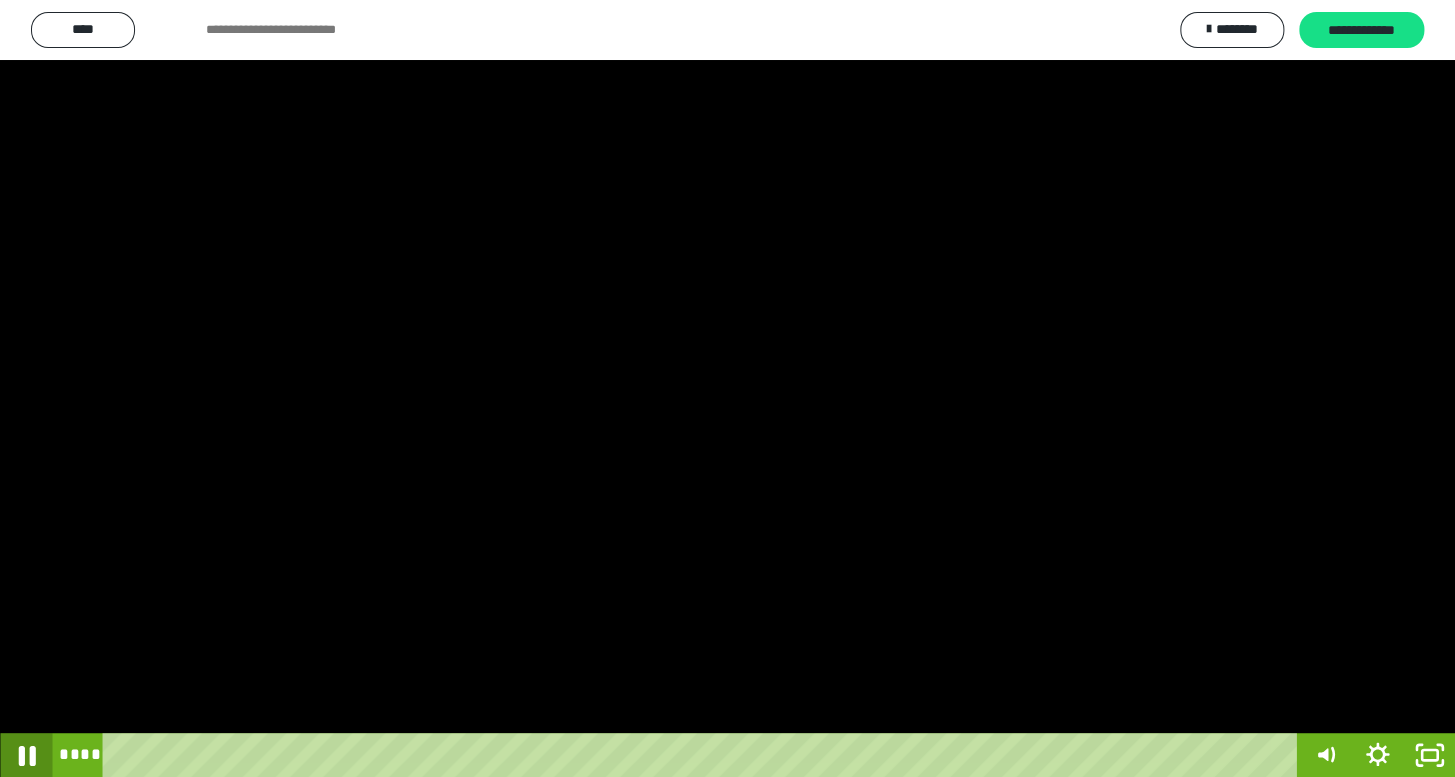 click 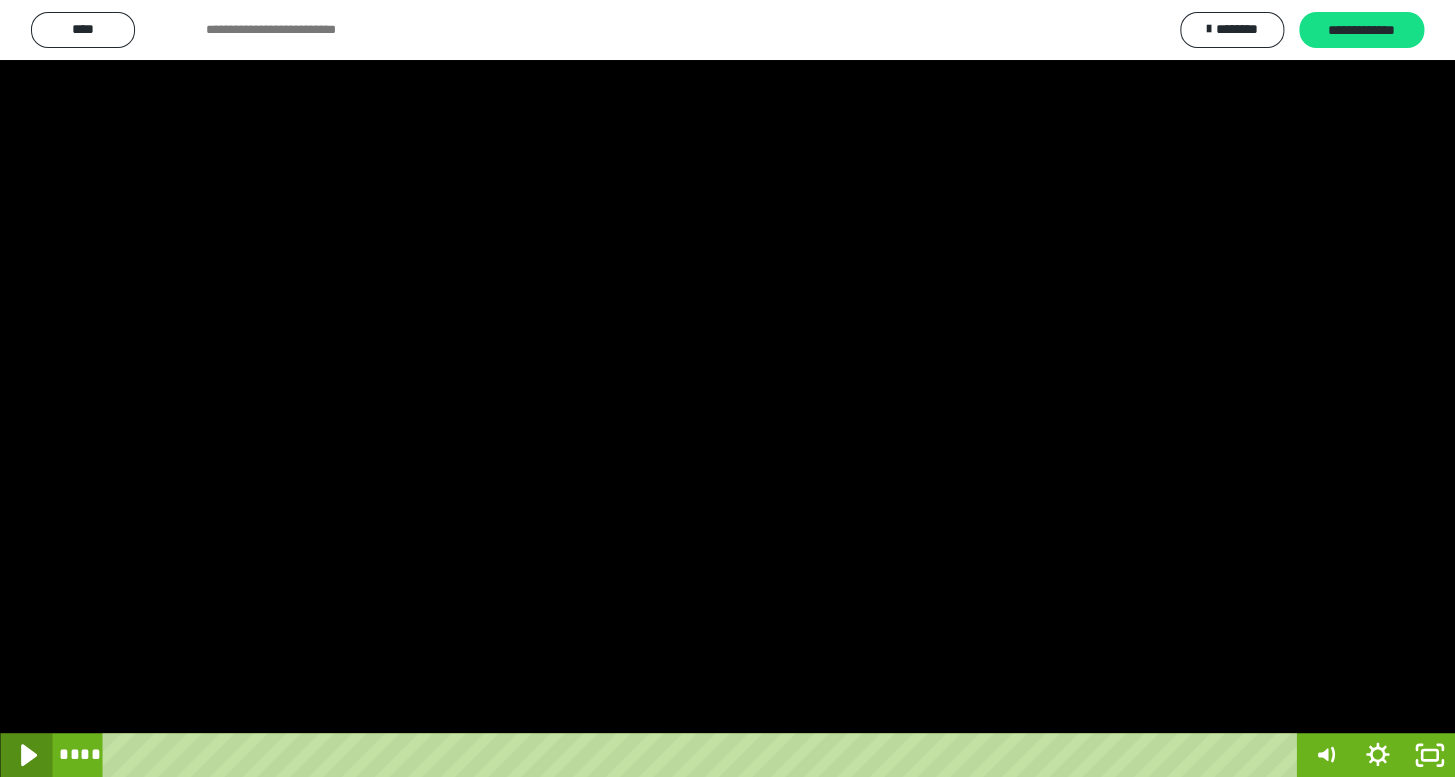 click 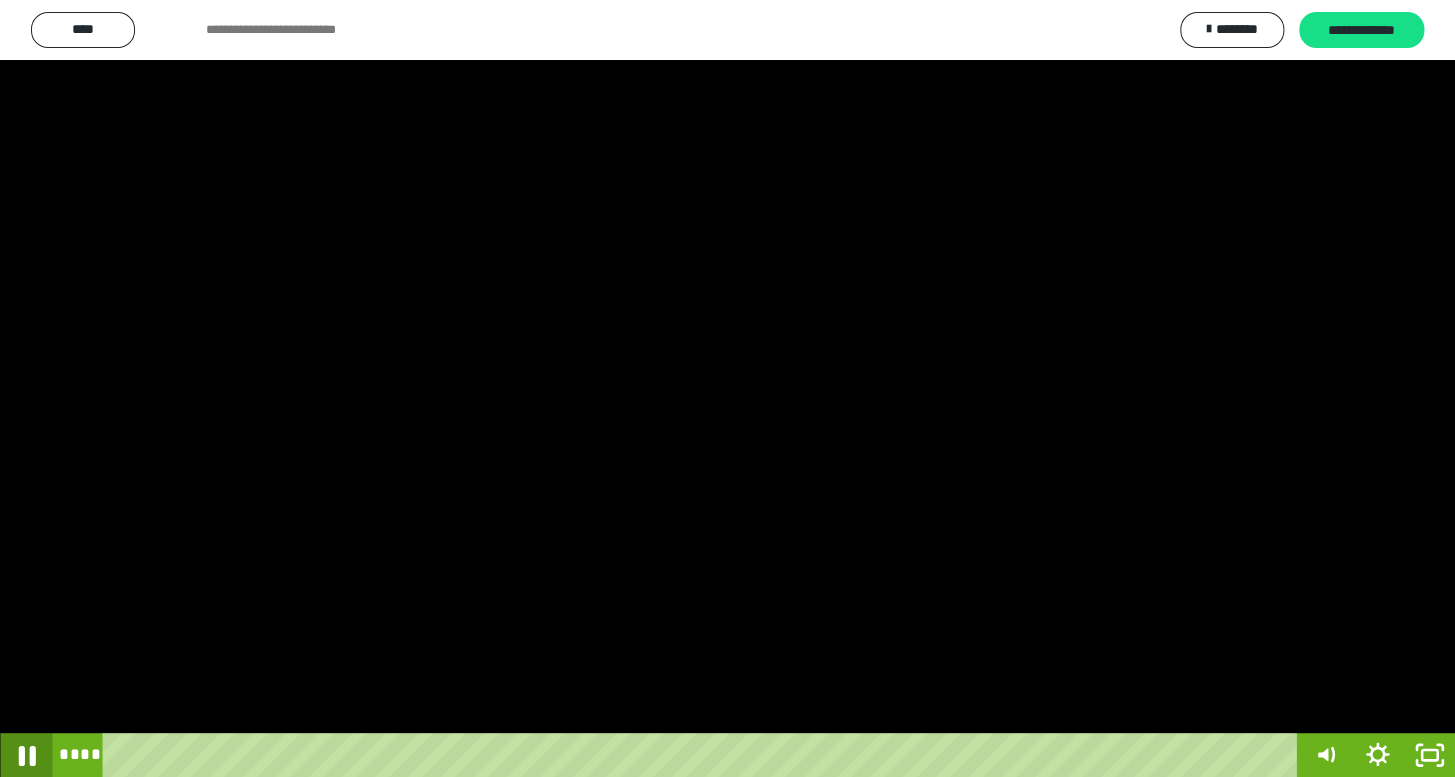 click 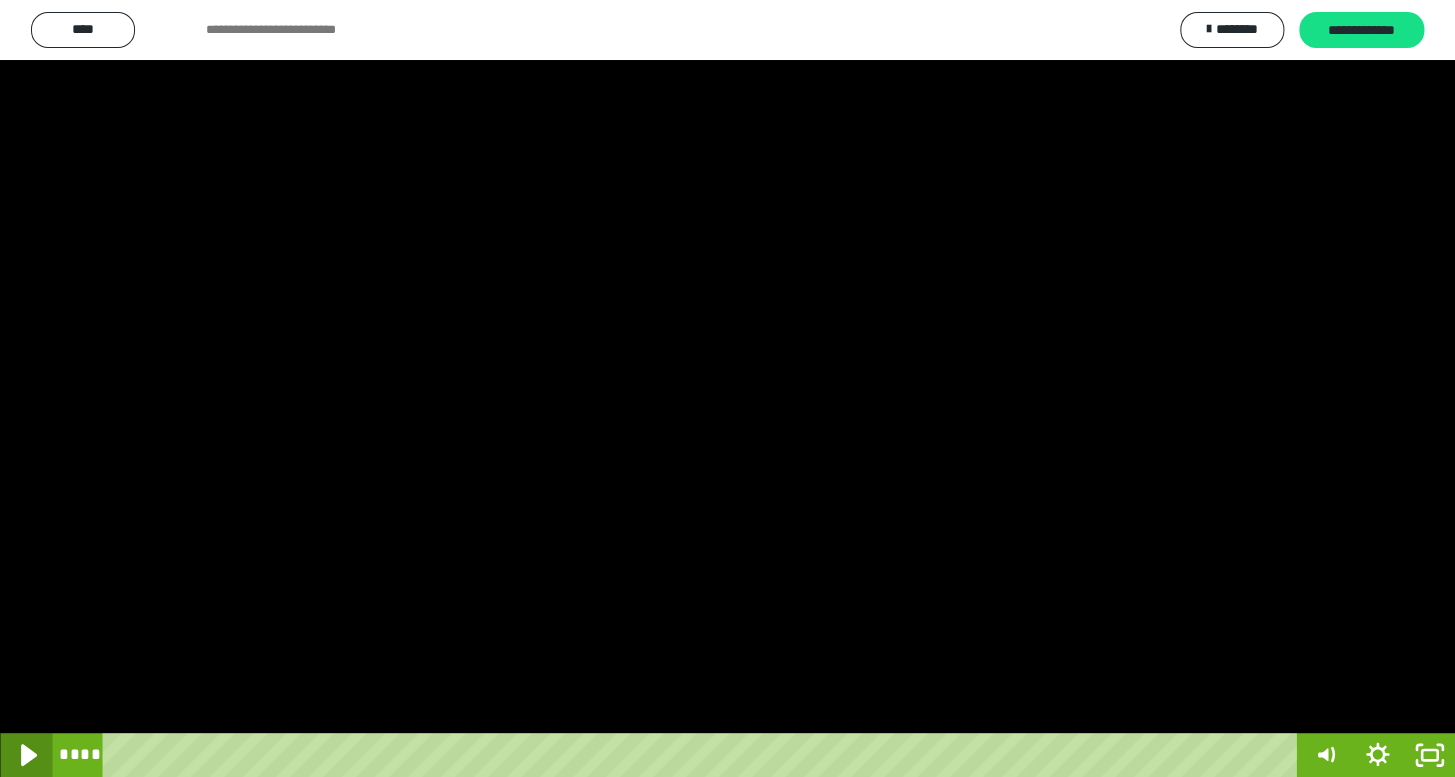 click 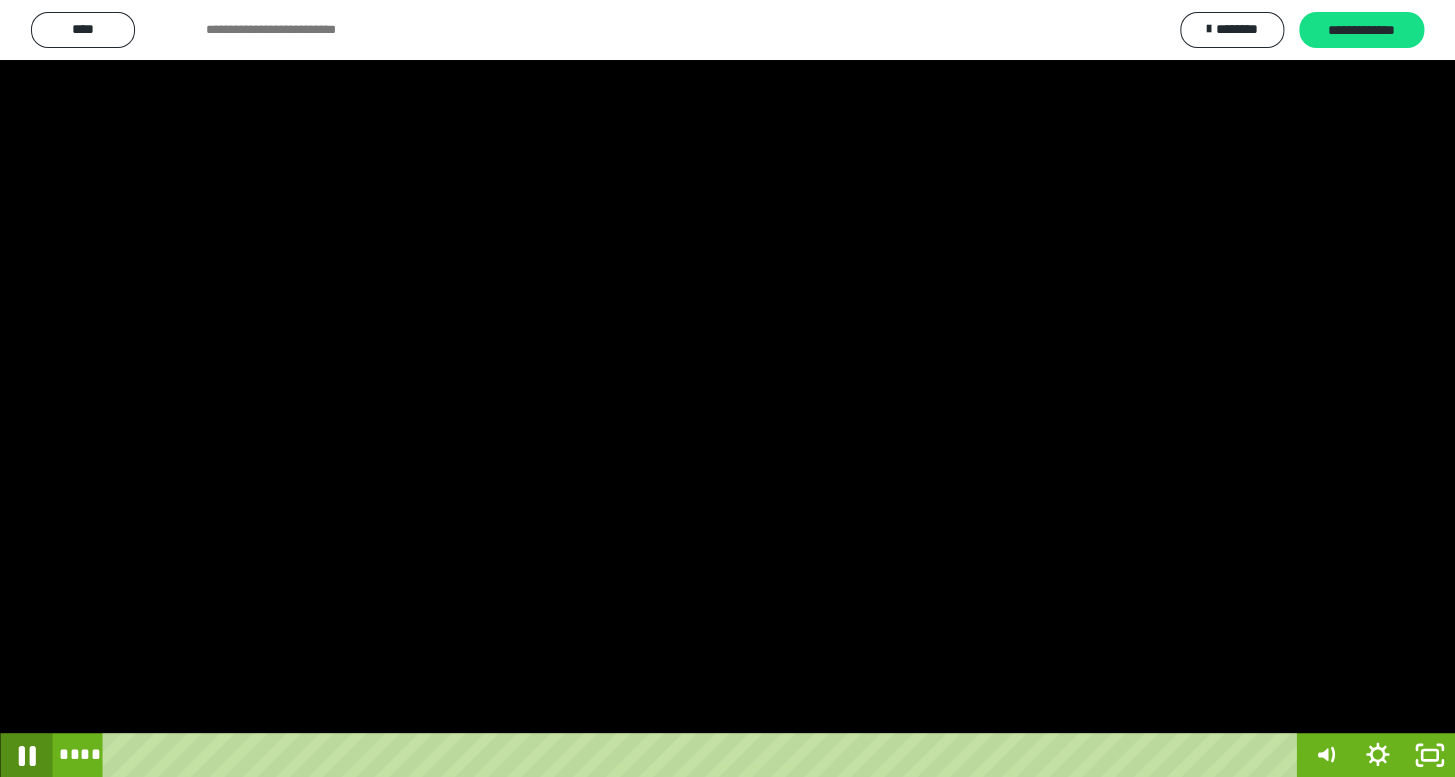 click 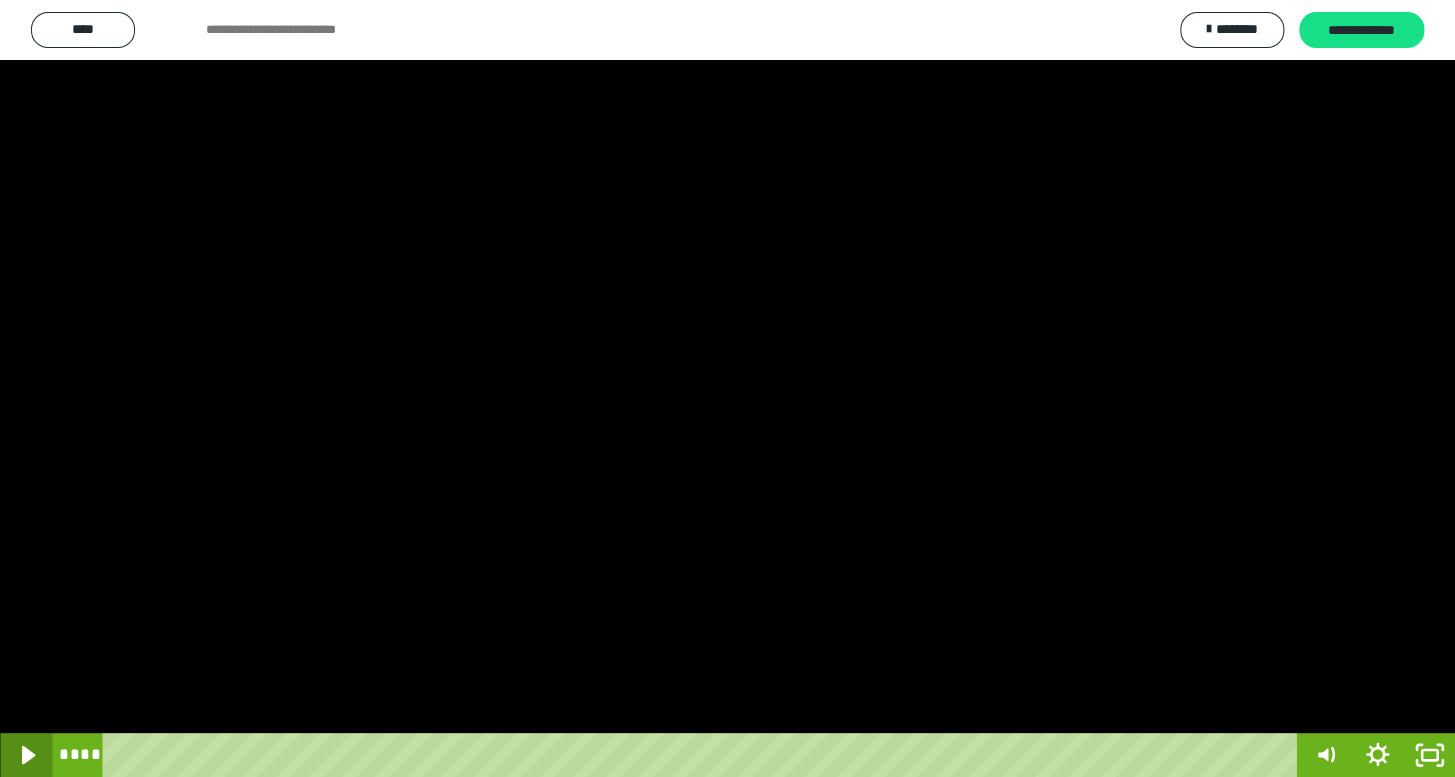 click 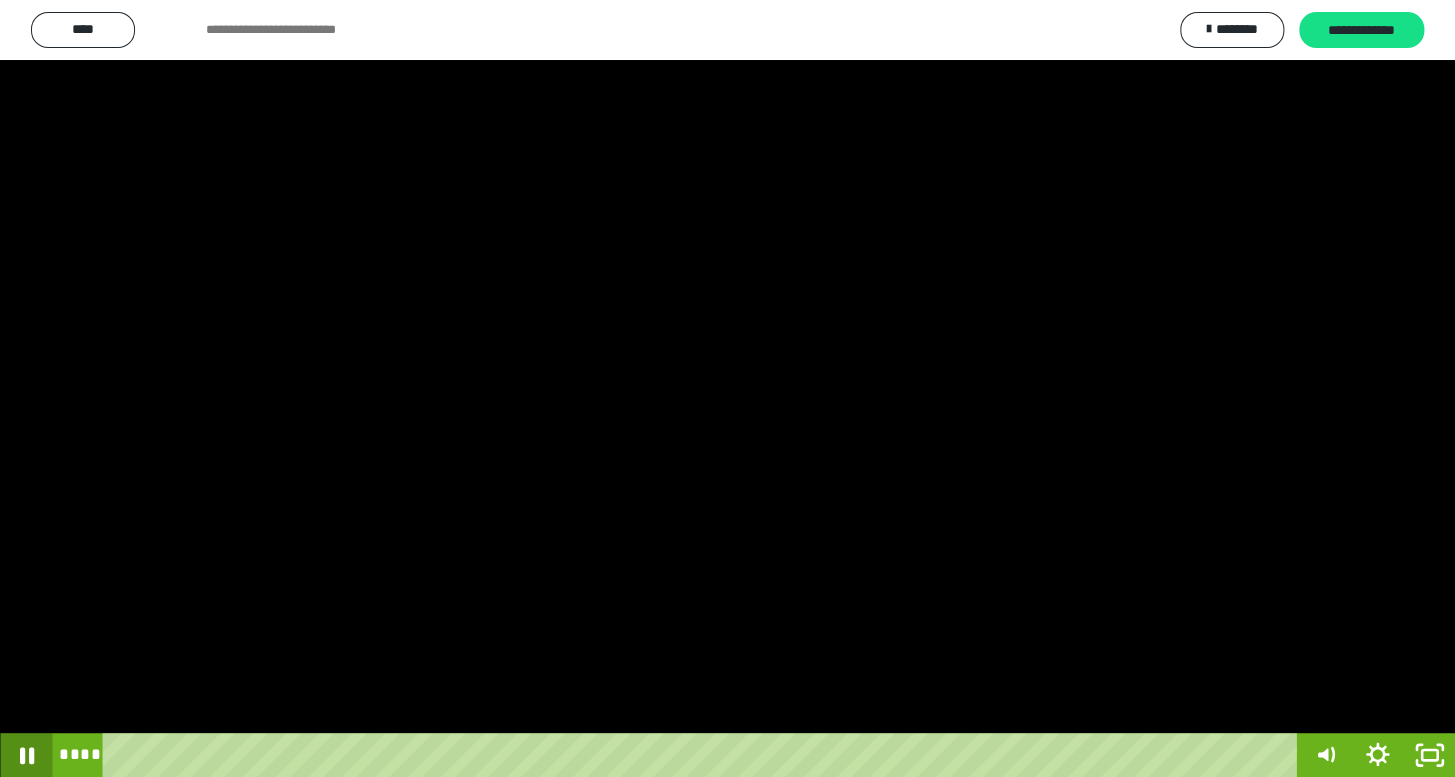 click 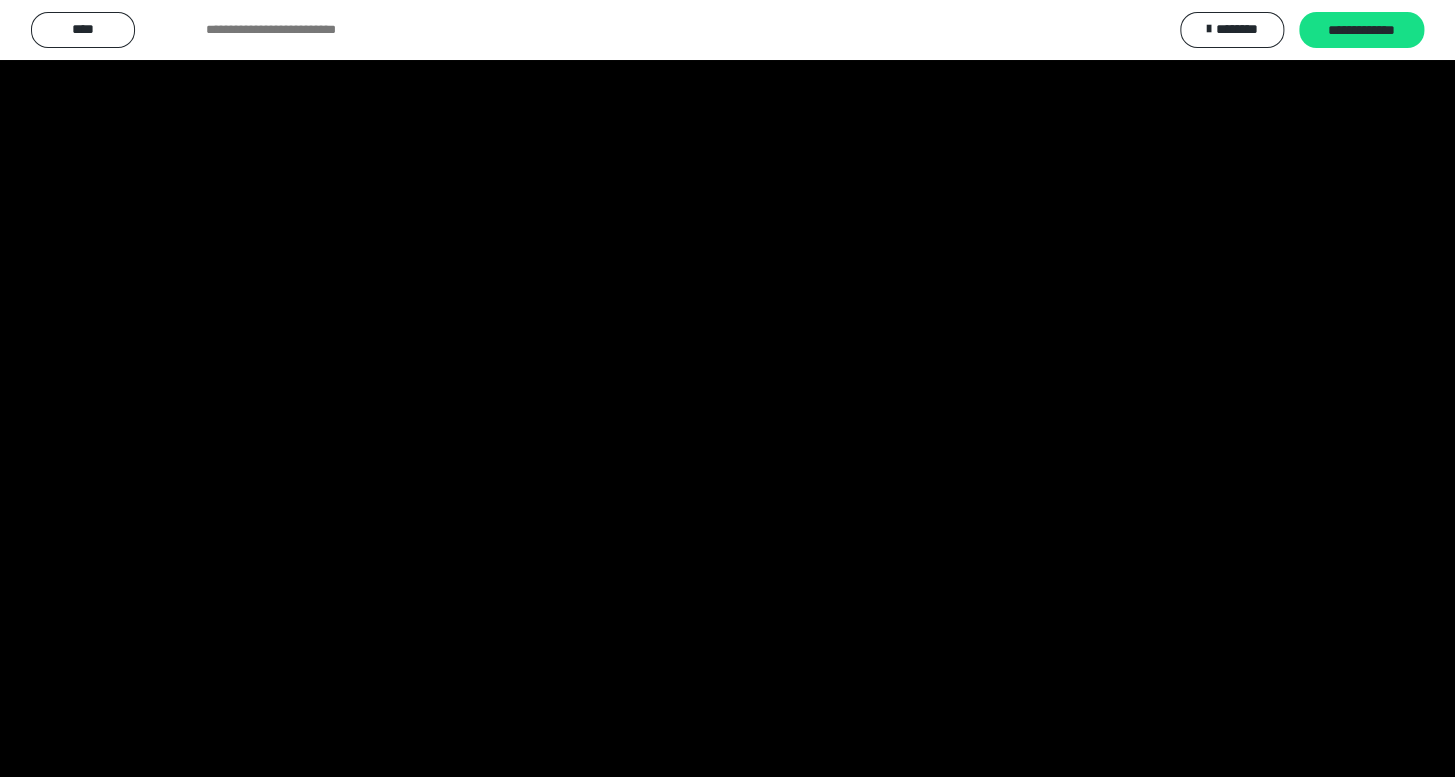 click at bounding box center (727, 388) 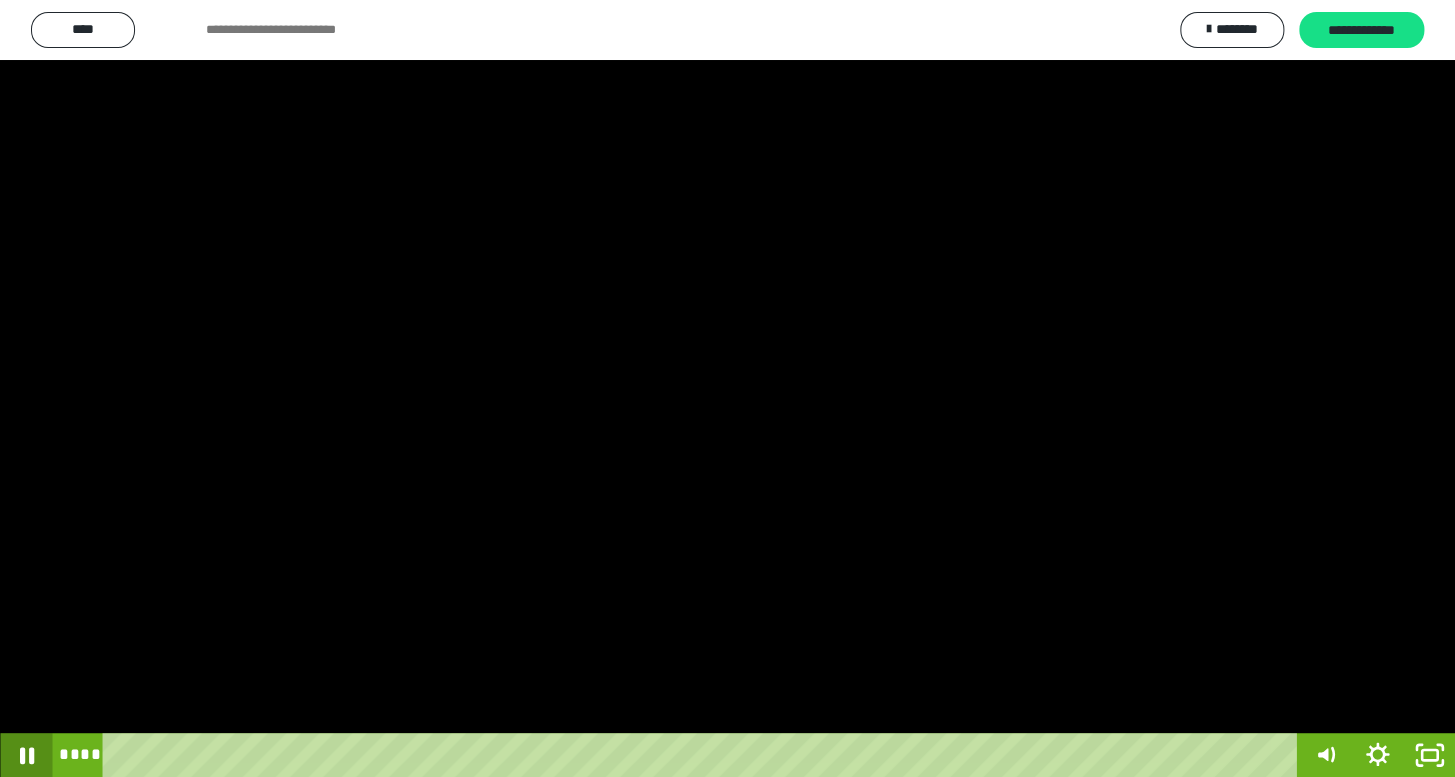 click 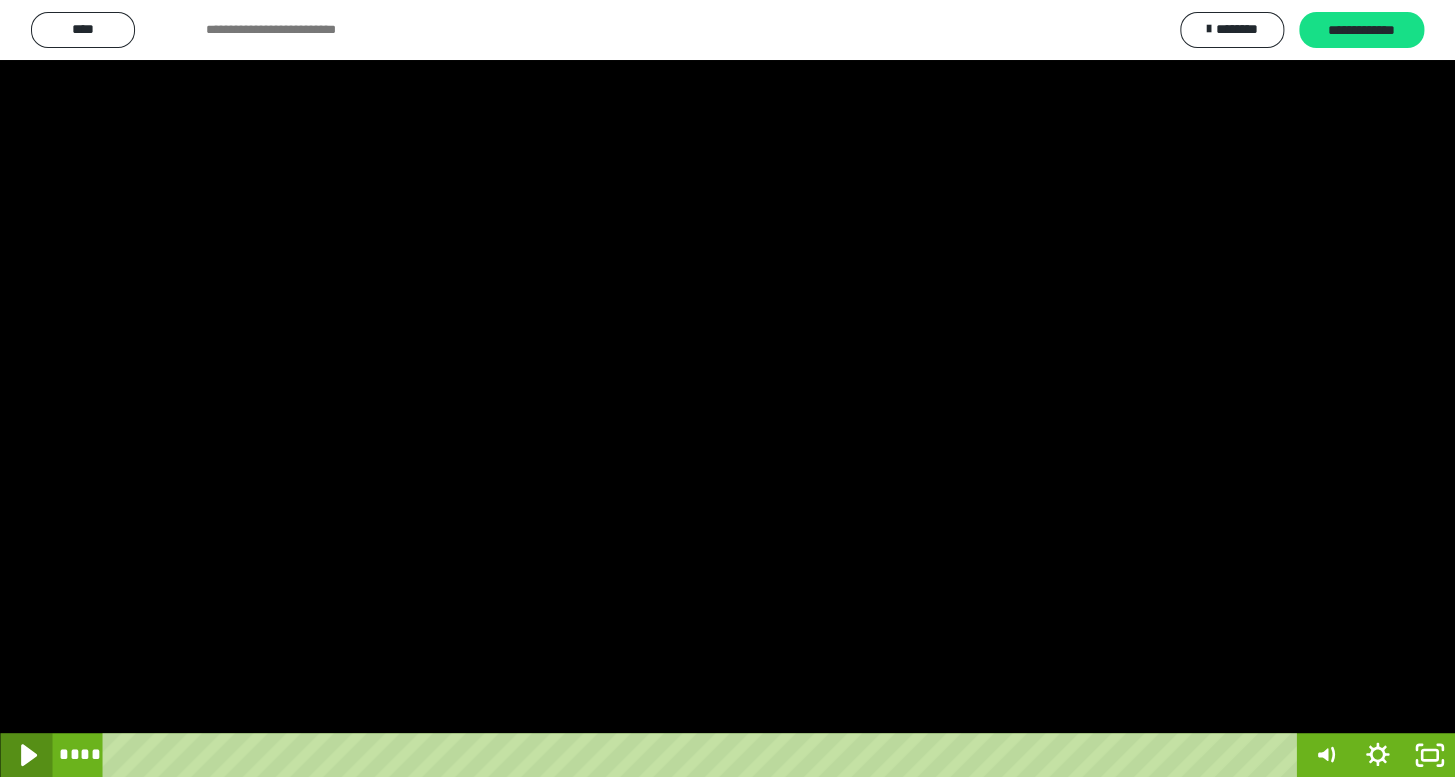 click 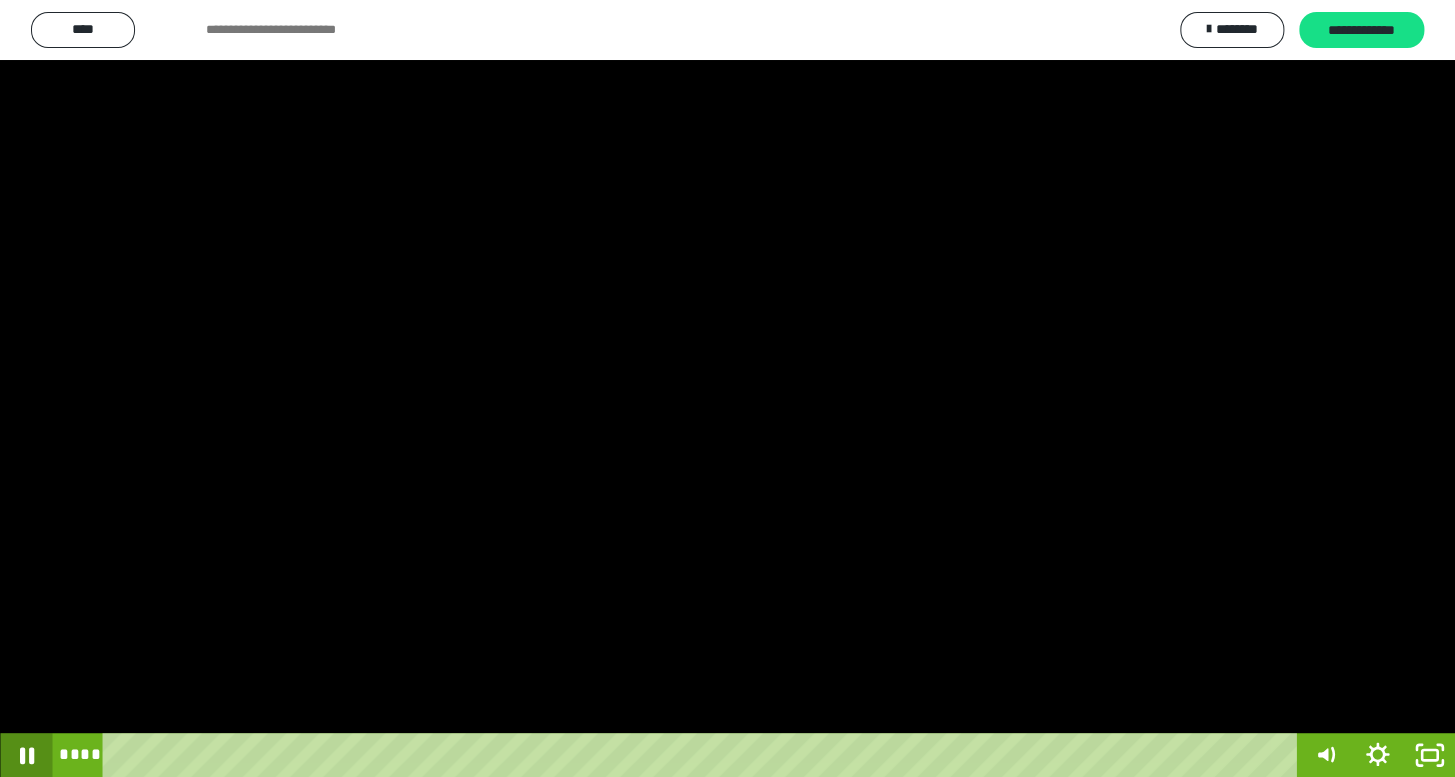 click 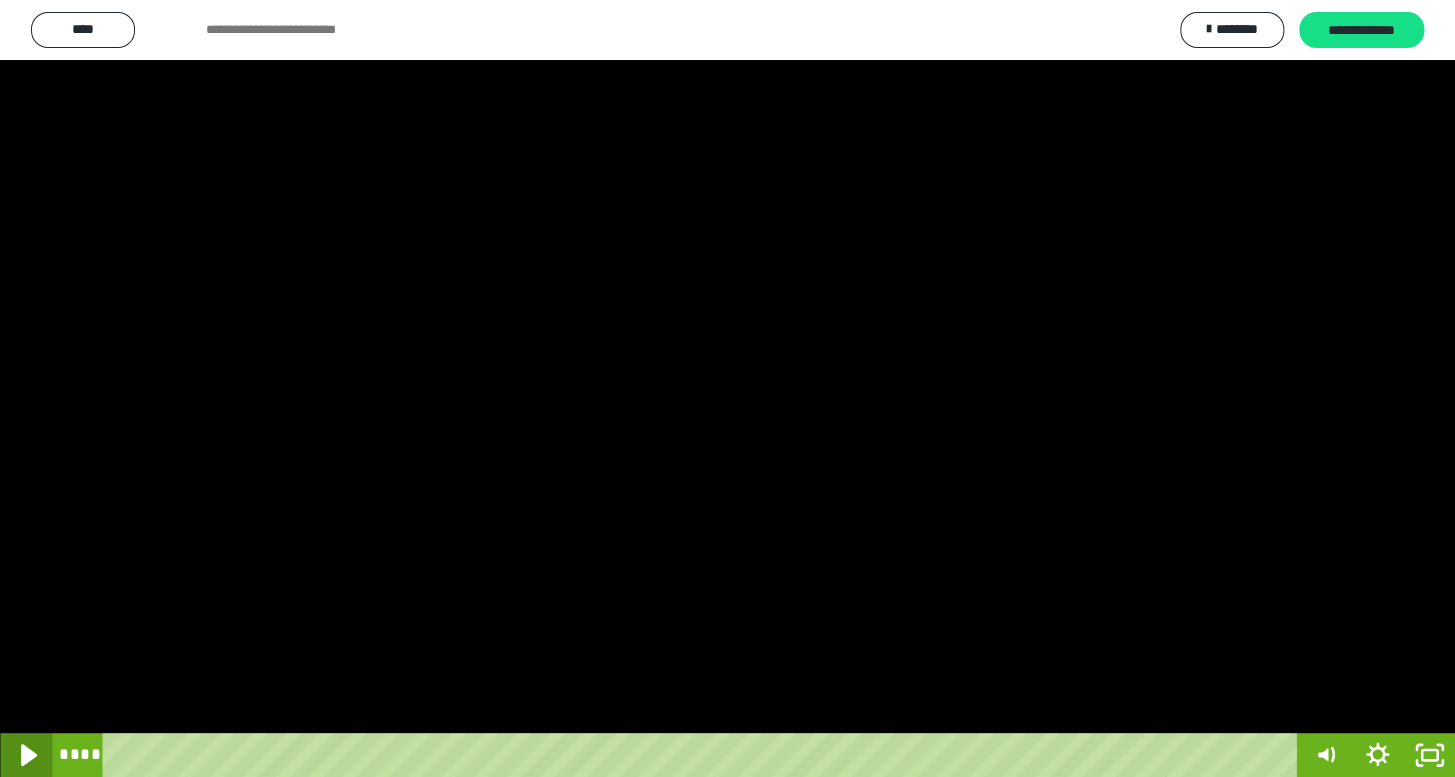 click 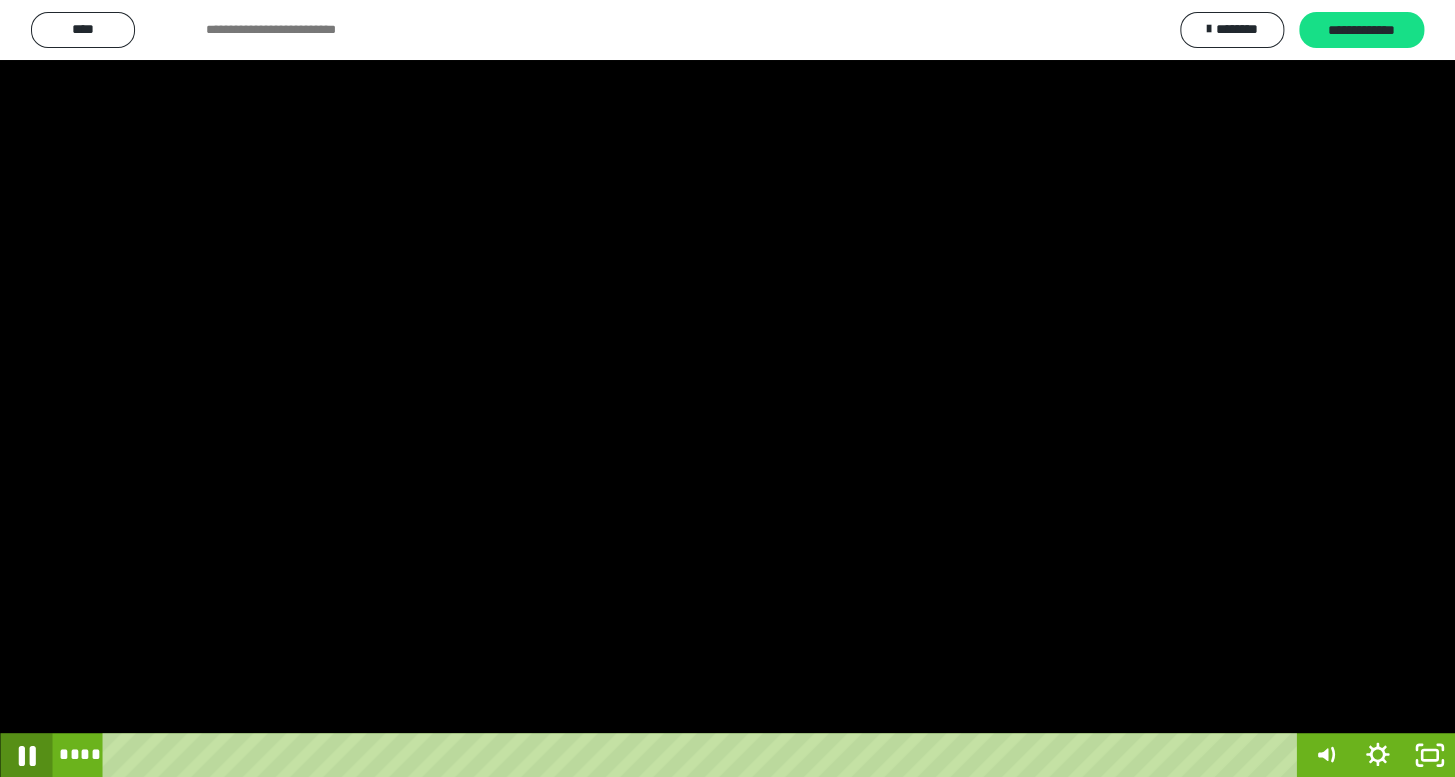 click 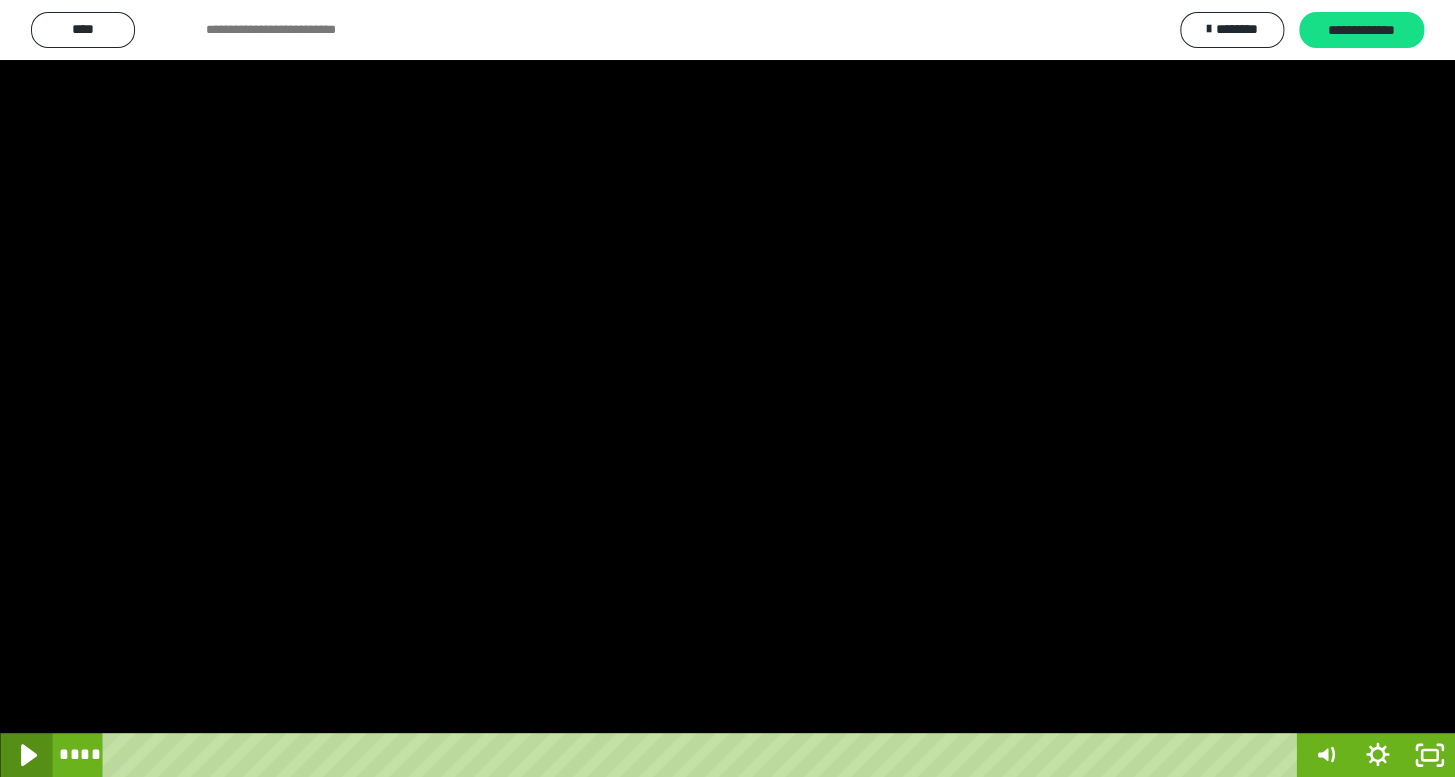 click 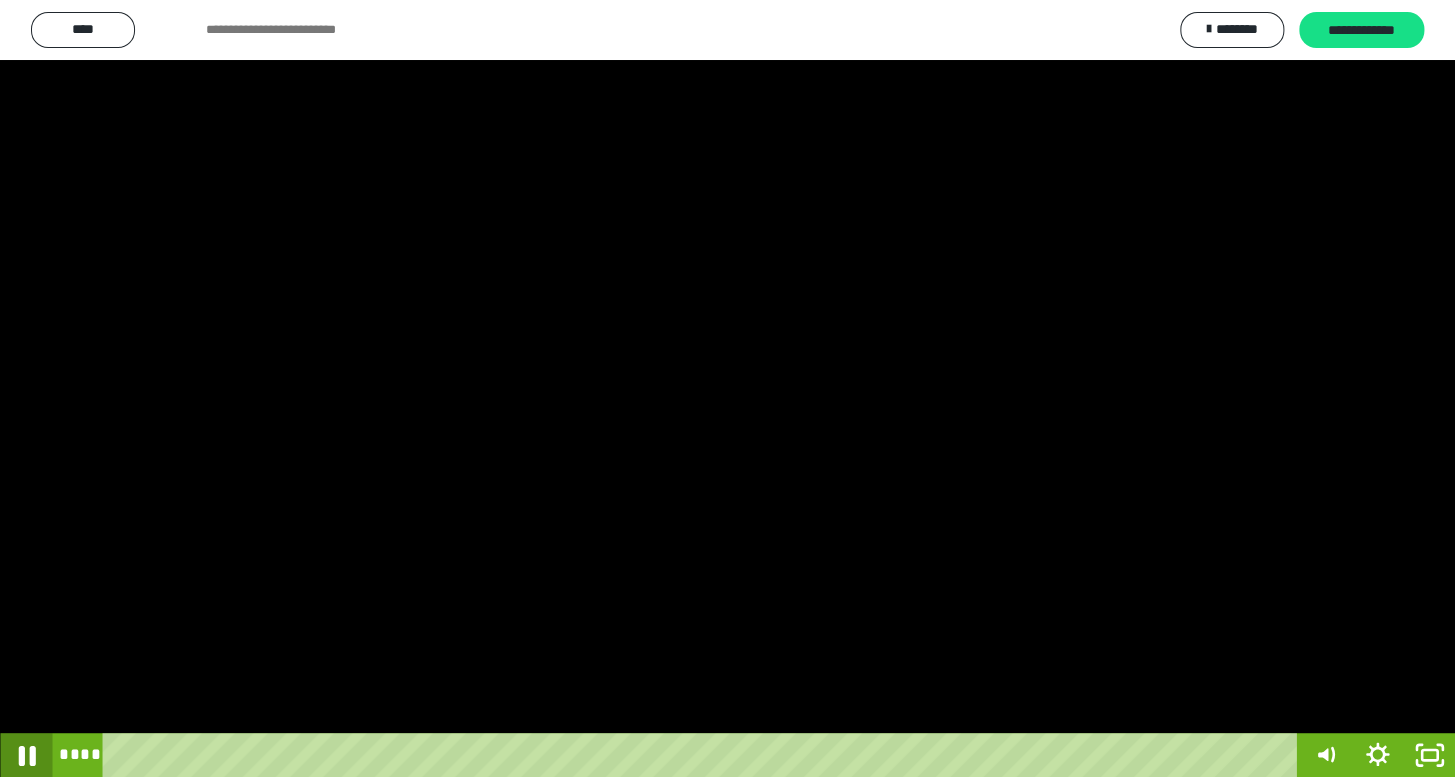 click 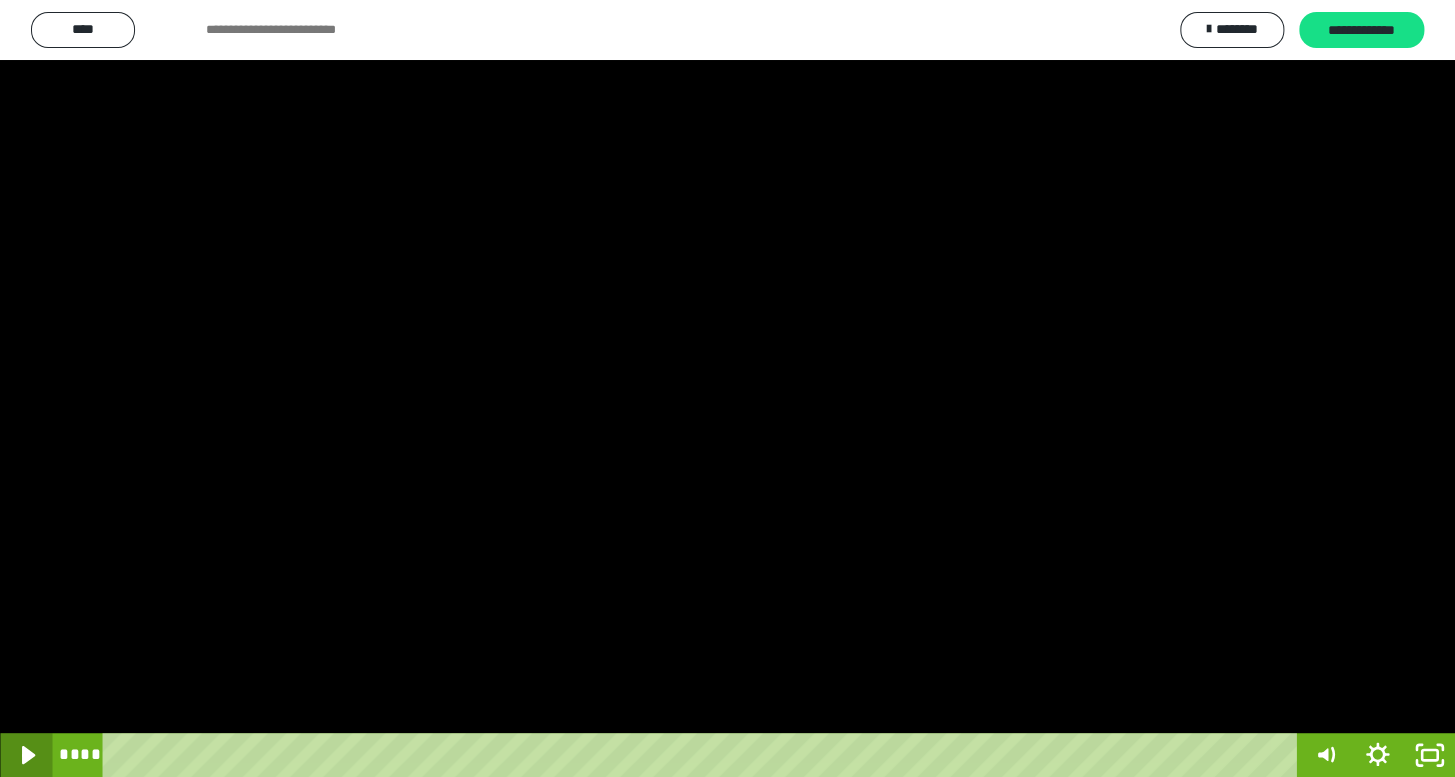 click 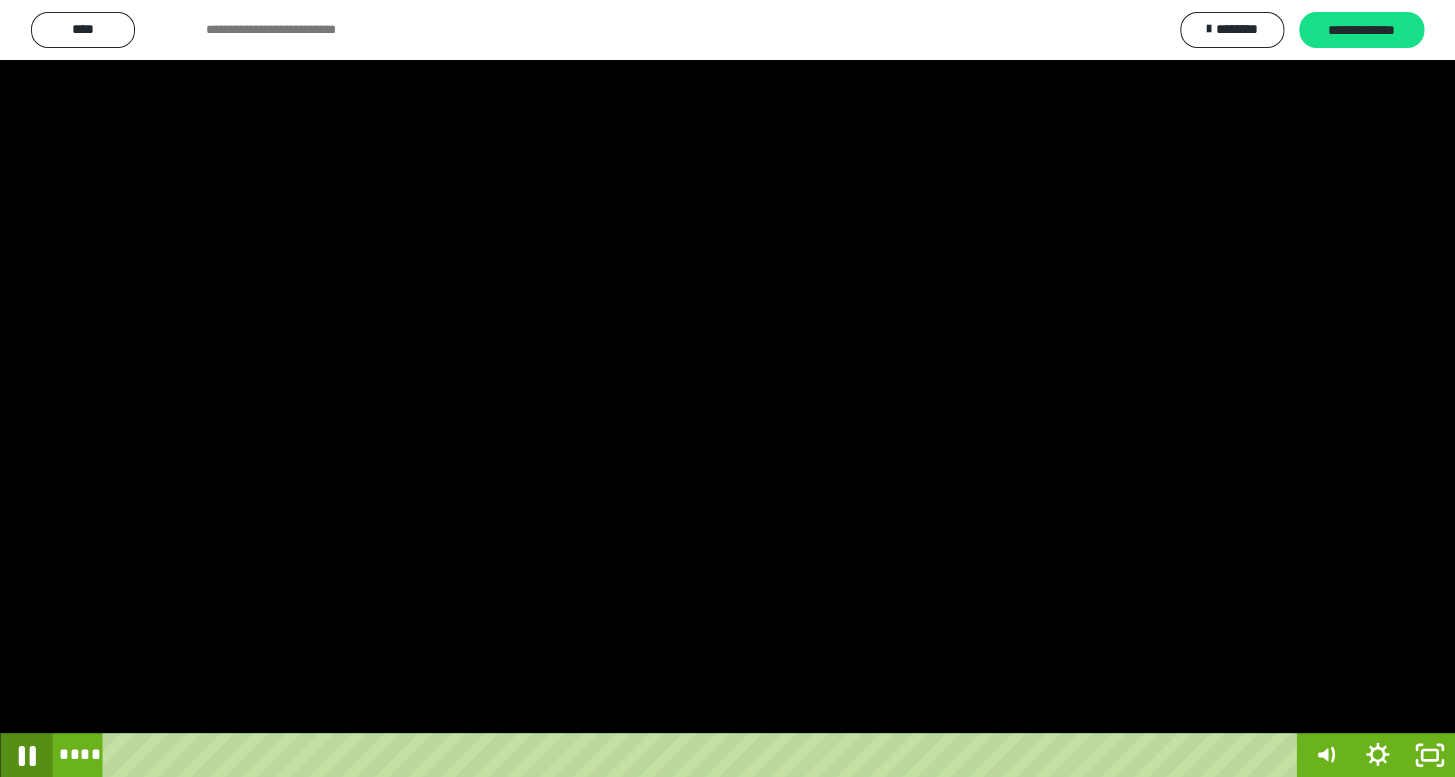 click 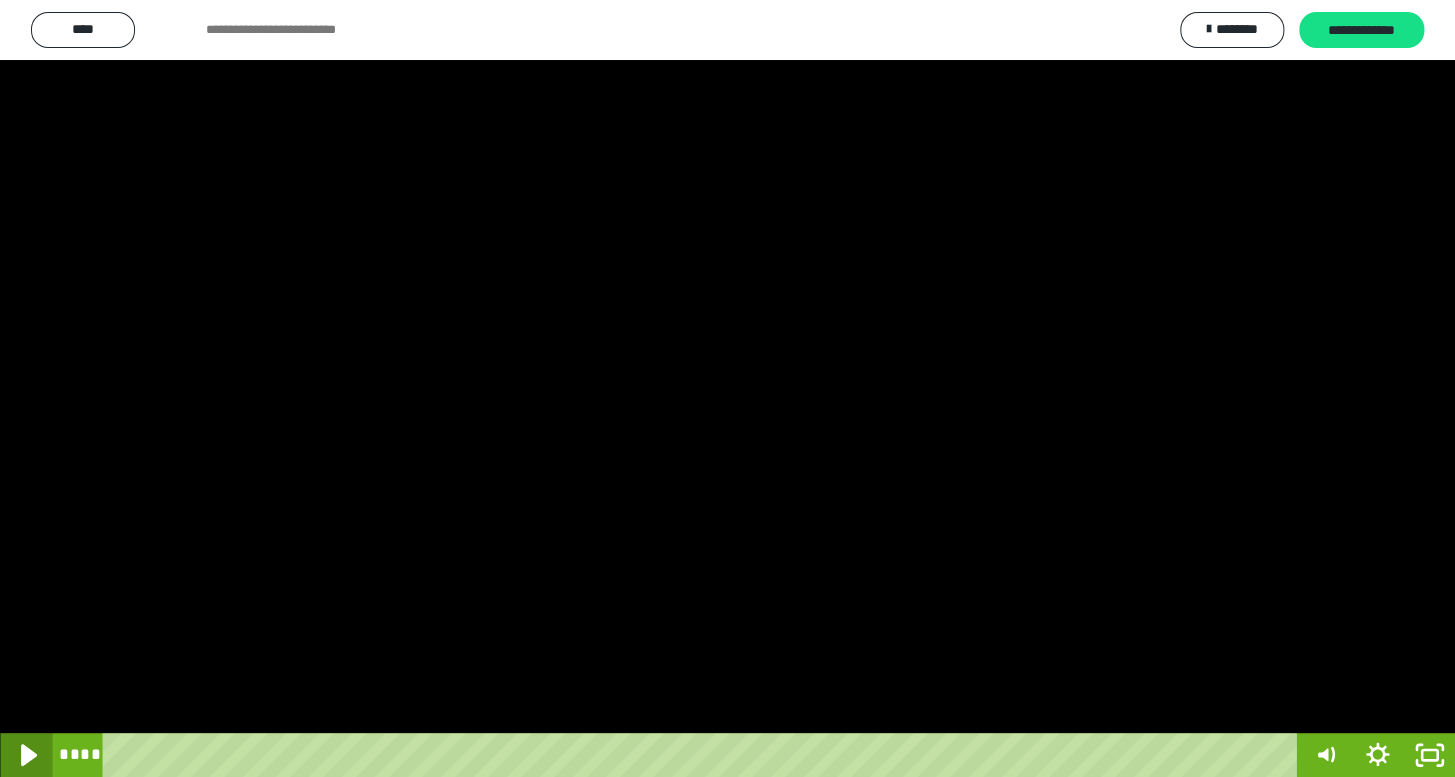 click 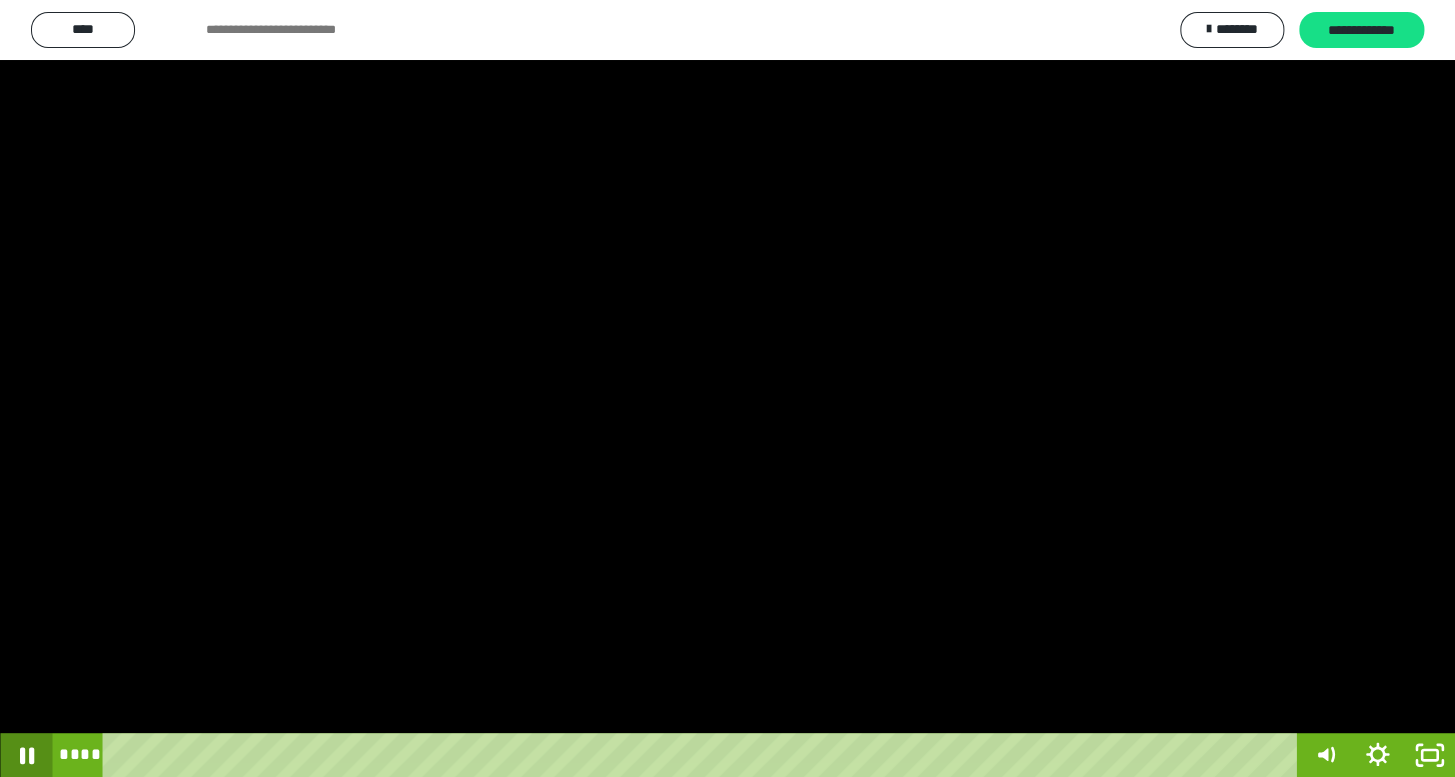 click 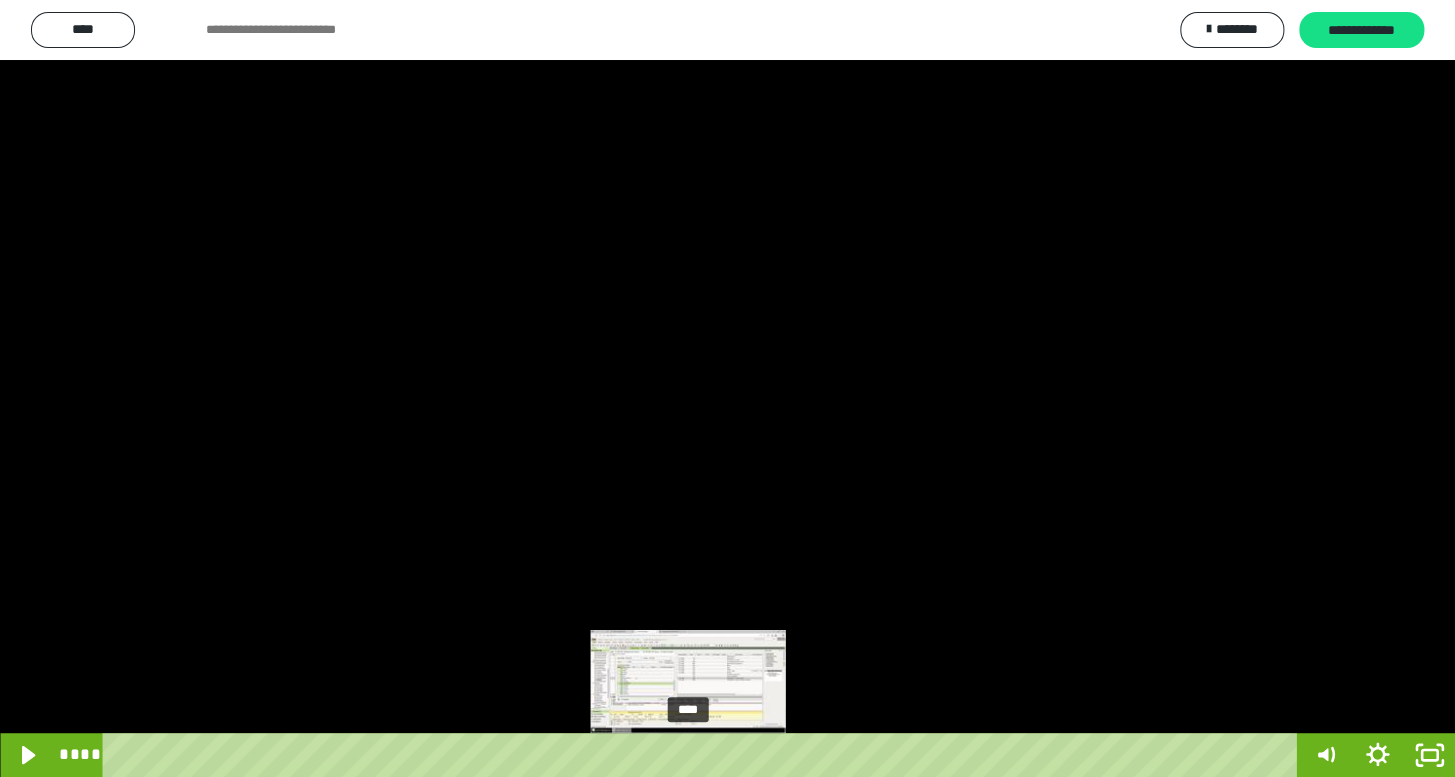 click on "****" at bounding box center (704, 755) 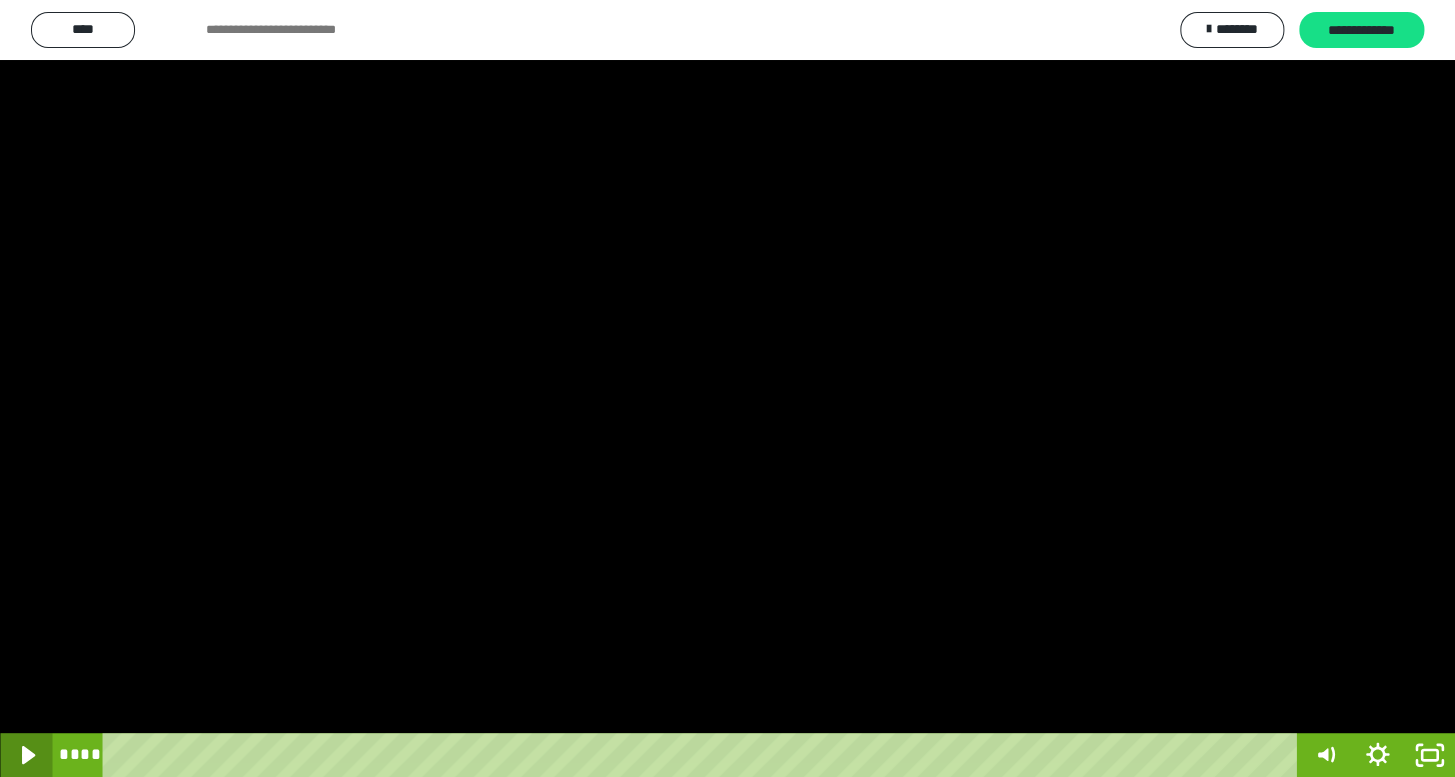 click 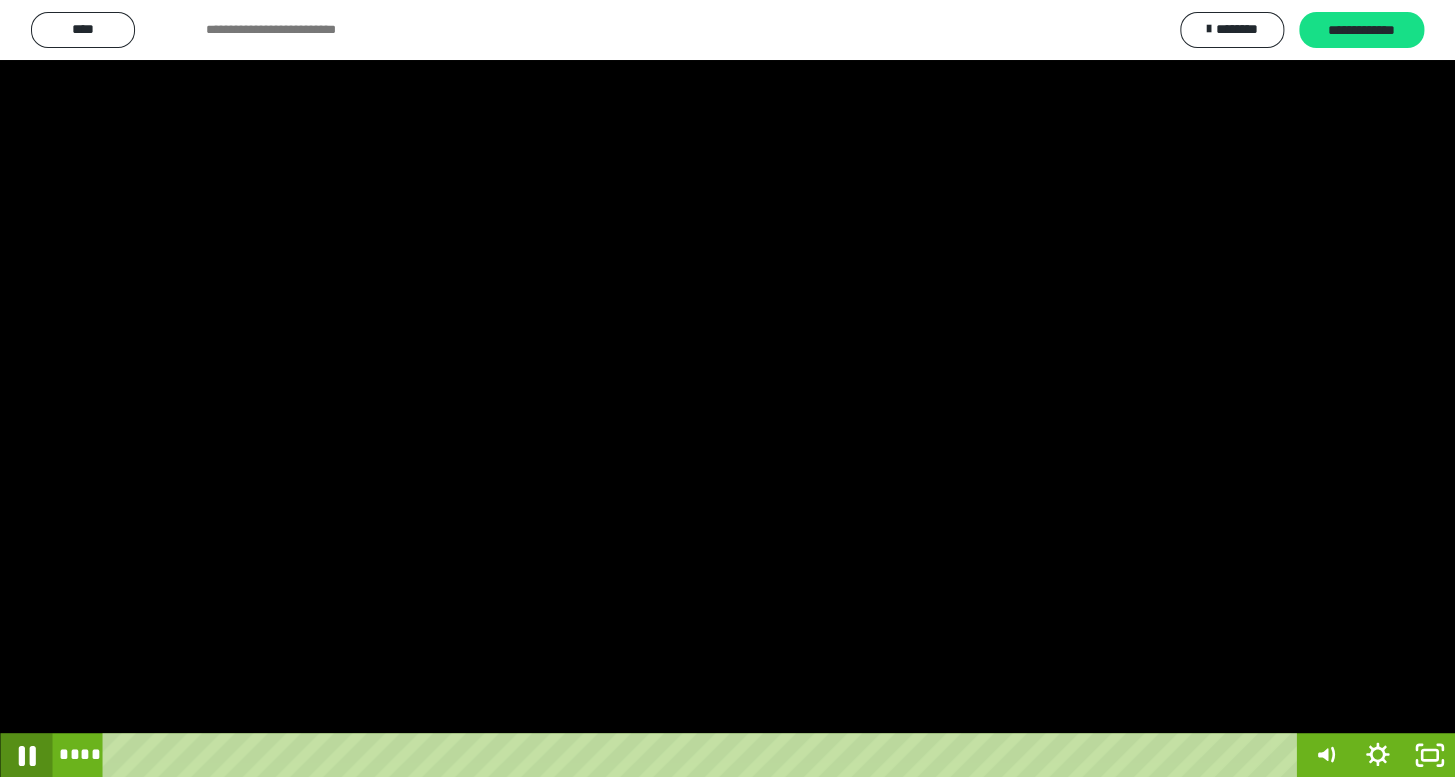 click 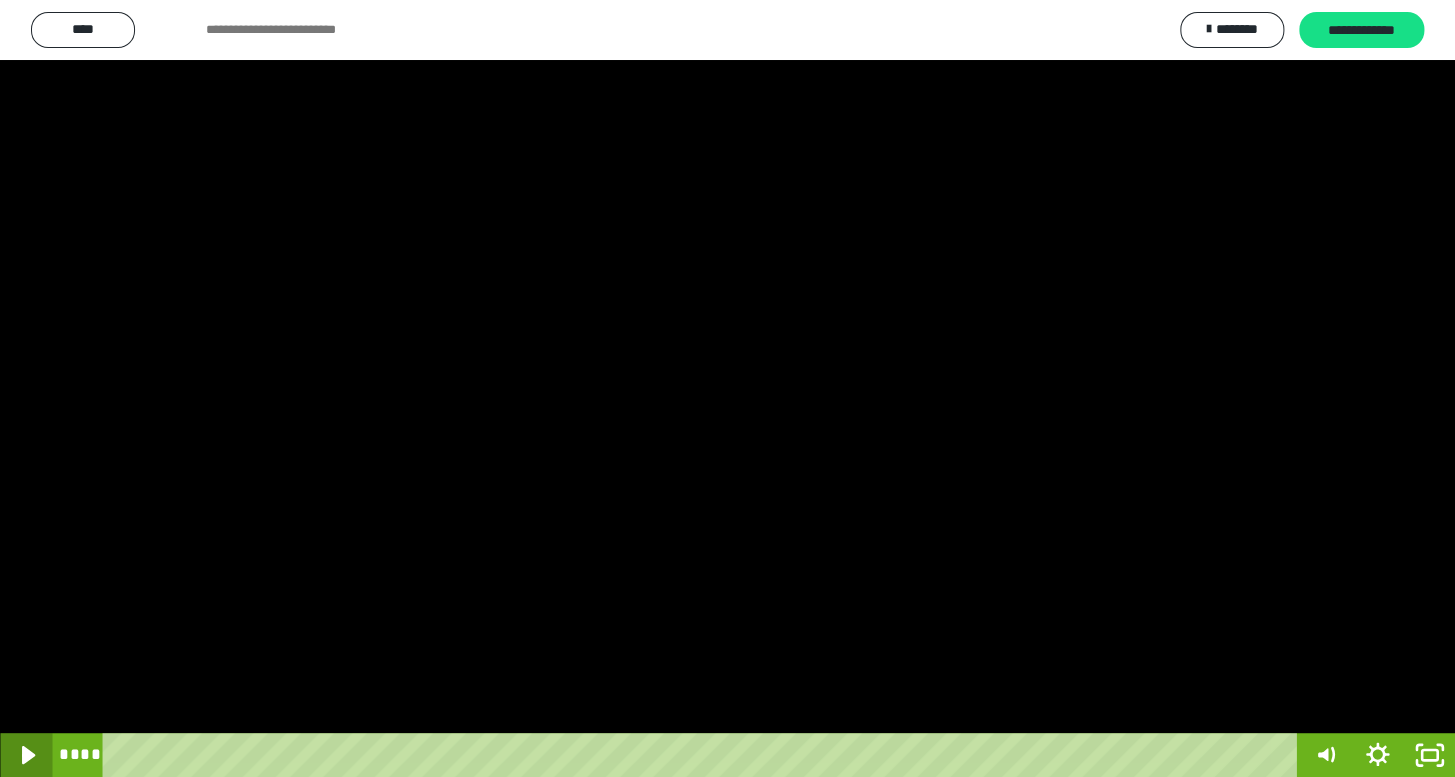 click 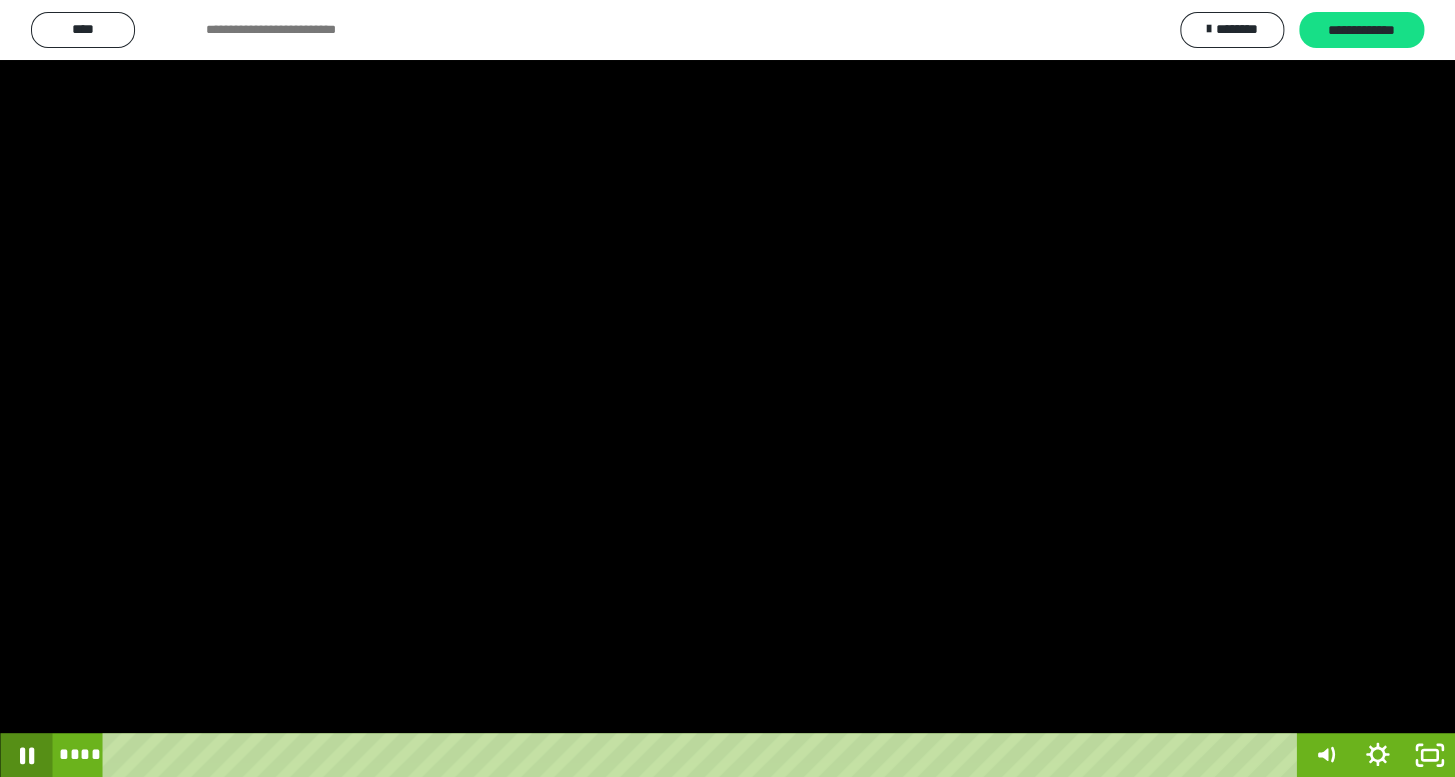 click 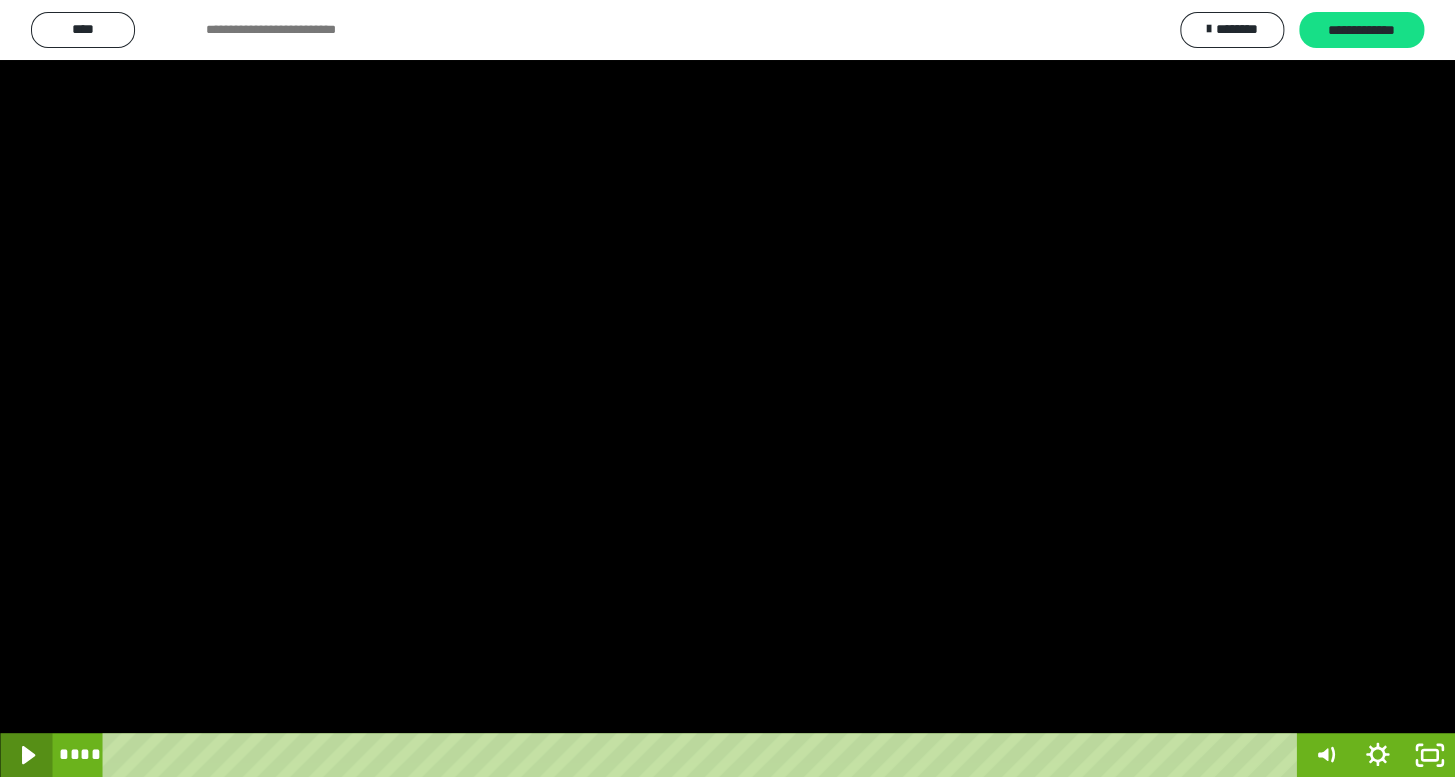click 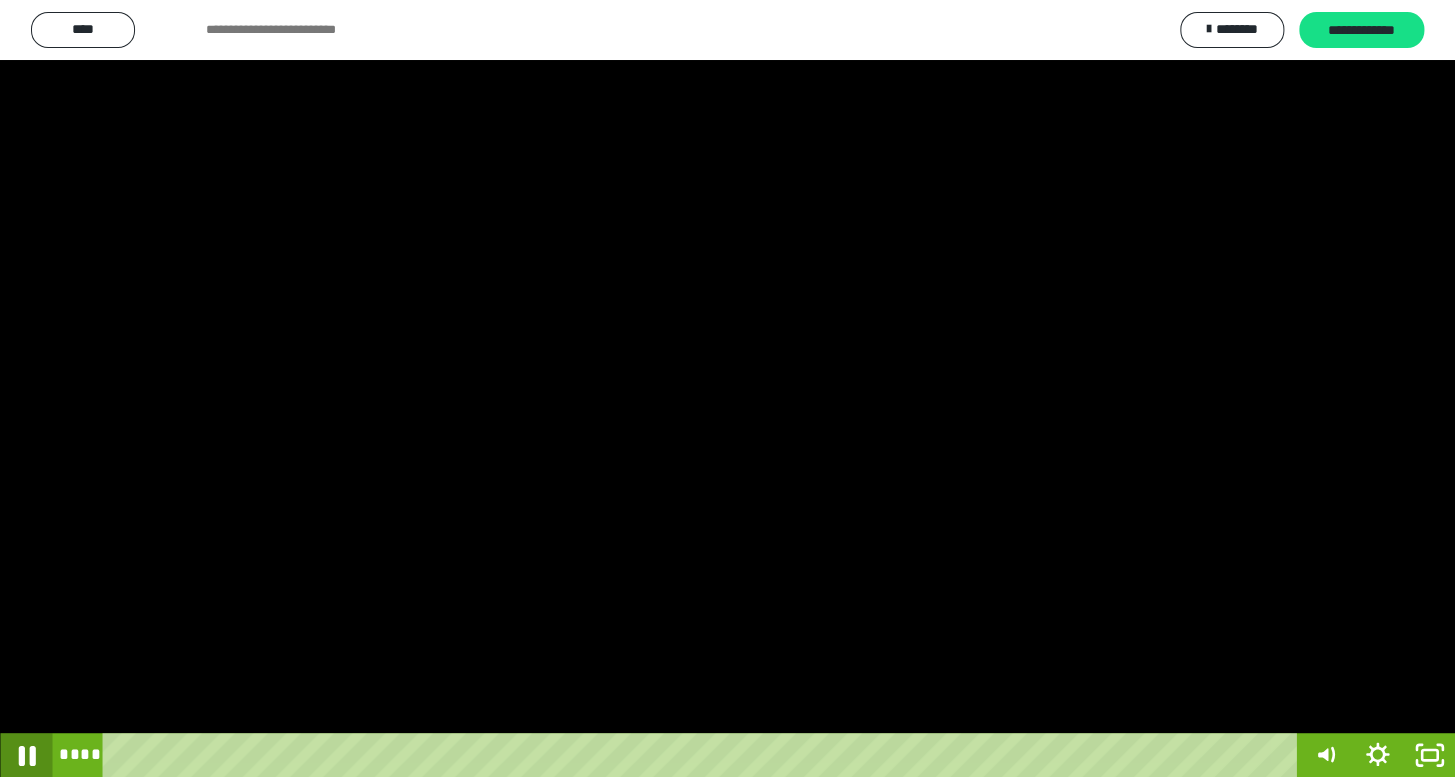 click 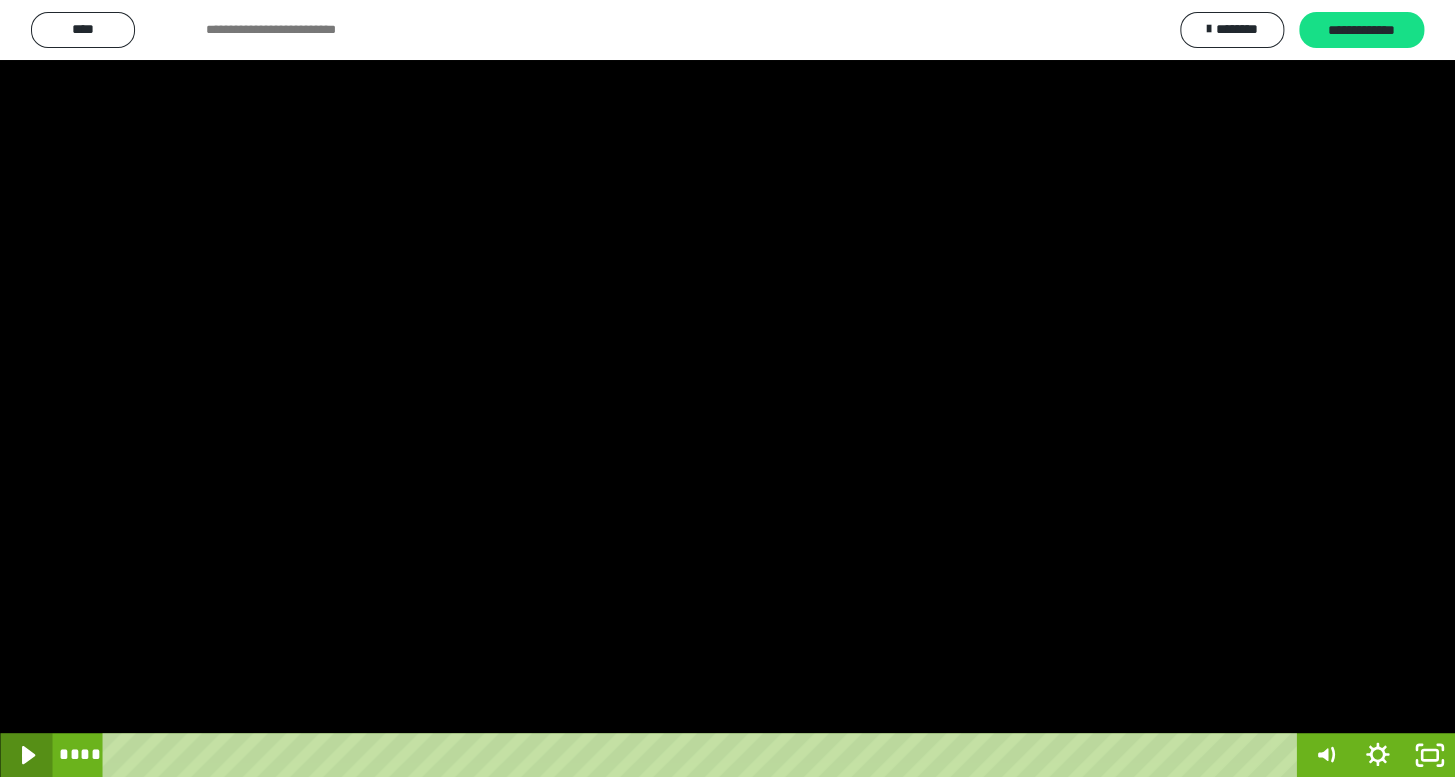 click 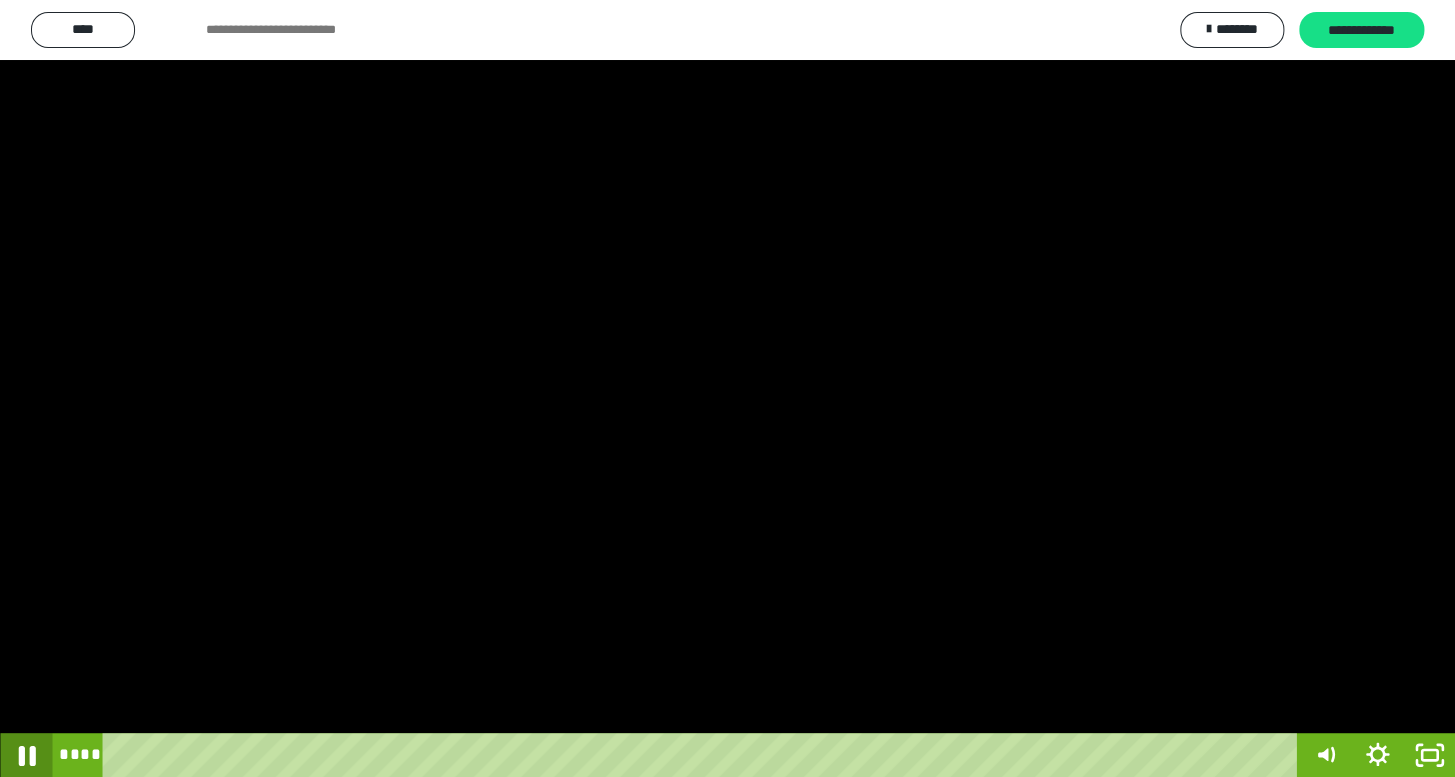 click 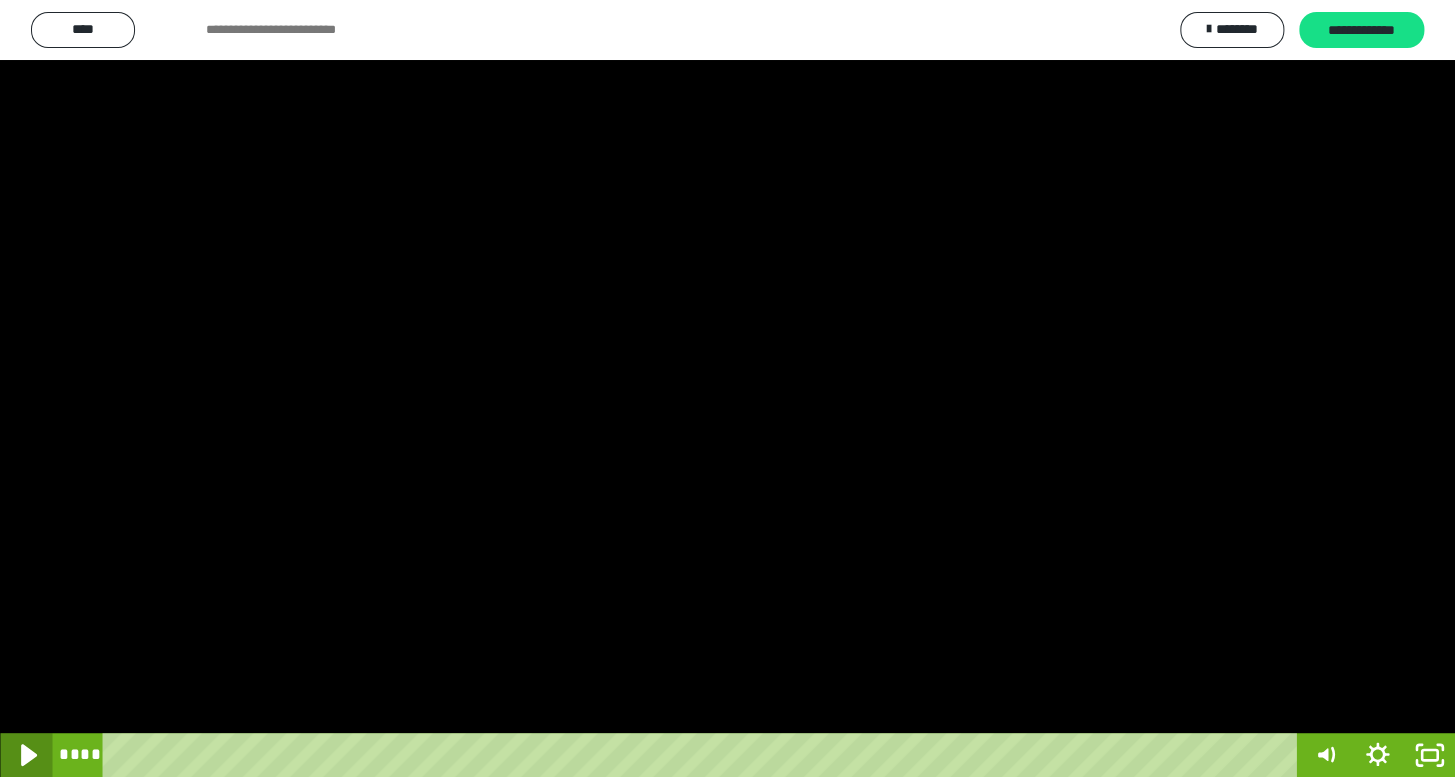click 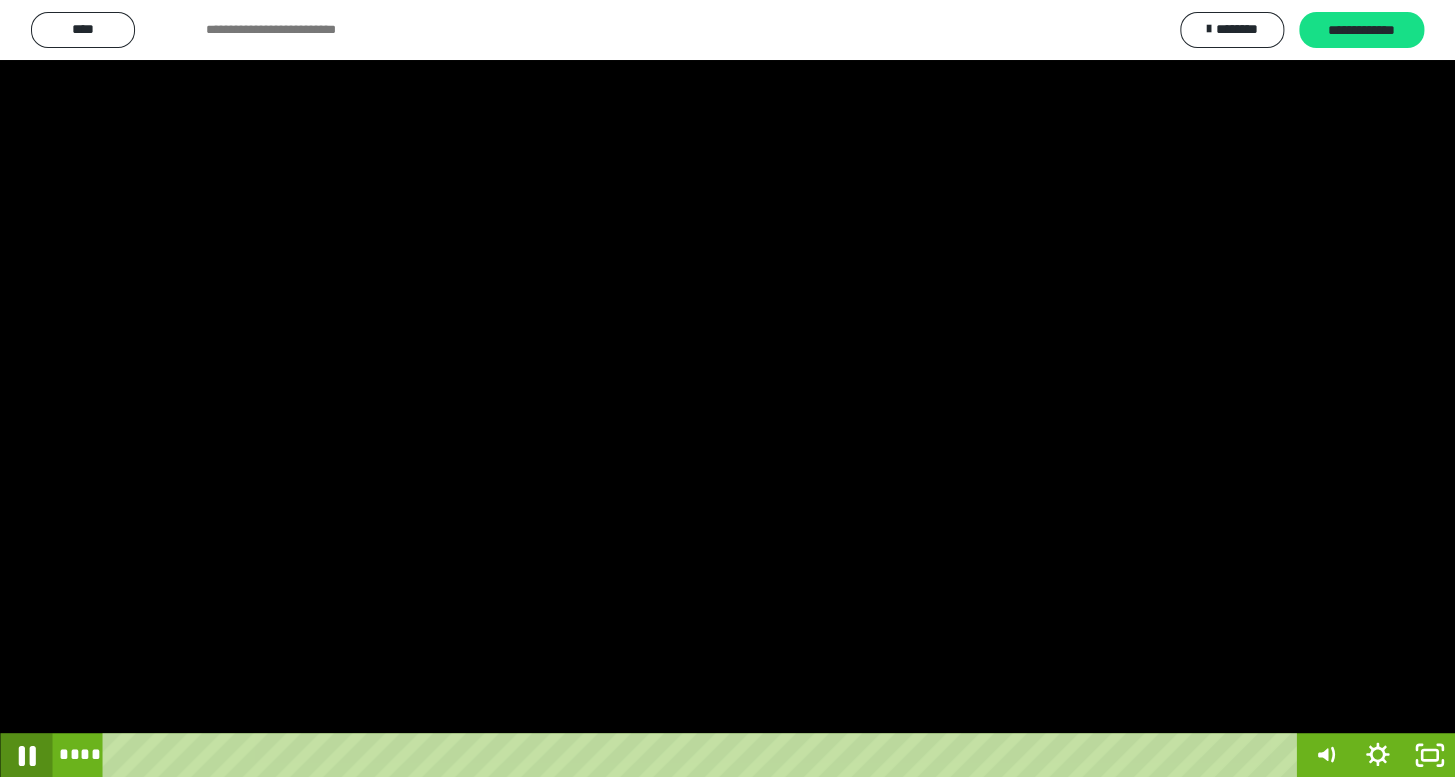 click 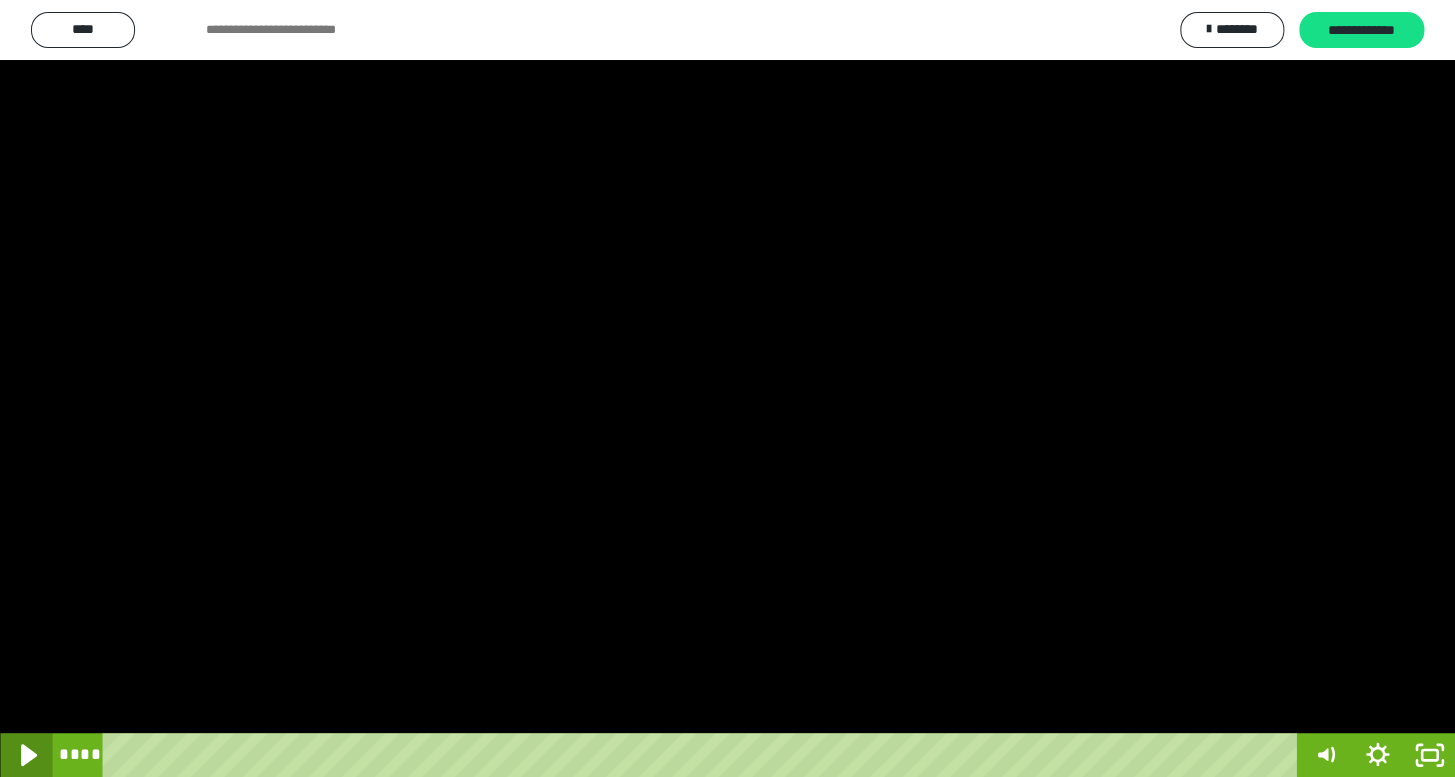click 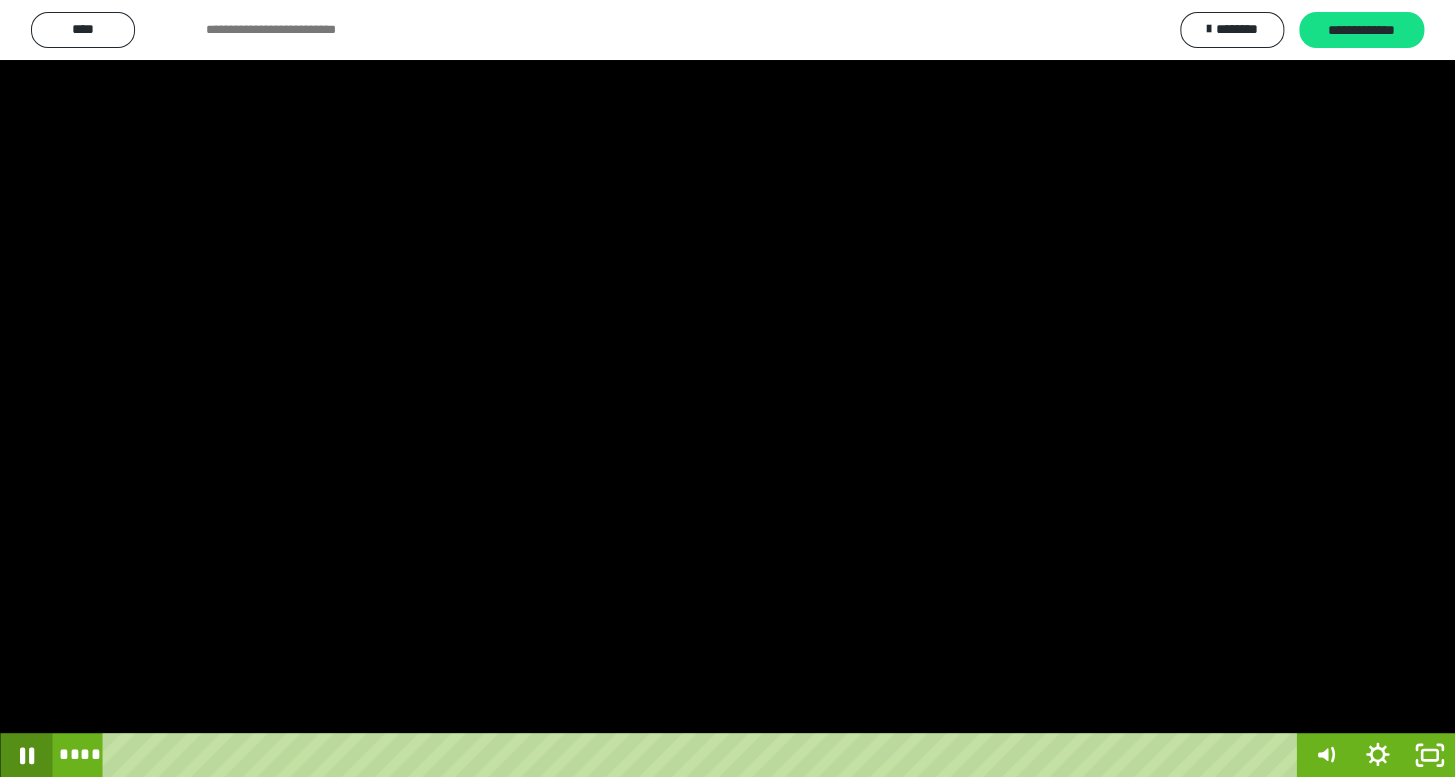 click 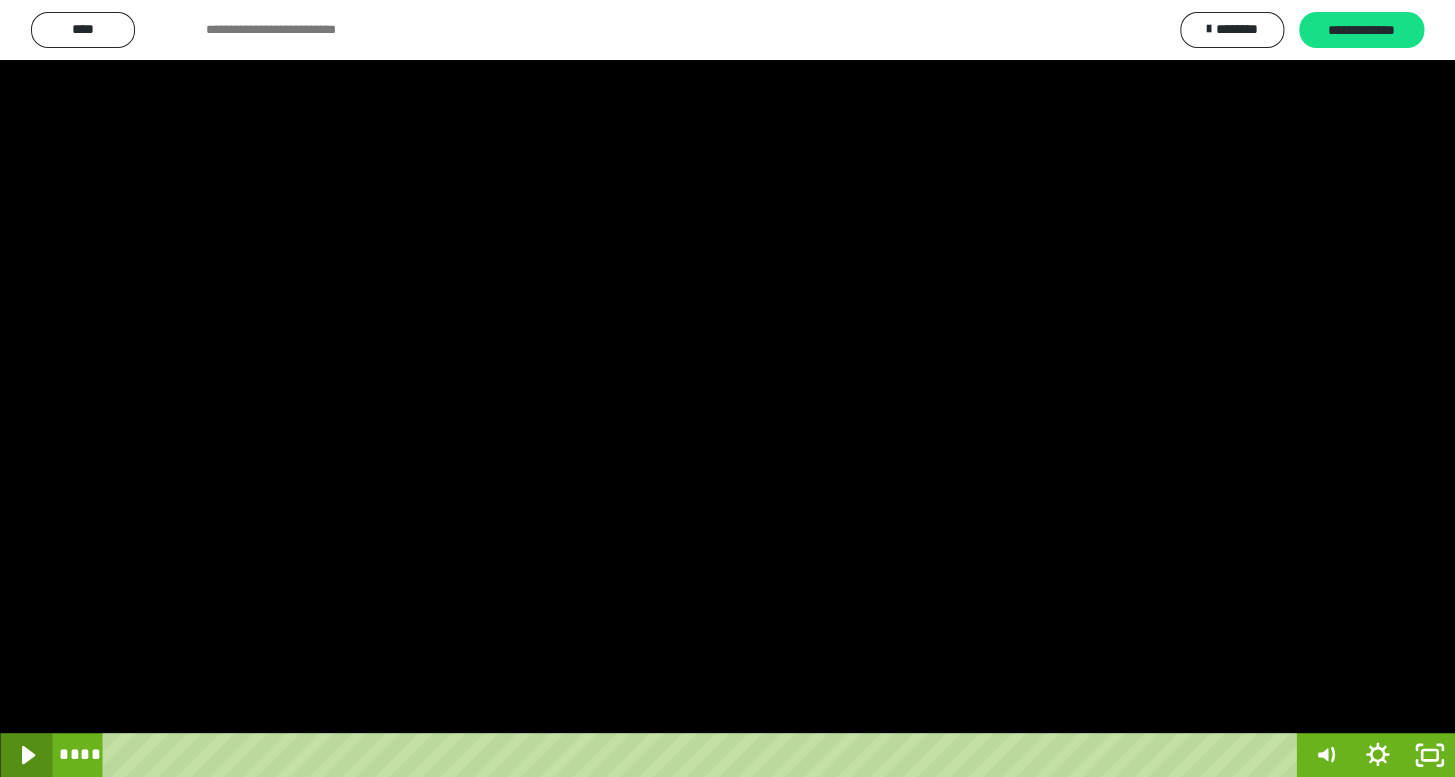 click 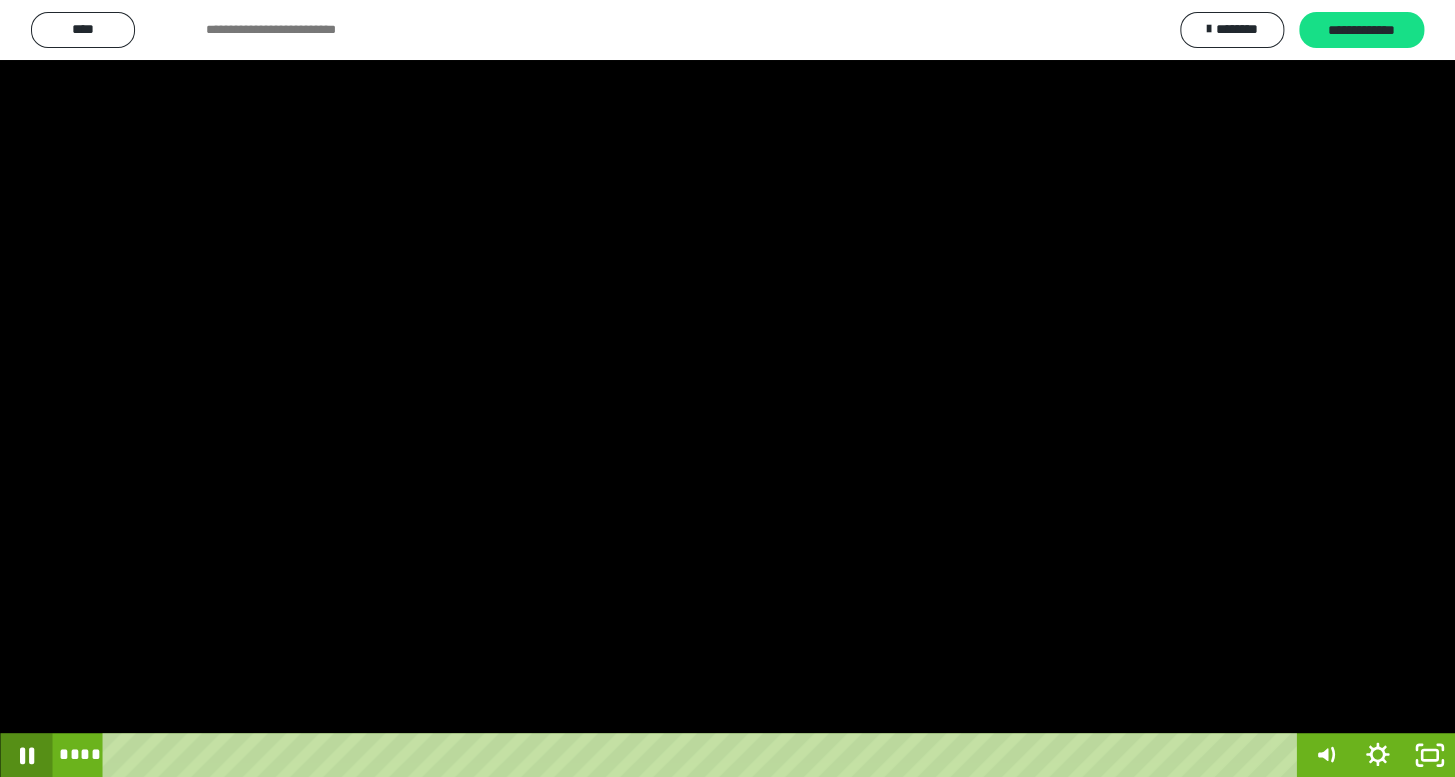 click 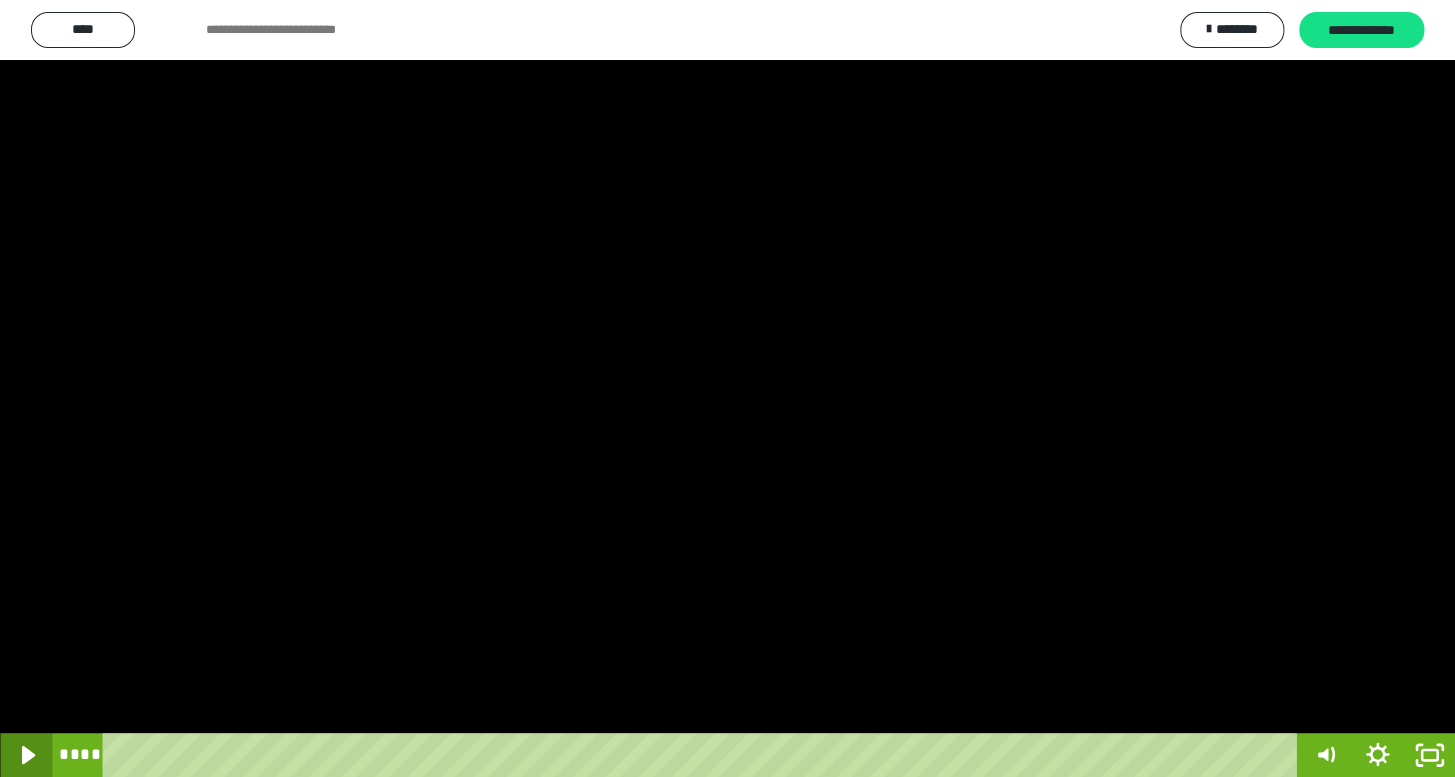 click 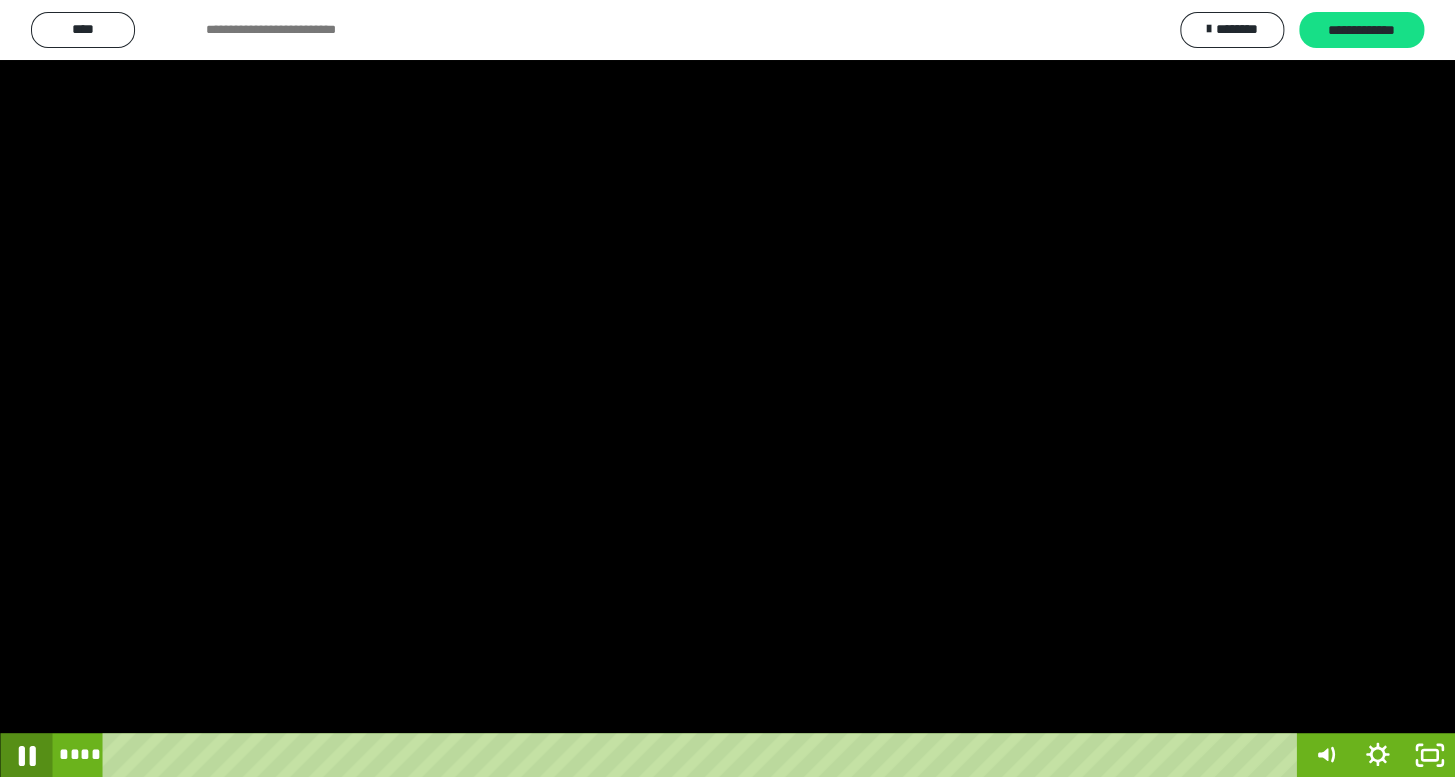 click 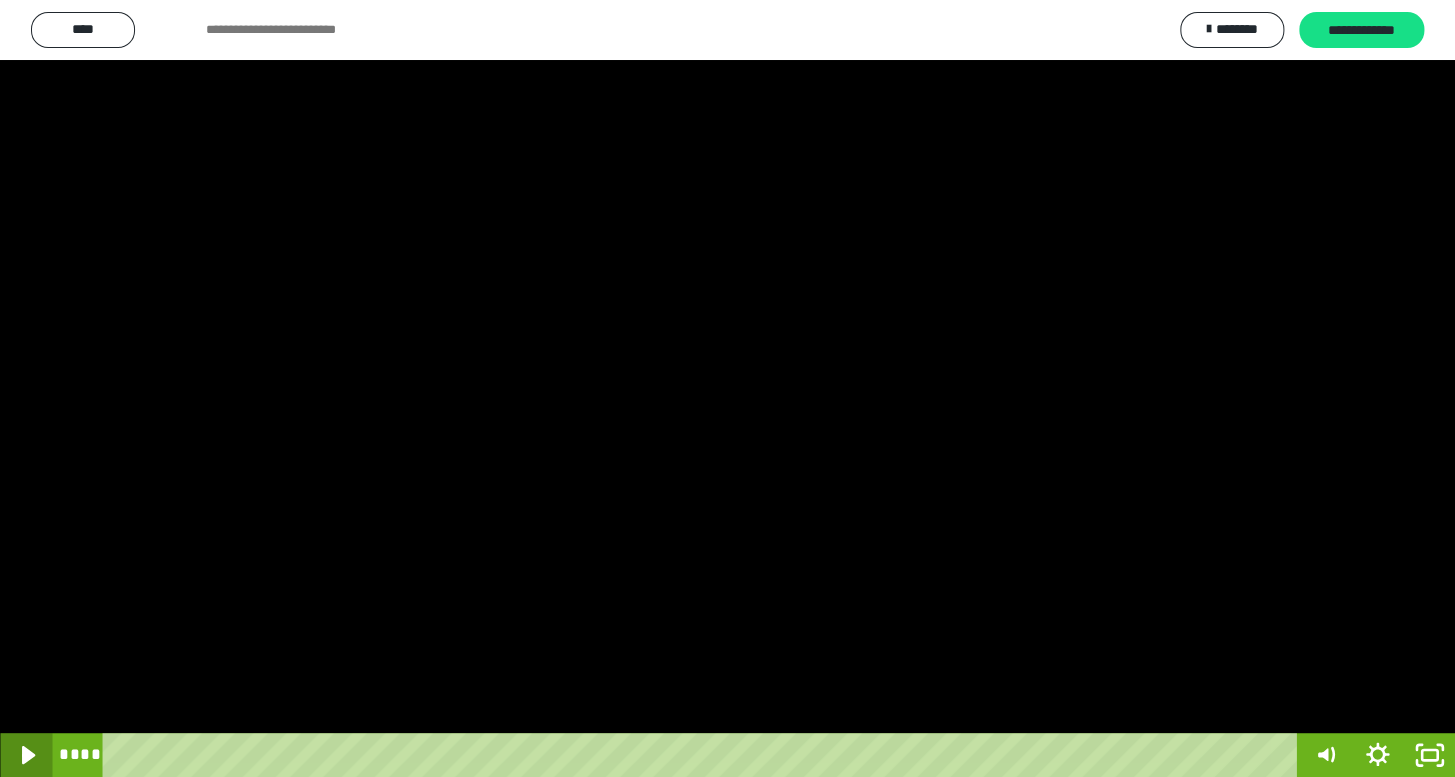 click 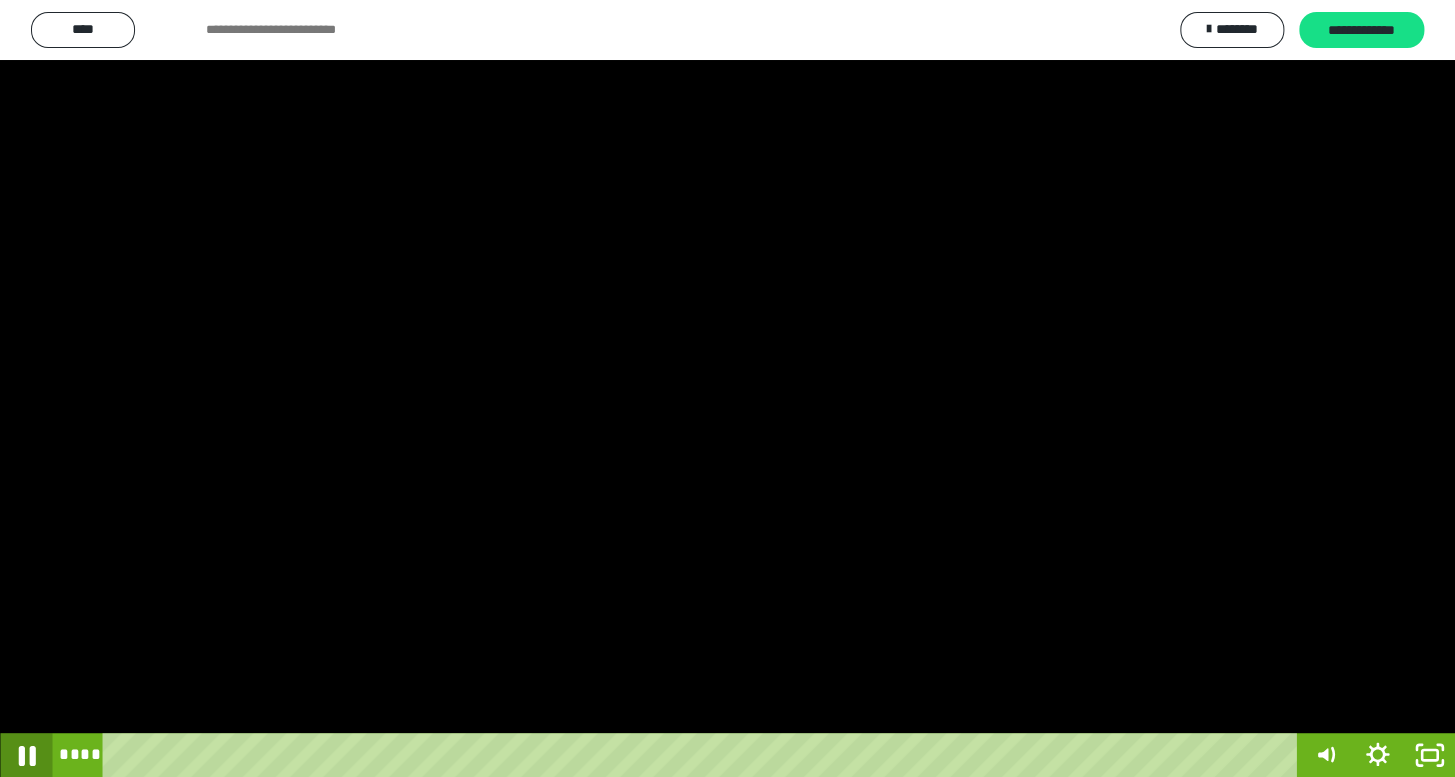 click 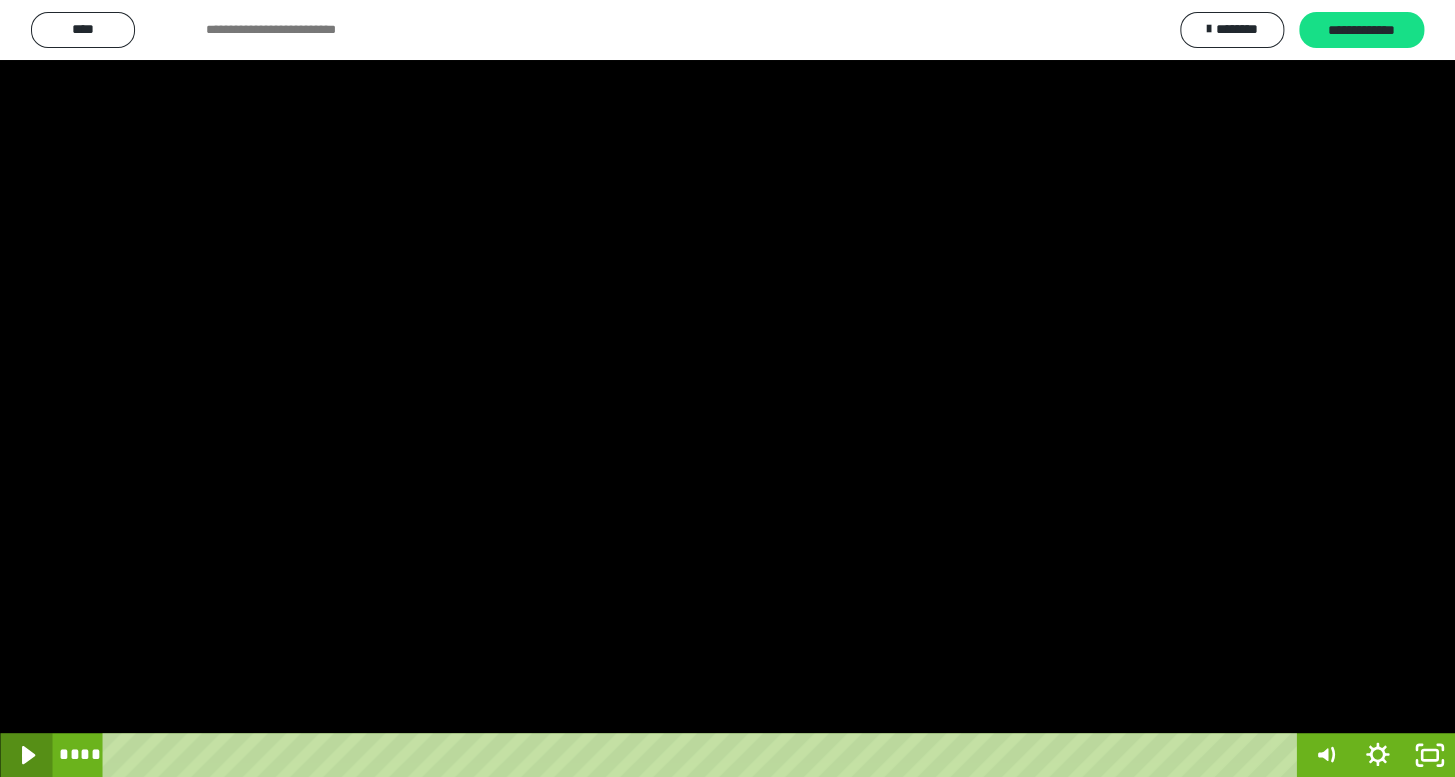 click 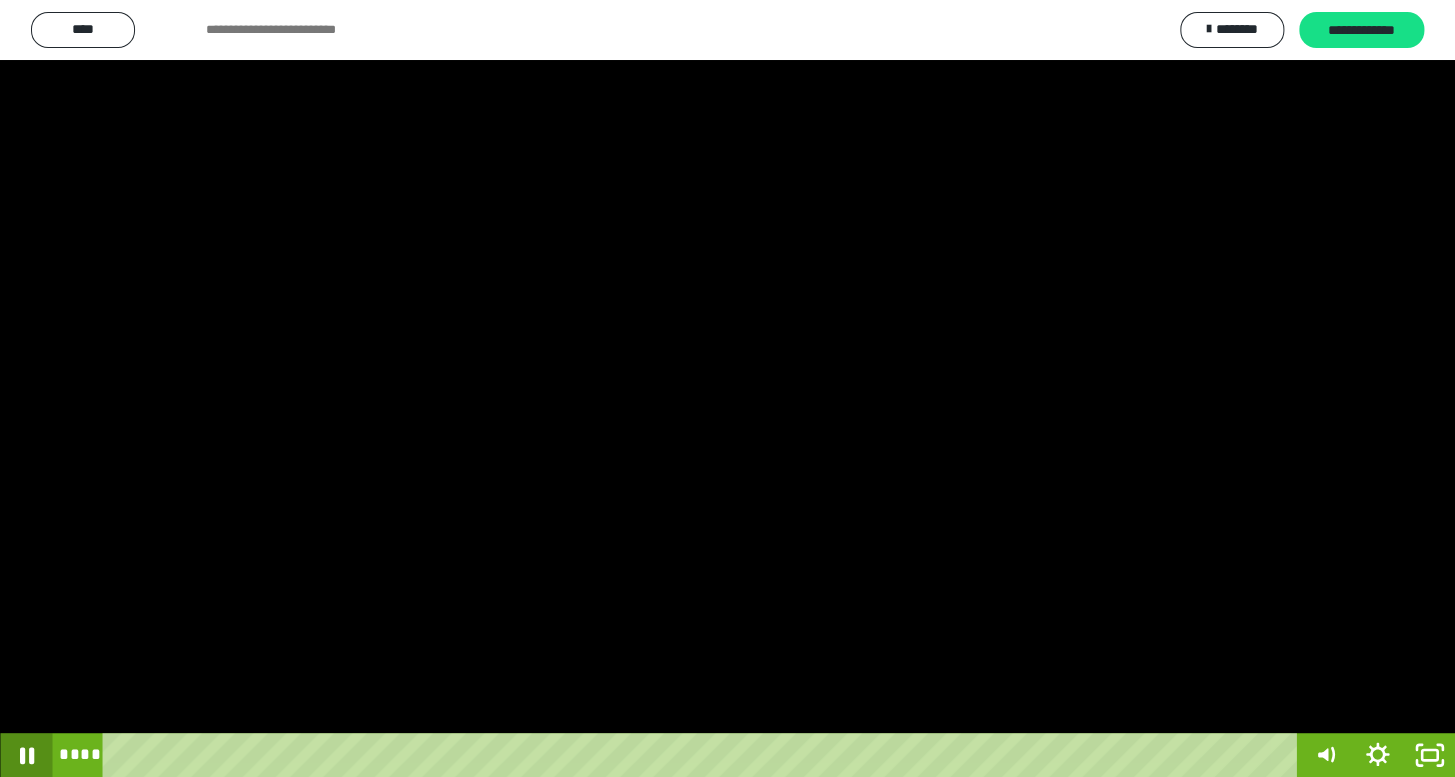click 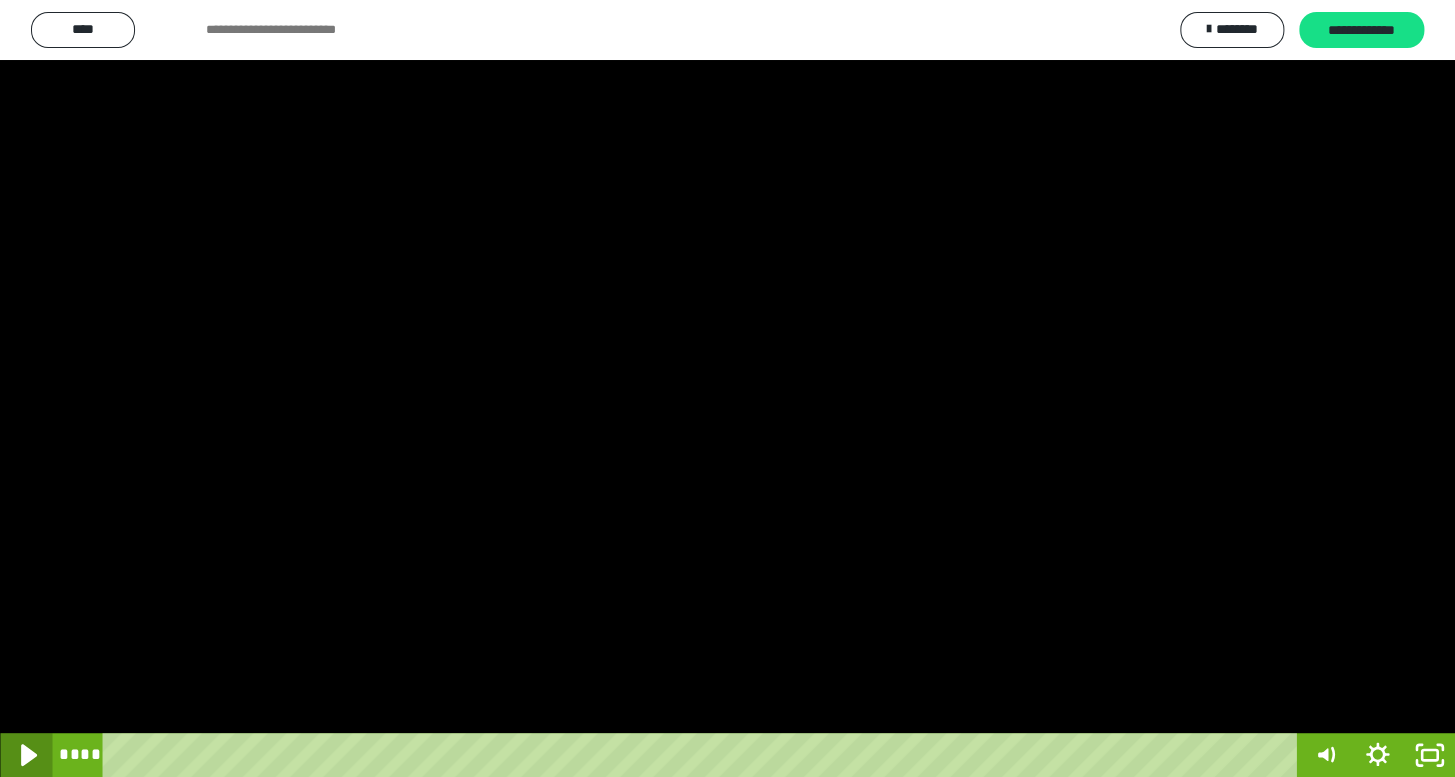 click 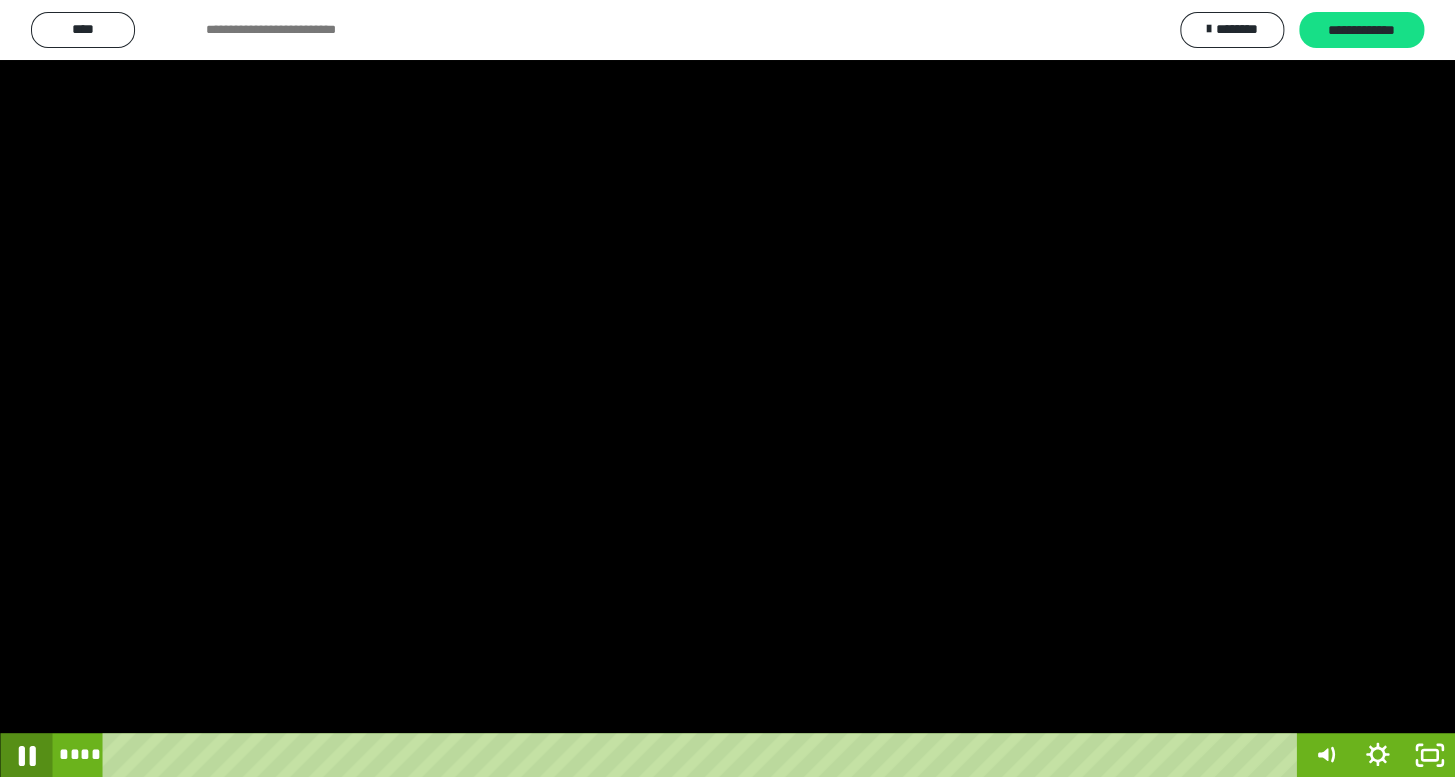click 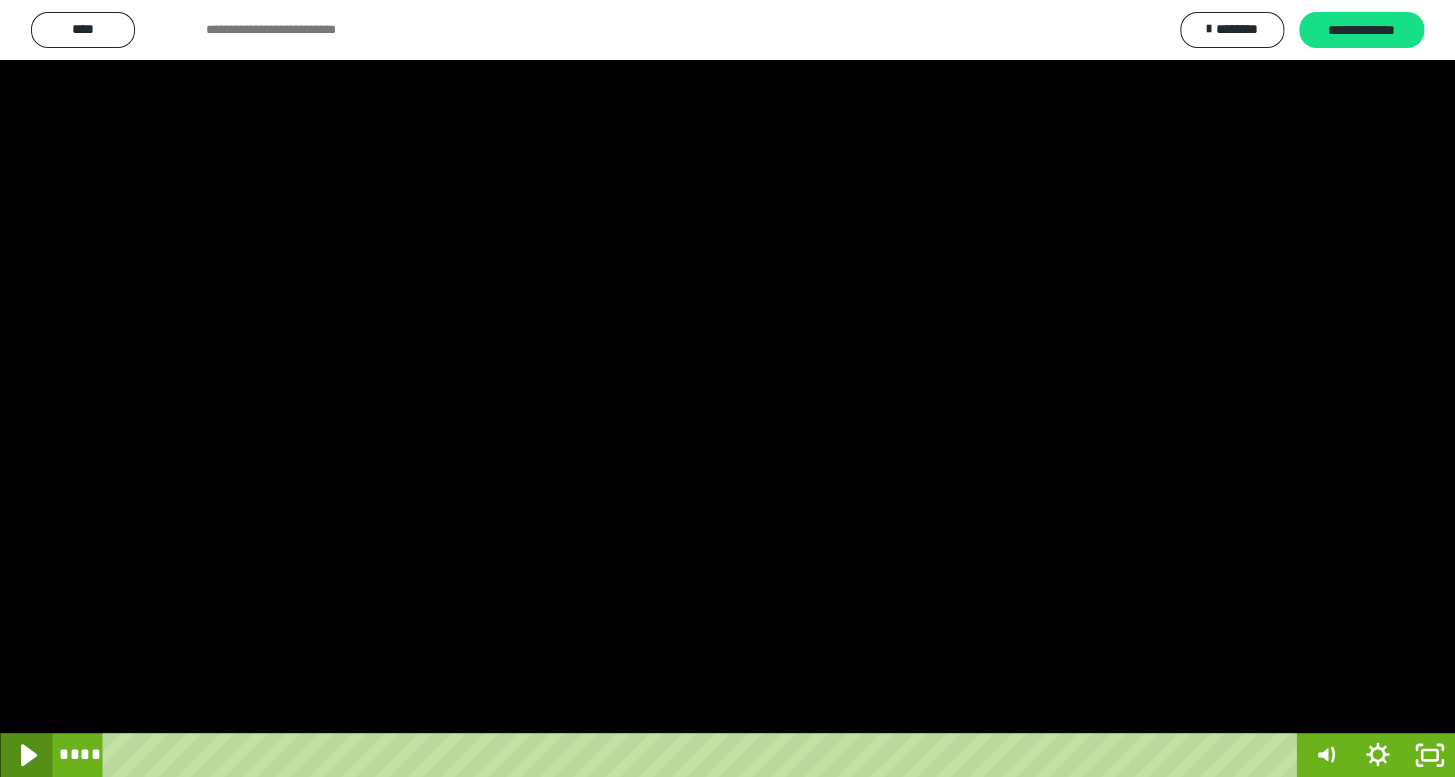 click 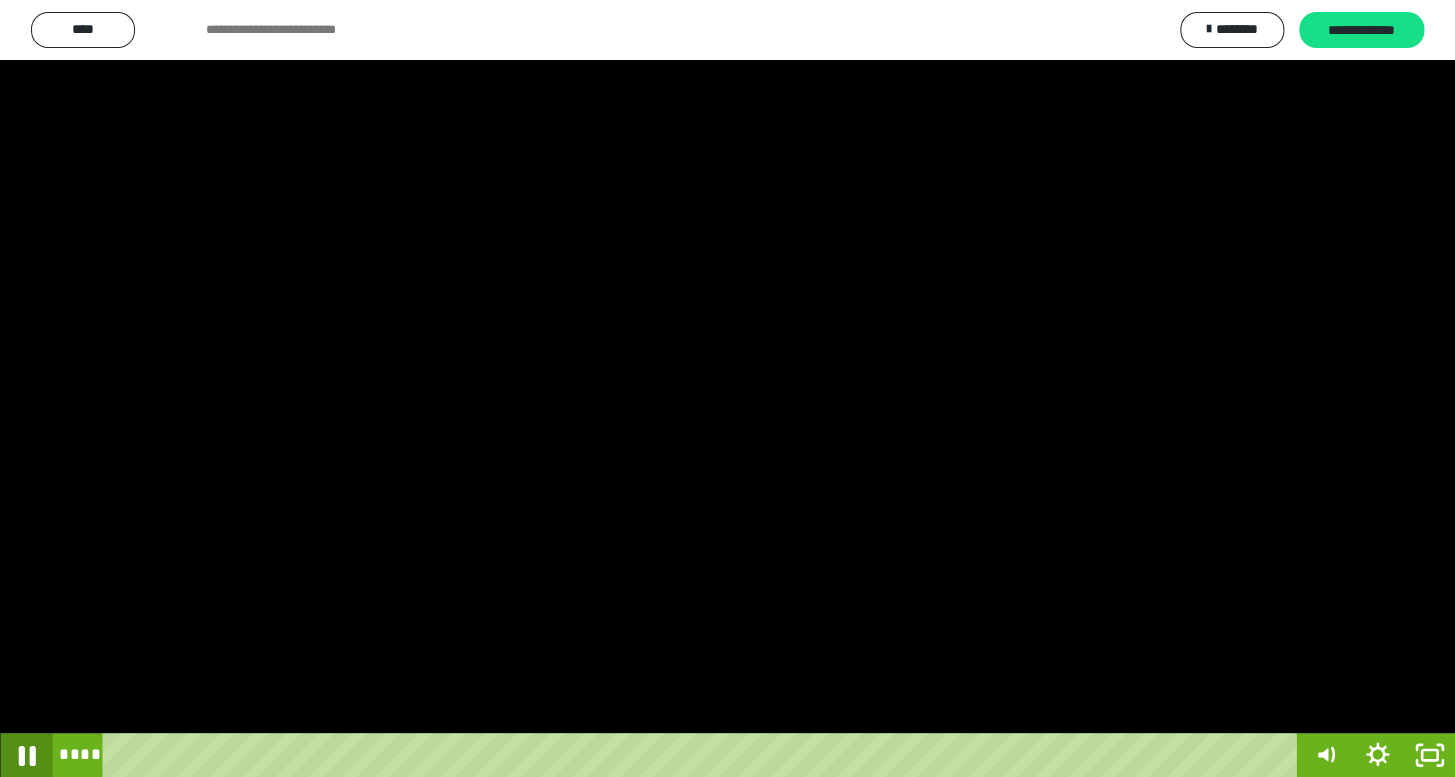 click 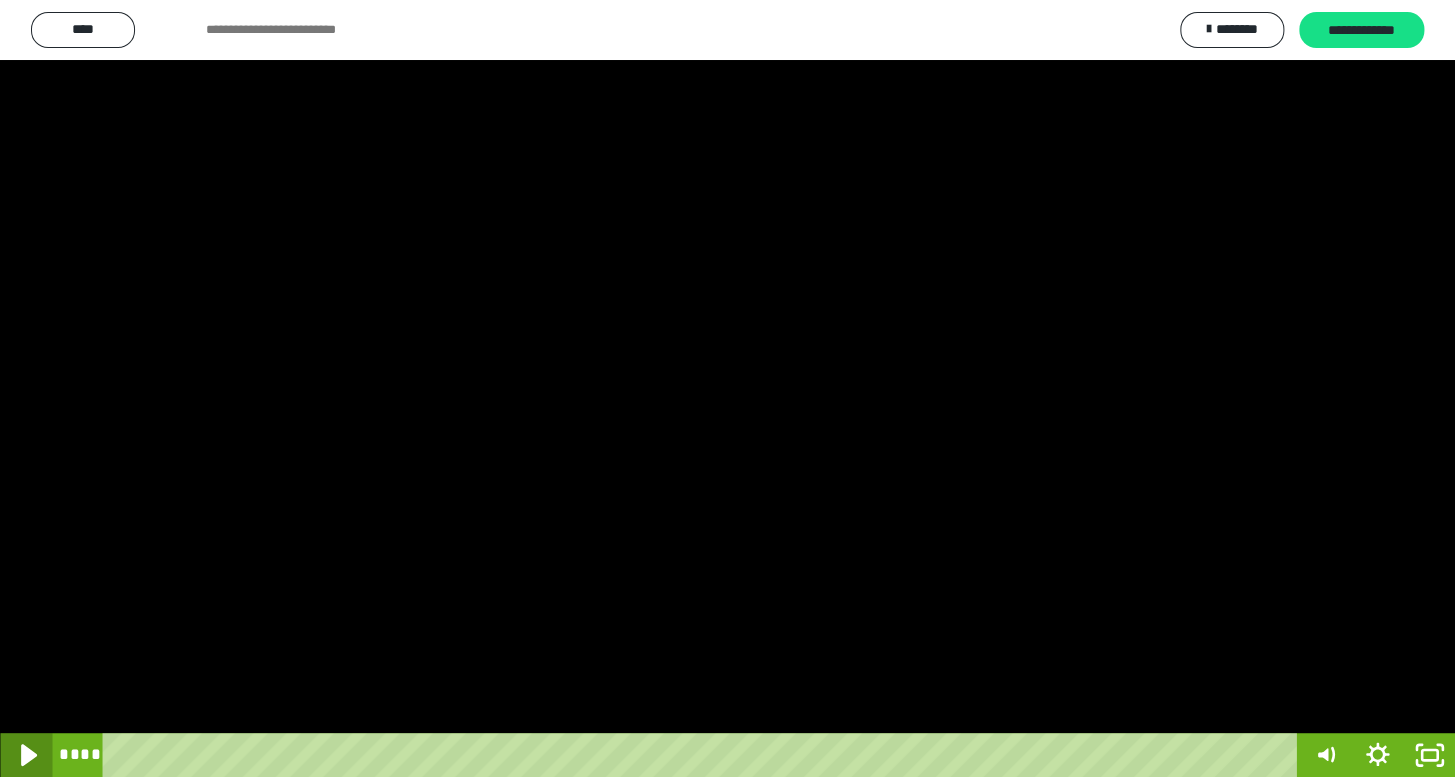 click 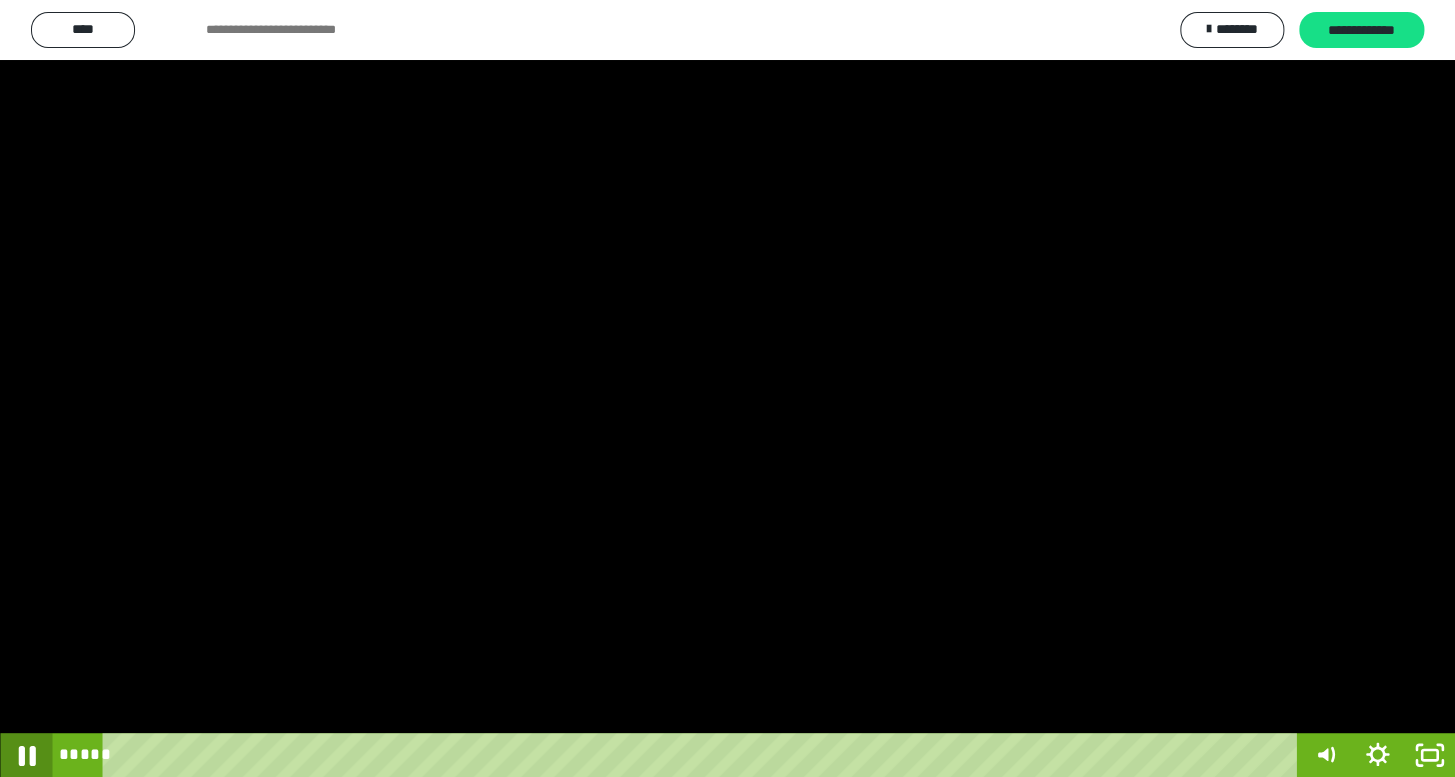 click 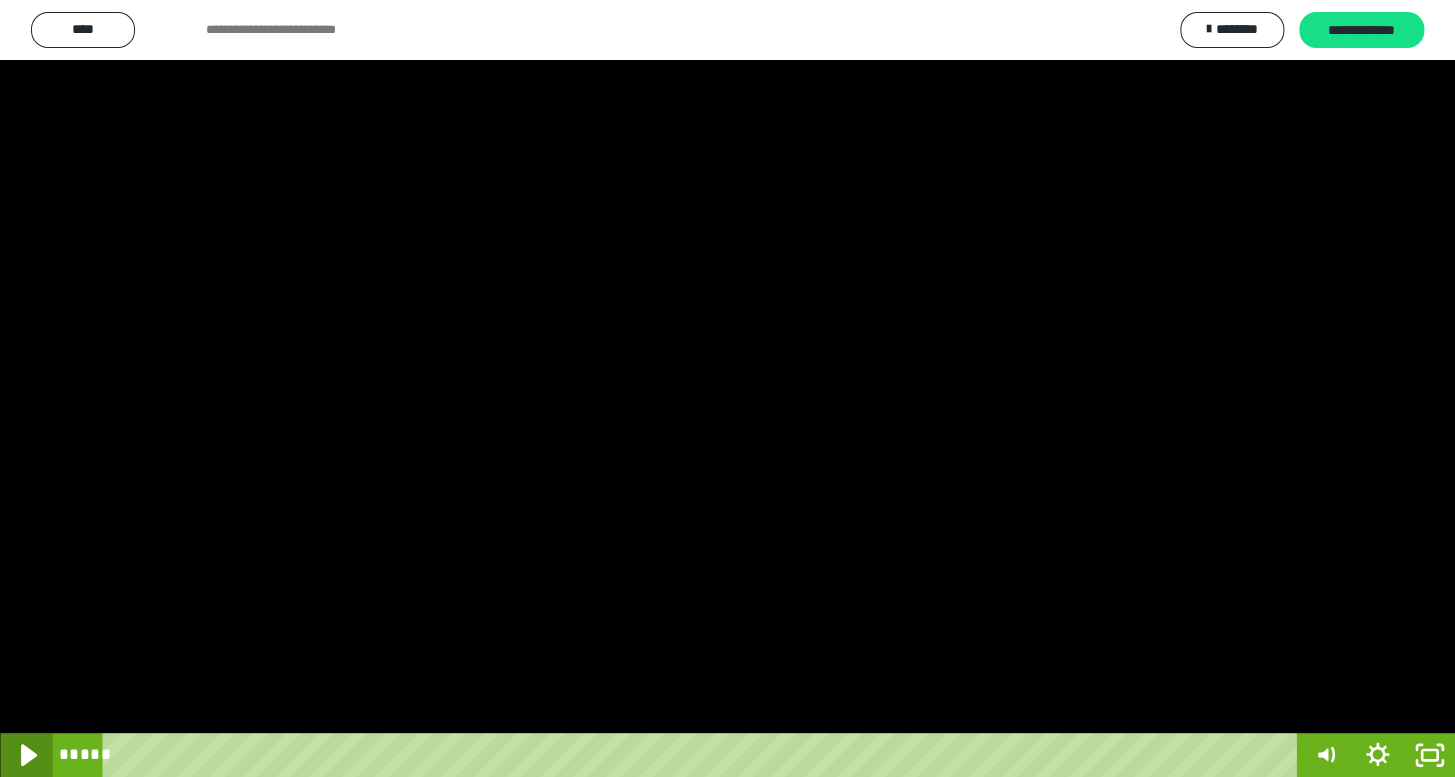 click 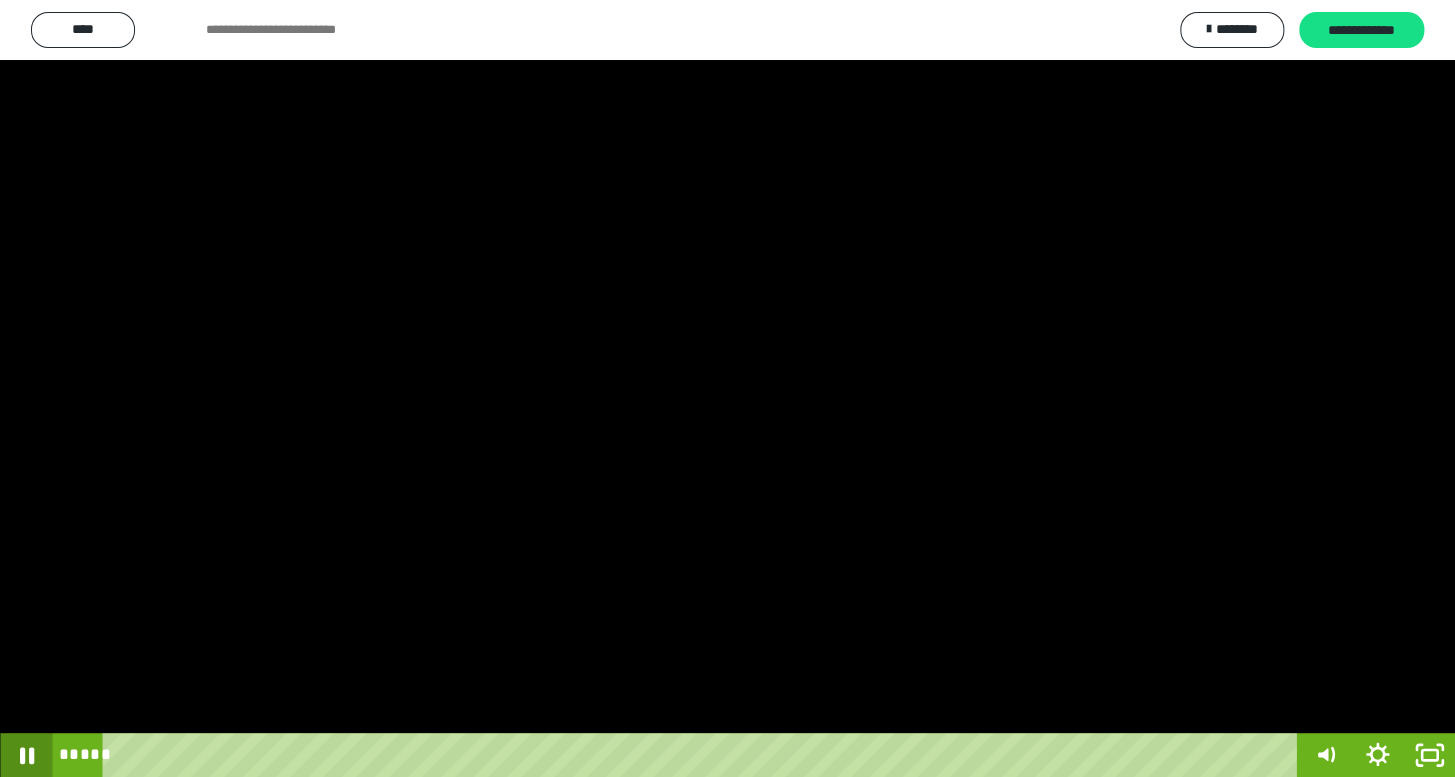 click 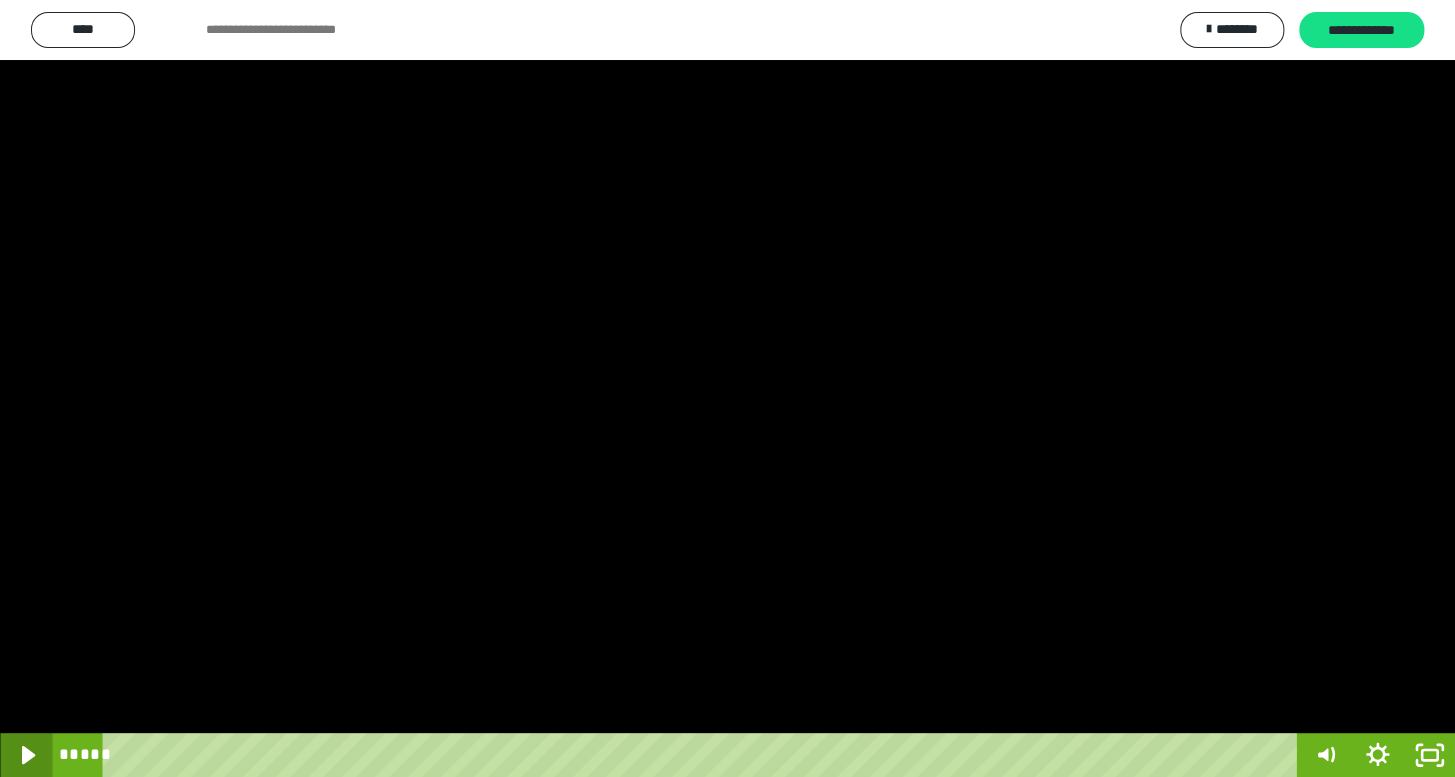 click 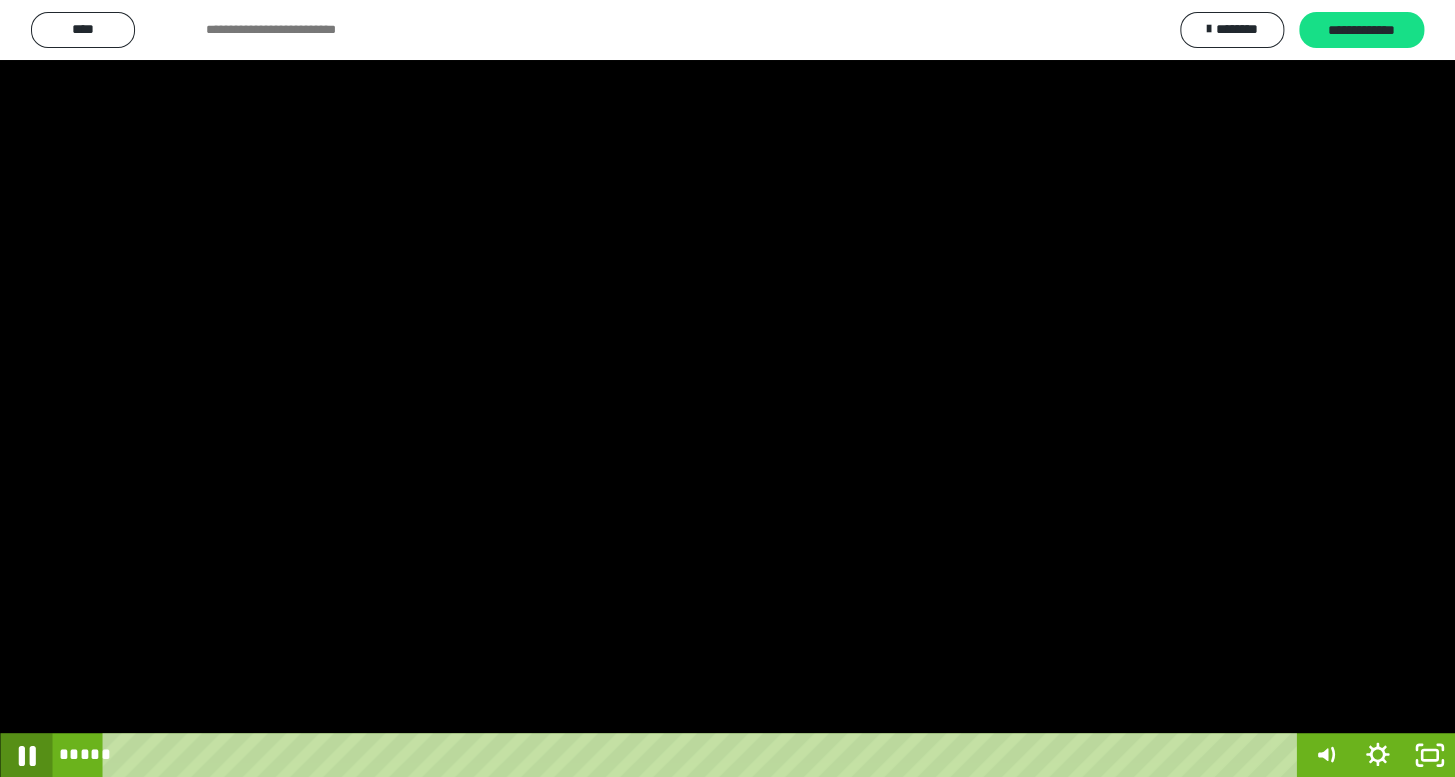 click 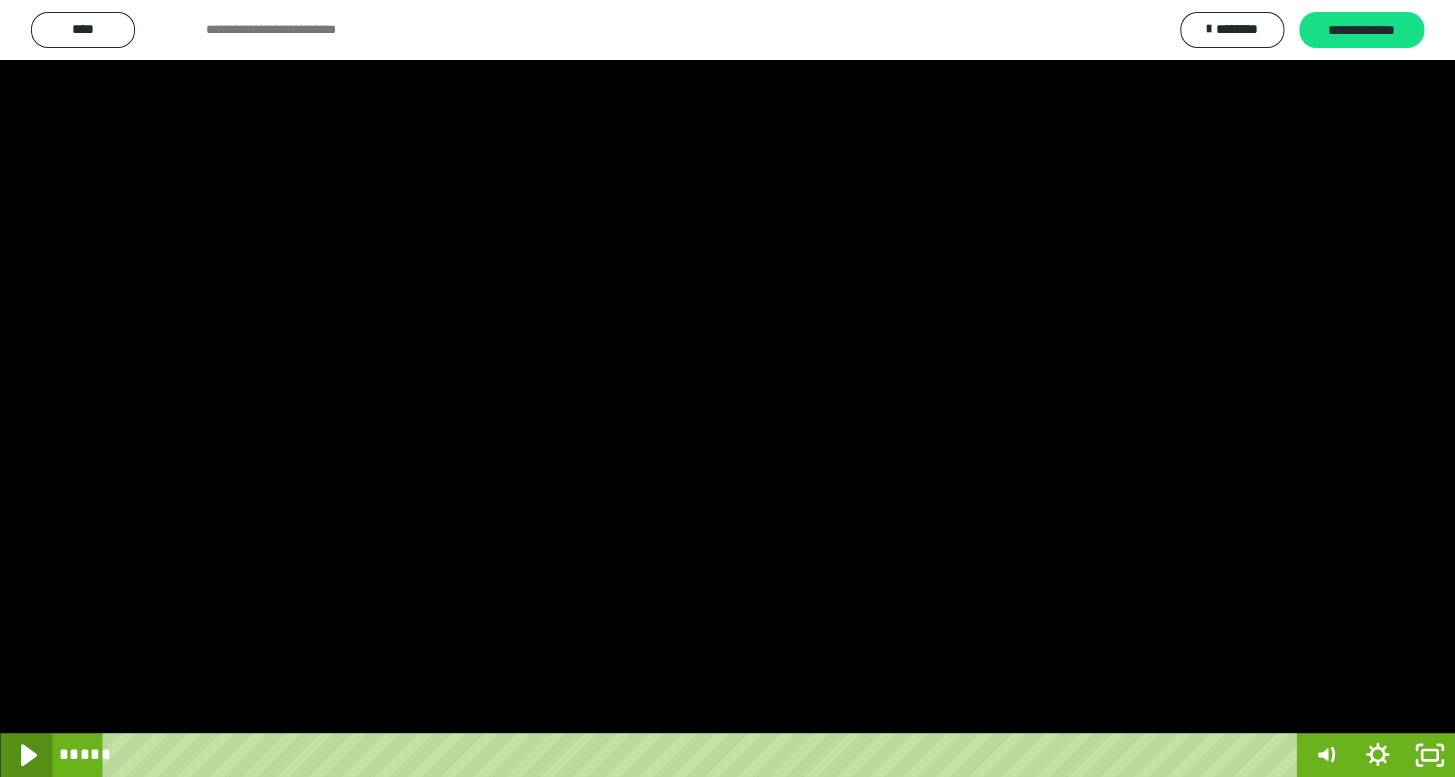 click 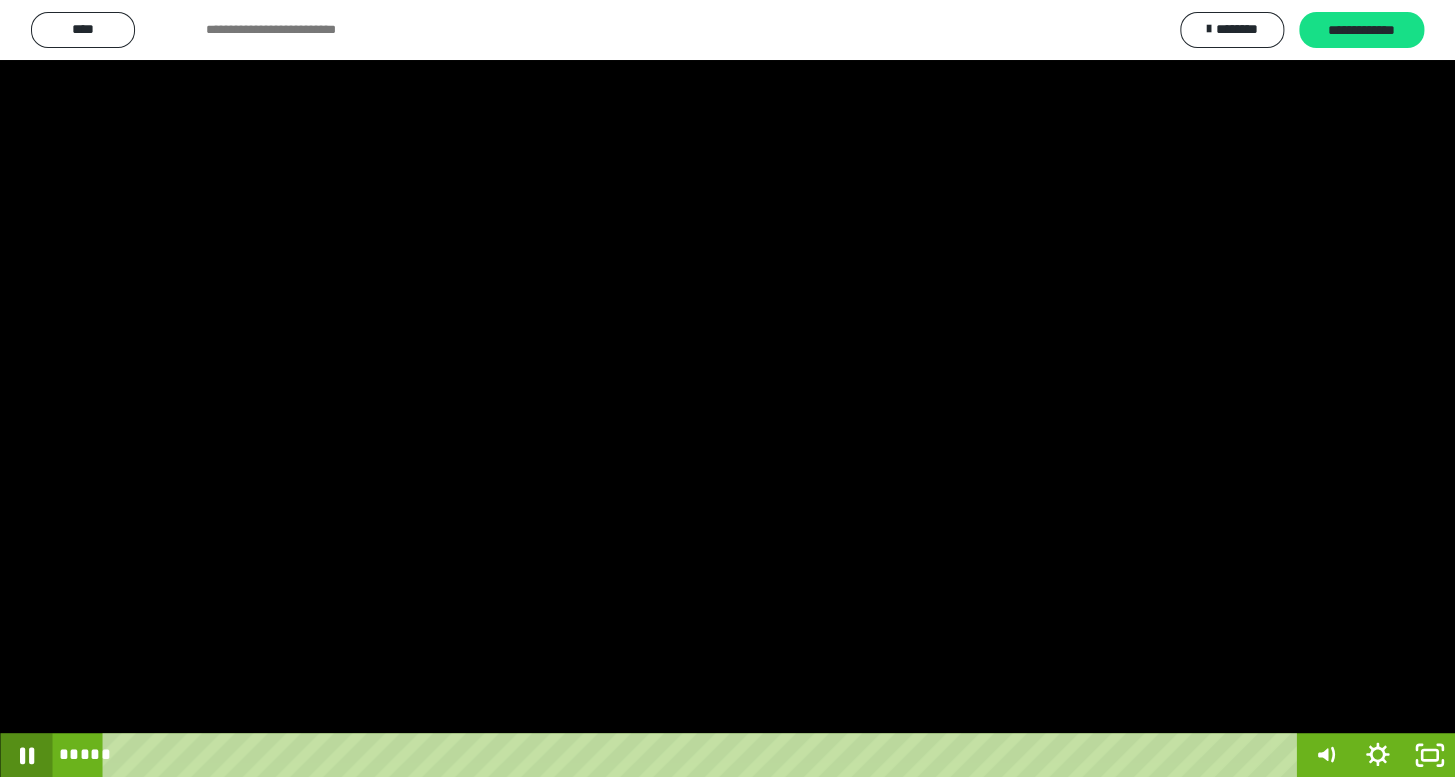 click 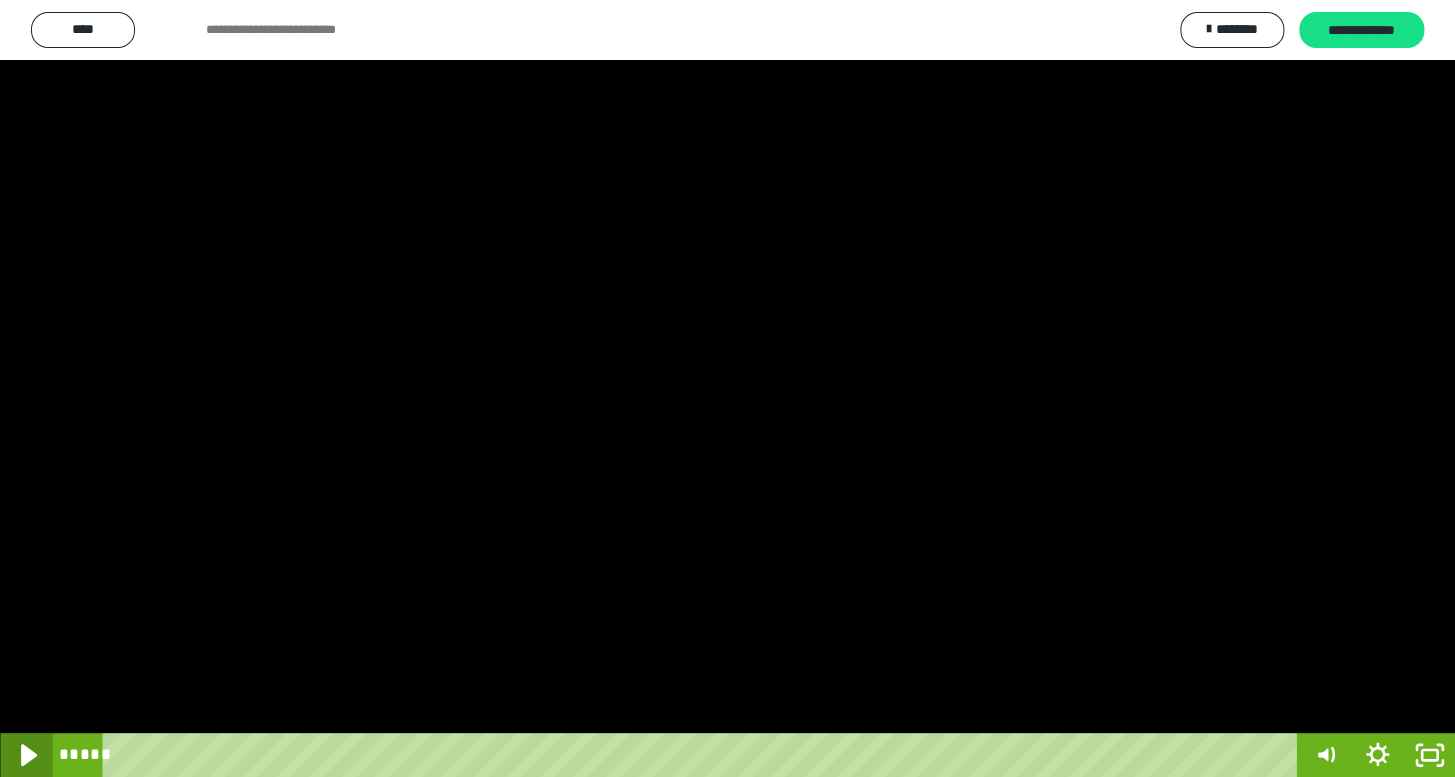 click 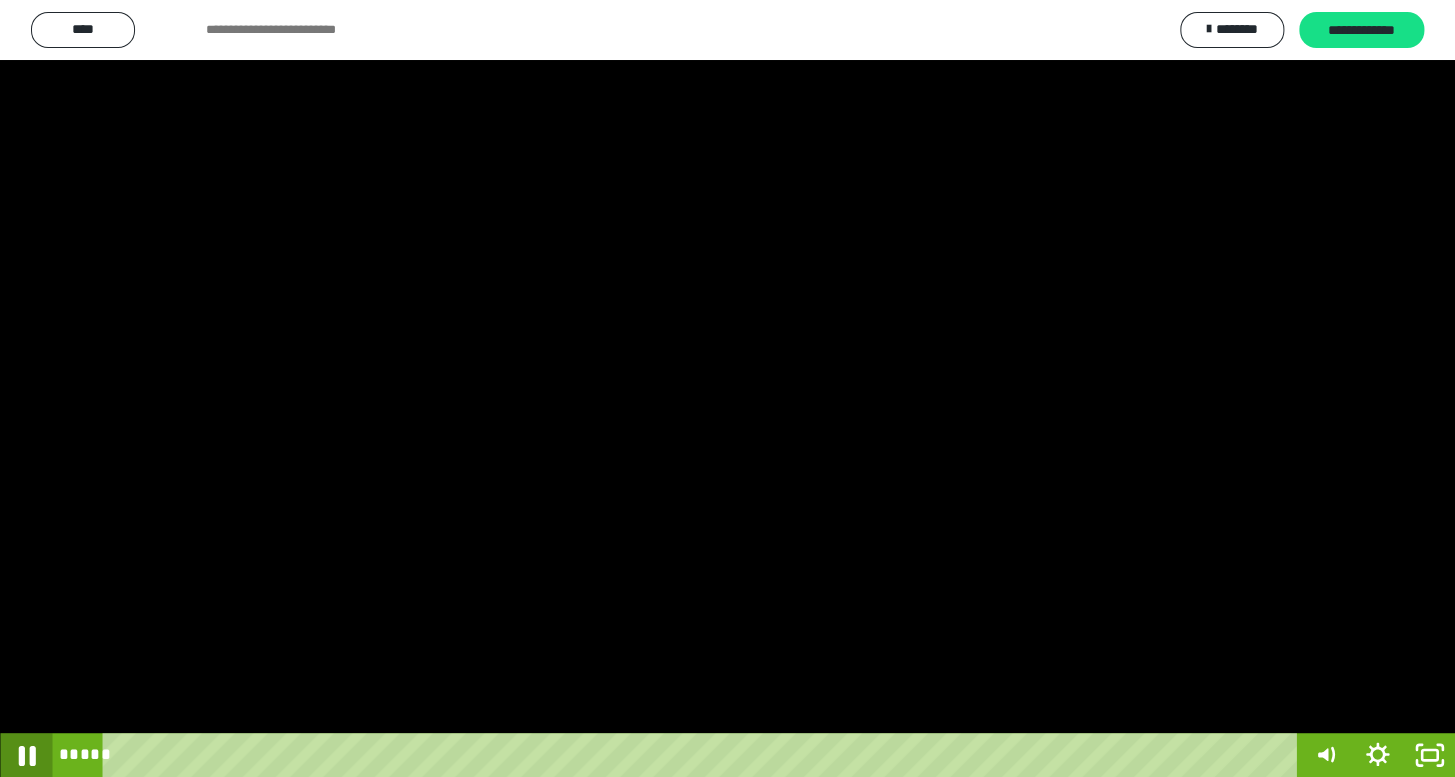 click 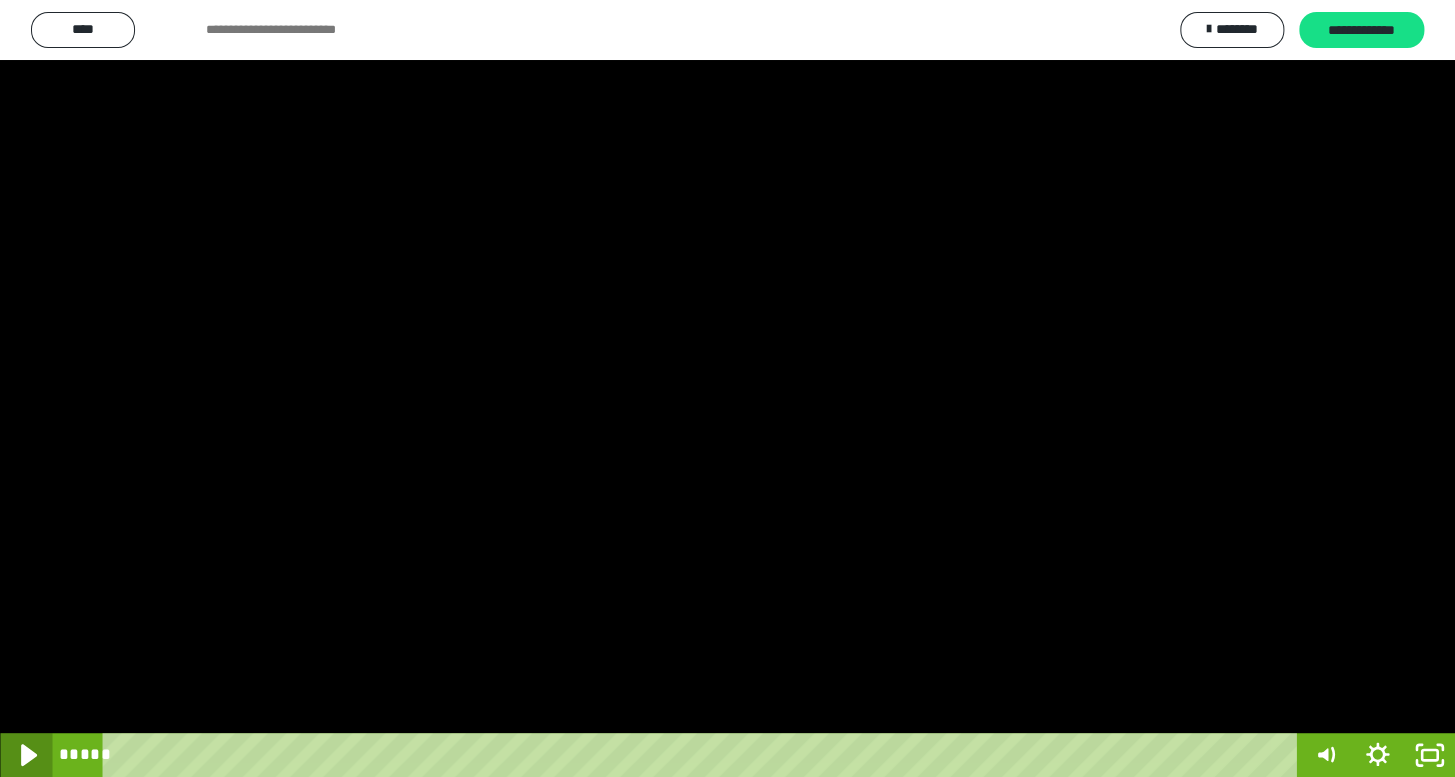 click 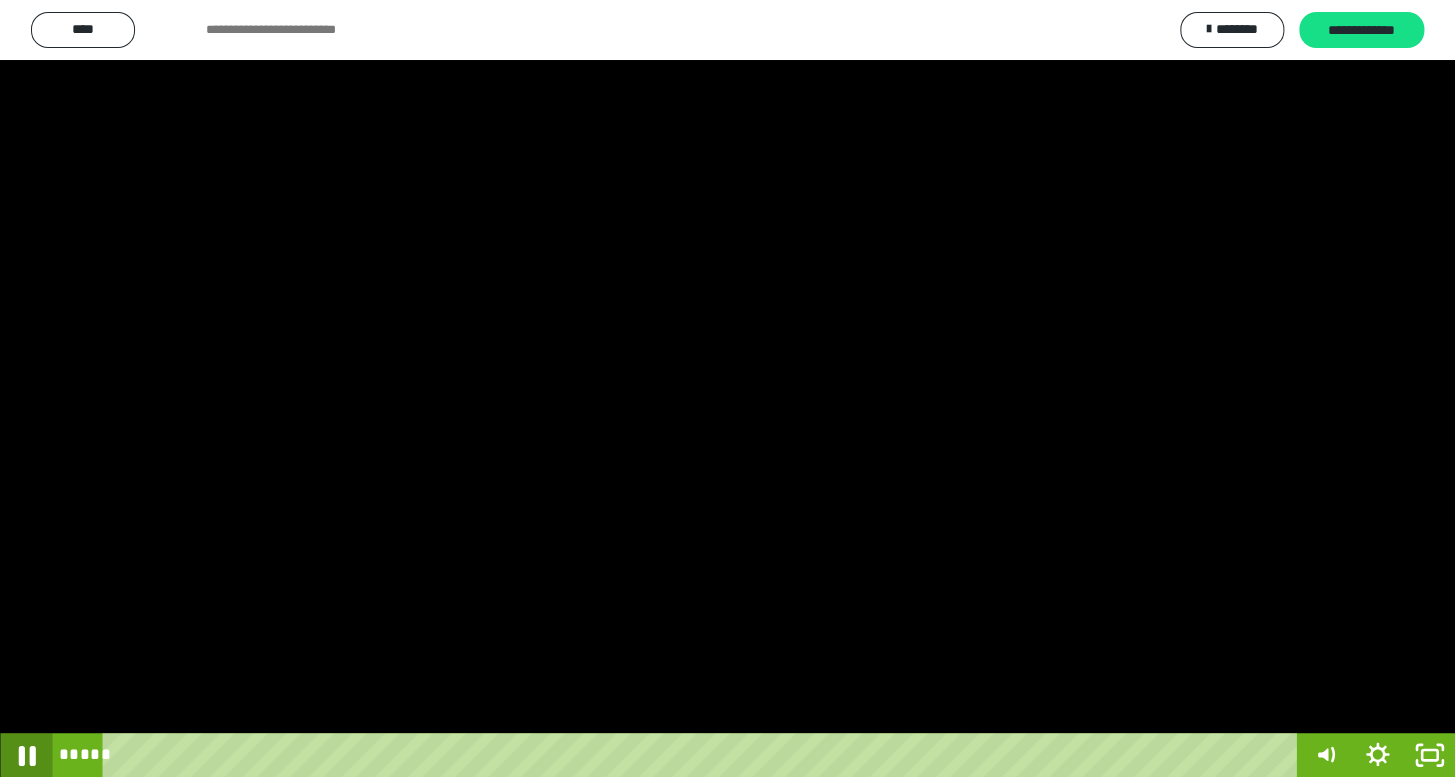 click 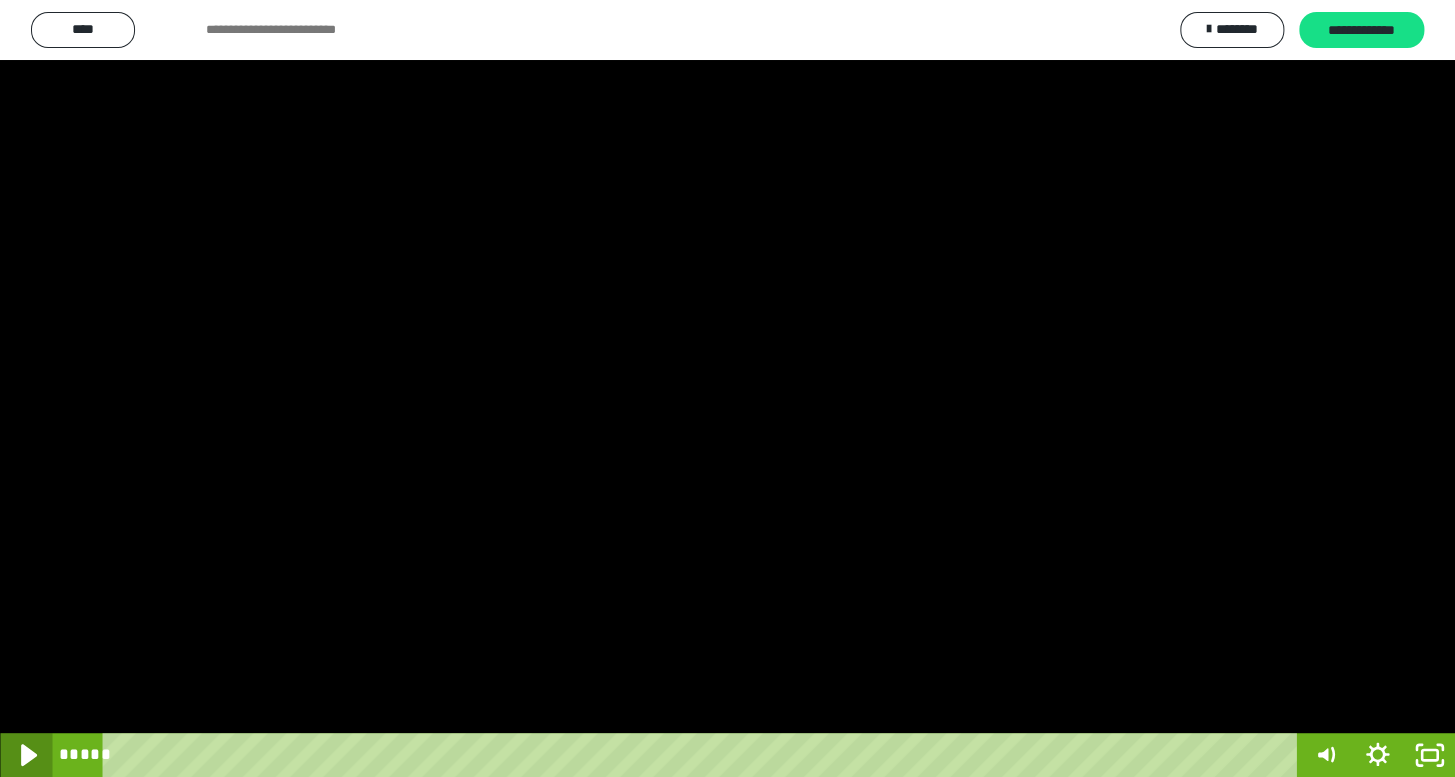 click 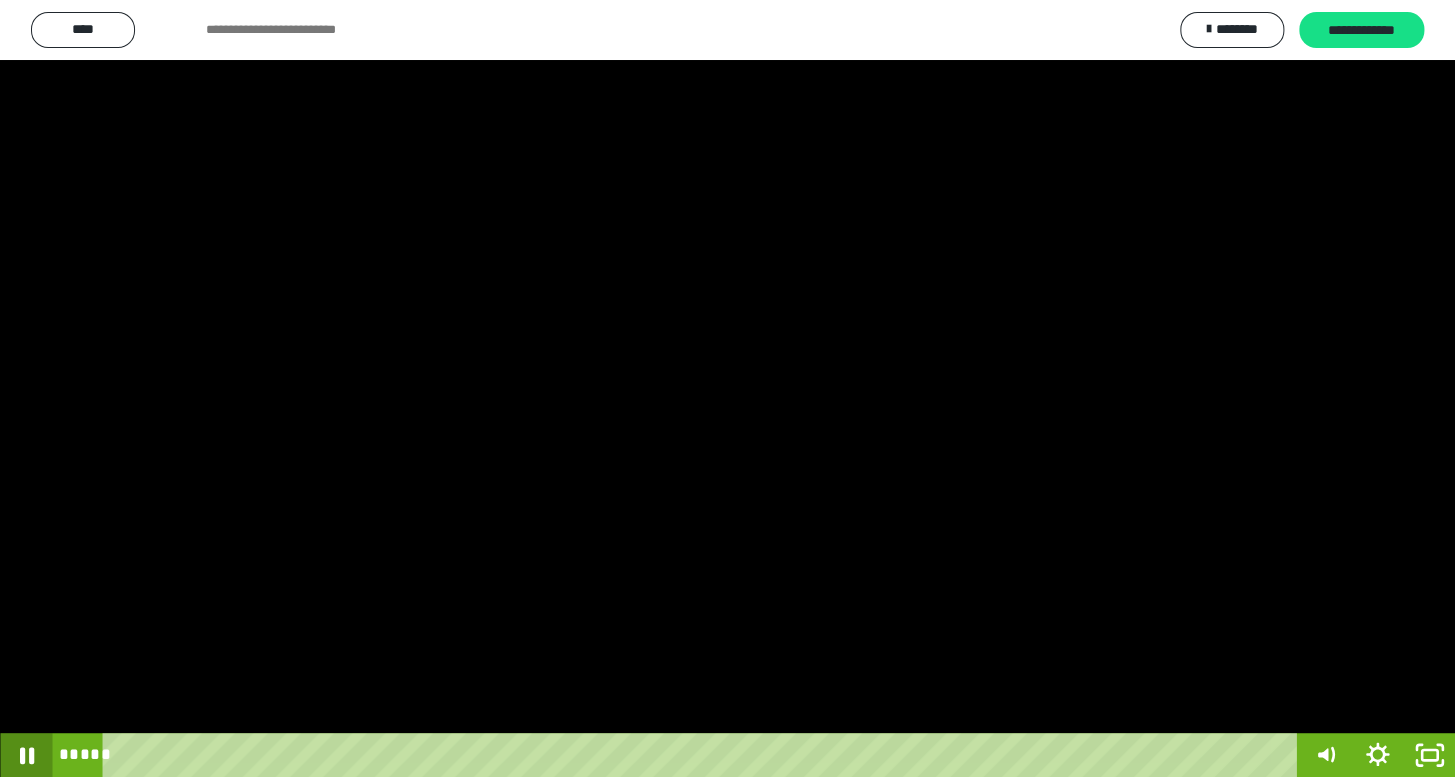 click 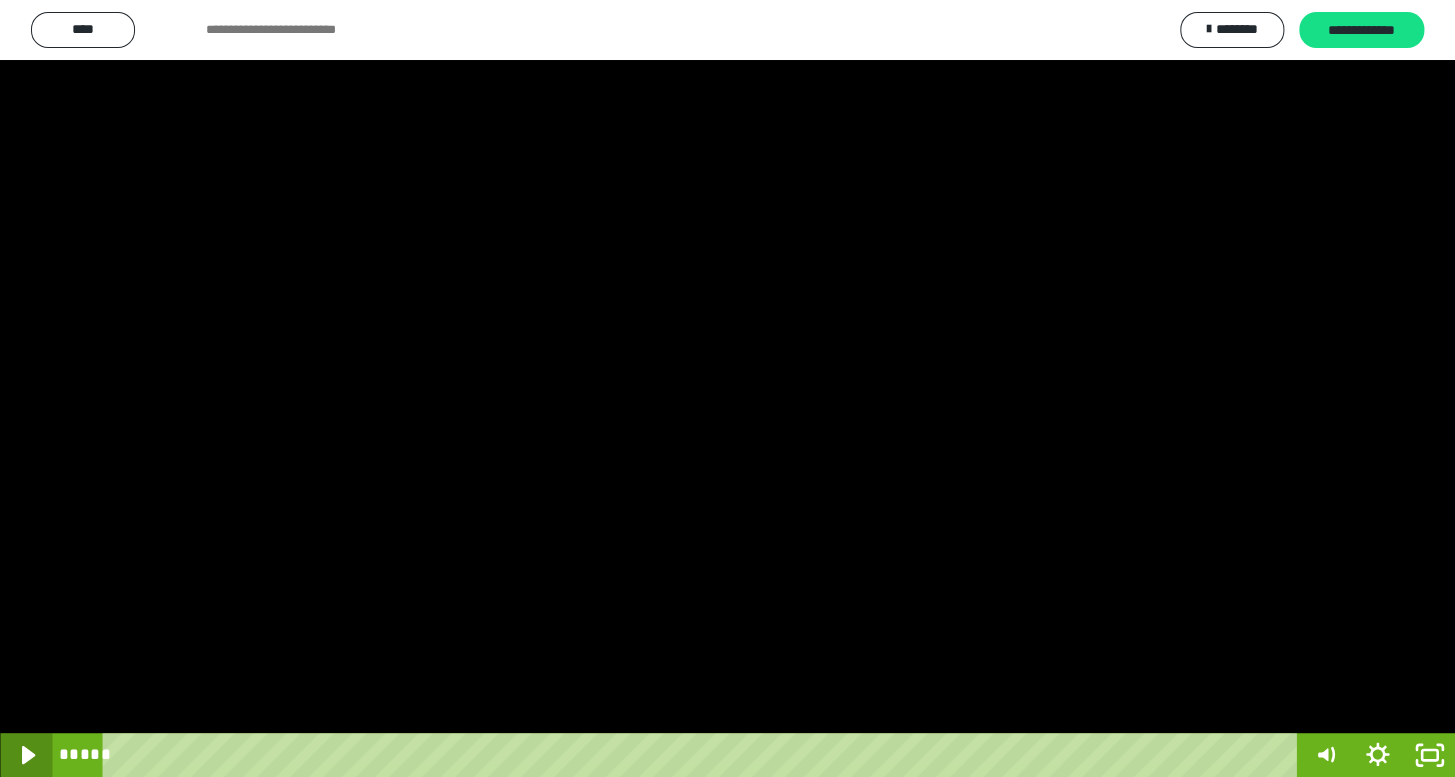 click 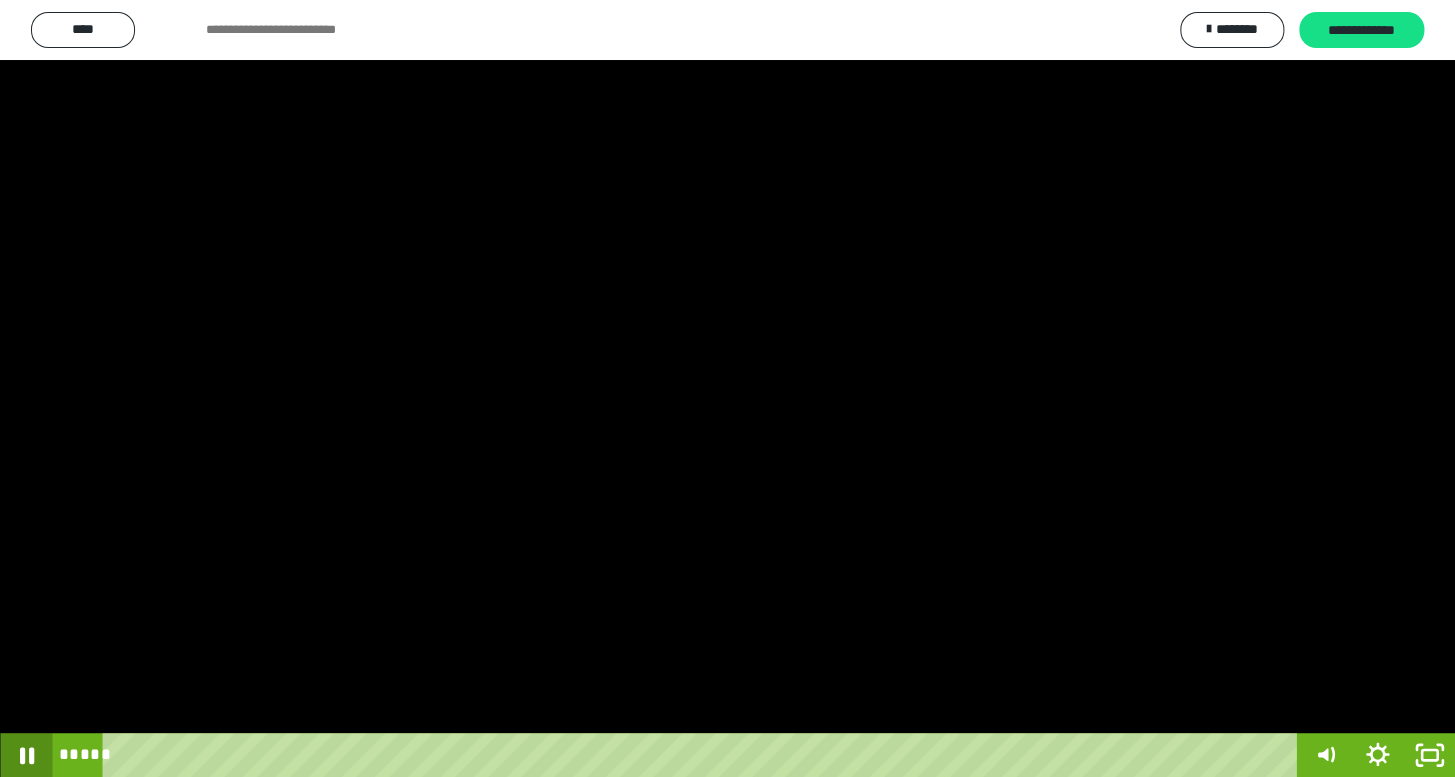click 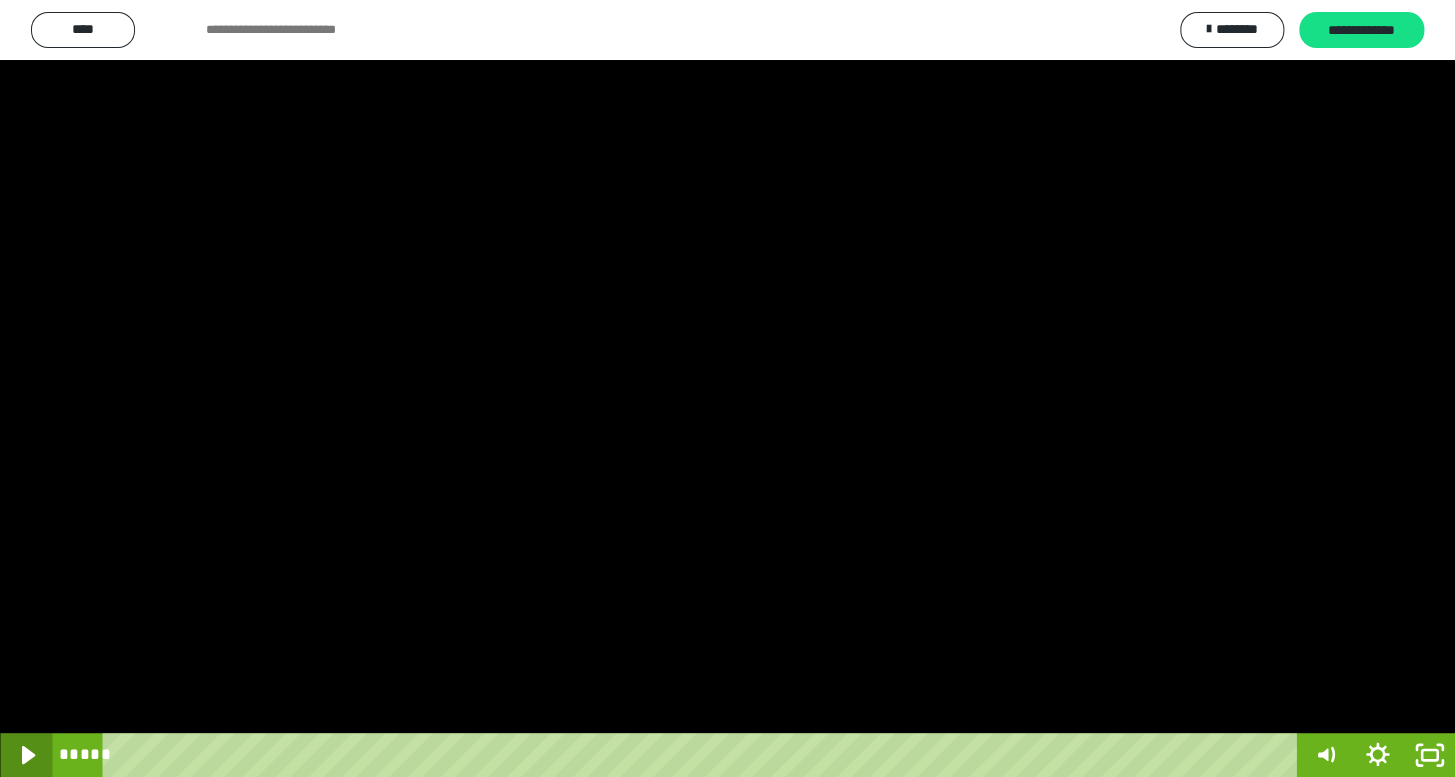 click 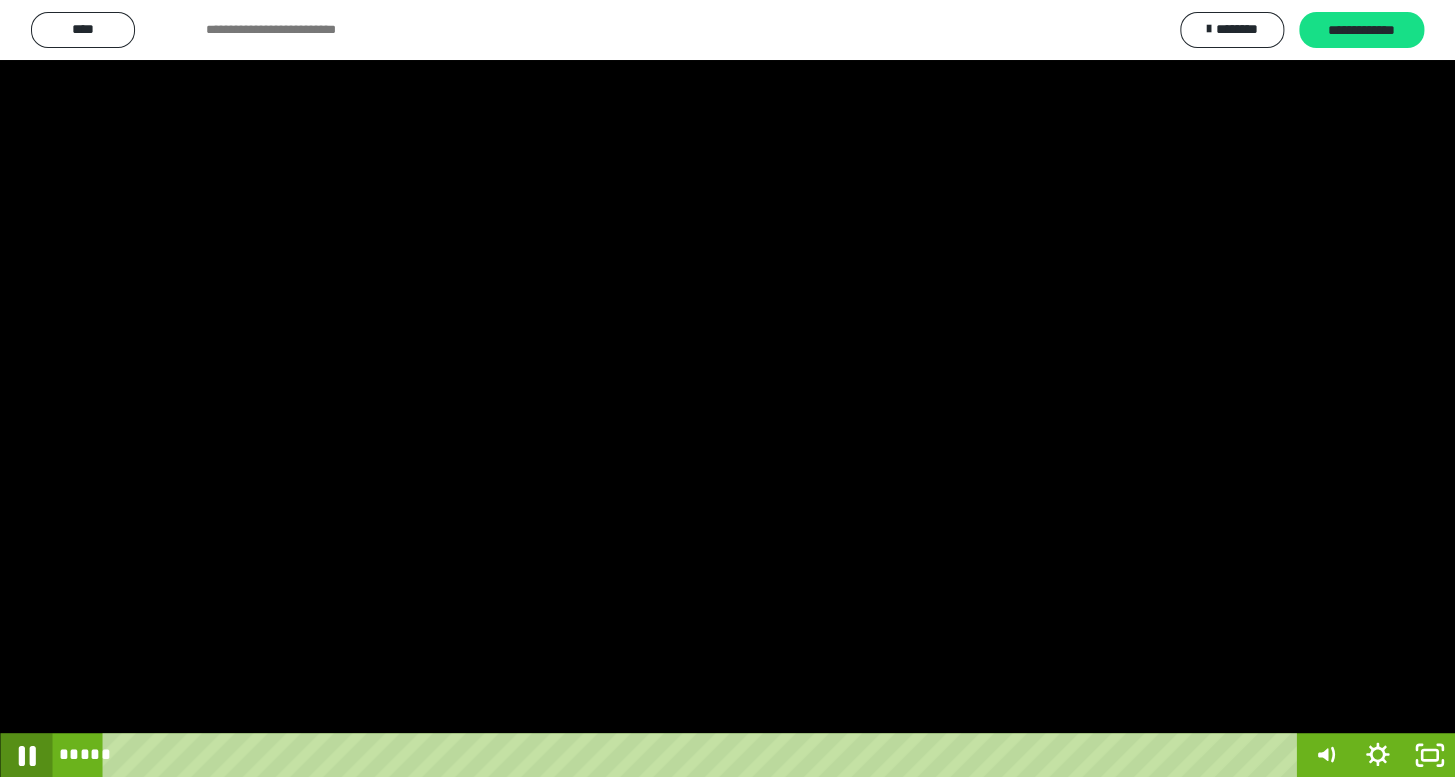 click 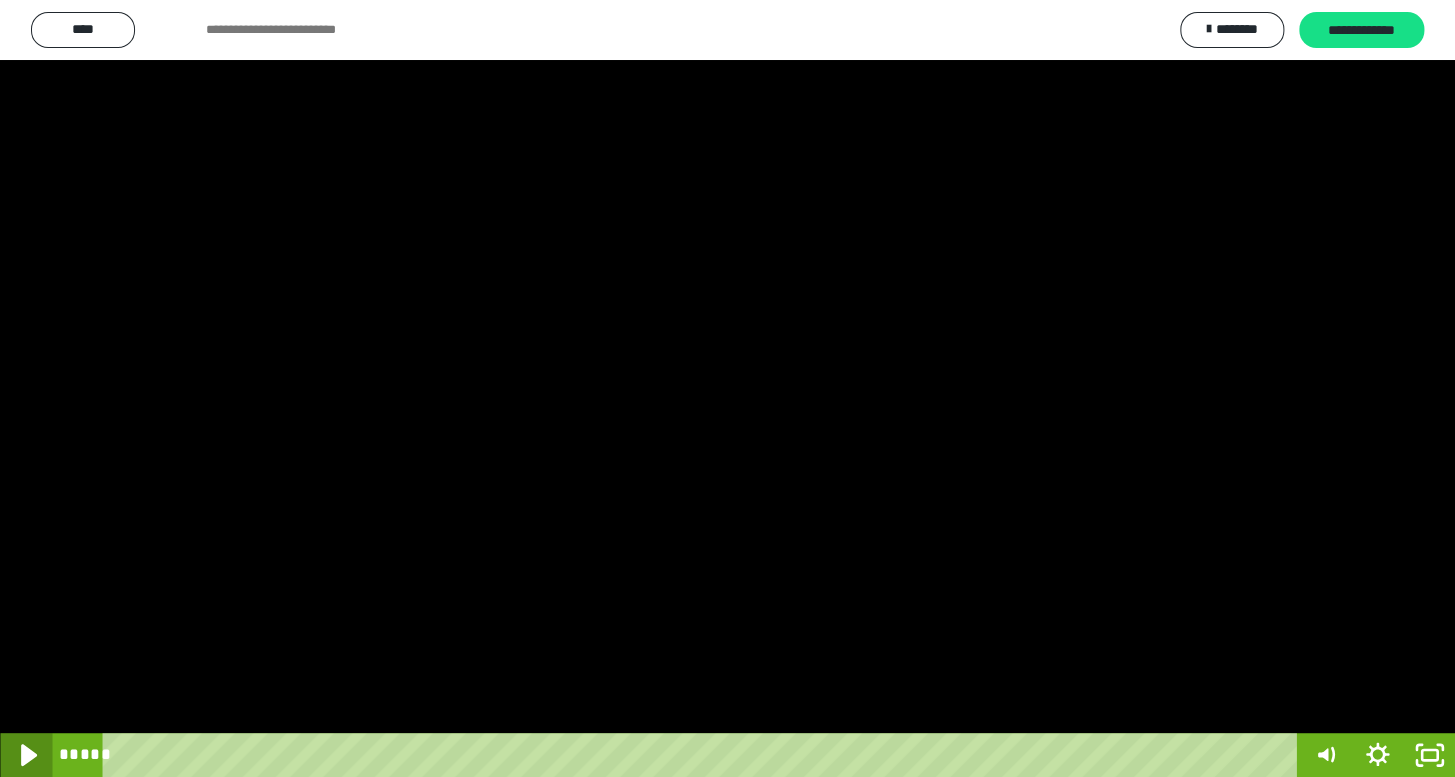 click 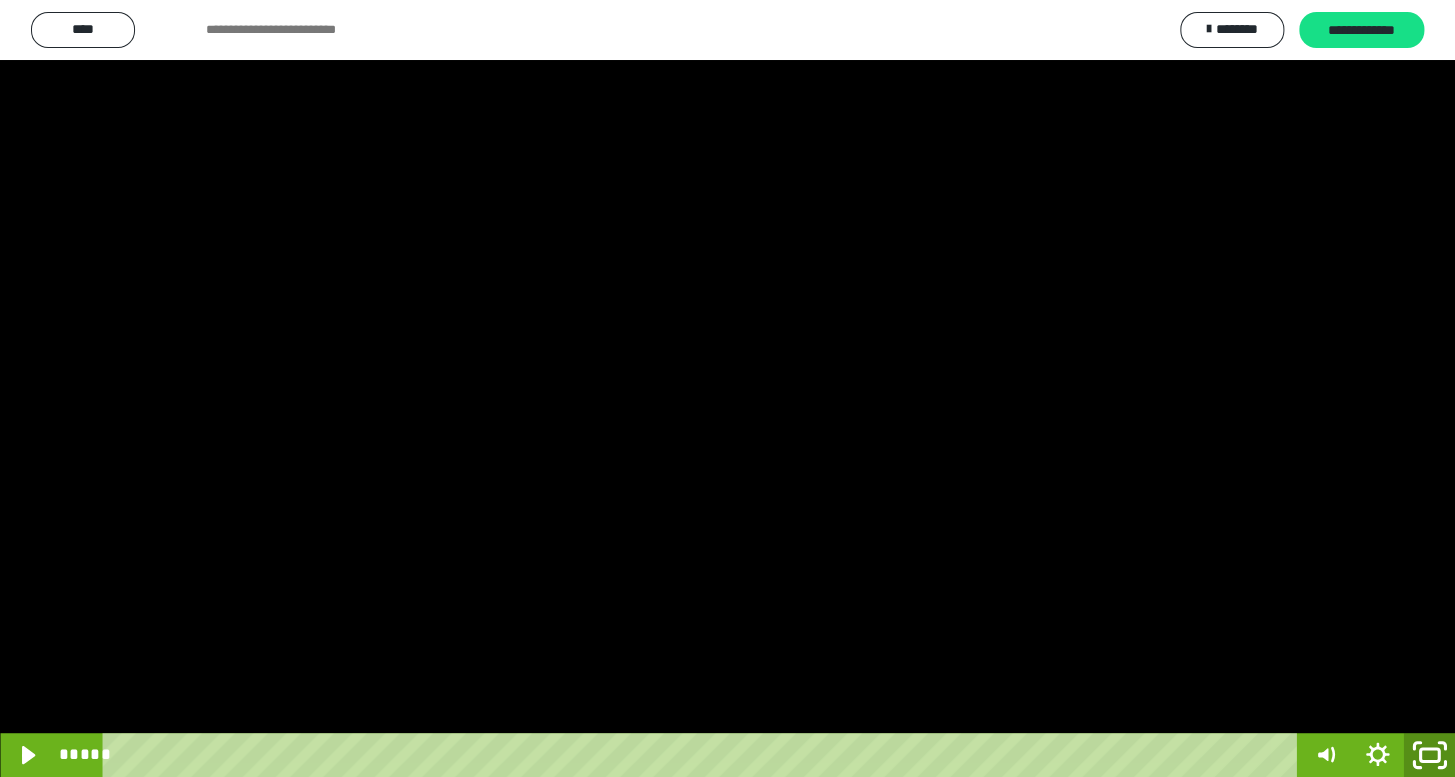 click 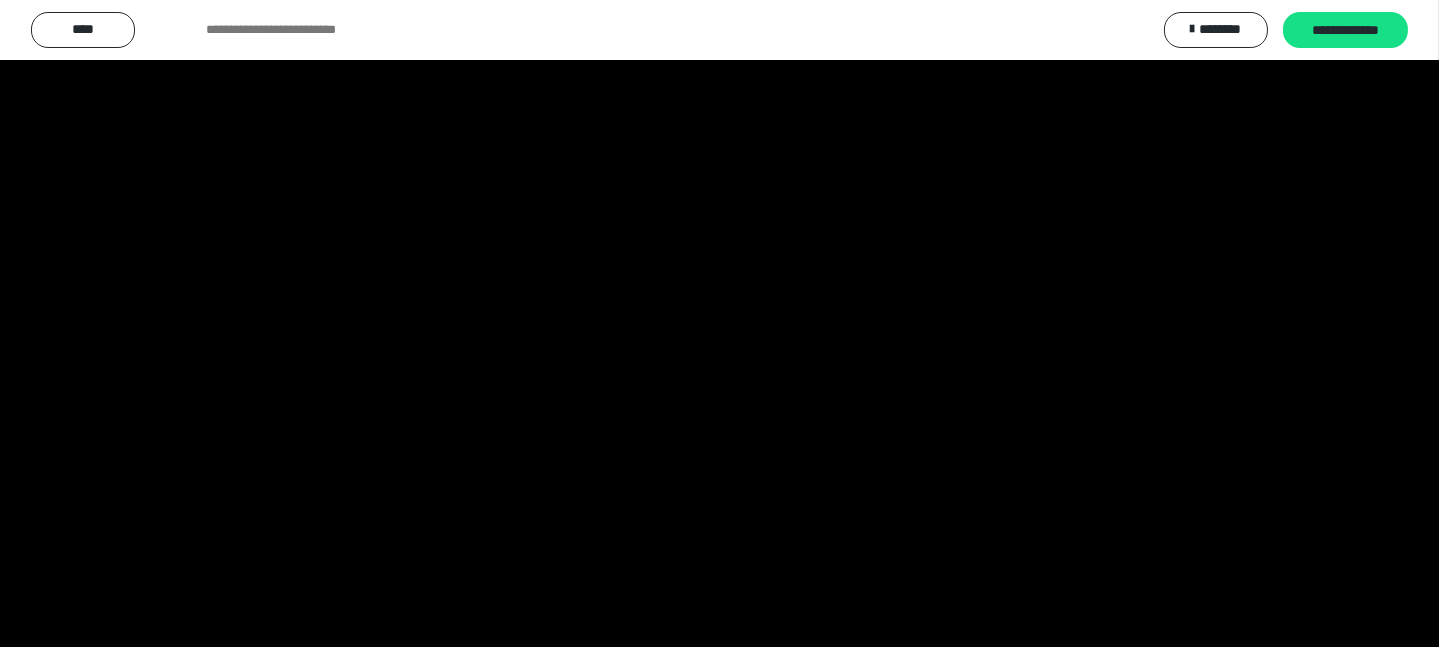 scroll, scrollTop: 3906, scrollLeft: 0, axis: vertical 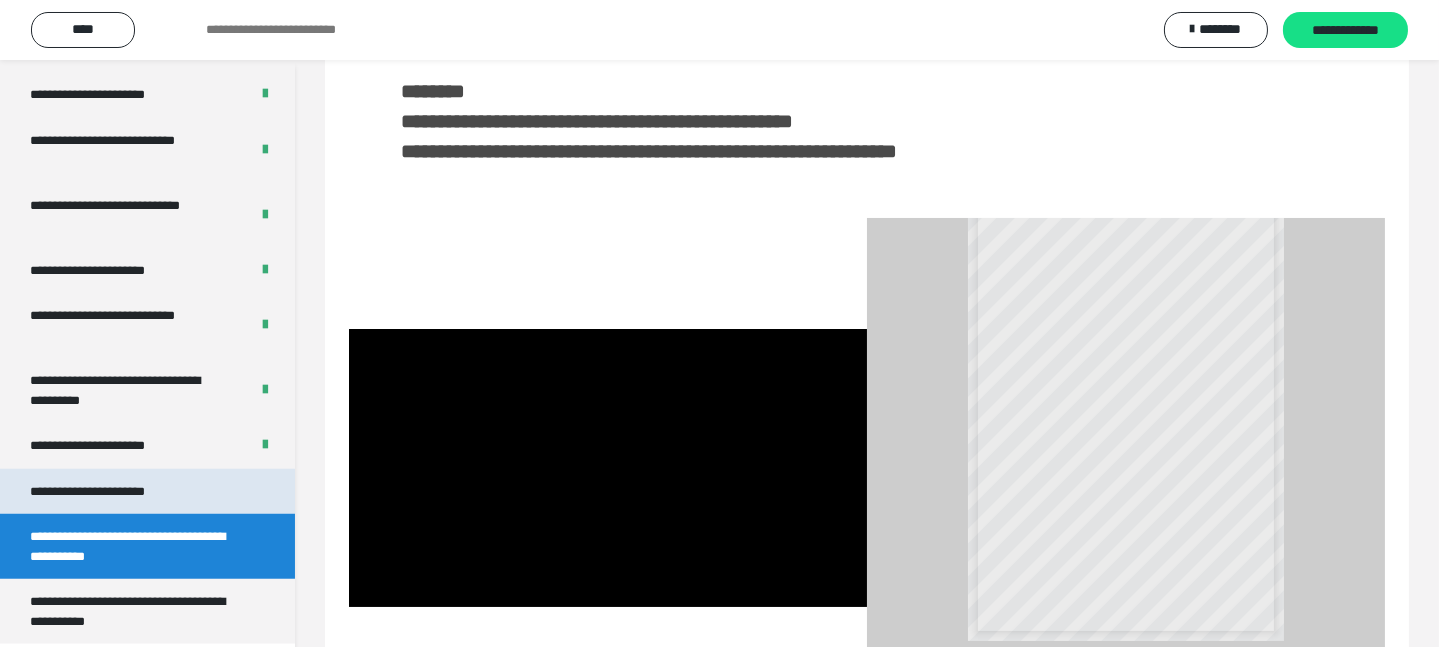 click on "**********" at bounding box center [111, 491] 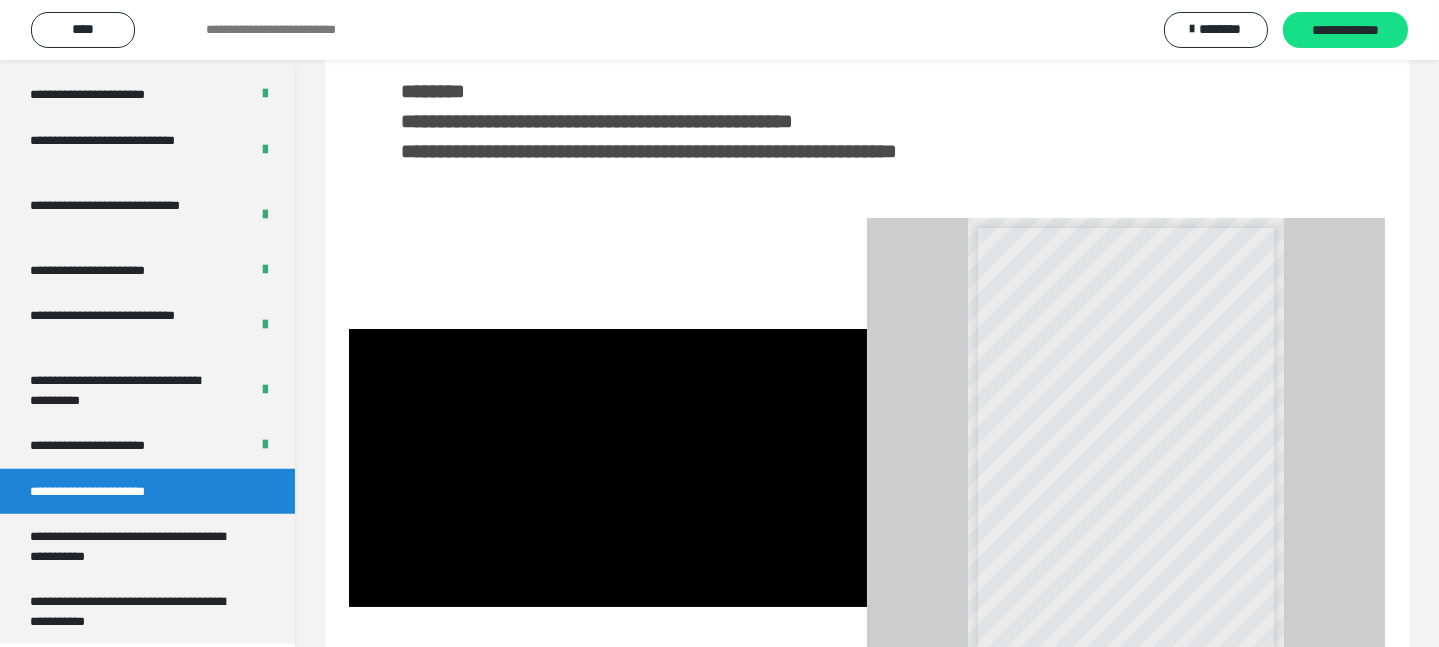 scroll, scrollTop: 0, scrollLeft: 0, axis: both 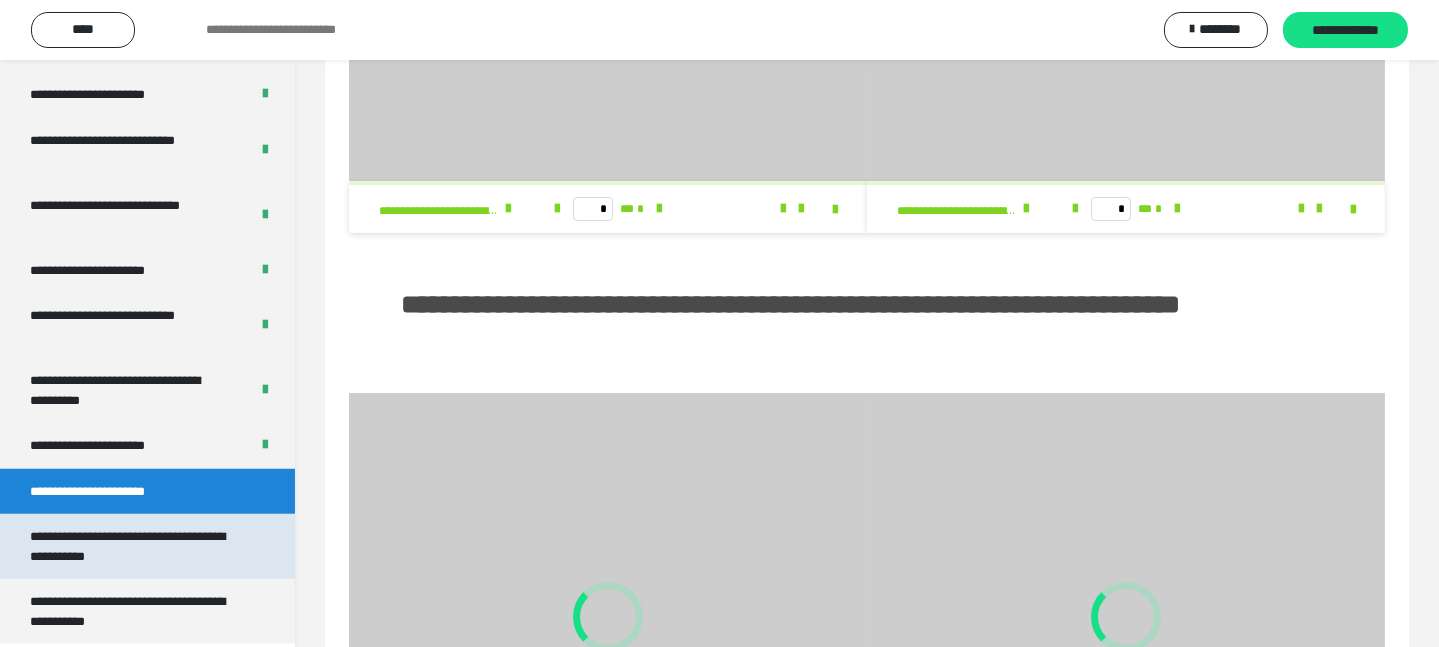 click on "**********" at bounding box center (132, 546) 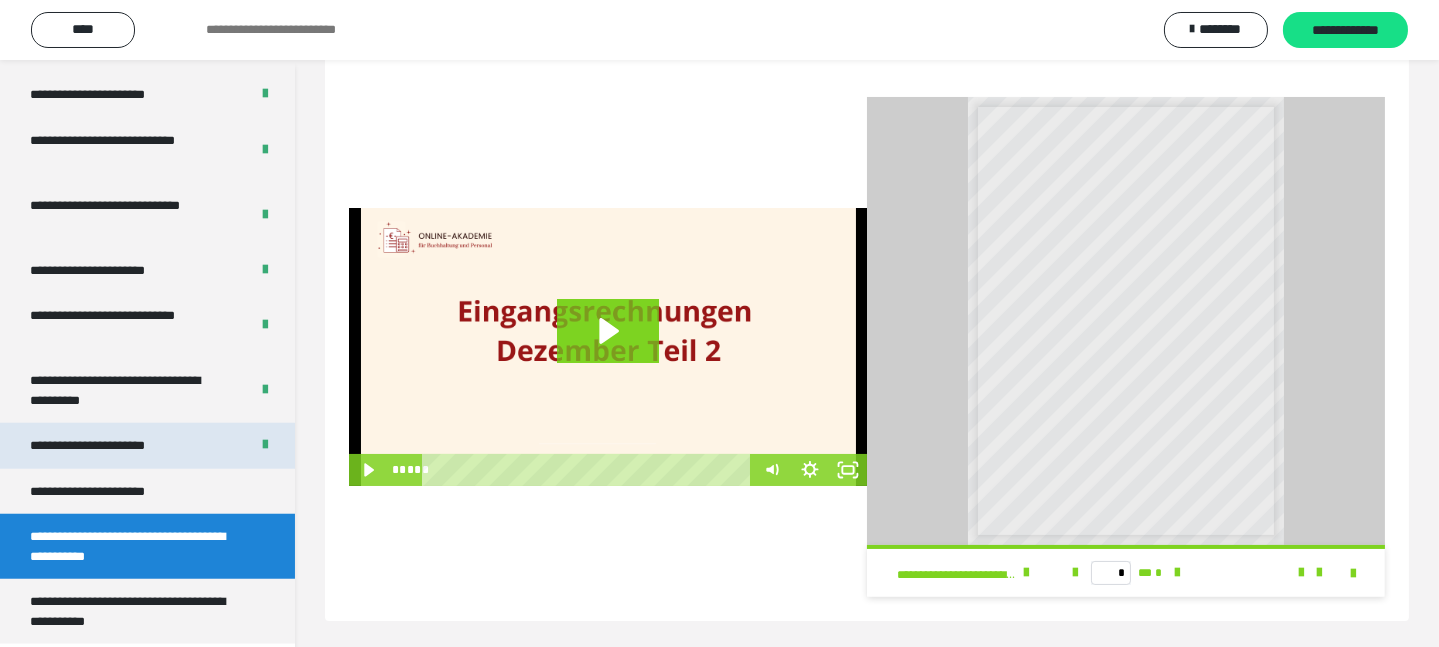 scroll, scrollTop: 532, scrollLeft: 0, axis: vertical 